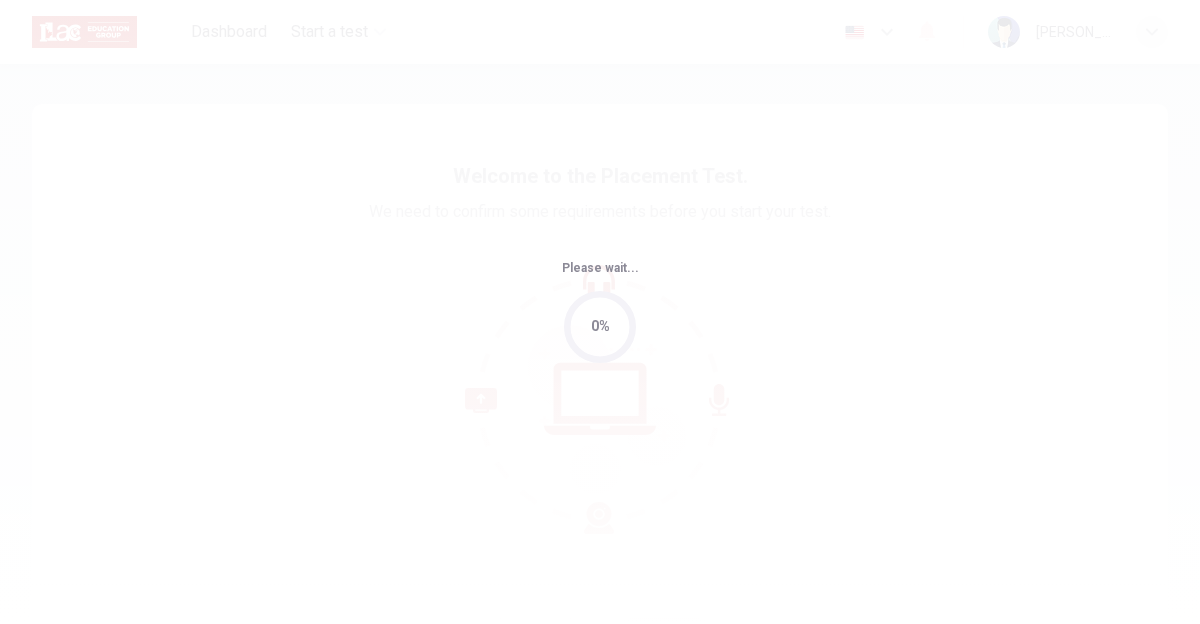 scroll, scrollTop: 0, scrollLeft: 0, axis: both 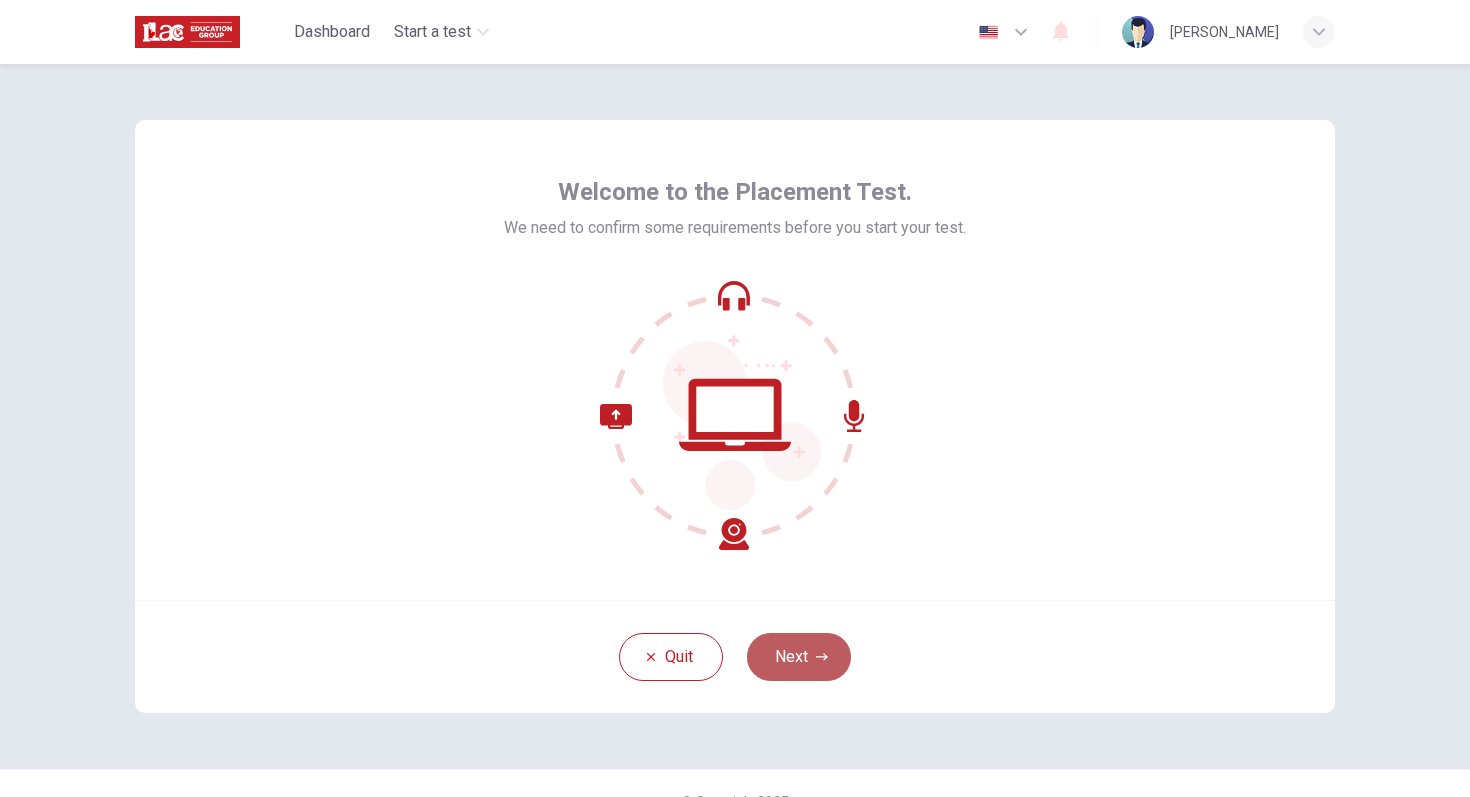 click on "Next" at bounding box center [799, 657] 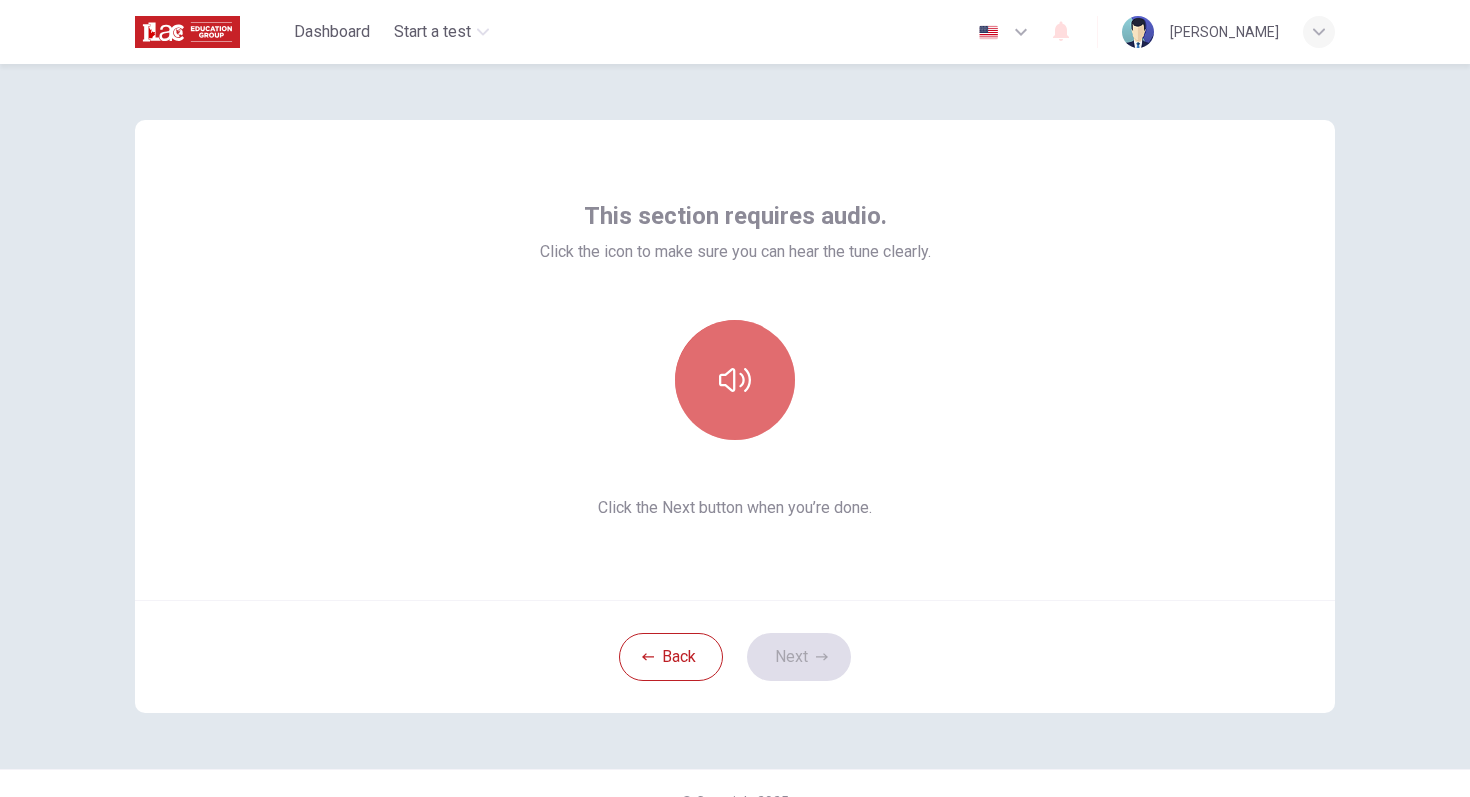 click at bounding box center [735, 380] 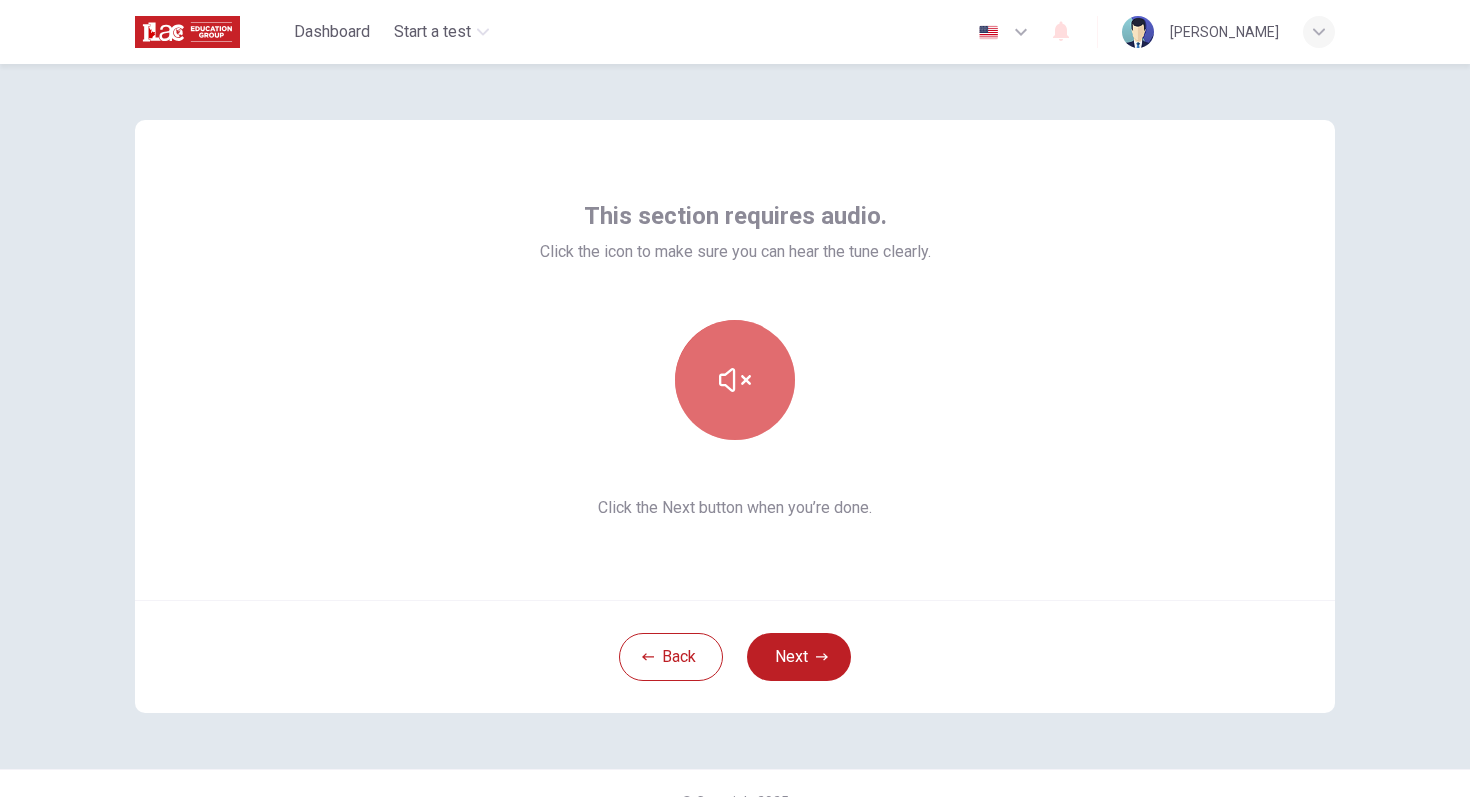 click at bounding box center (735, 380) 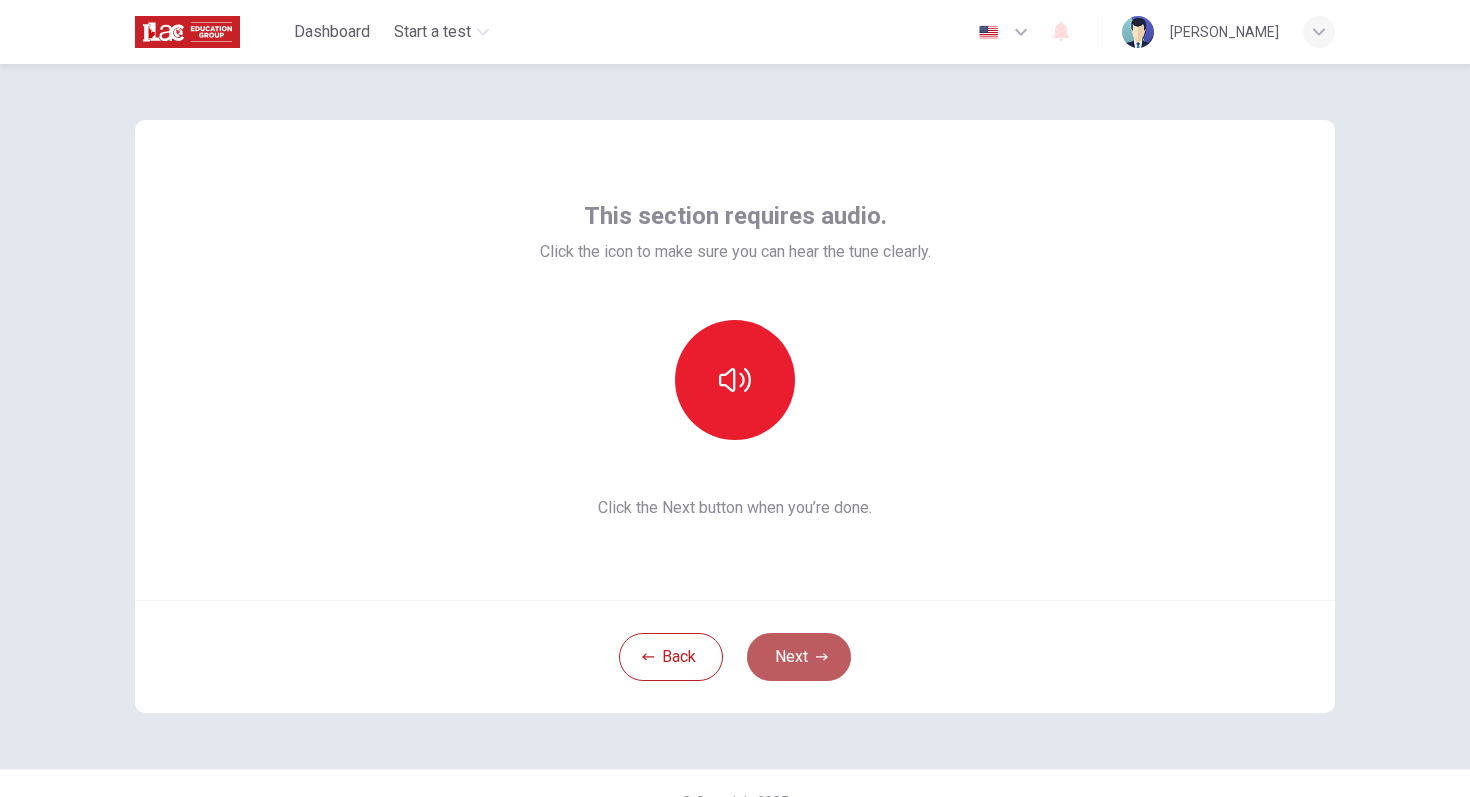 click on "Next" at bounding box center [799, 657] 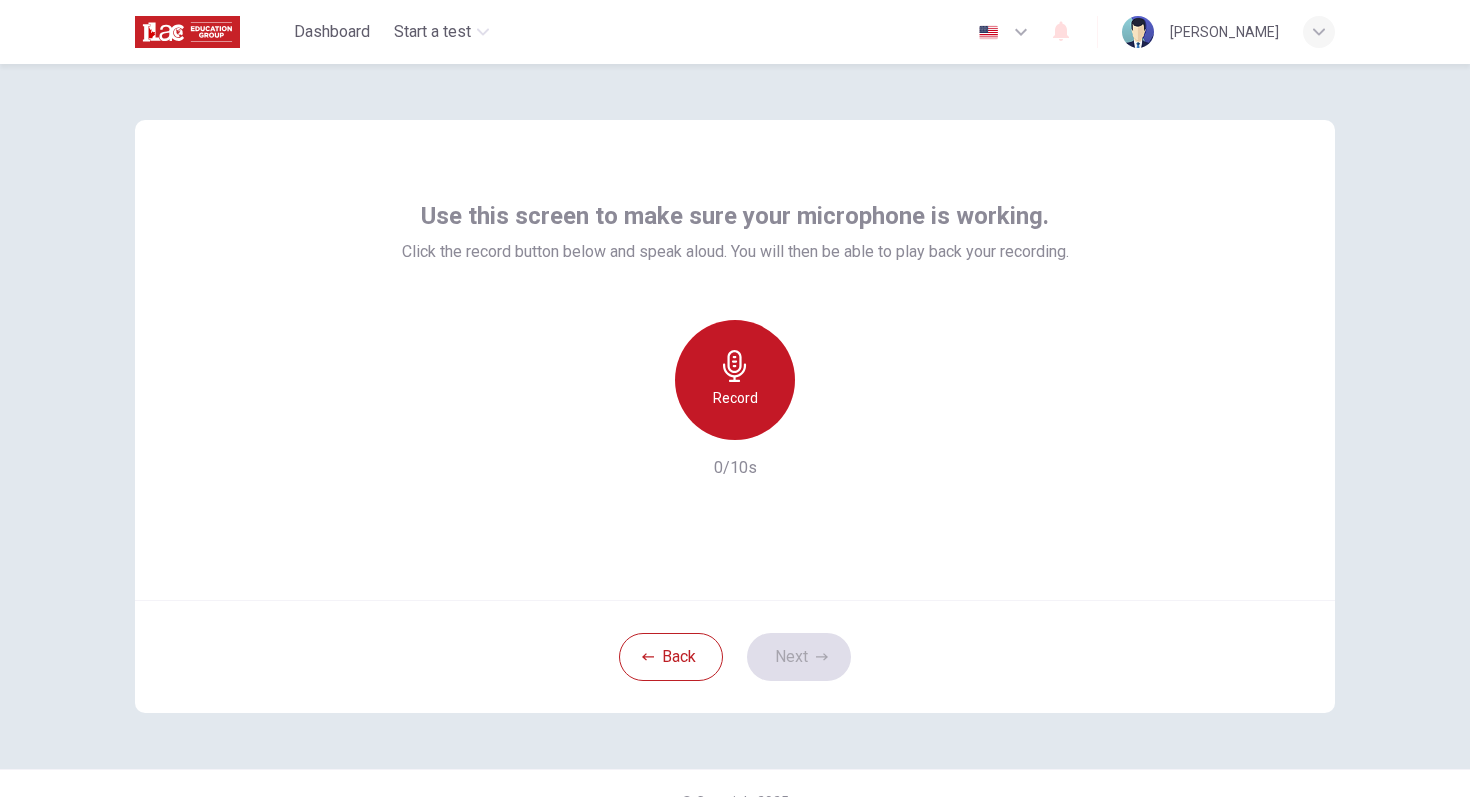 click on "Record" at bounding box center [735, 380] 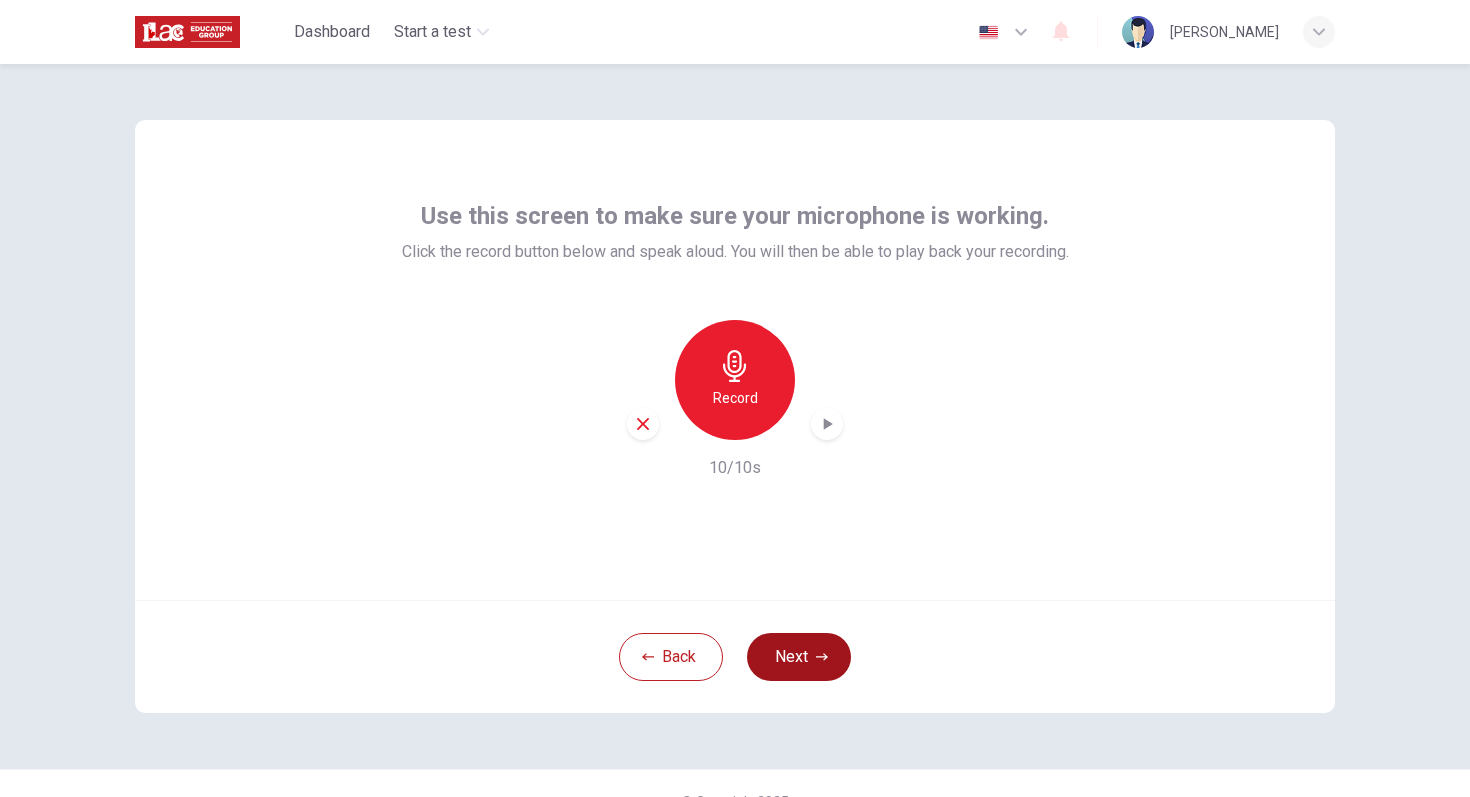 click on "Next" at bounding box center [799, 657] 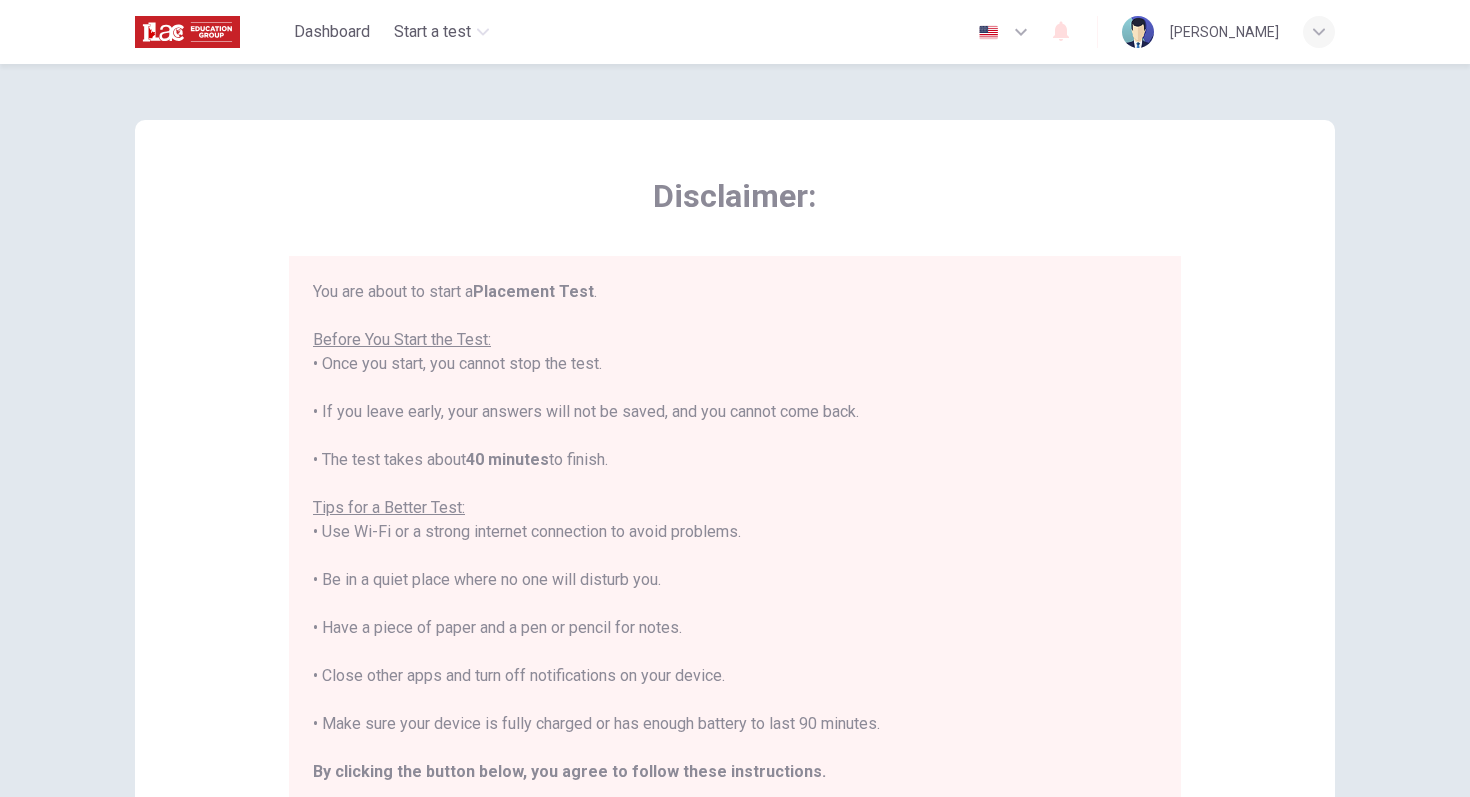 scroll, scrollTop: 23, scrollLeft: 0, axis: vertical 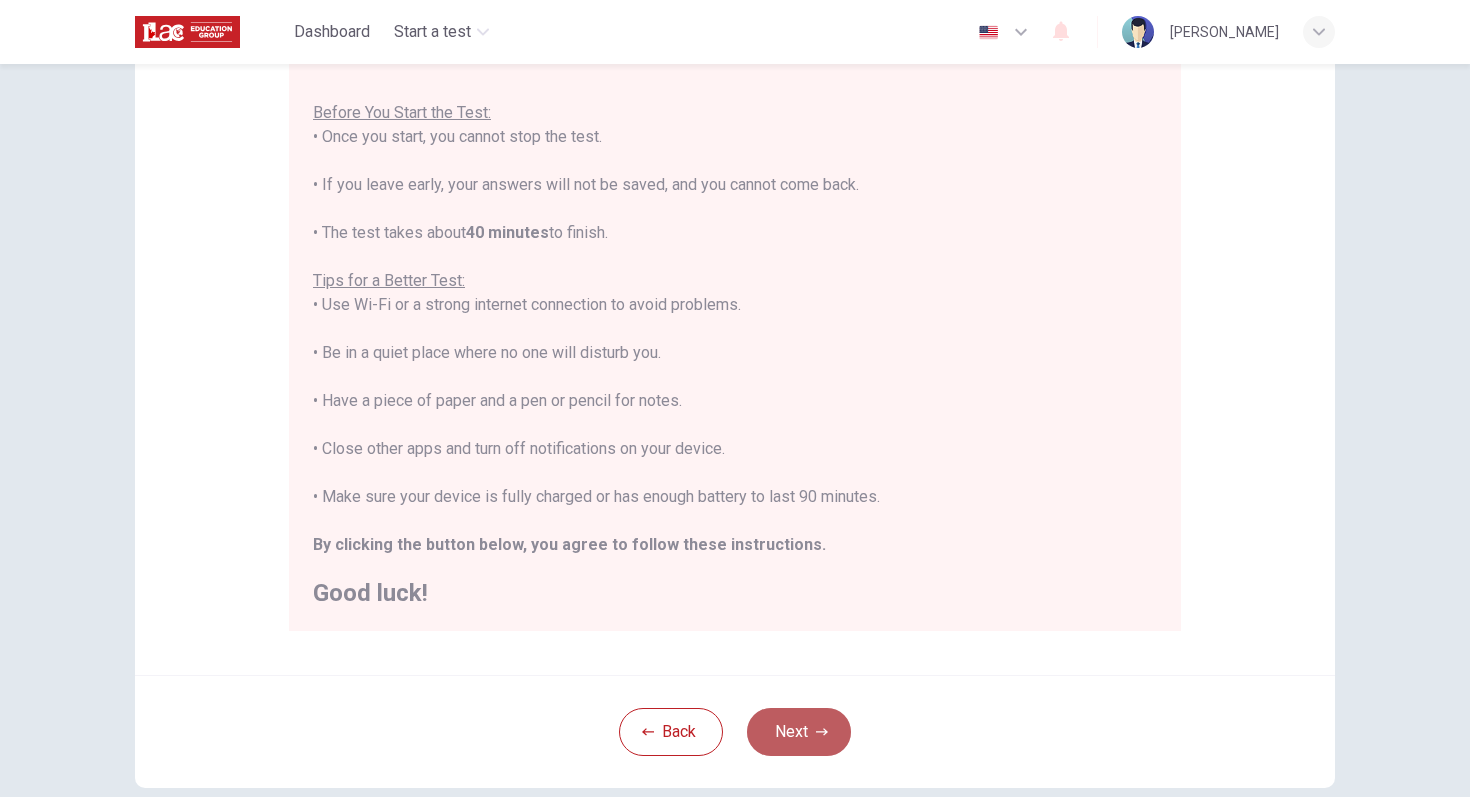 click 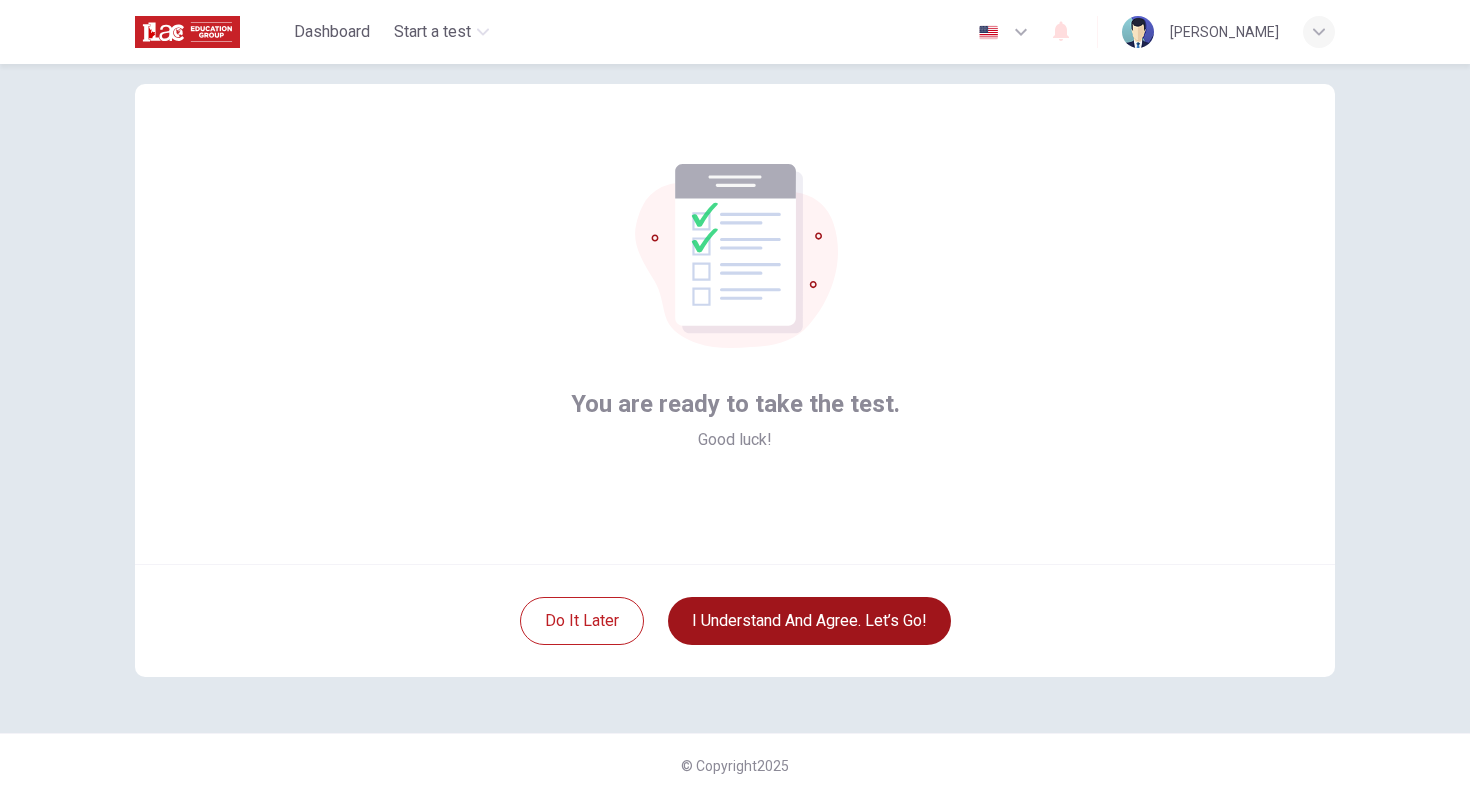 click on "I understand and agree. Let’s go!" at bounding box center (809, 621) 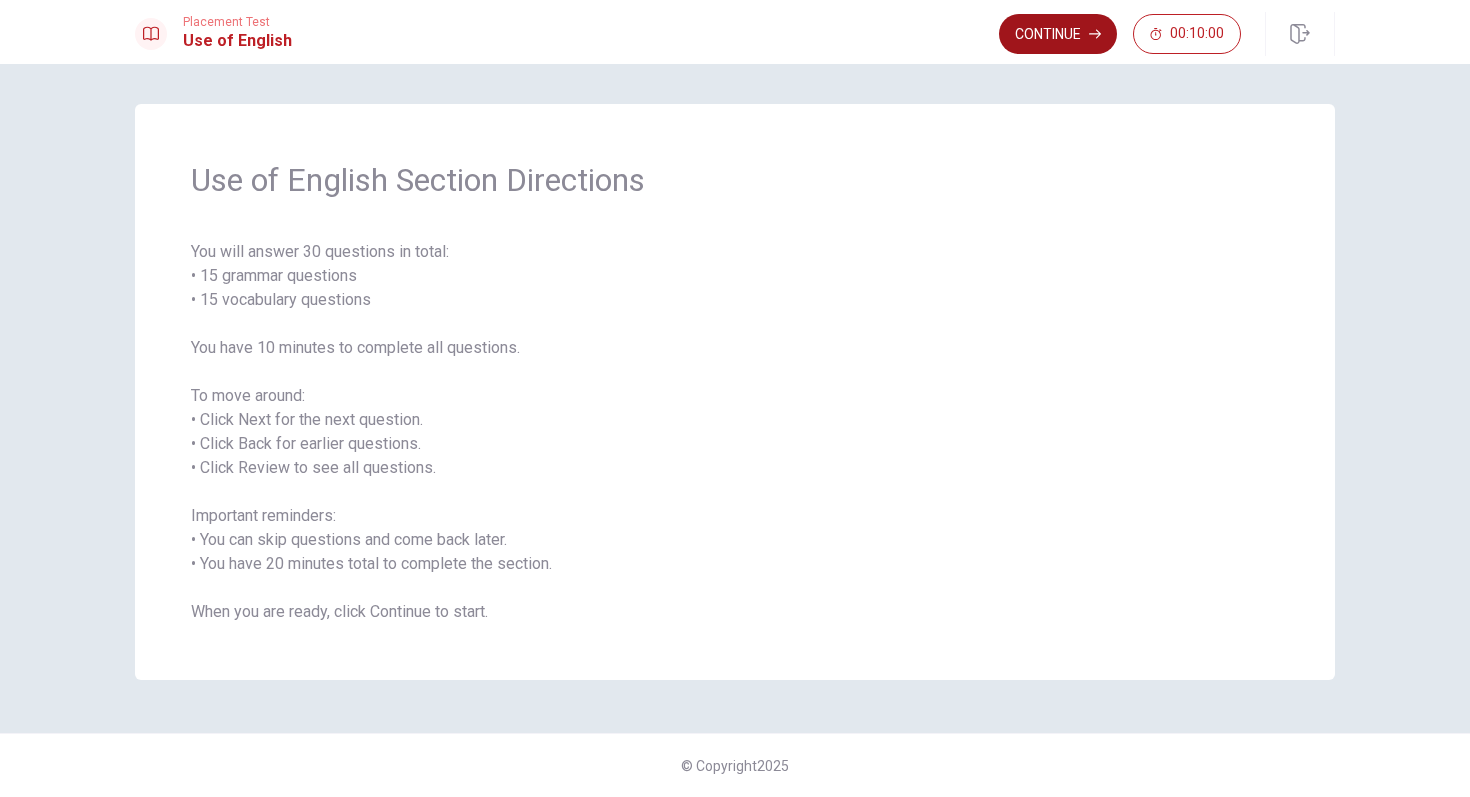 click on "Continue" at bounding box center [1058, 34] 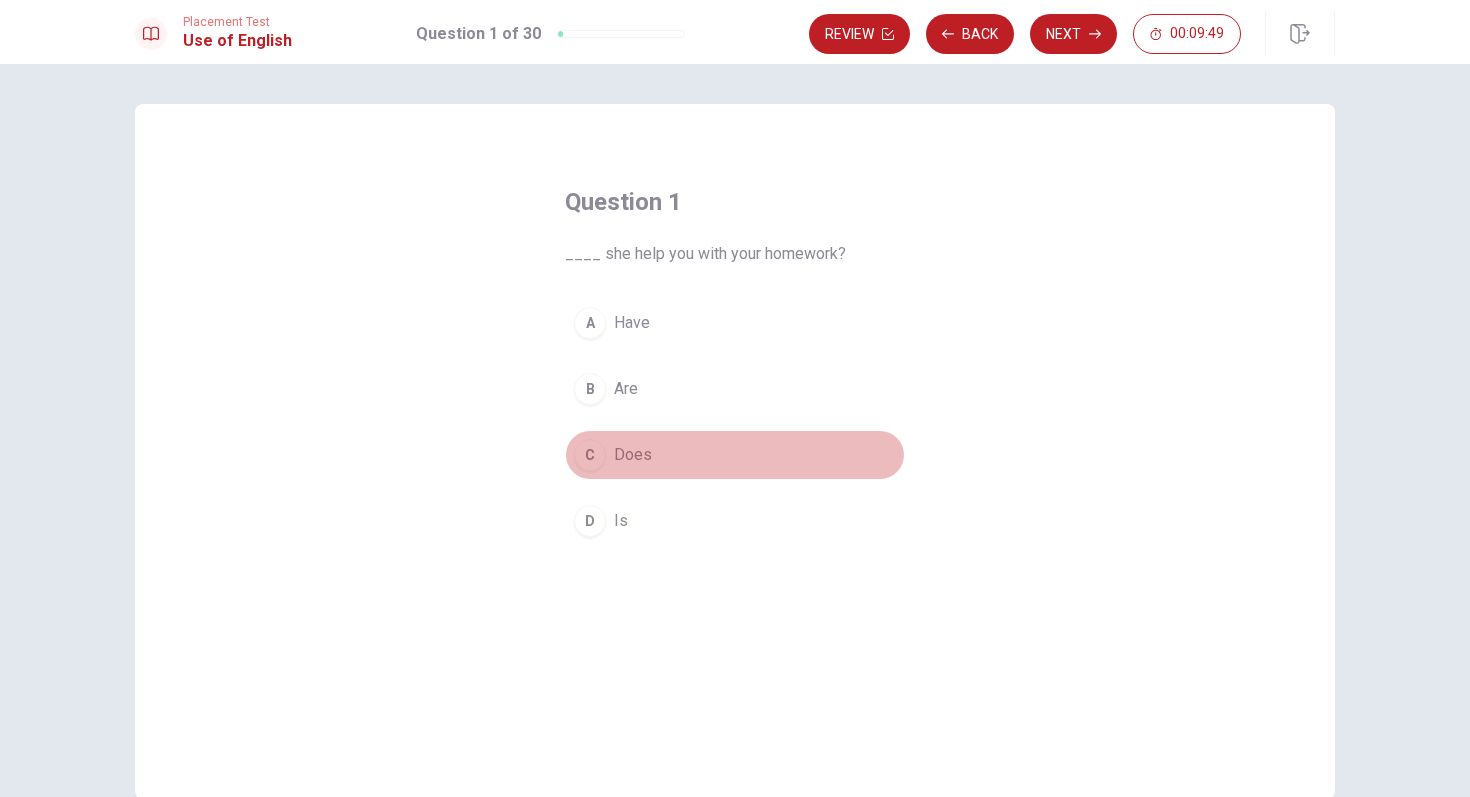click on "C" at bounding box center [590, 455] 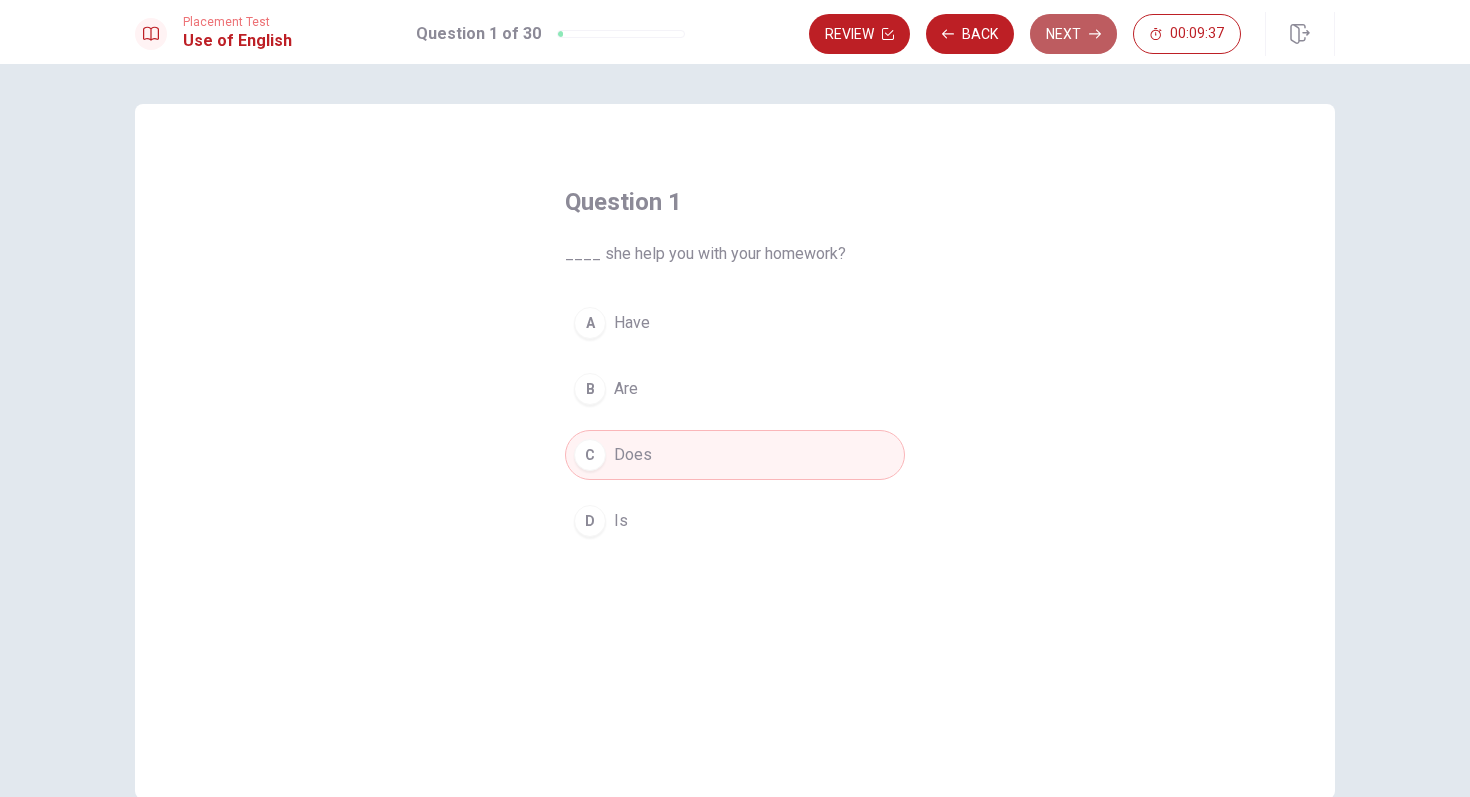 click on "Next" at bounding box center [1073, 34] 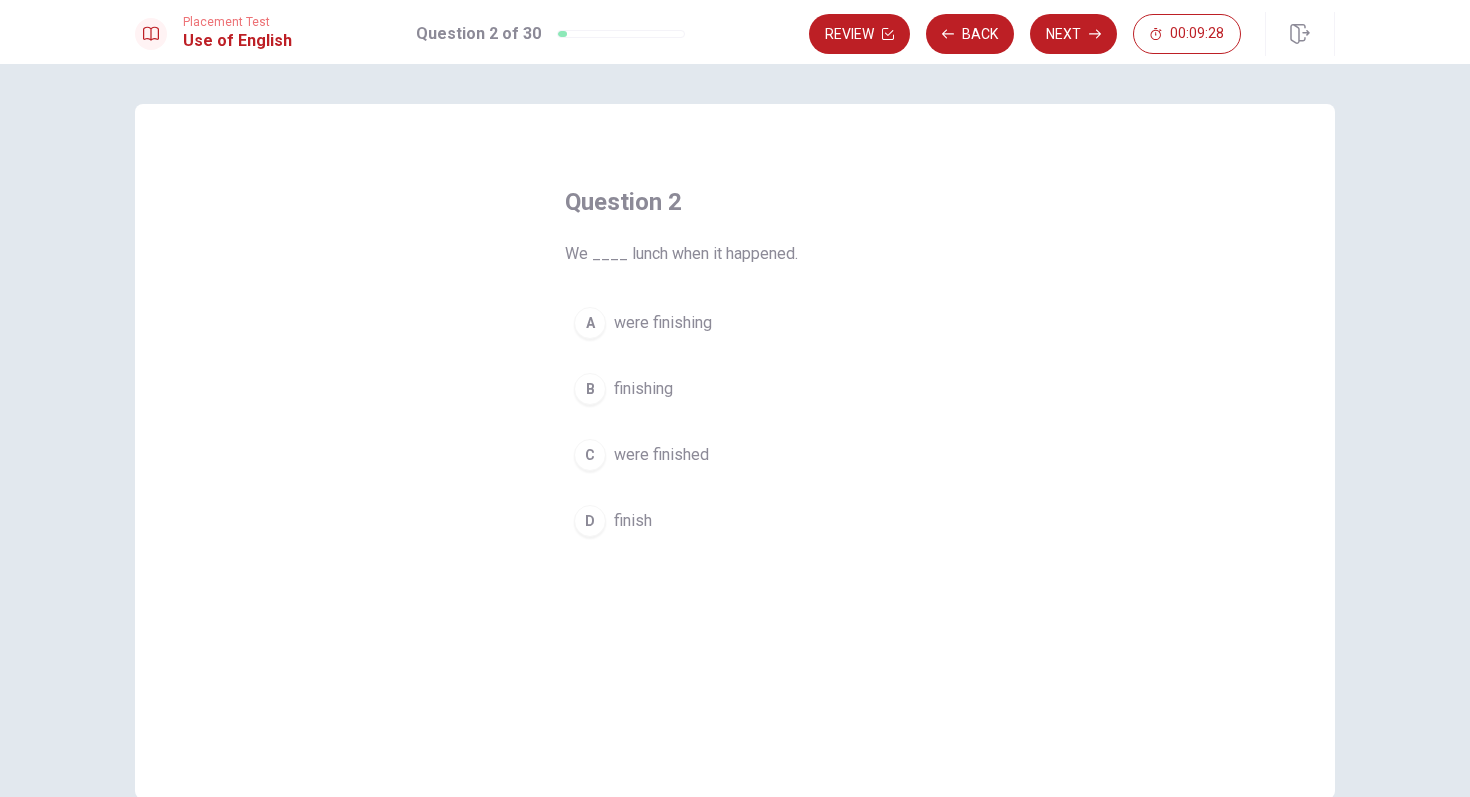 click on "were finishing" at bounding box center (663, 323) 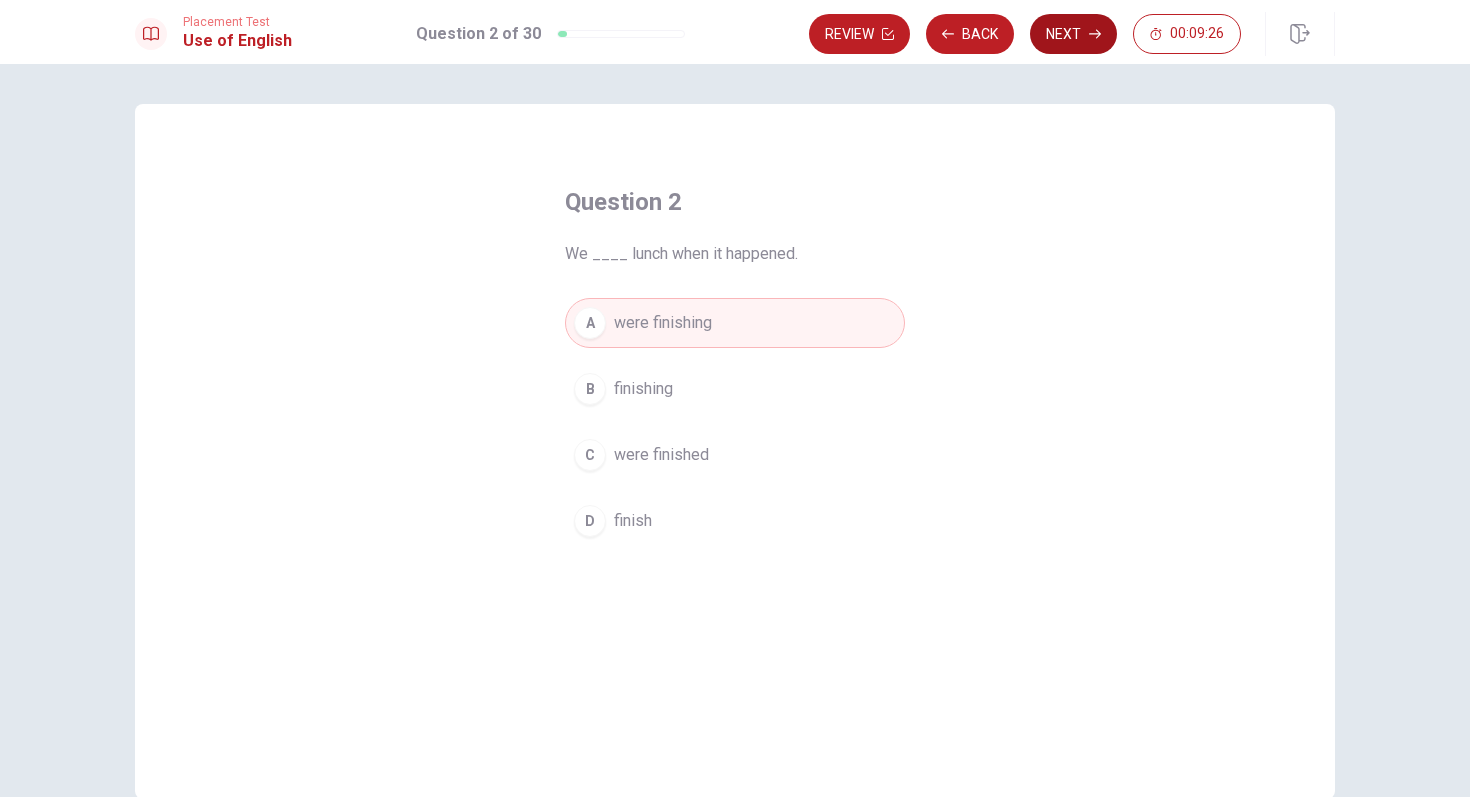 click 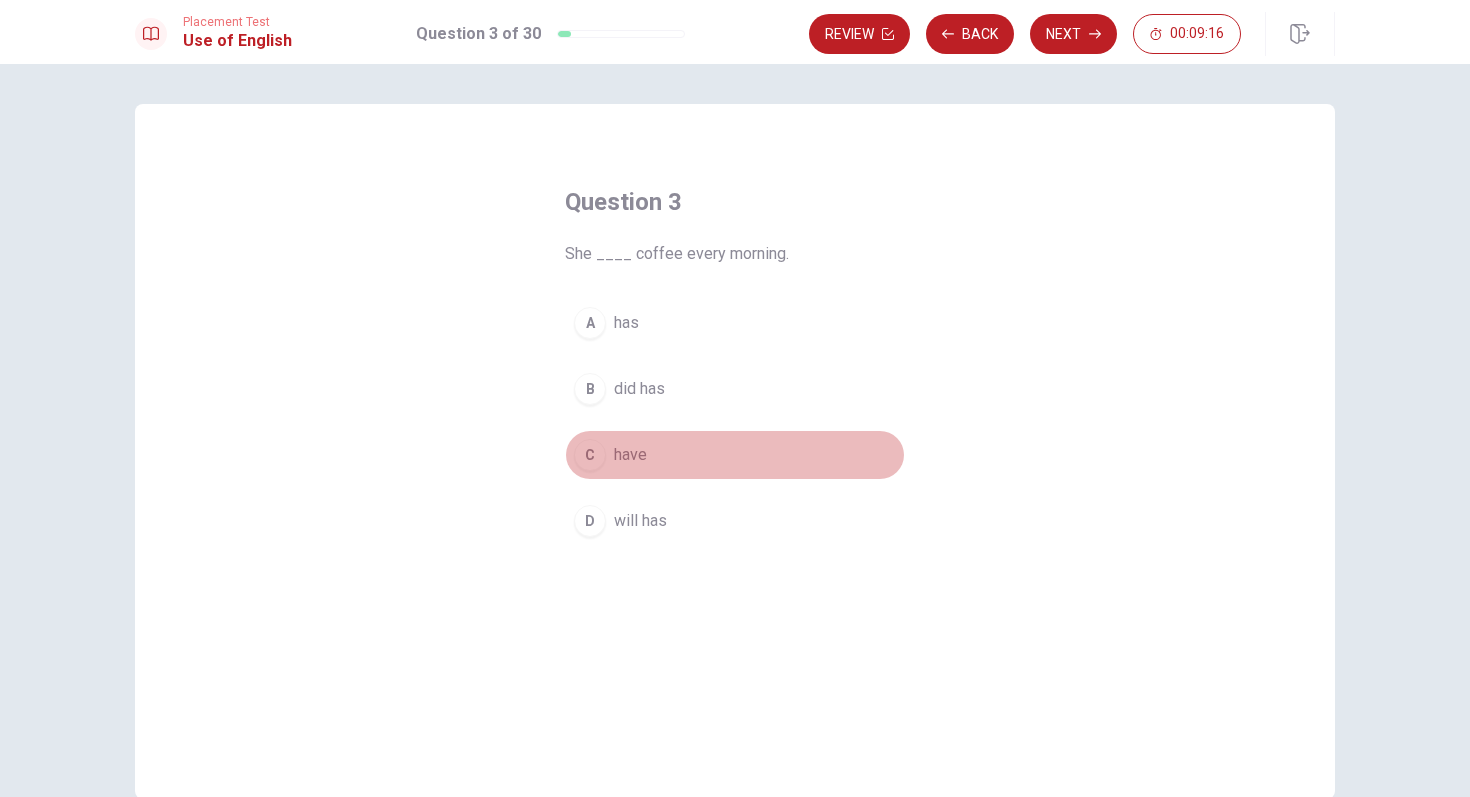 click on "C" at bounding box center [590, 455] 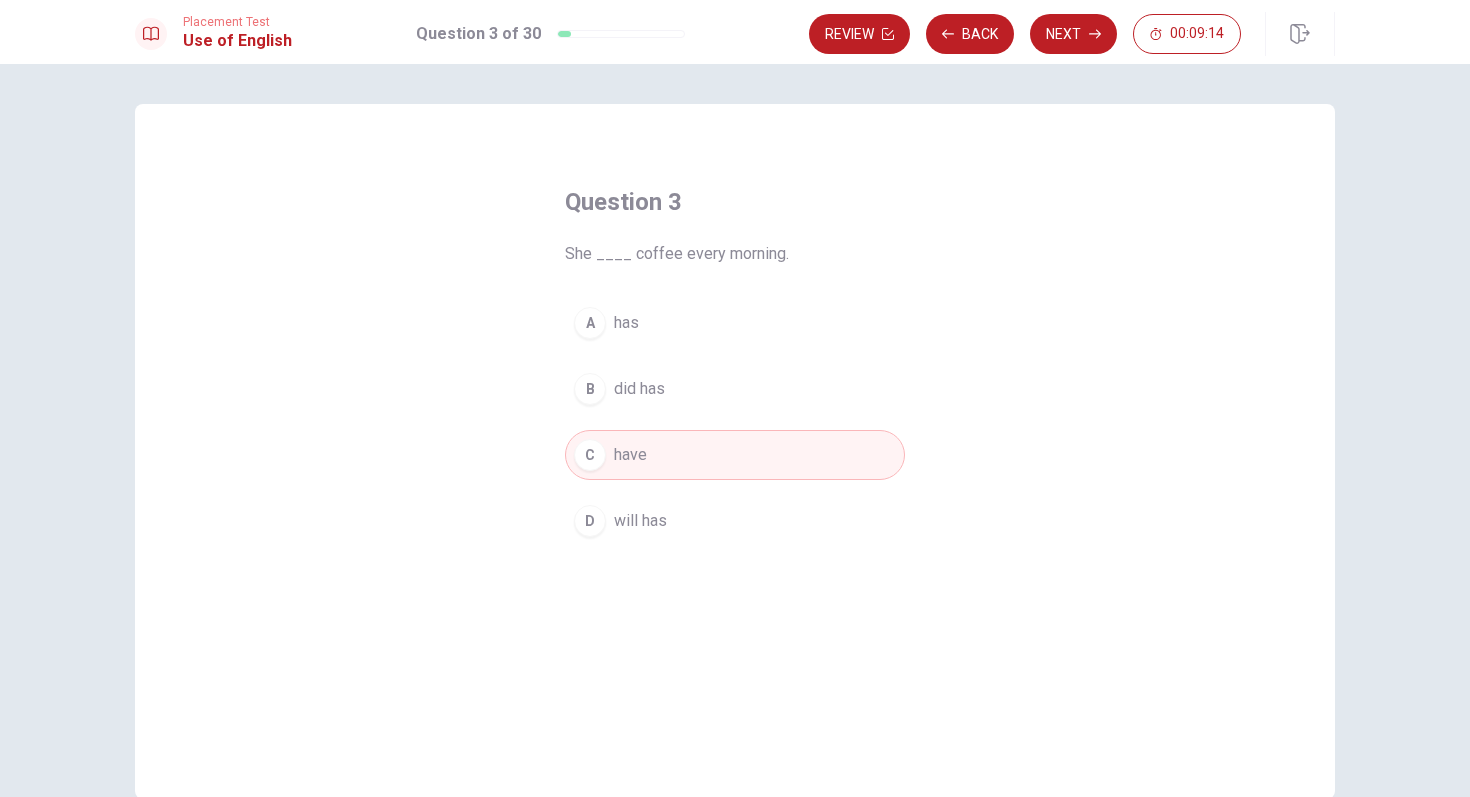 click on "has" at bounding box center [626, 323] 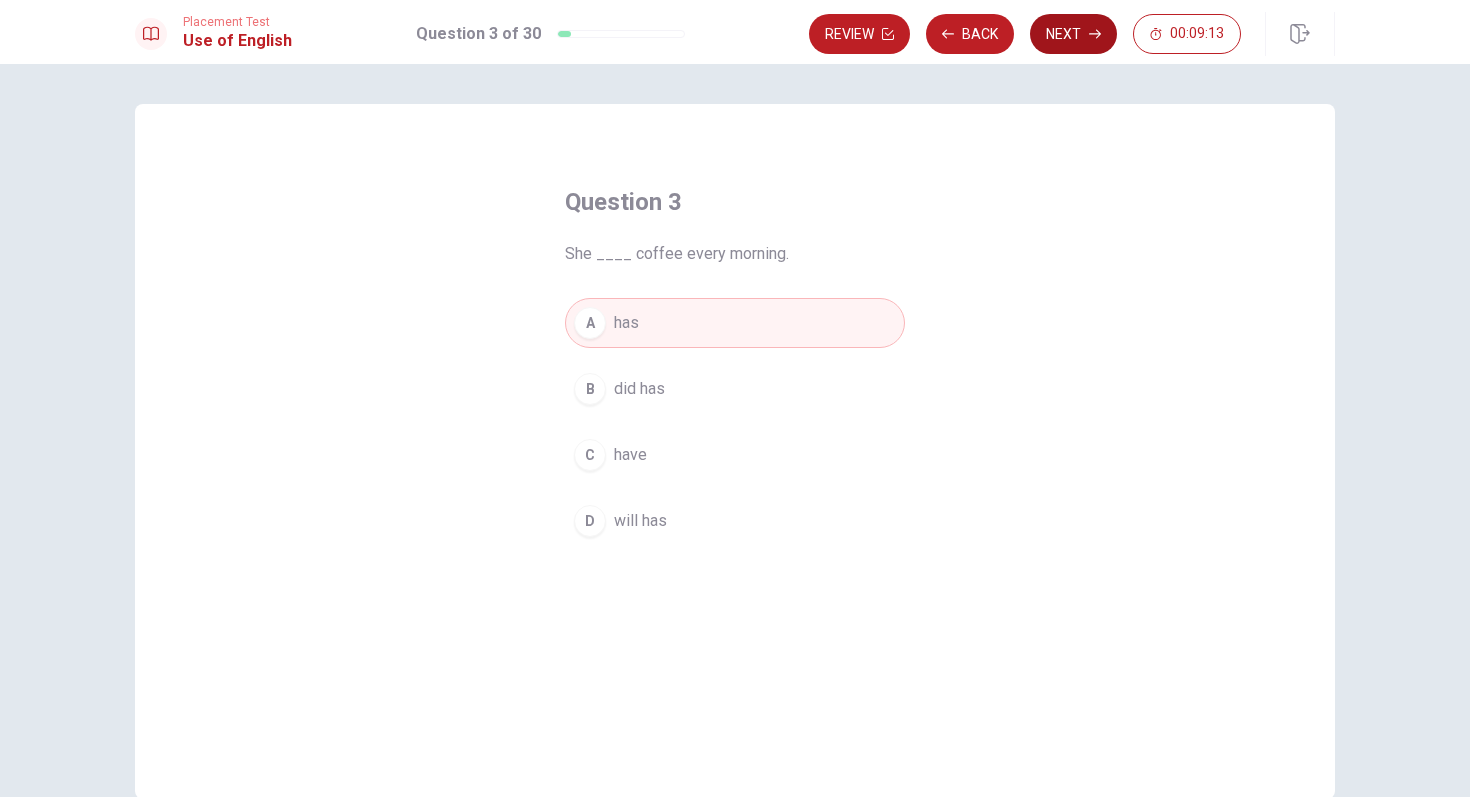 click on "Next" at bounding box center [1073, 34] 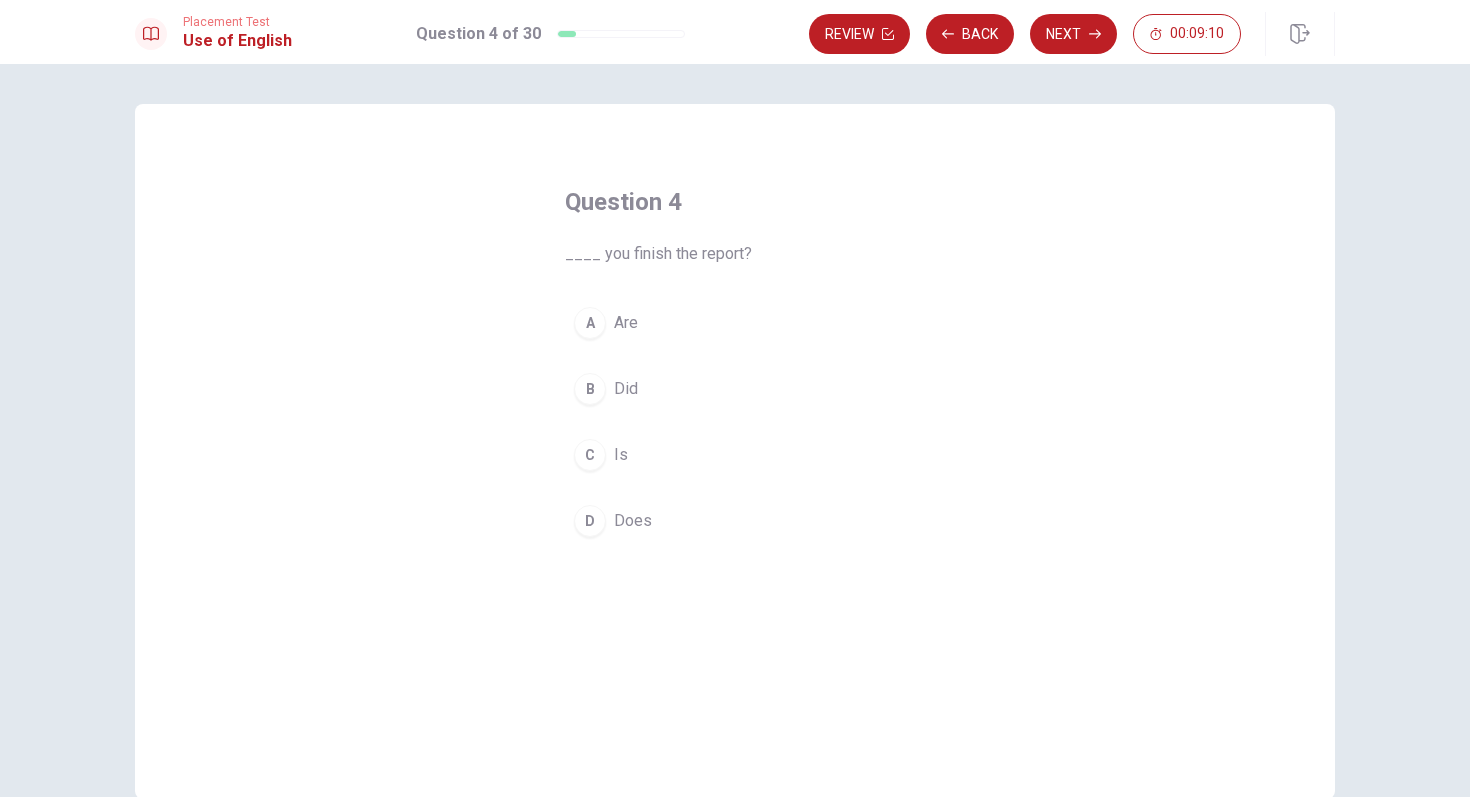 click on "B Did" at bounding box center [735, 389] 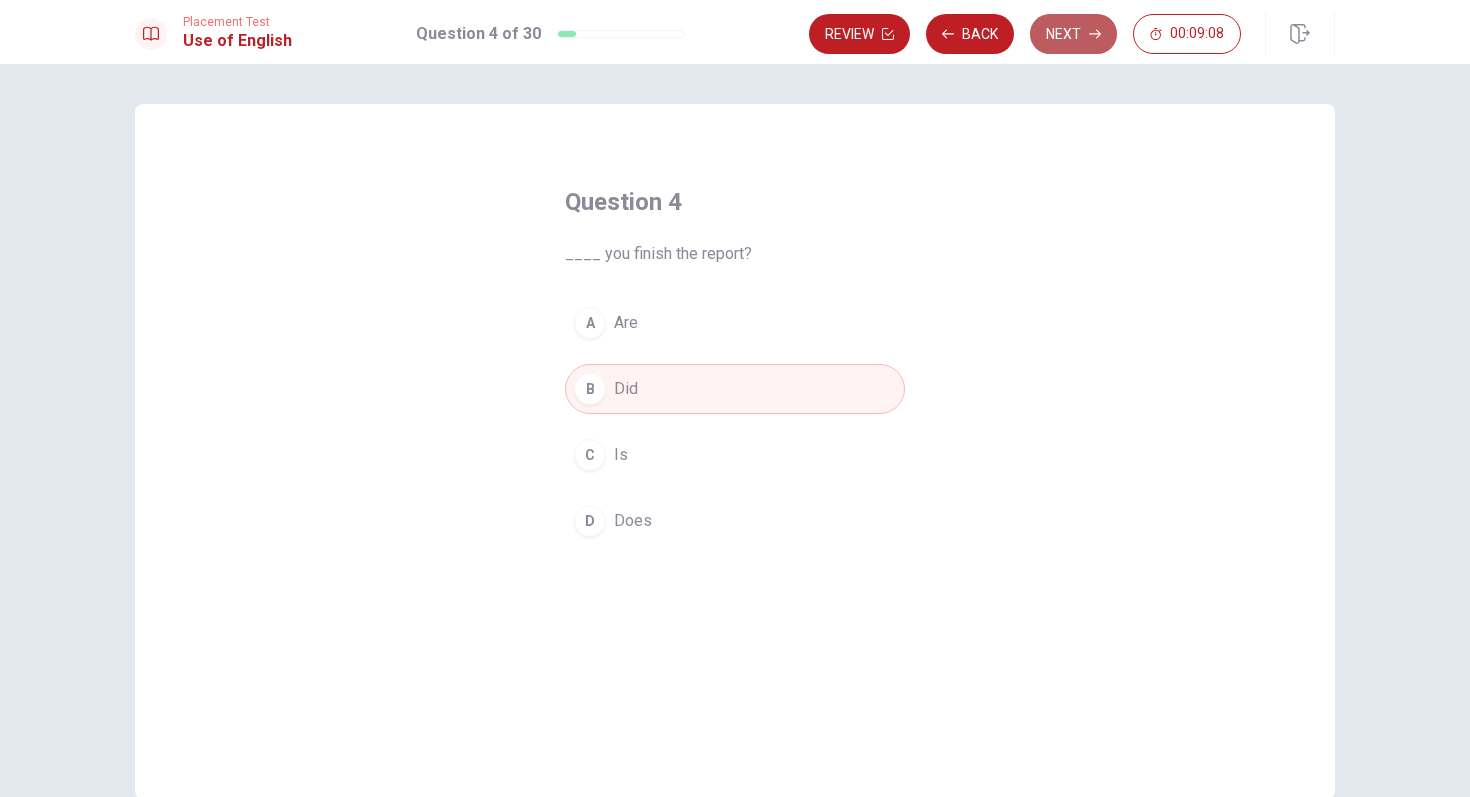 click on "Next" at bounding box center (1073, 34) 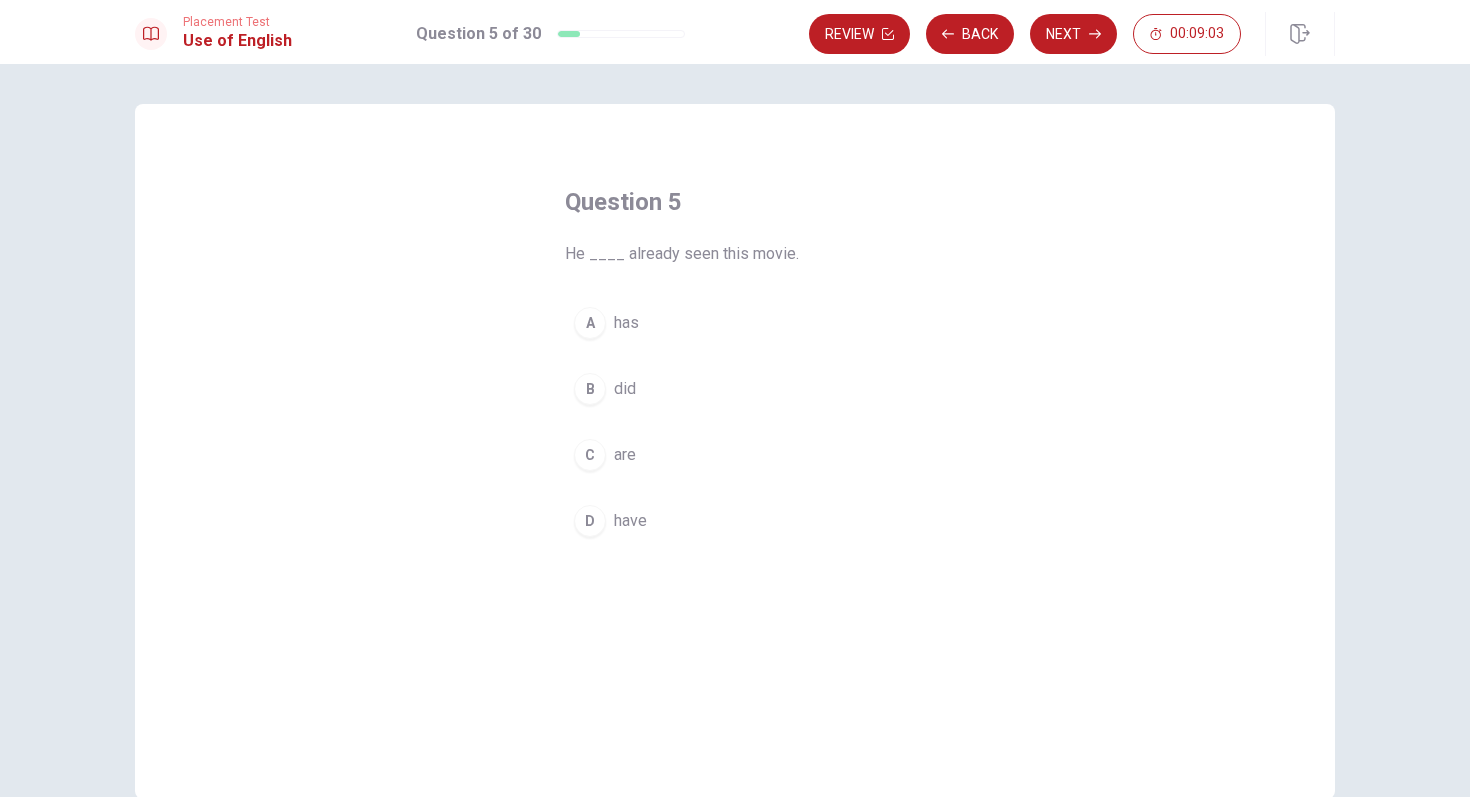 click on "A has" at bounding box center (735, 323) 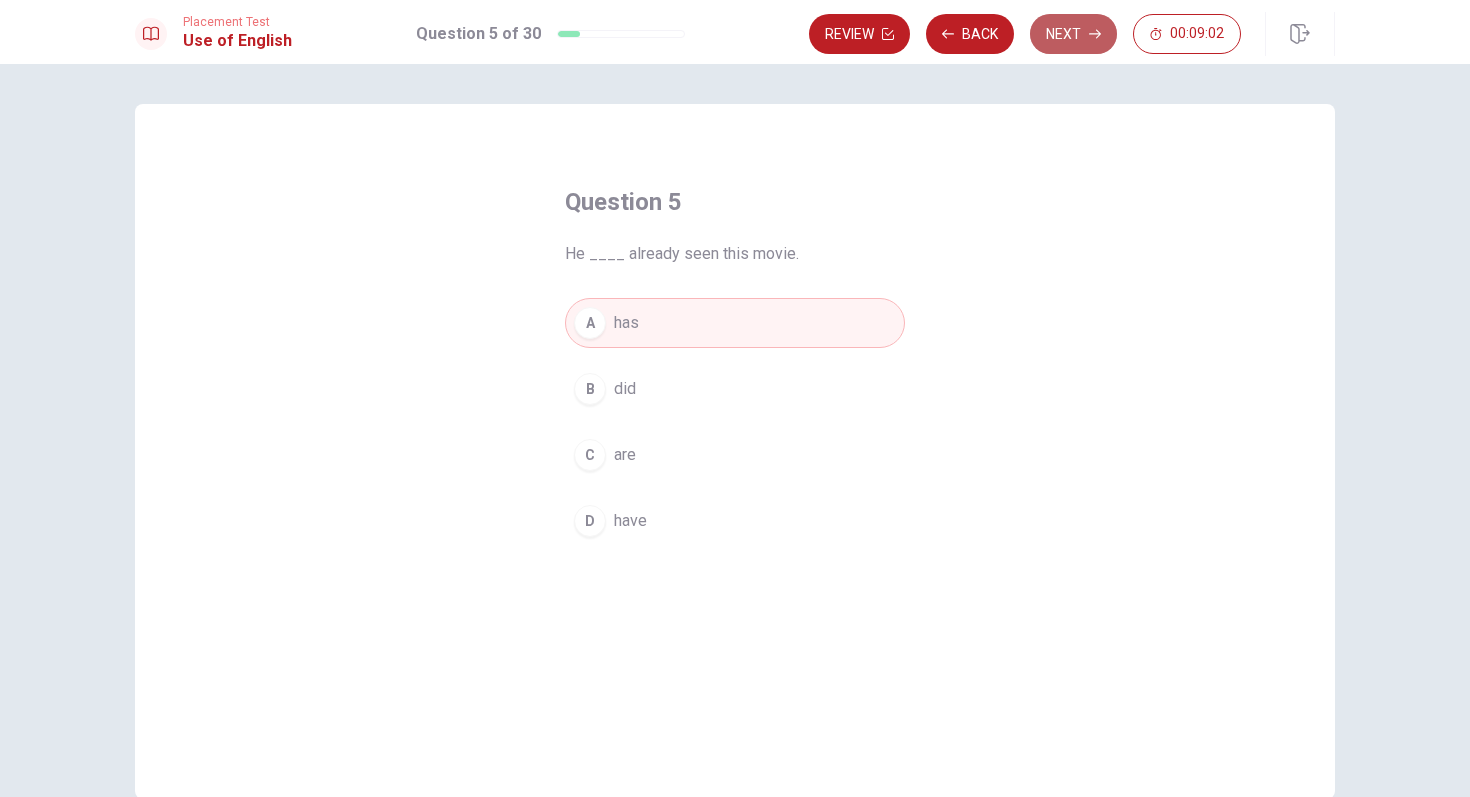 click on "Next" at bounding box center [1073, 34] 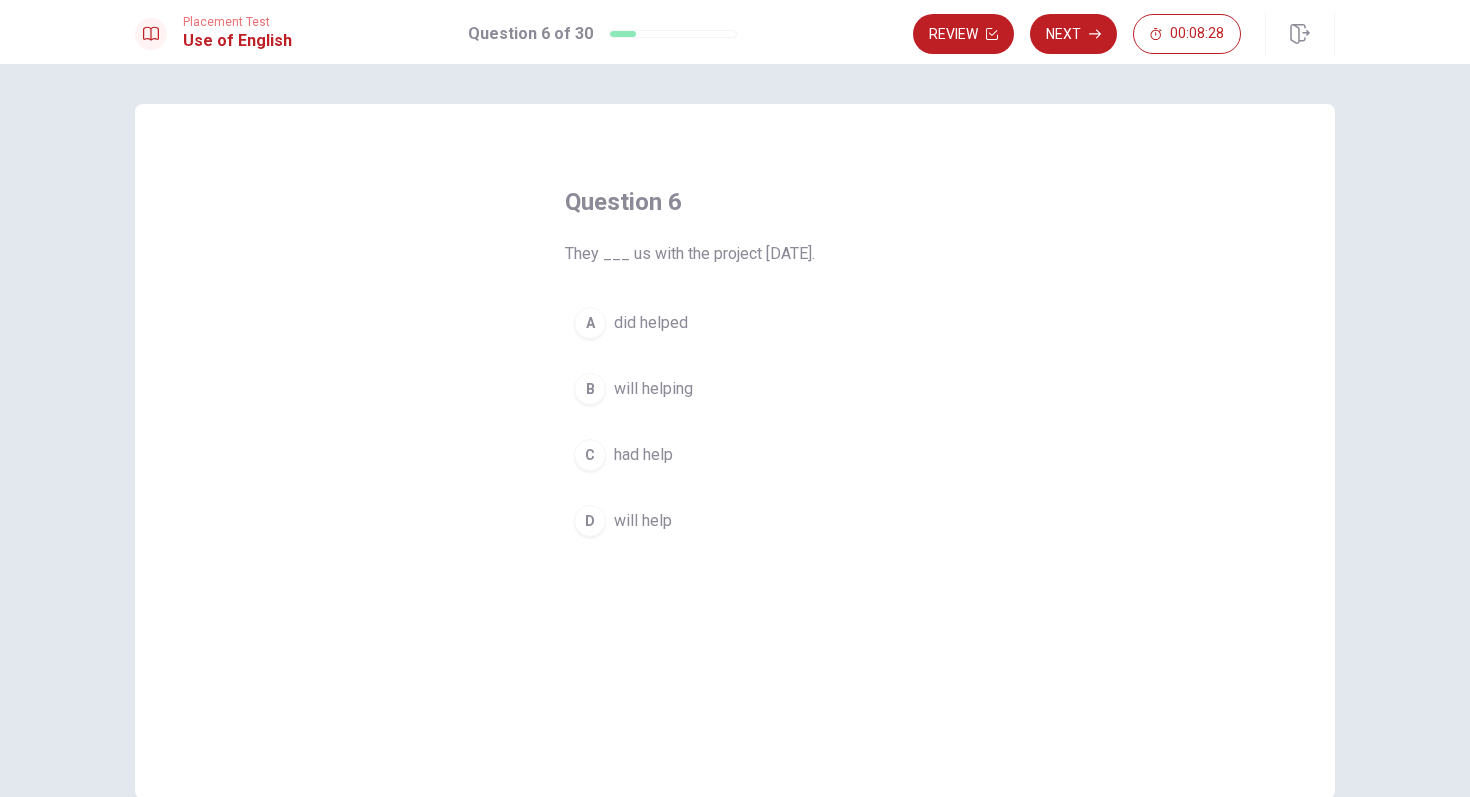 click on "will help" at bounding box center (643, 521) 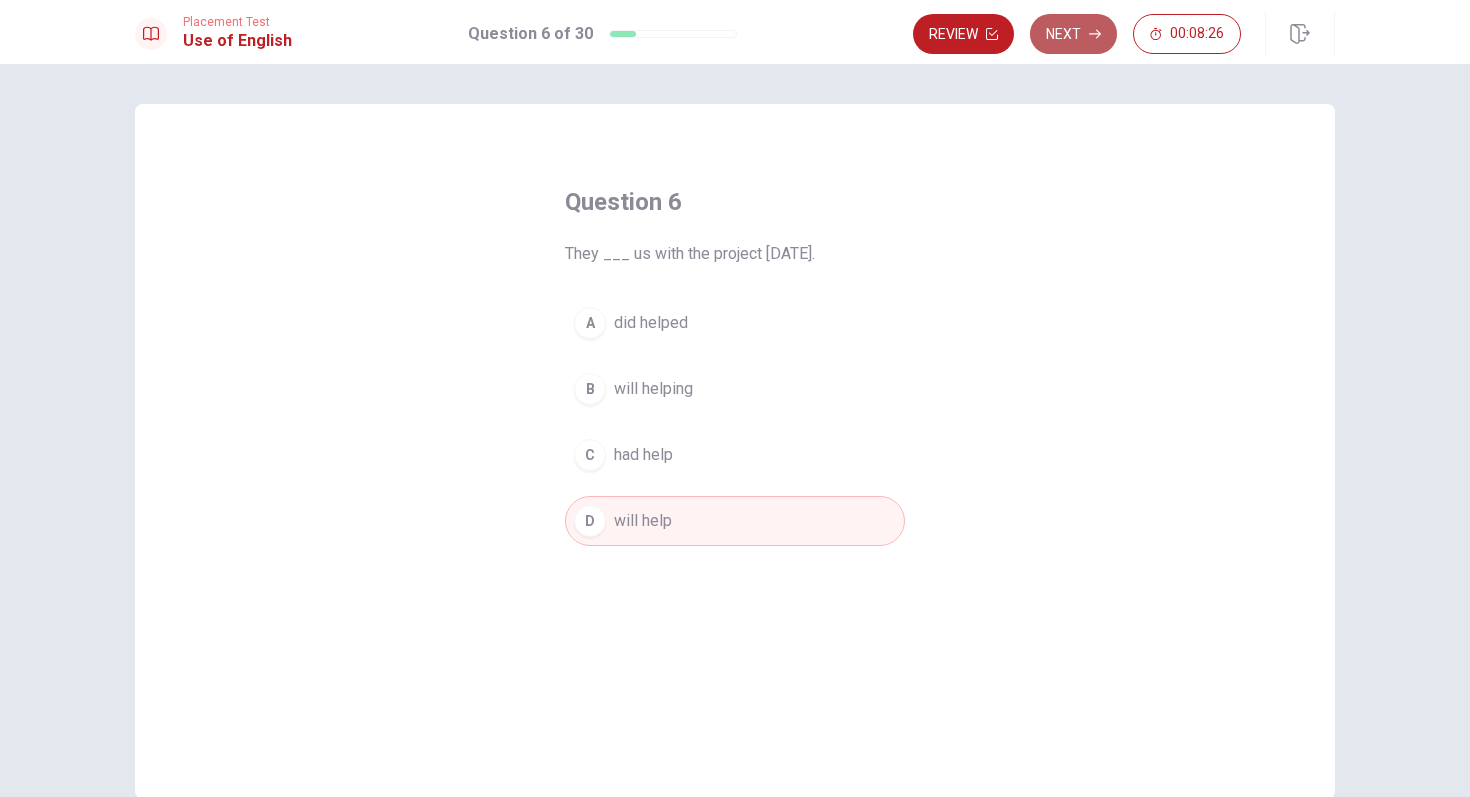click 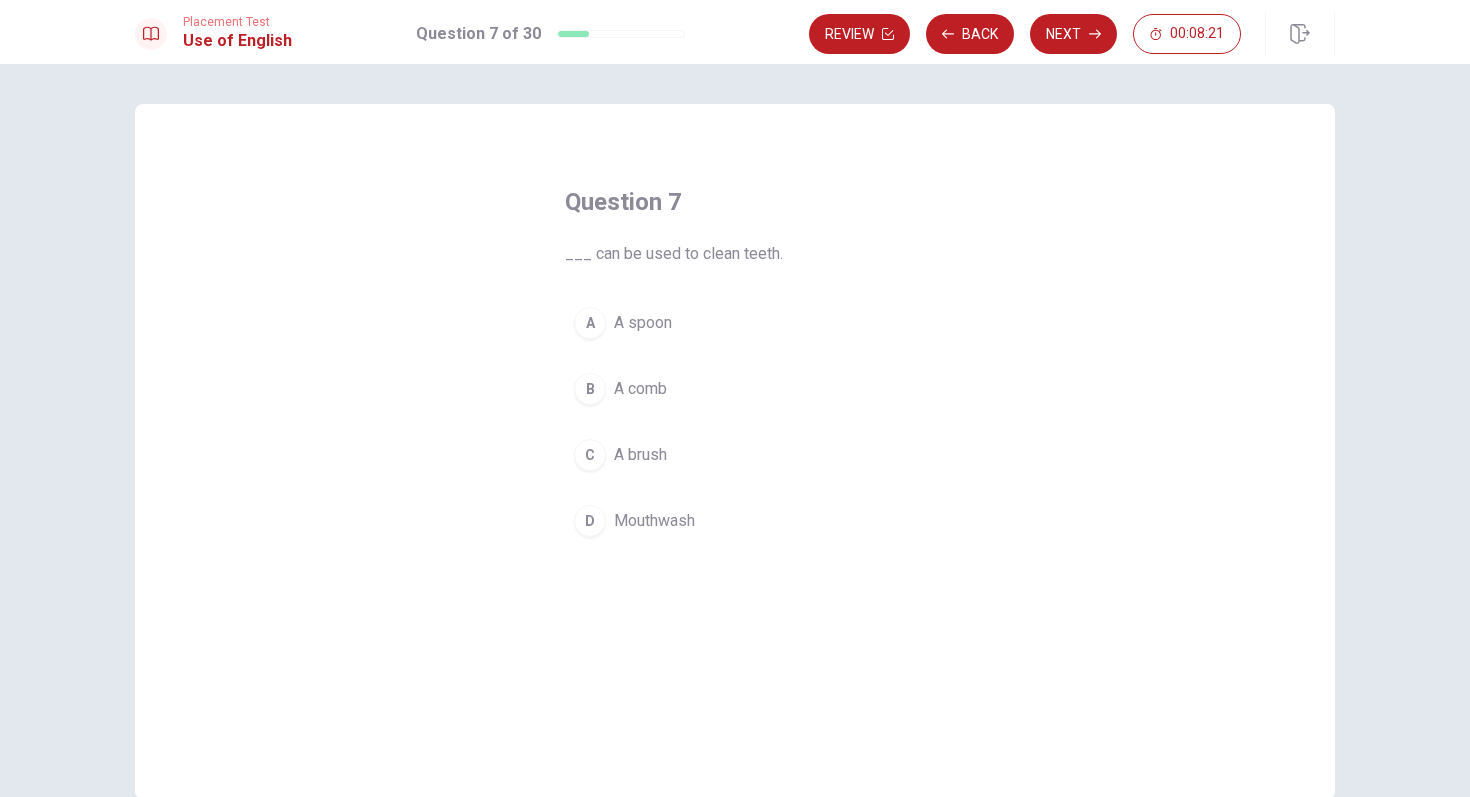 click on "C A brush" at bounding box center [735, 455] 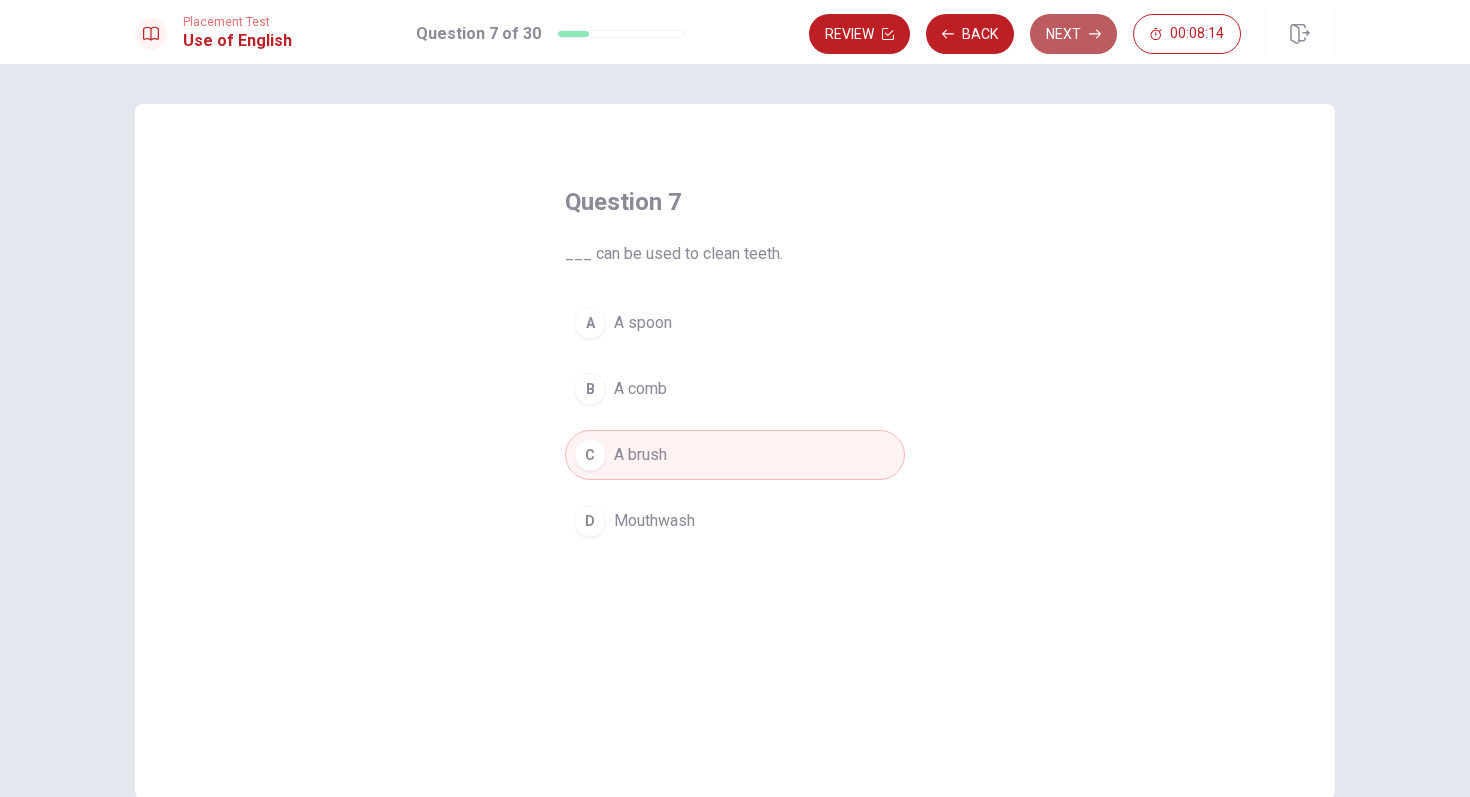 click on "Next" at bounding box center [1073, 34] 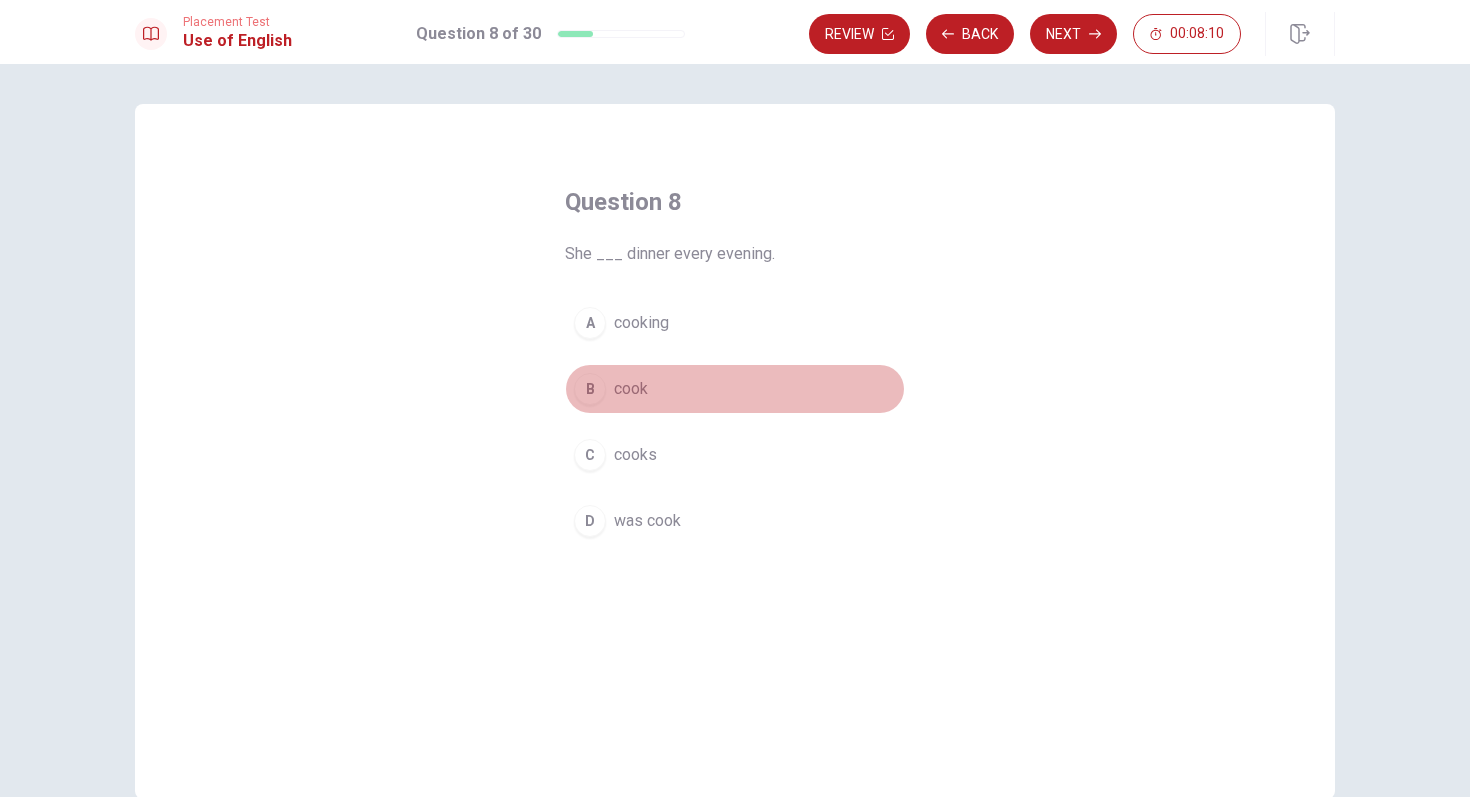 click on "B cook" at bounding box center [735, 389] 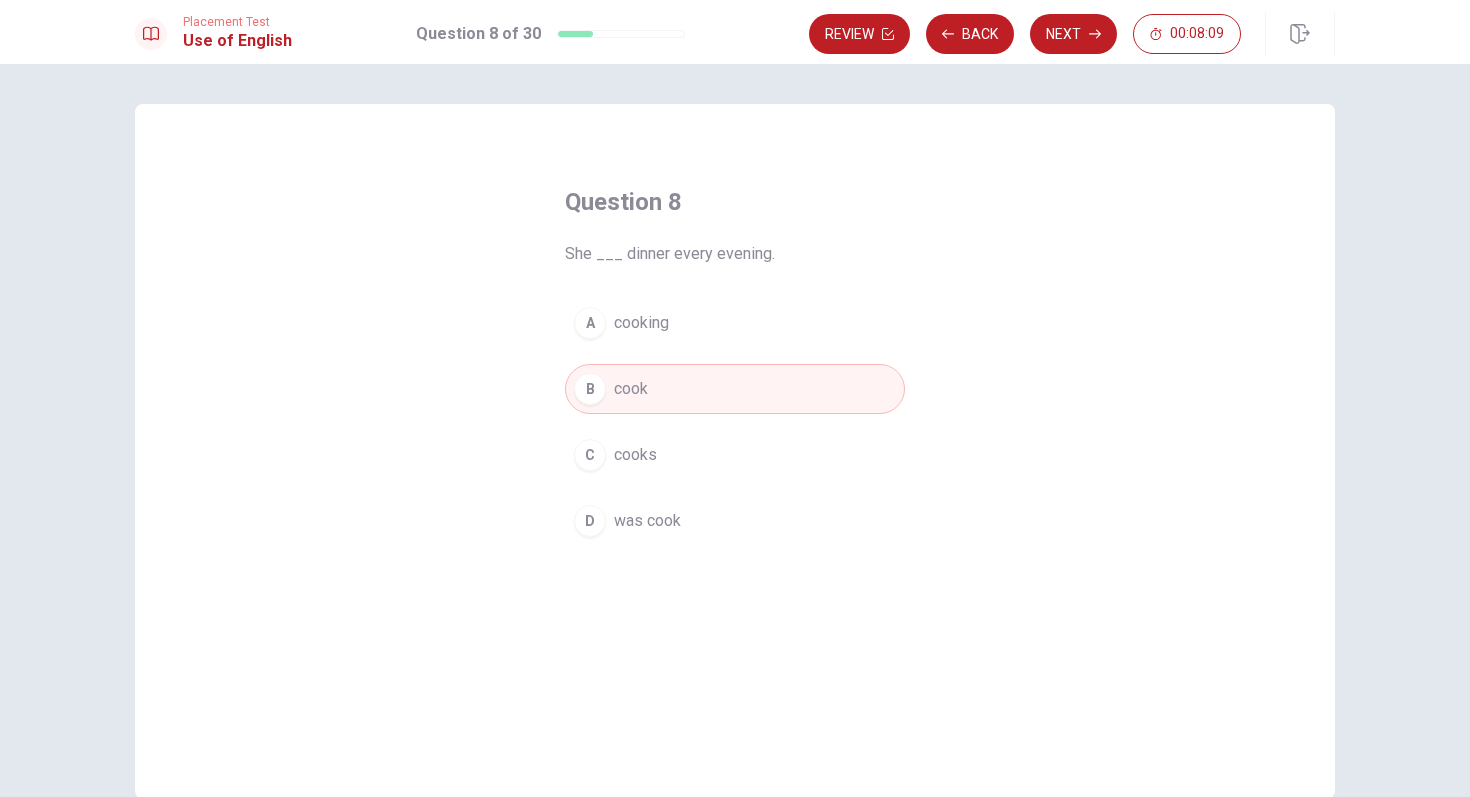 click on "cooks" at bounding box center (635, 455) 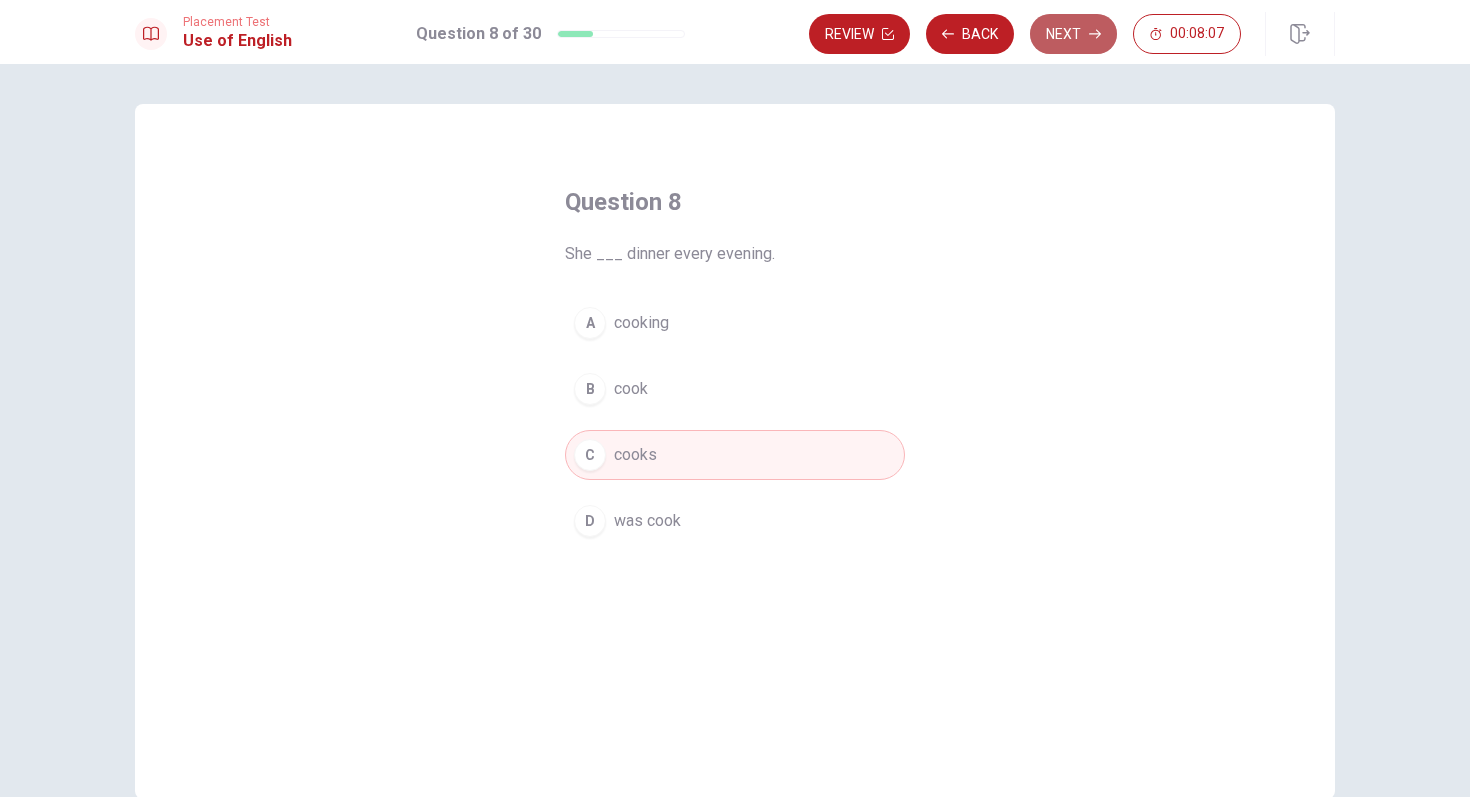 click on "Next" at bounding box center (1073, 34) 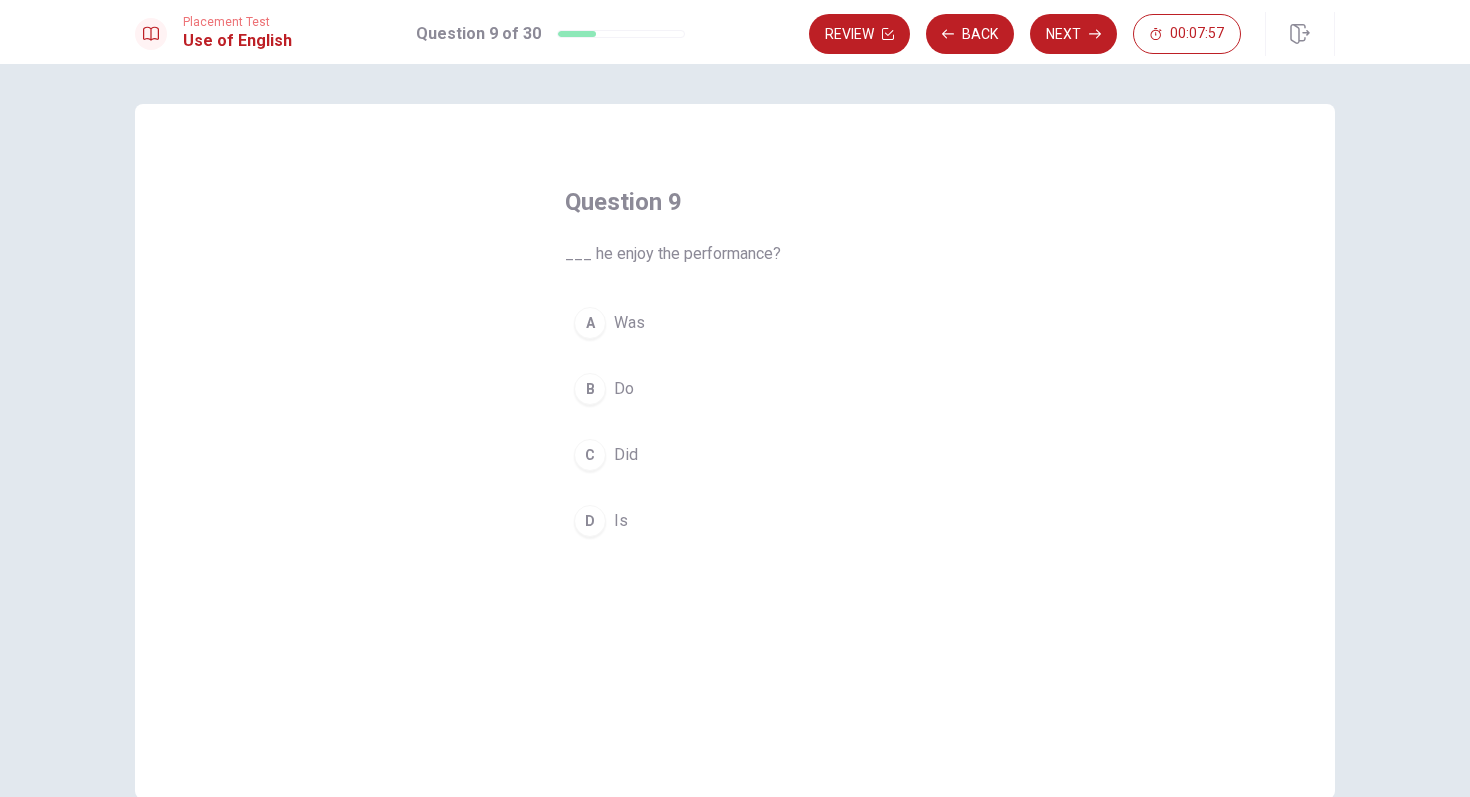 click on "C Did" at bounding box center [735, 455] 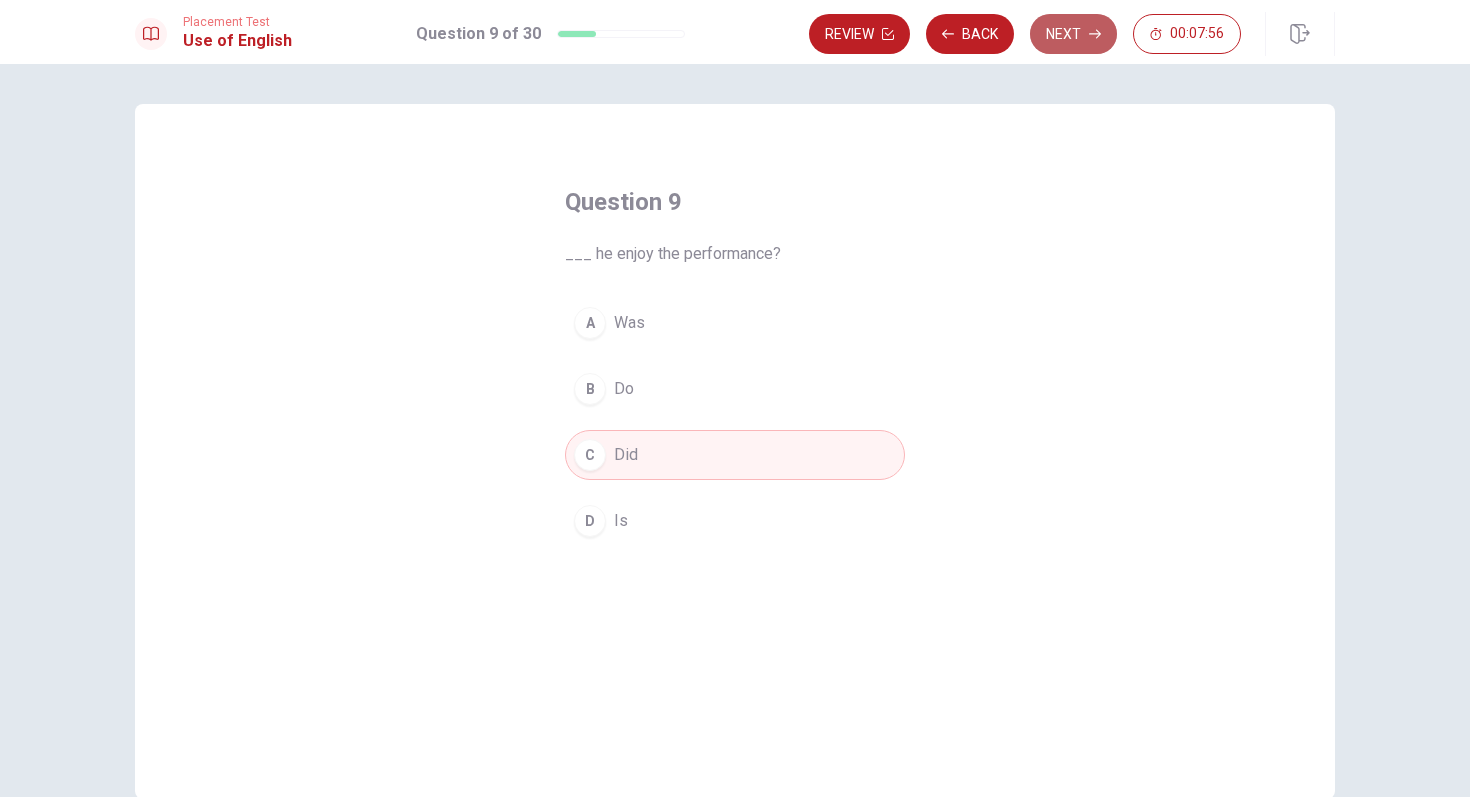 click on "Next" at bounding box center [1073, 34] 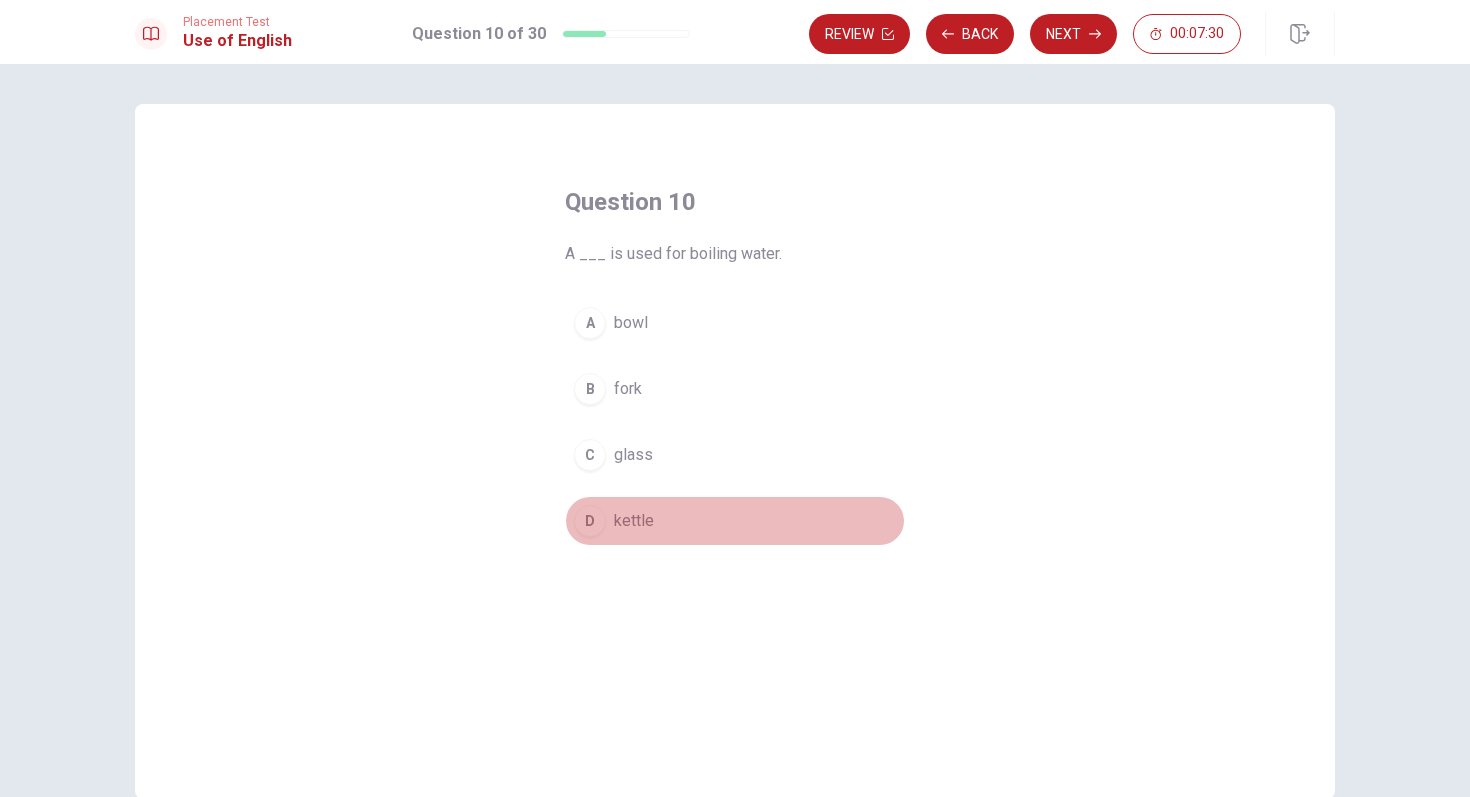click on "kettle" at bounding box center [634, 521] 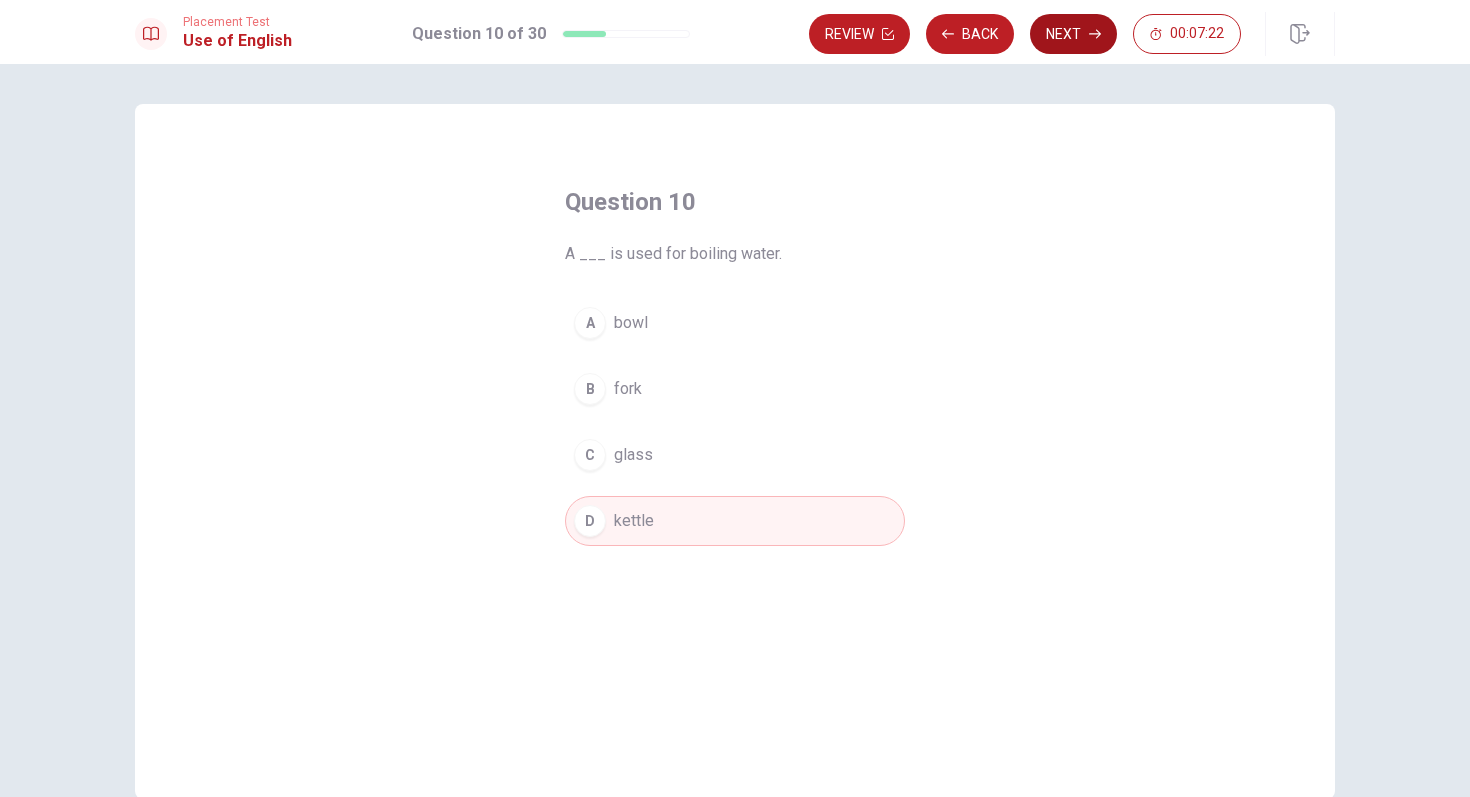 click 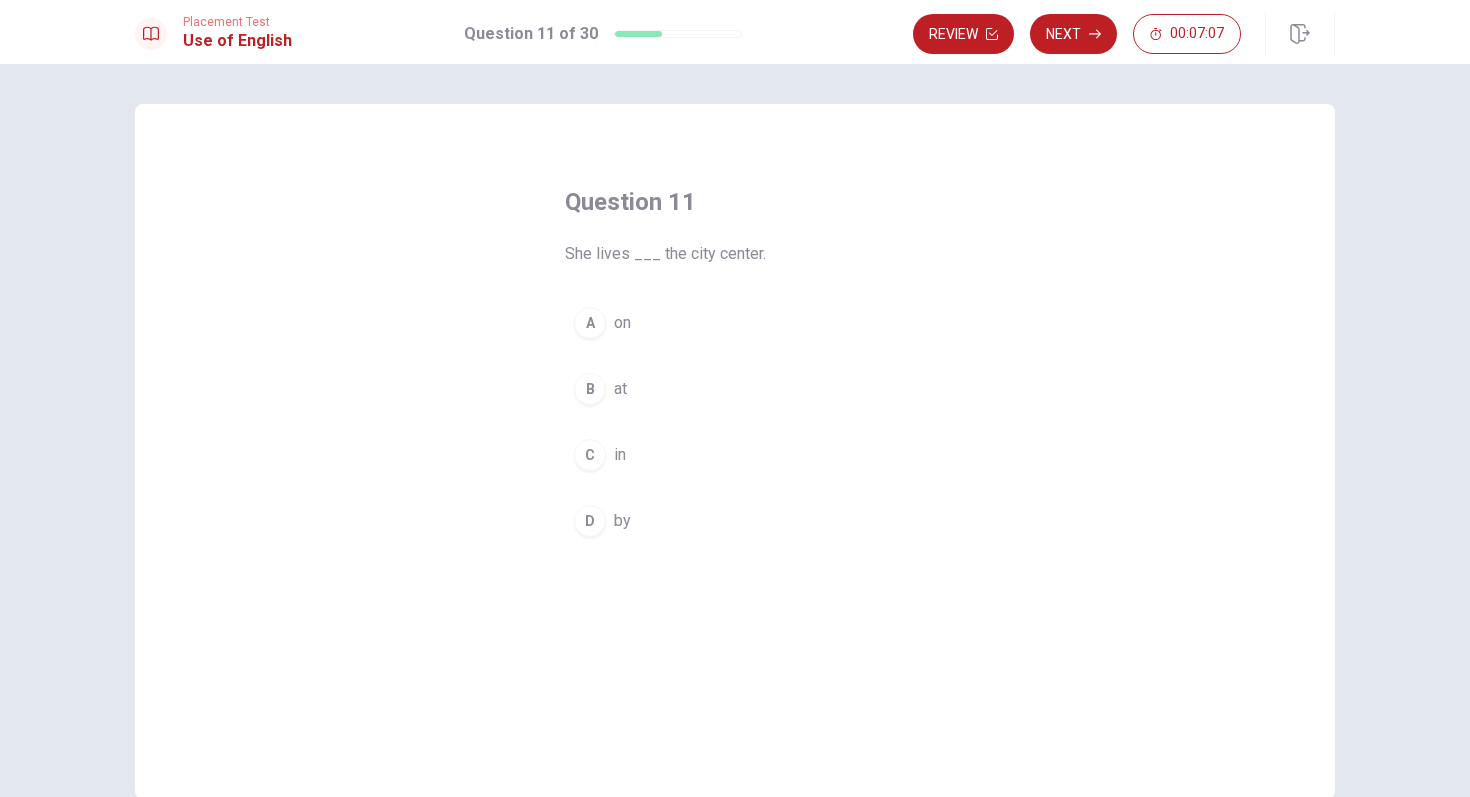 click on "C" at bounding box center [590, 455] 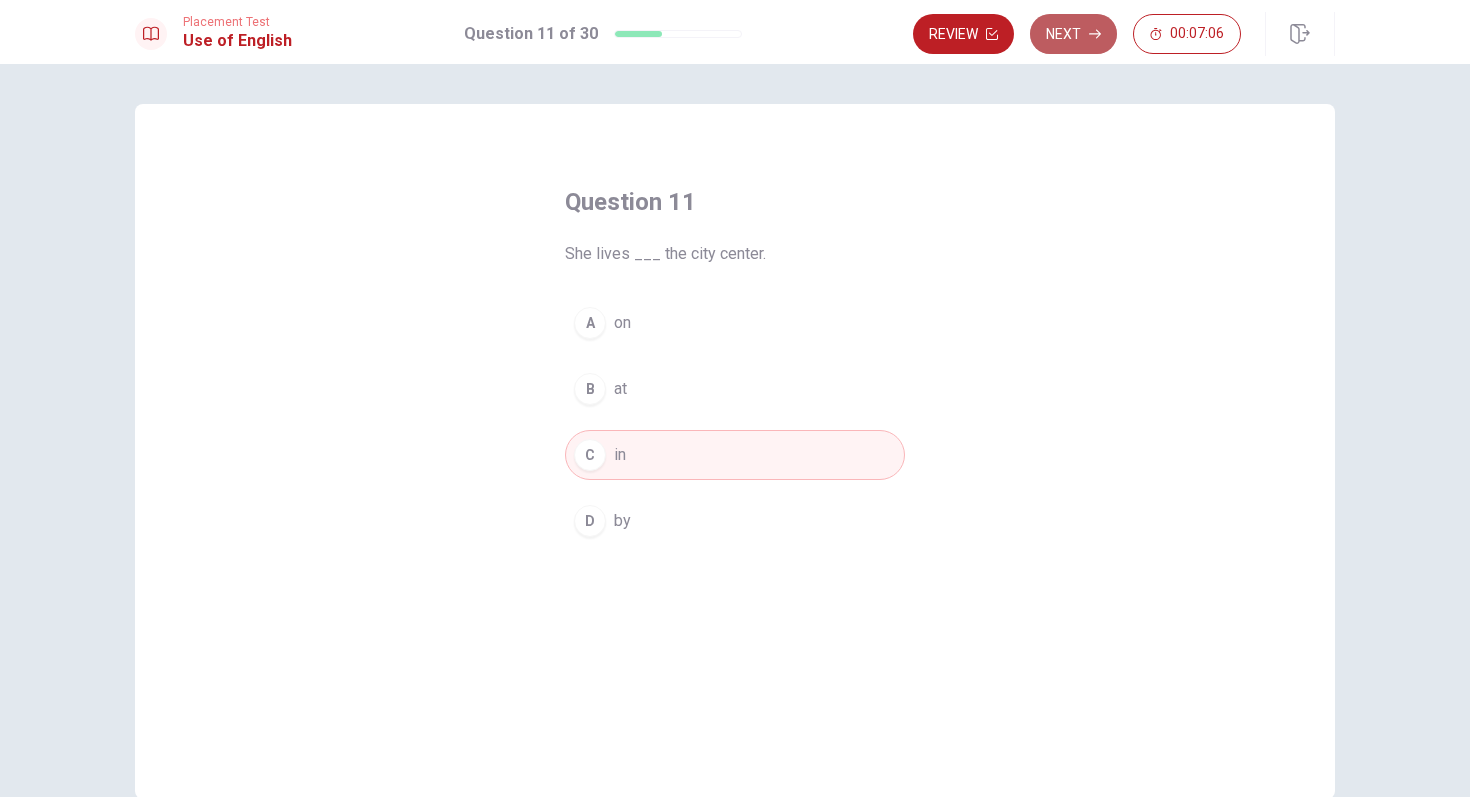 click on "Next" at bounding box center [1073, 34] 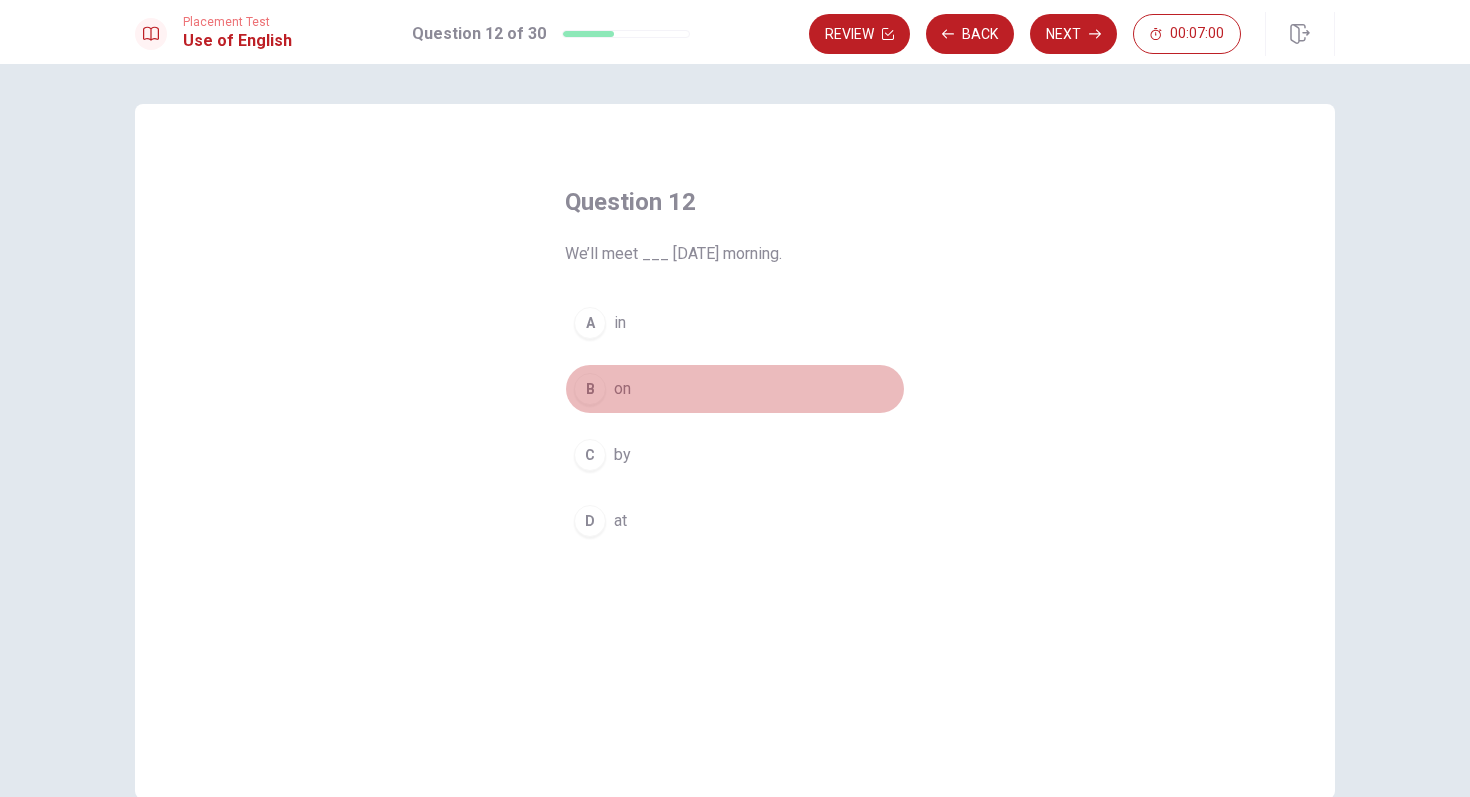 click on "B" at bounding box center [590, 389] 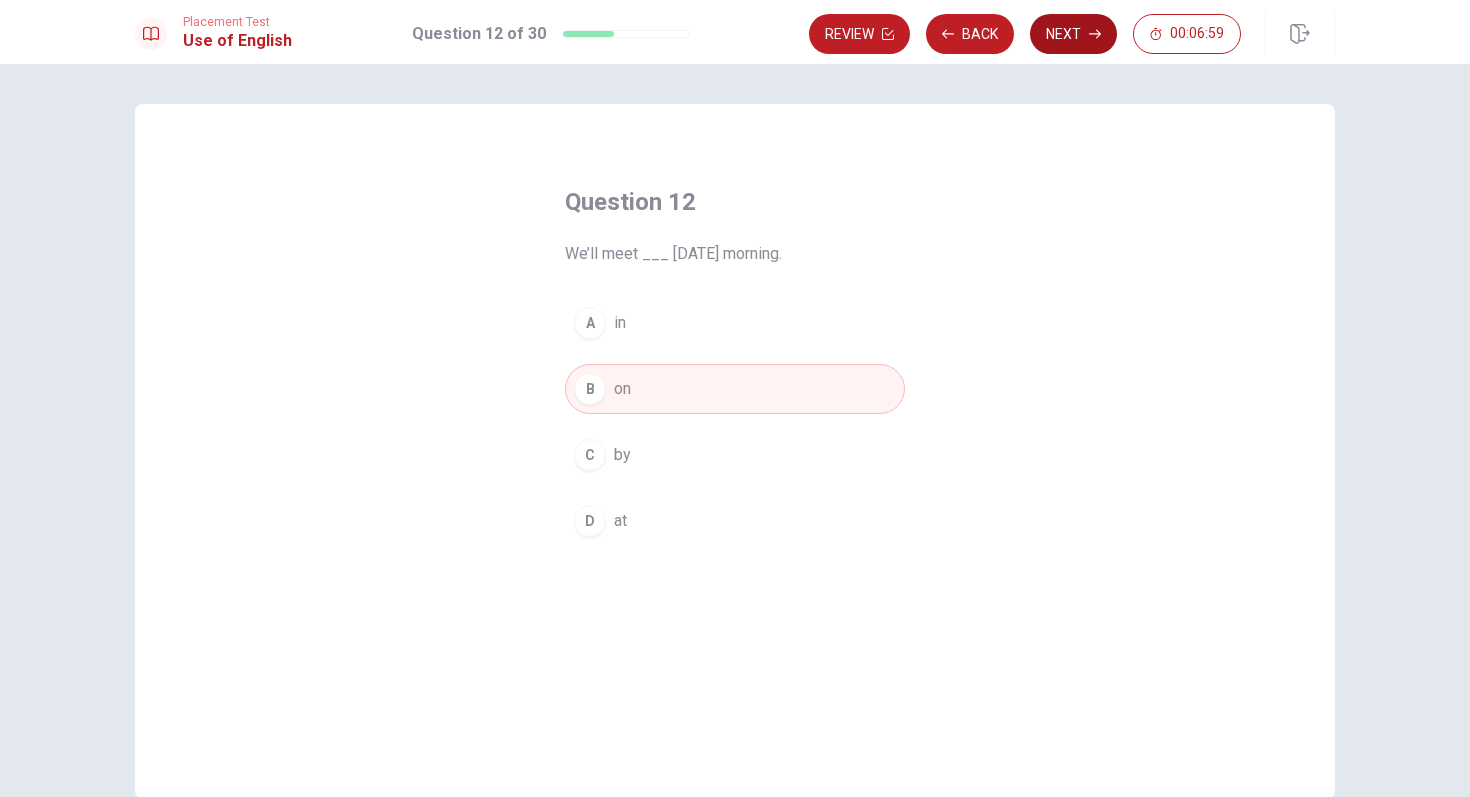 click on "Next" at bounding box center [1073, 34] 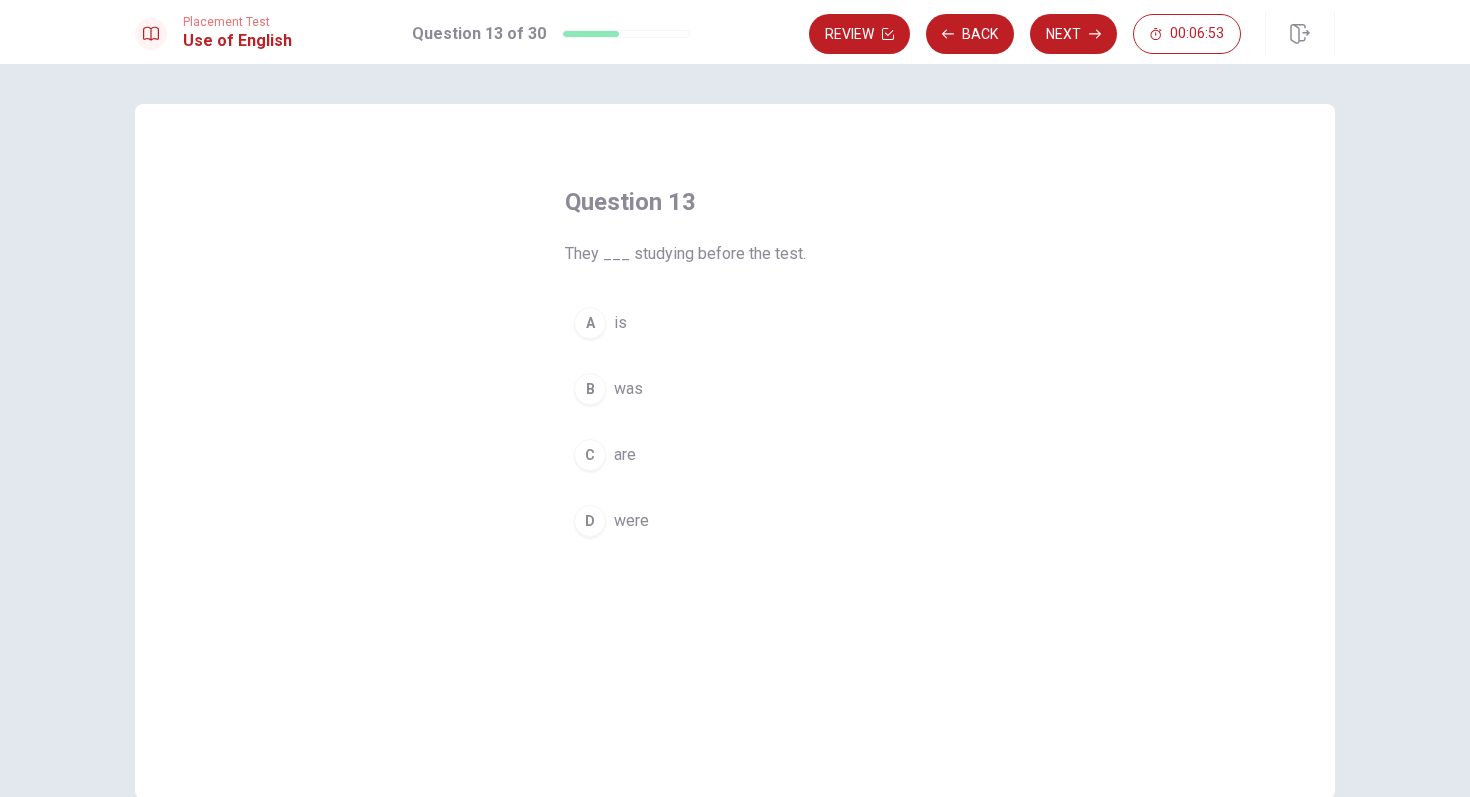 click on "B" at bounding box center (590, 389) 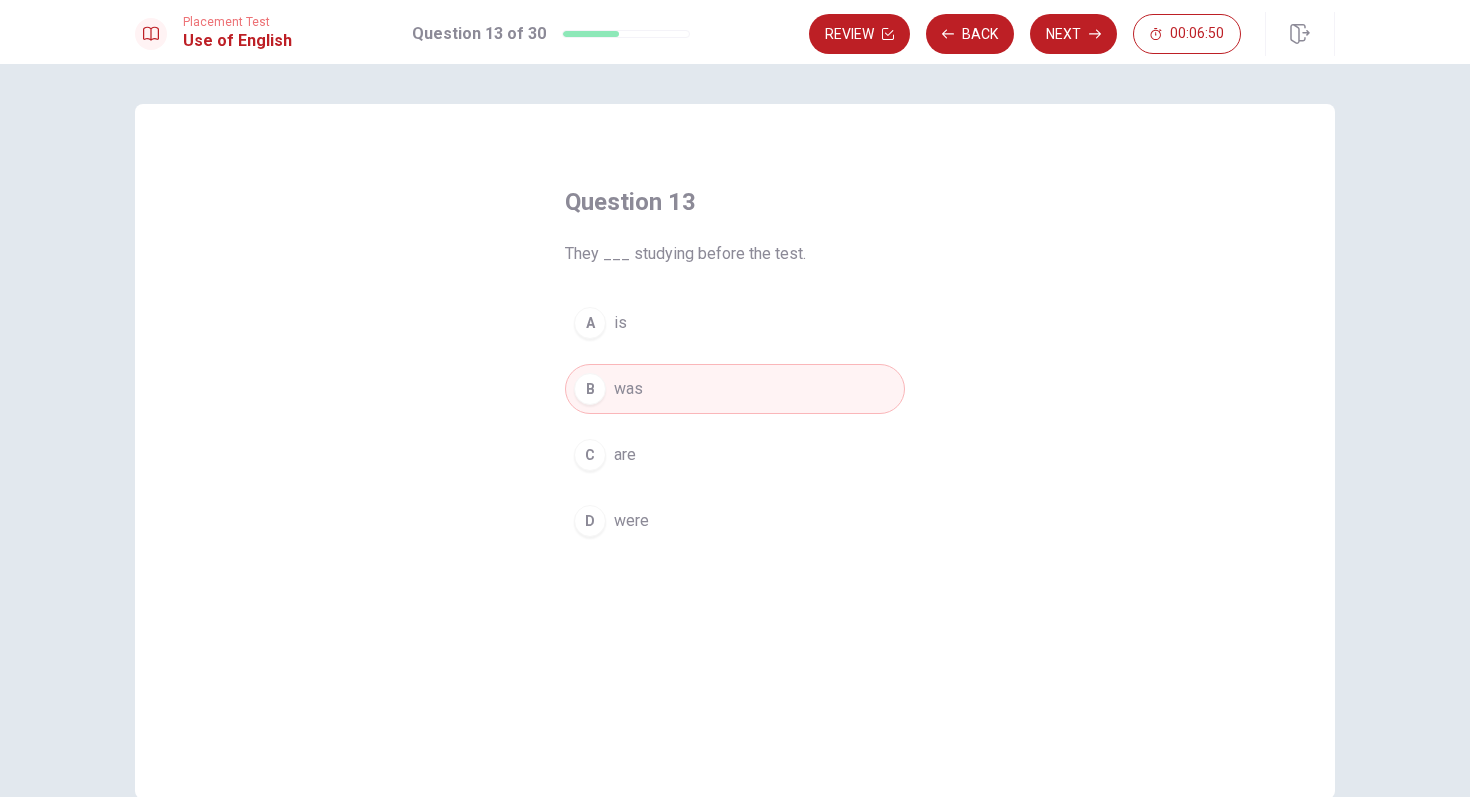 click on "were" at bounding box center [631, 521] 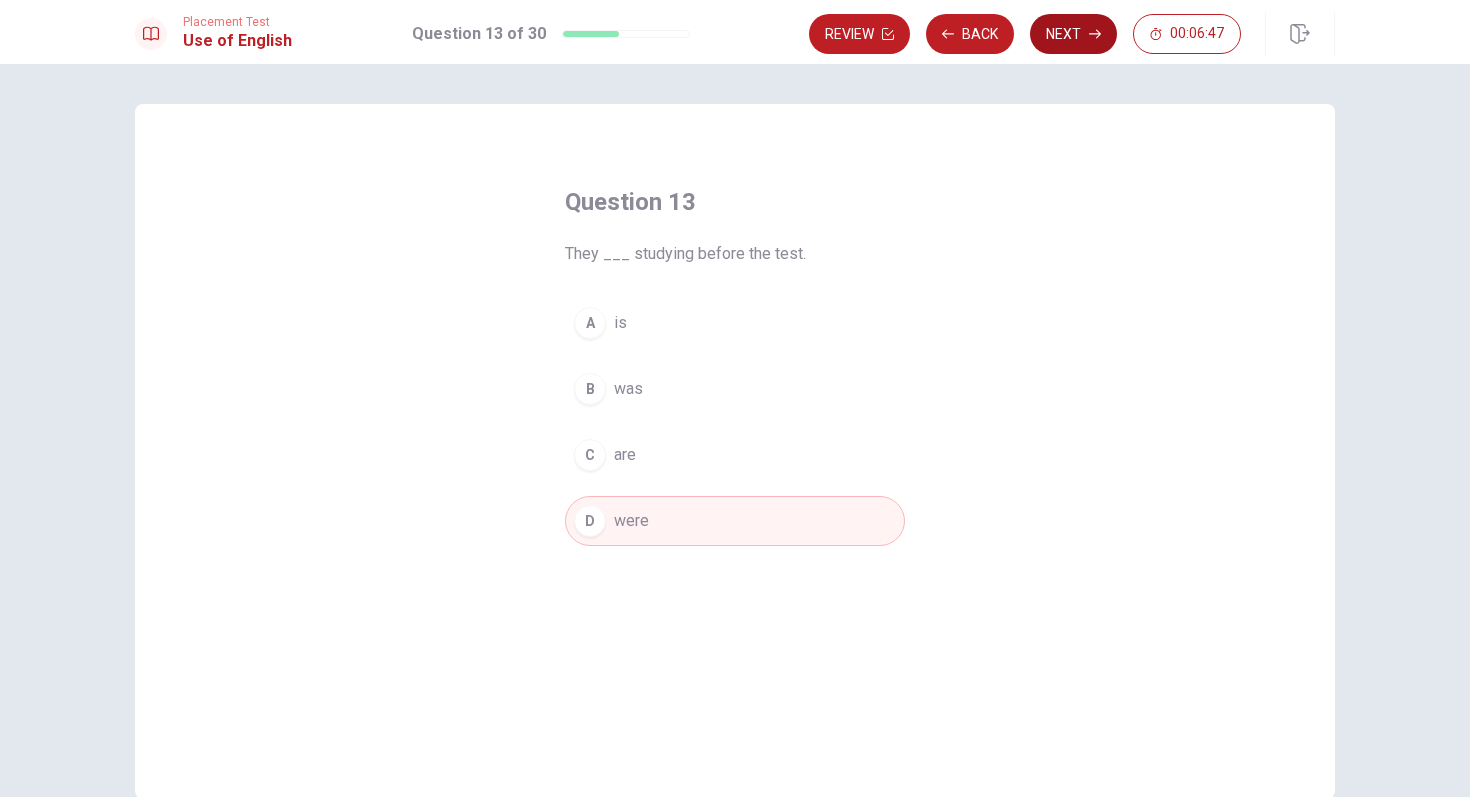 click on "Next" at bounding box center (1073, 34) 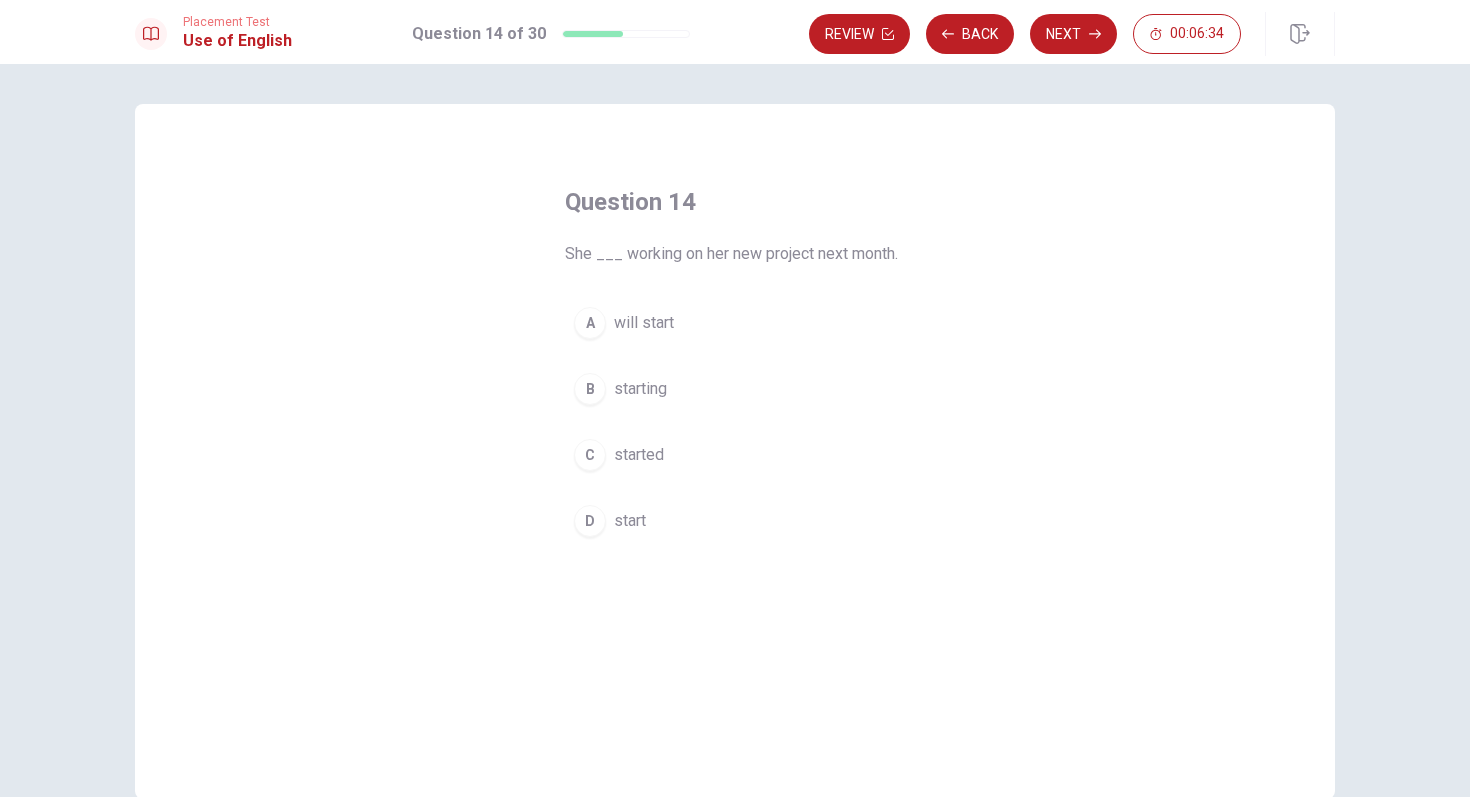 click on "A will start B starting C started D start" at bounding box center [735, 422] 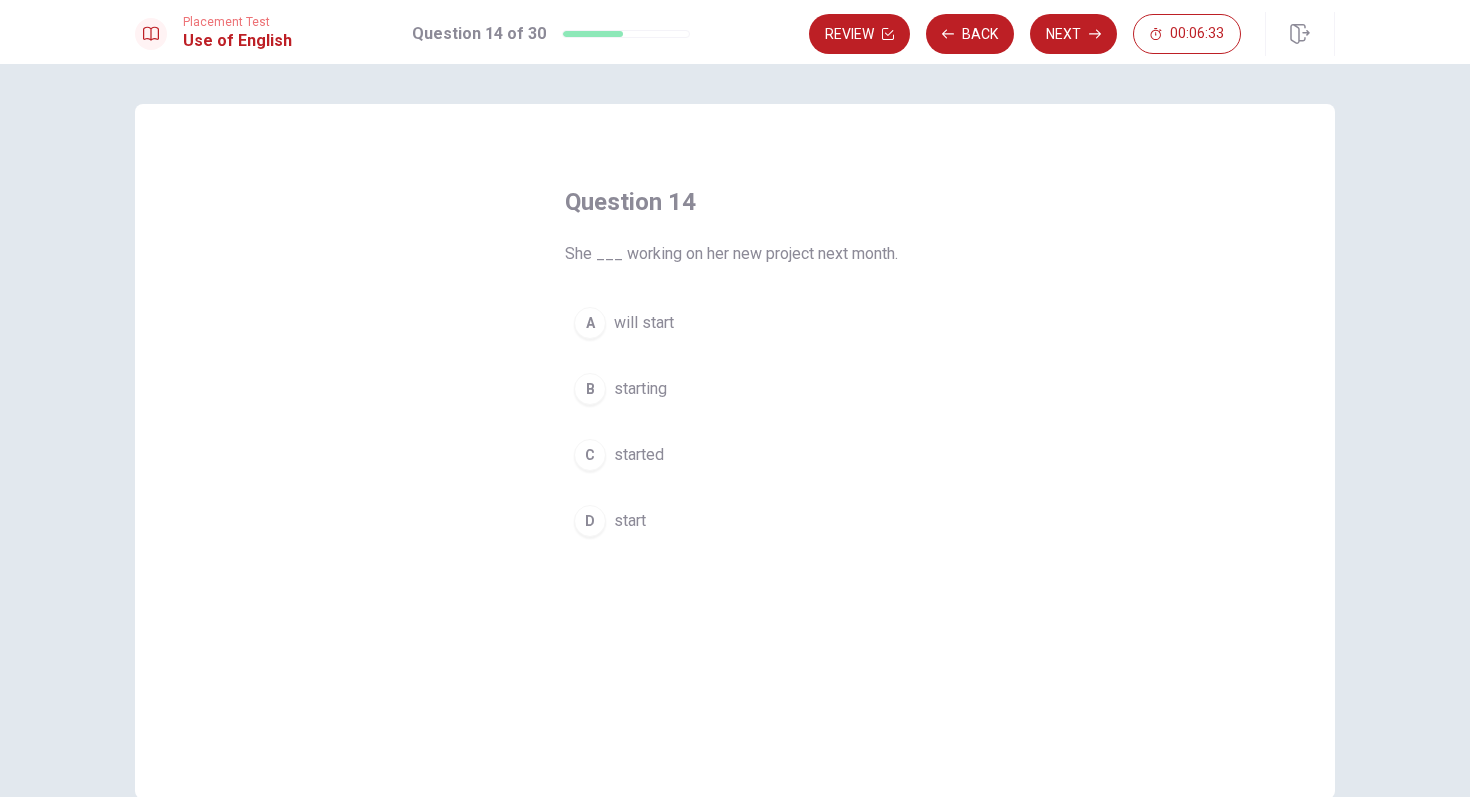 click on "will start" at bounding box center [644, 323] 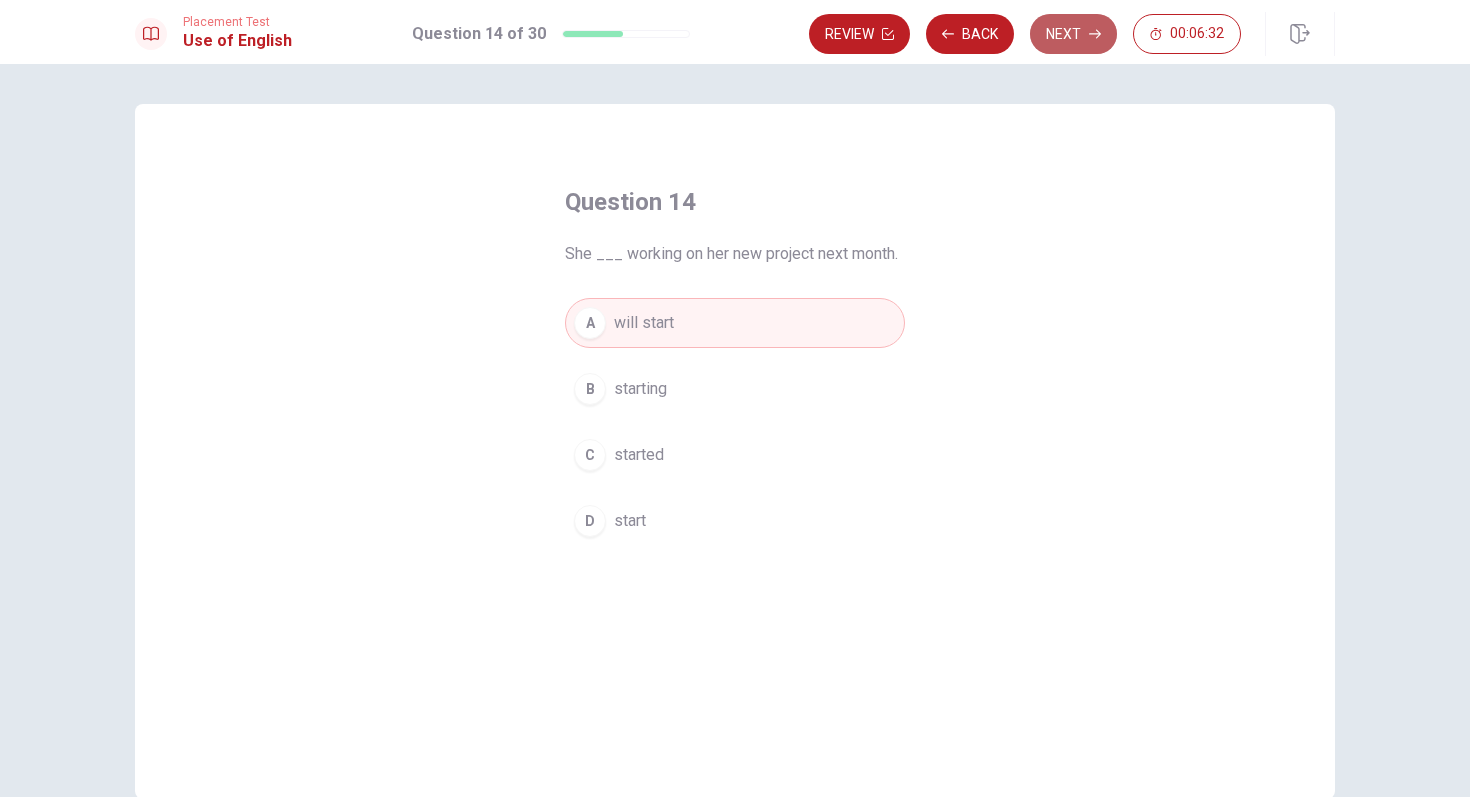 click on "Next" at bounding box center [1073, 34] 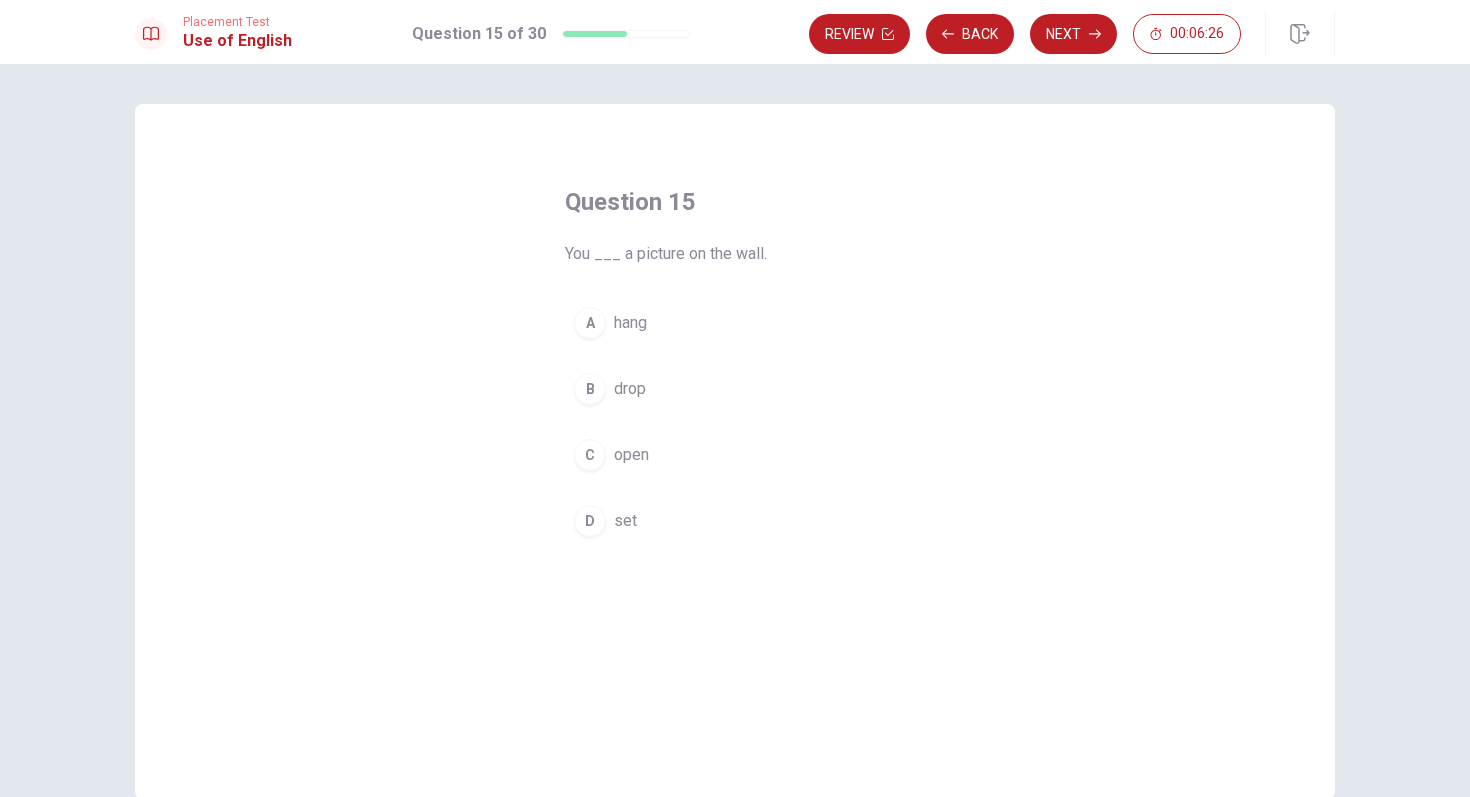 click on "hang" at bounding box center [630, 323] 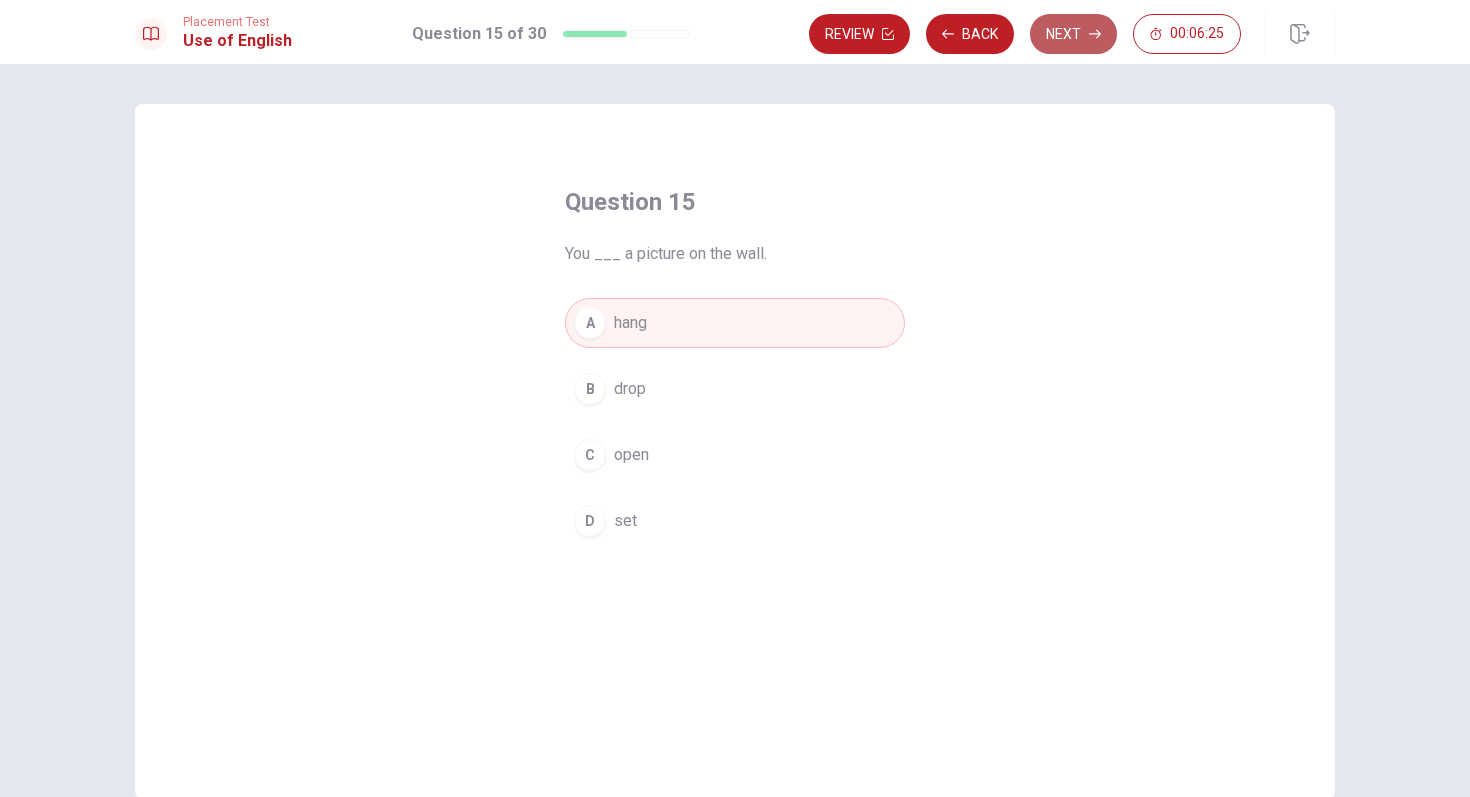 click 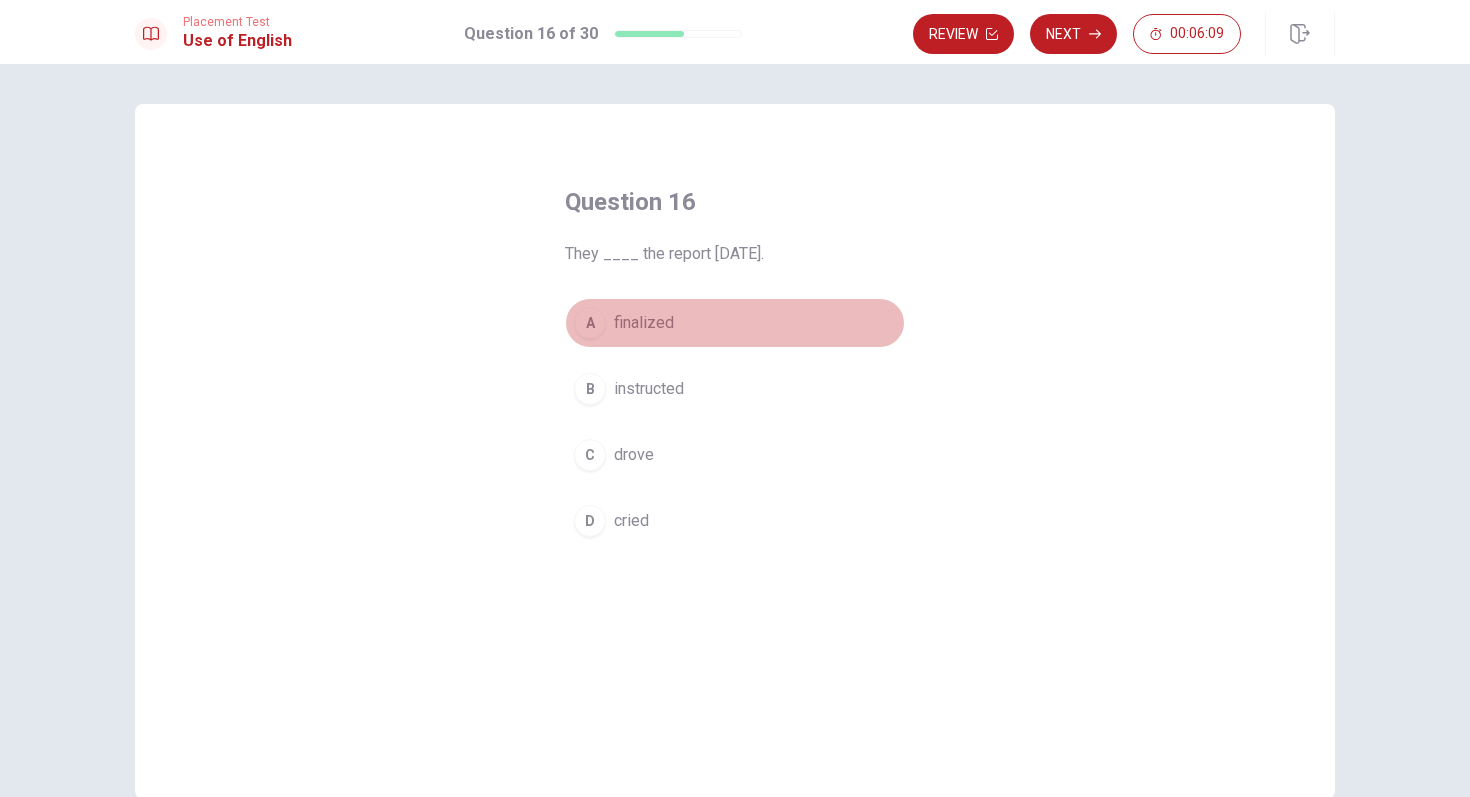 click on "finalized" at bounding box center [644, 323] 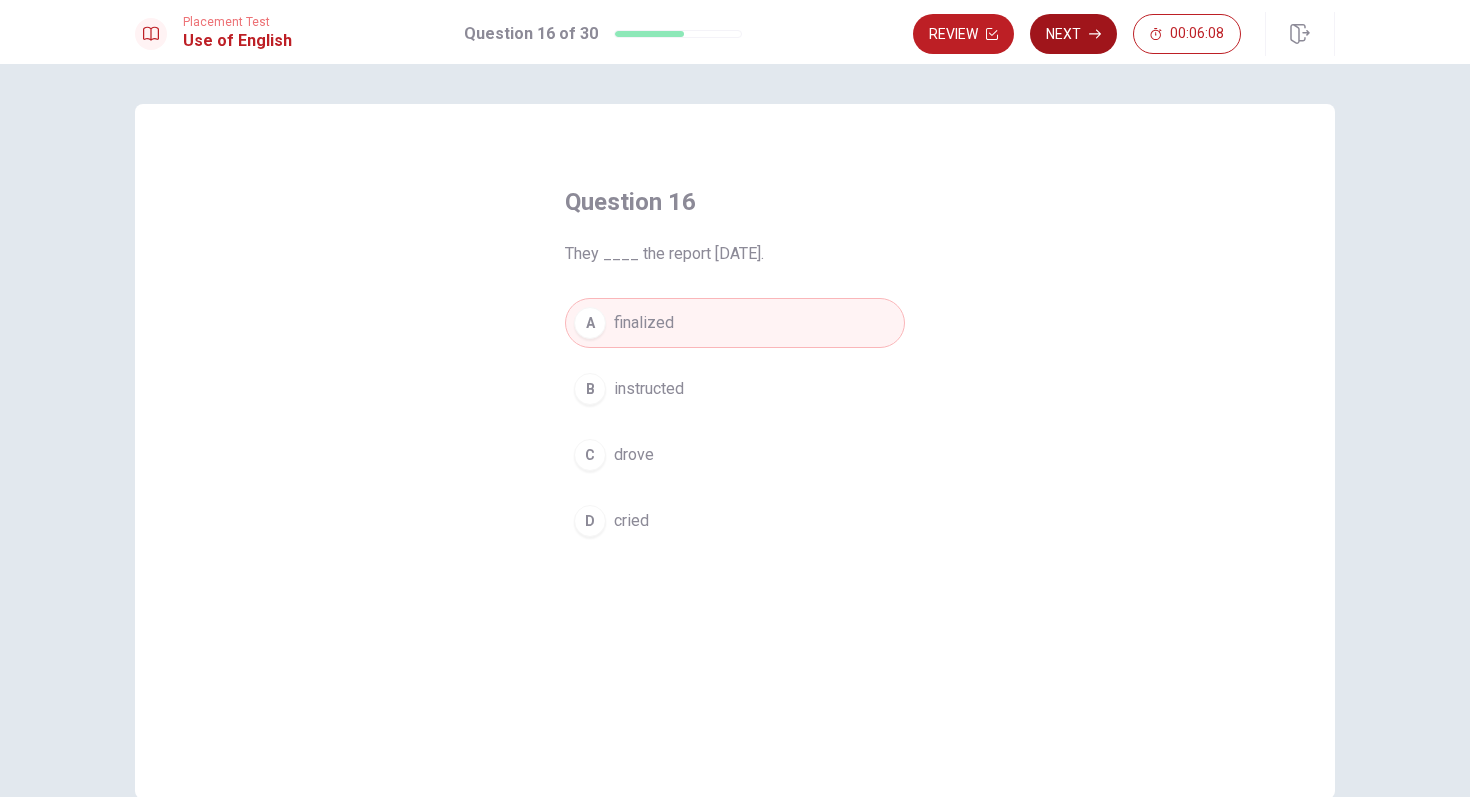 click on "Next" at bounding box center (1073, 34) 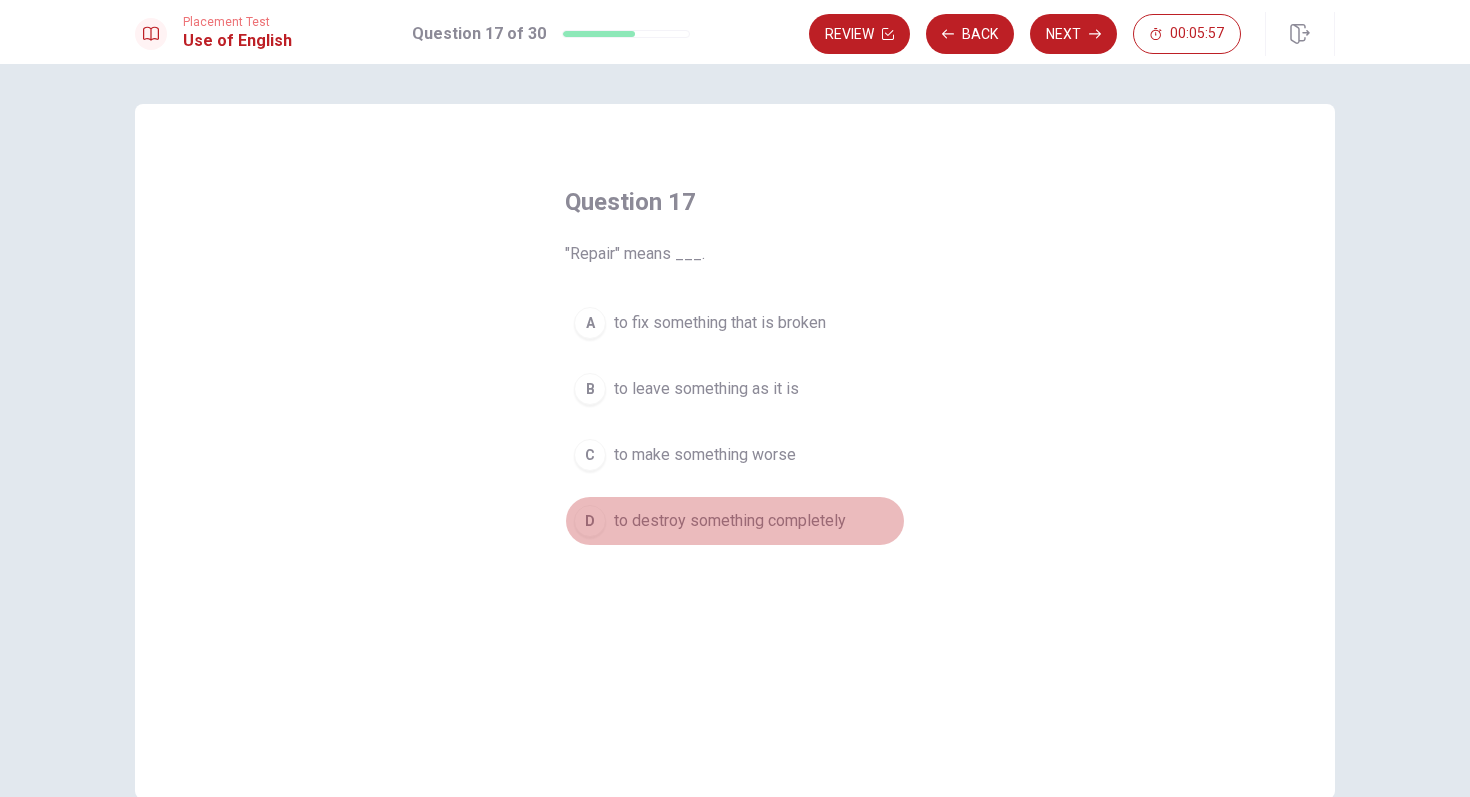 click on "to destroy something completely" at bounding box center [730, 521] 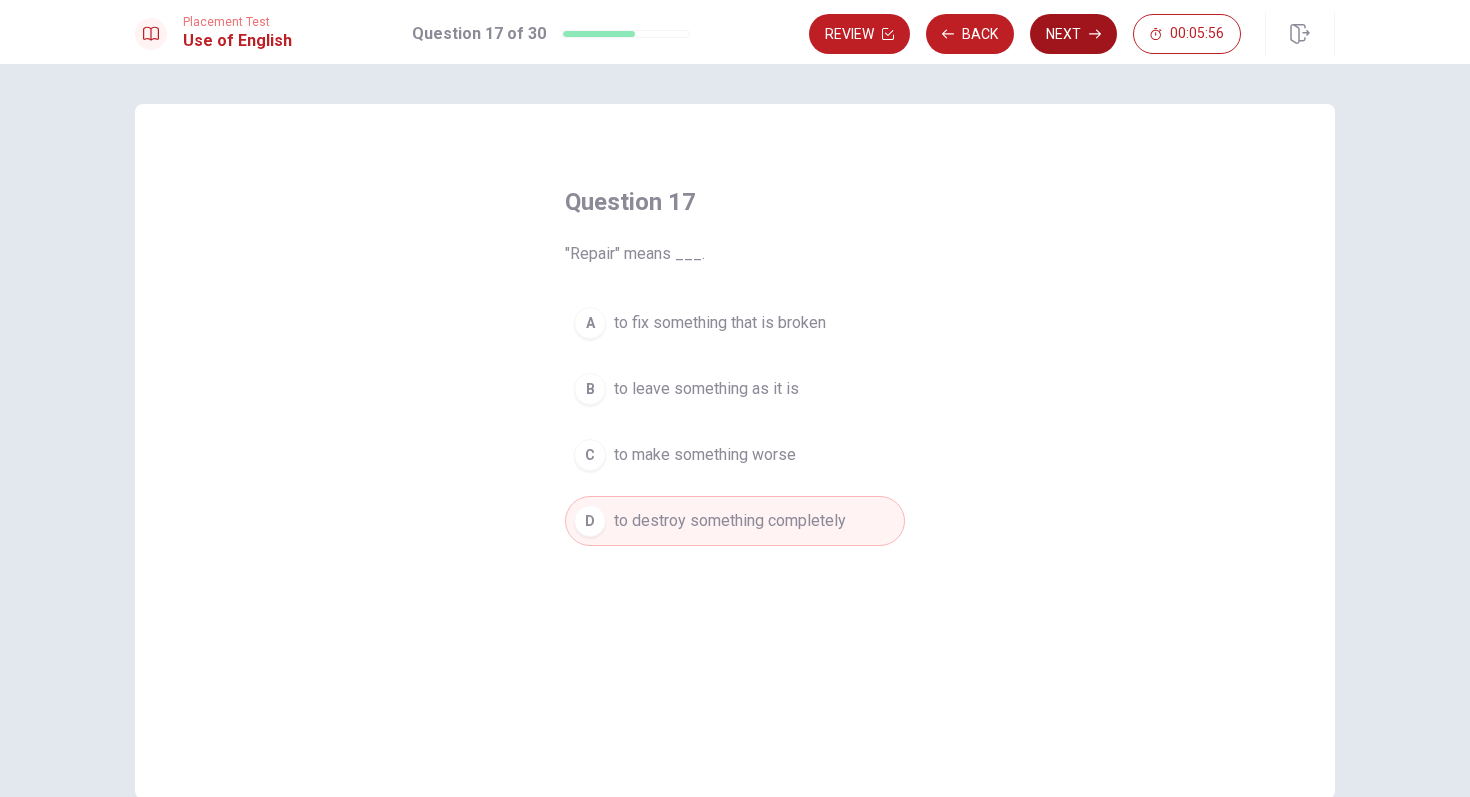click on "Next" at bounding box center [1073, 34] 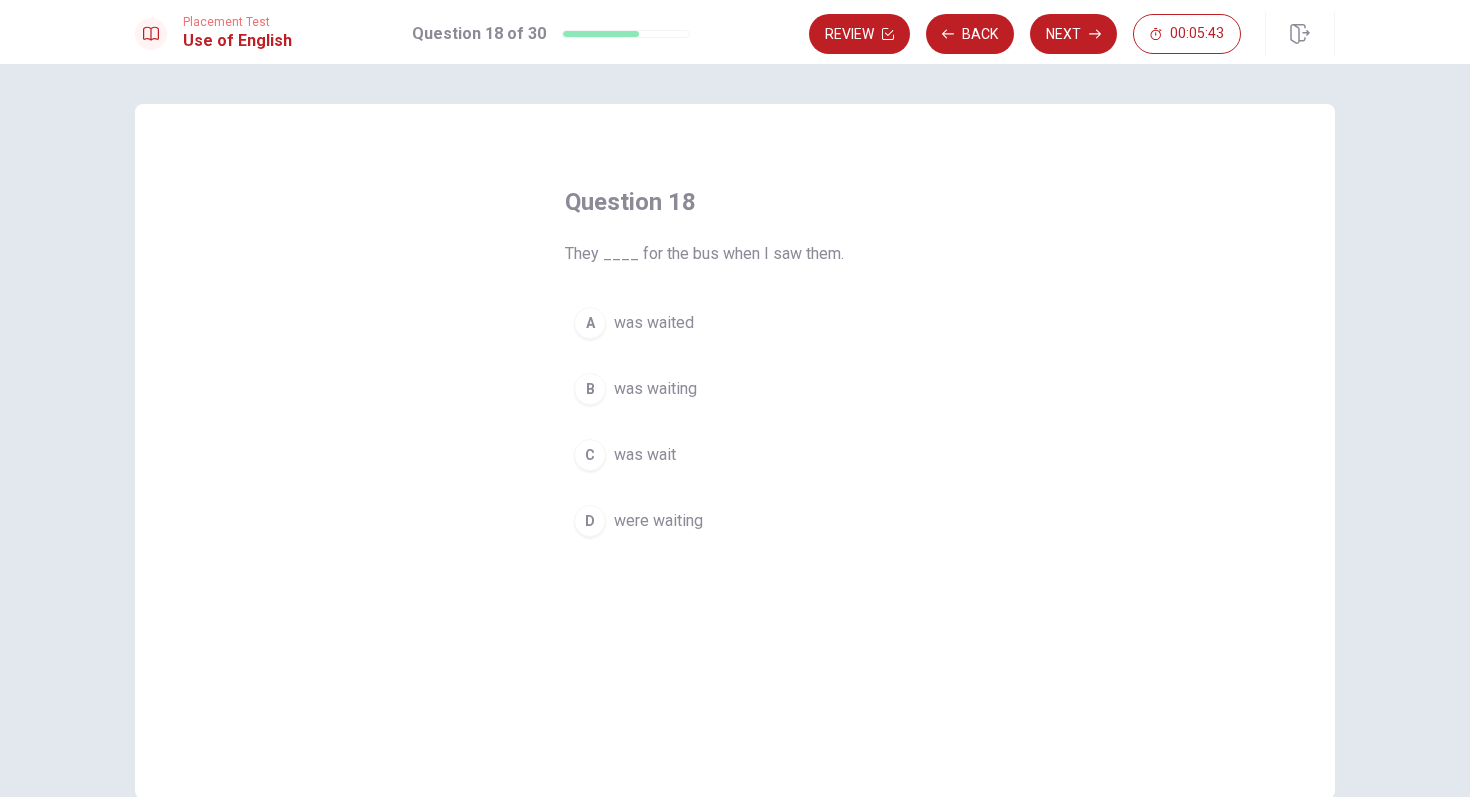 click on "were waiting" at bounding box center [658, 521] 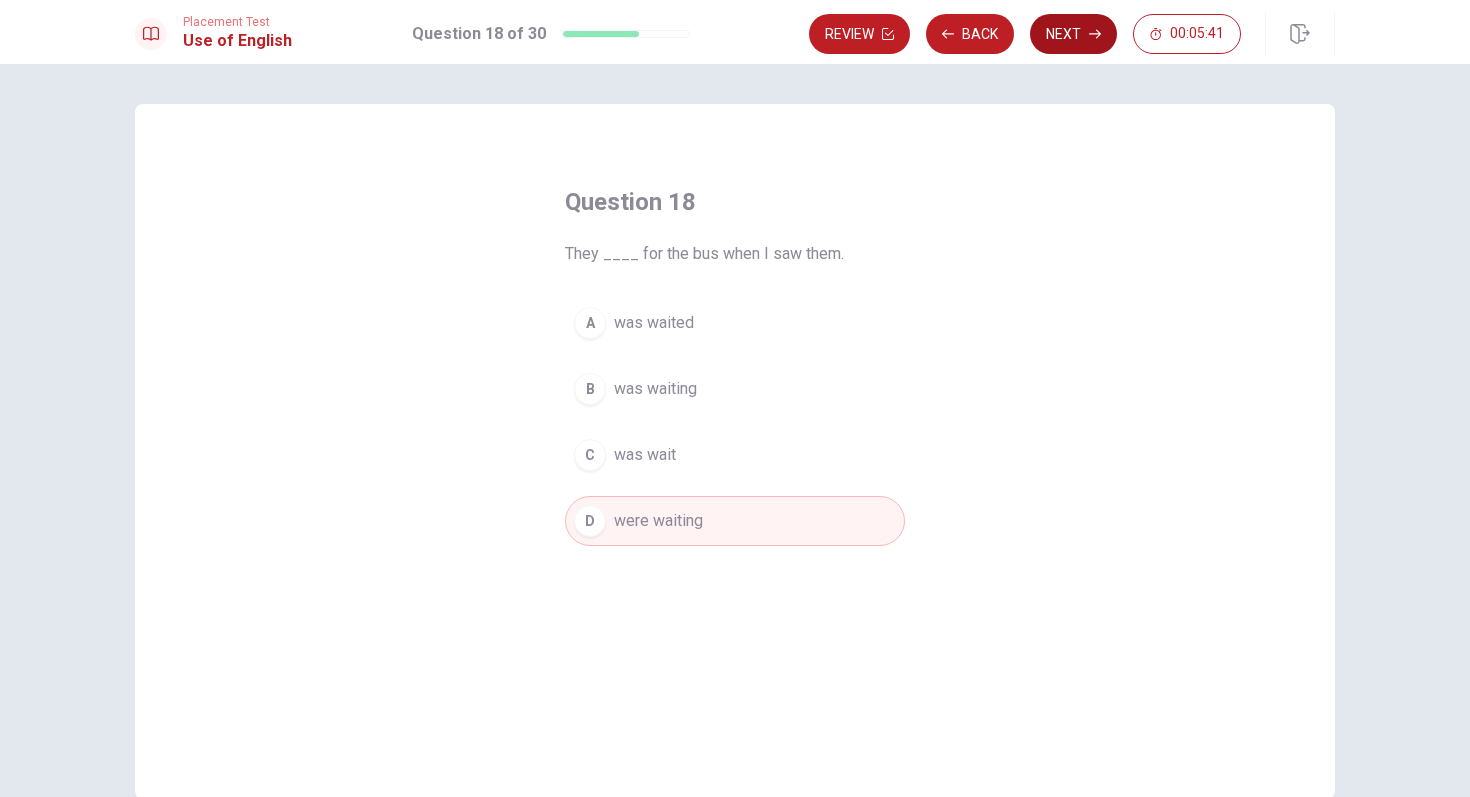click on "Next" at bounding box center [1073, 34] 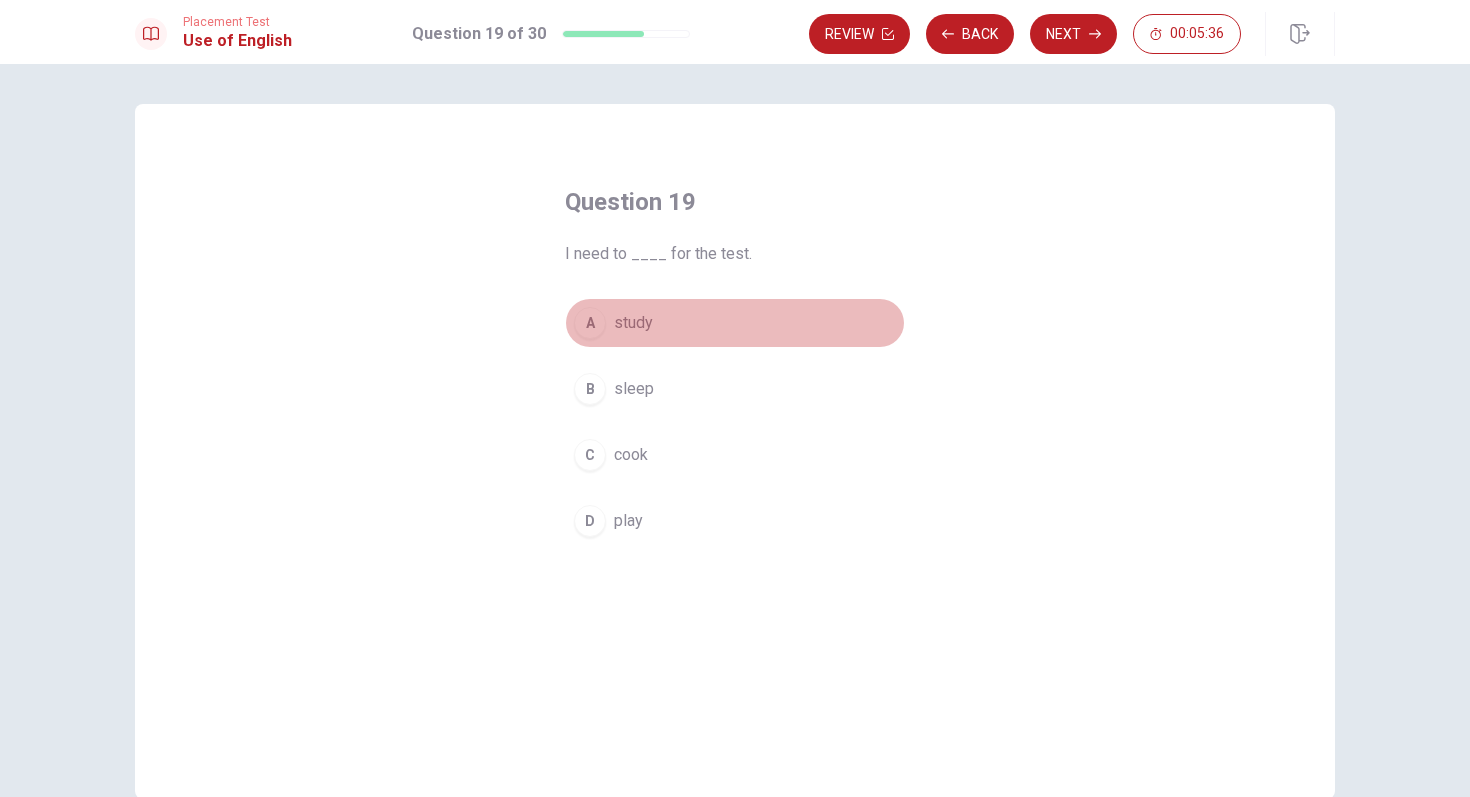 click on "study" at bounding box center [633, 323] 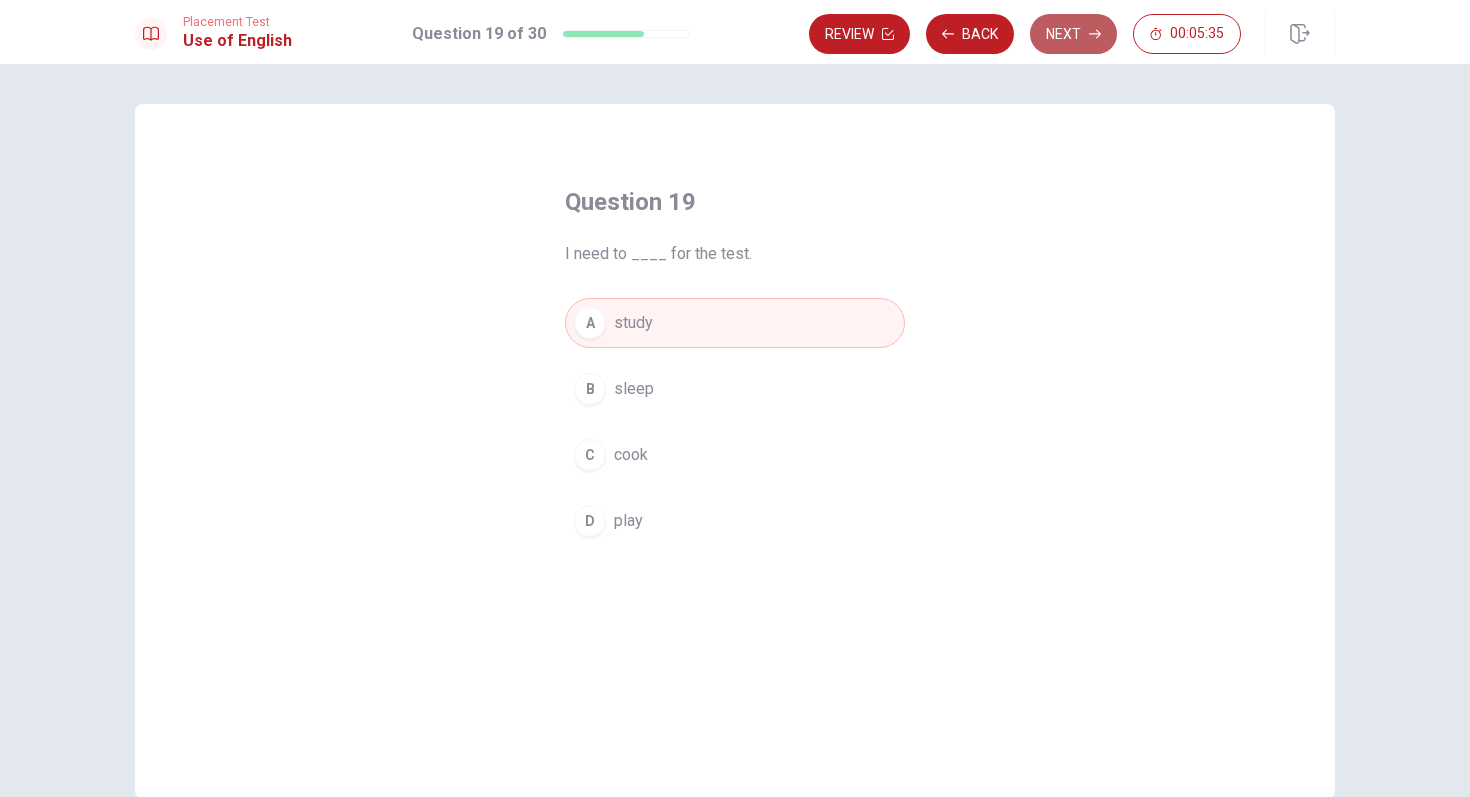 click on "Next" at bounding box center (1073, 34) 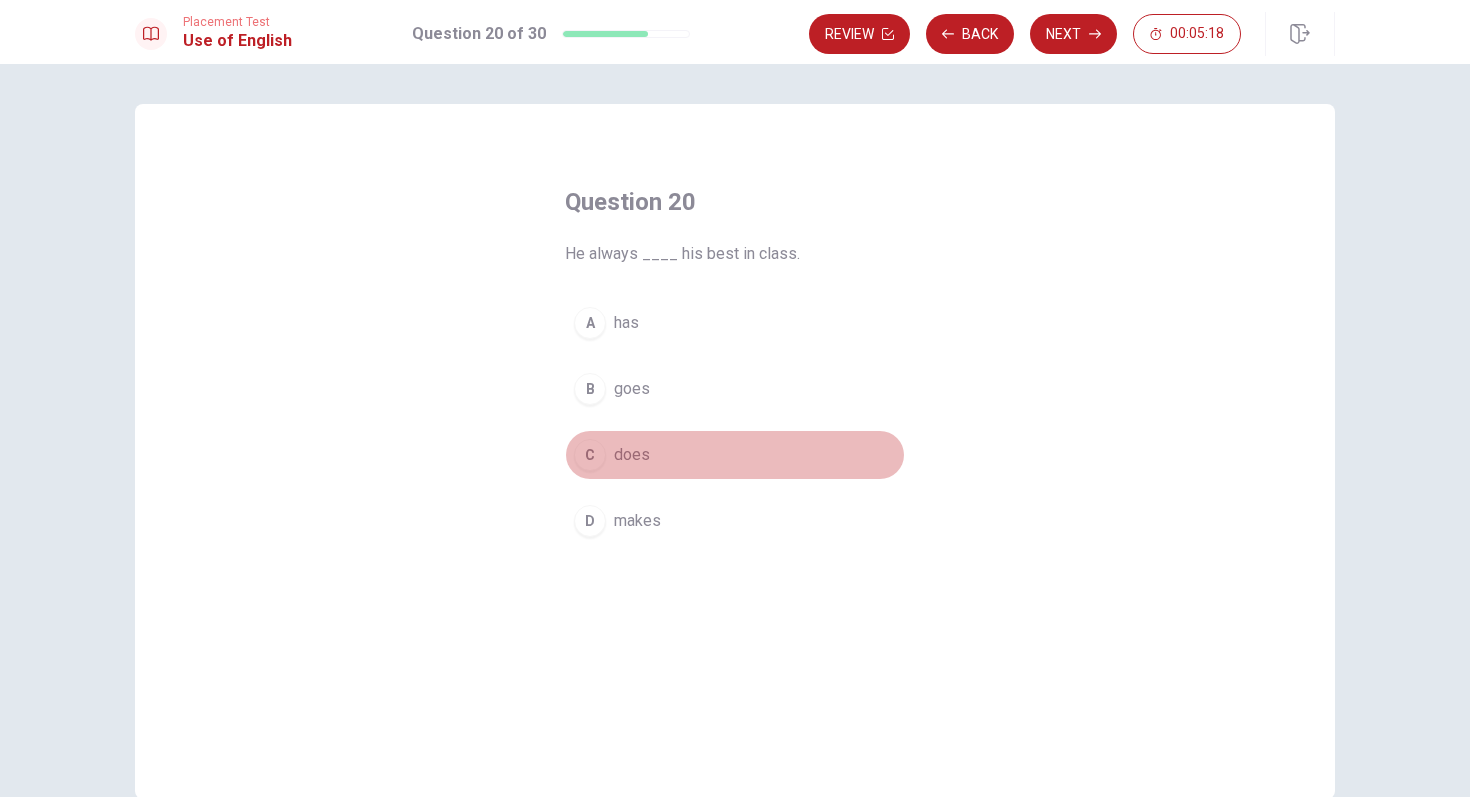click on "C does" at bounding box center (735, 455) 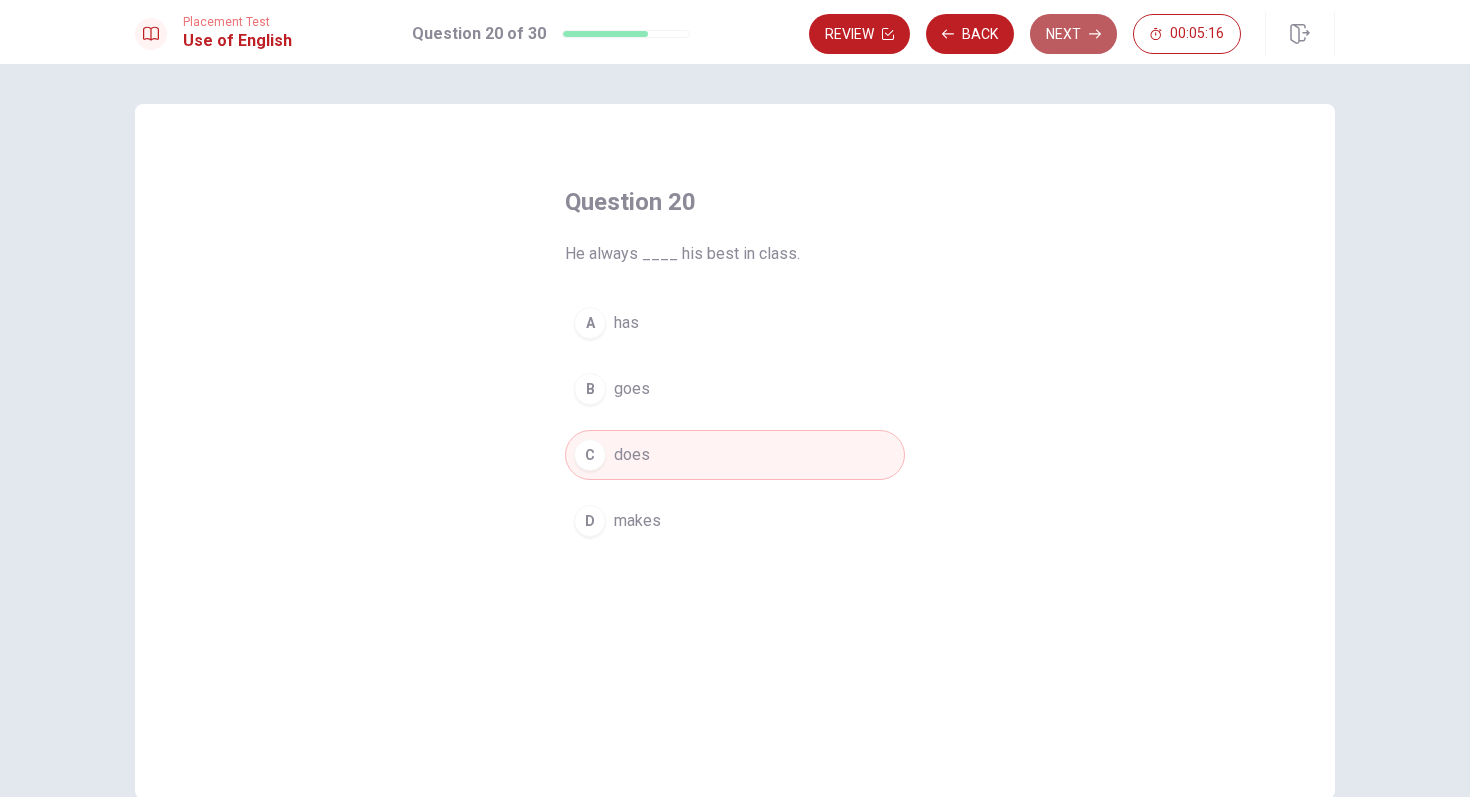 click on "Next" at bounding box center (1073, 34) 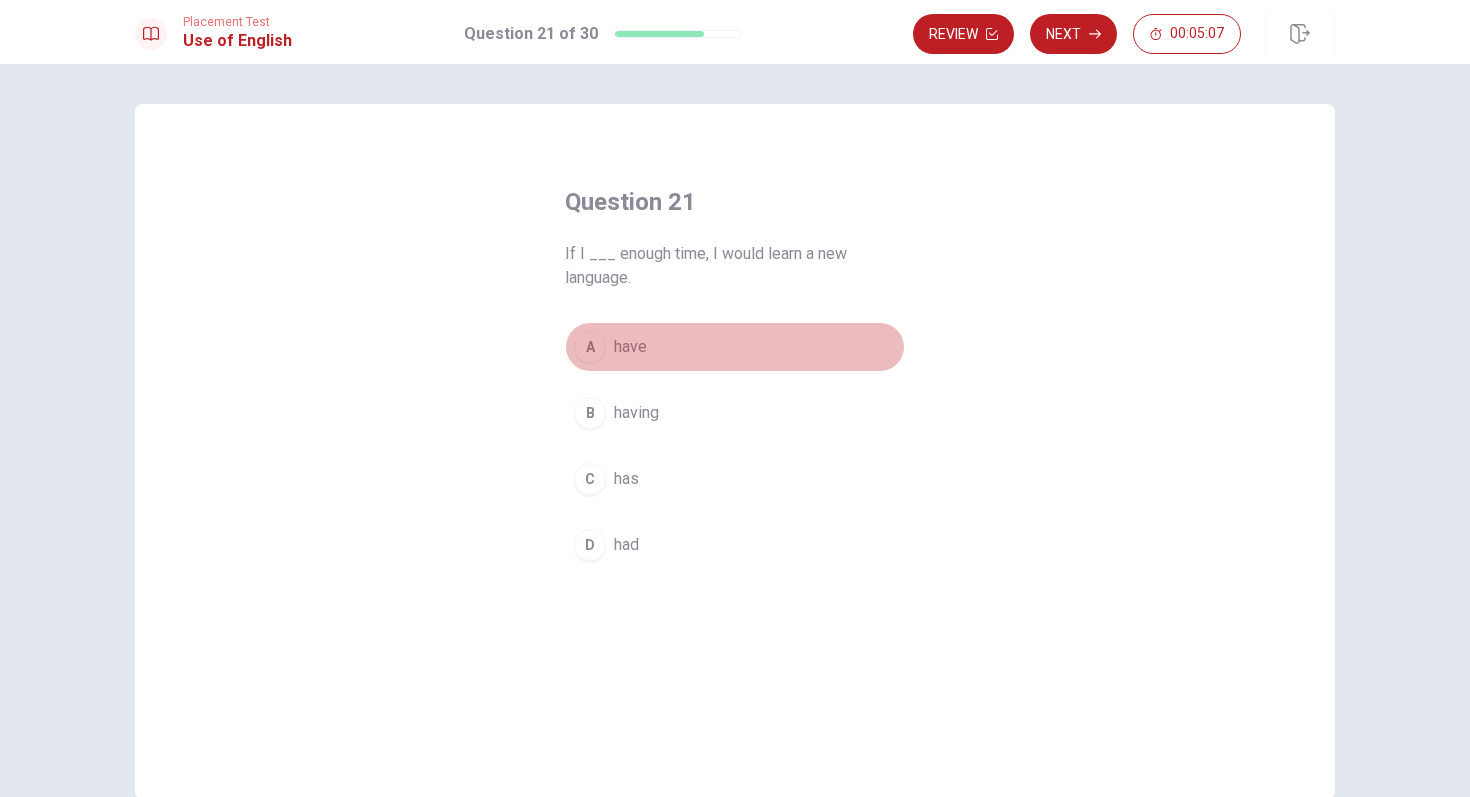 click on "have" at bounding box center (630, 347) 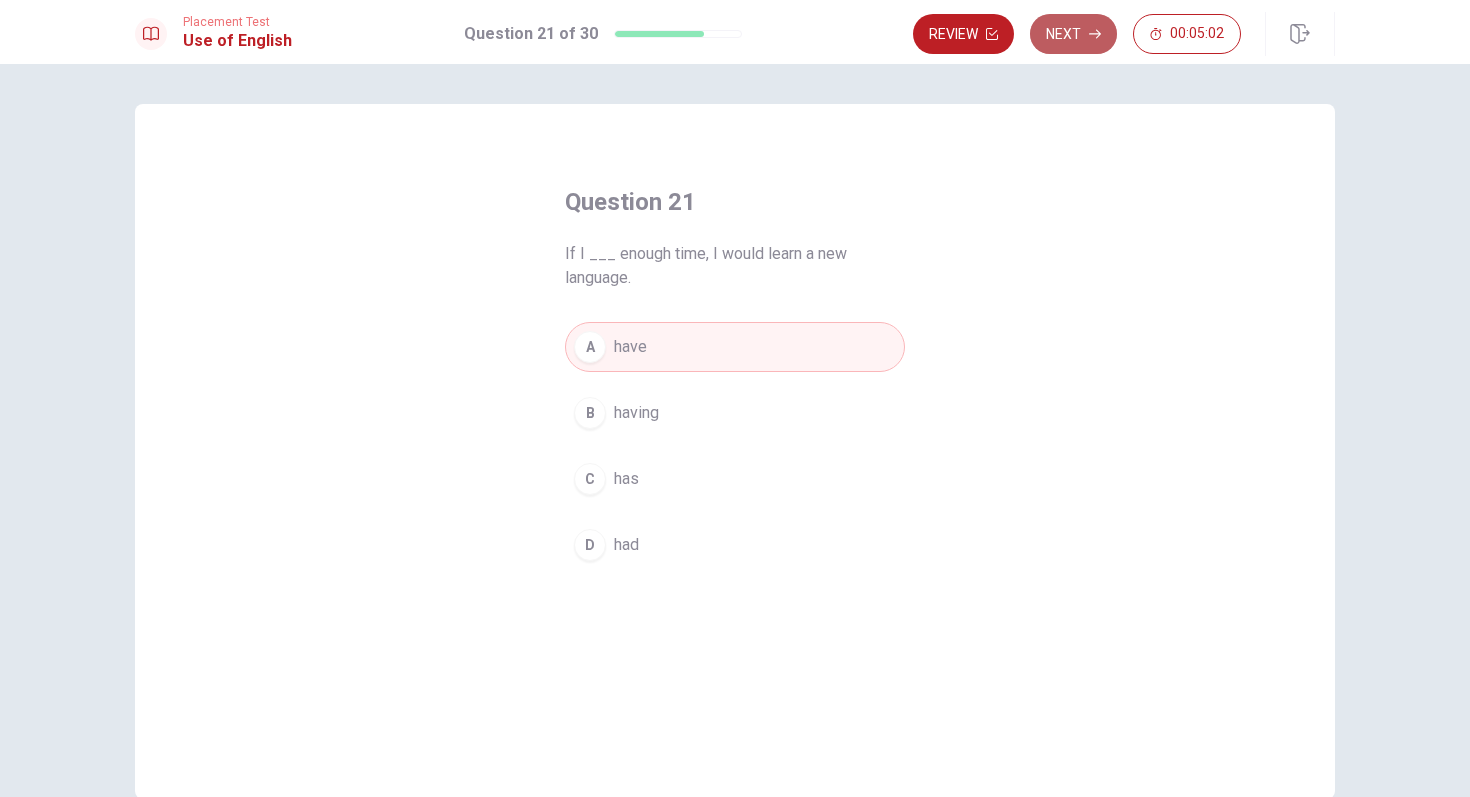 click on "Next" at bounding box center (1073, 34) 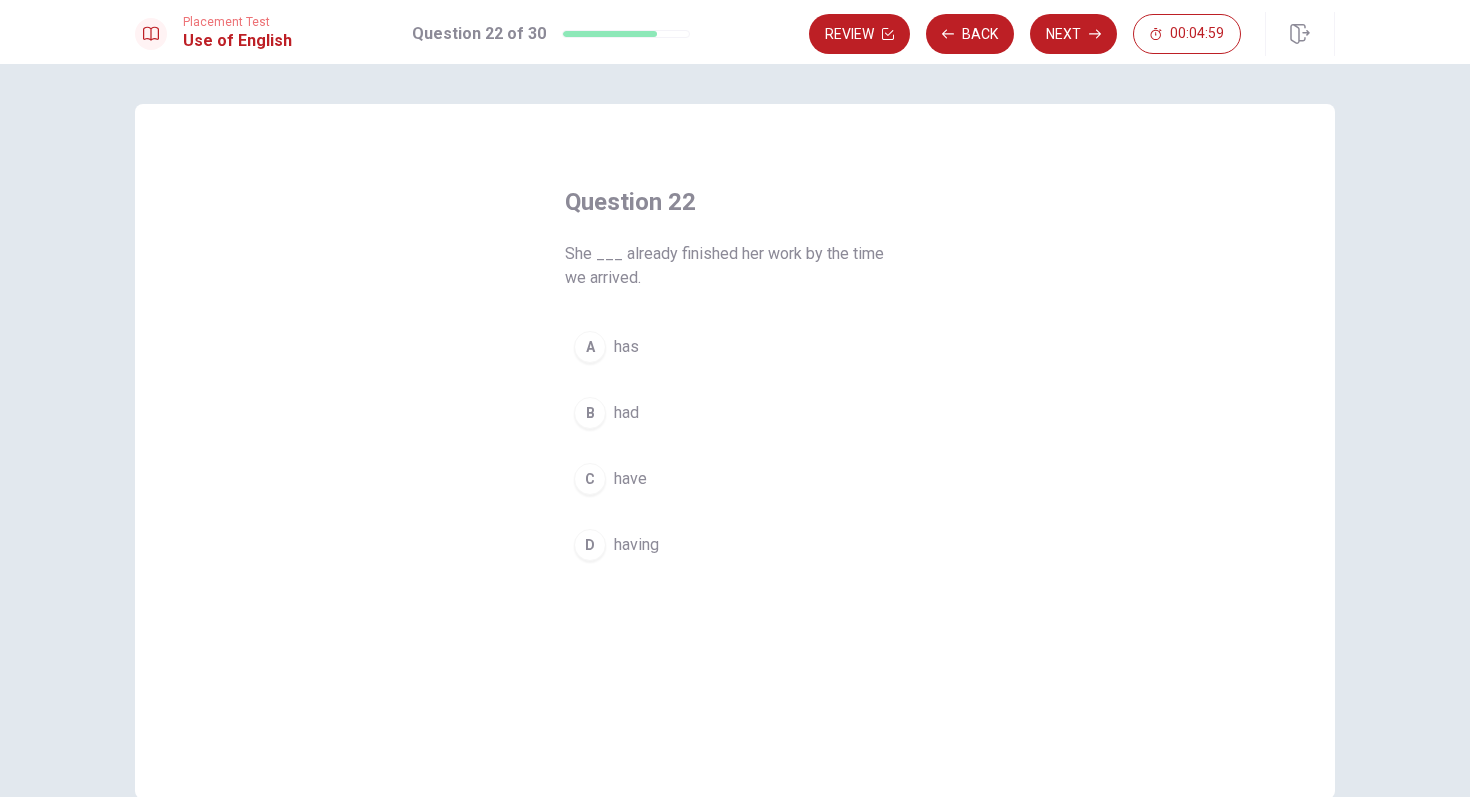 click on "A has" at bounding box center (735, 347) 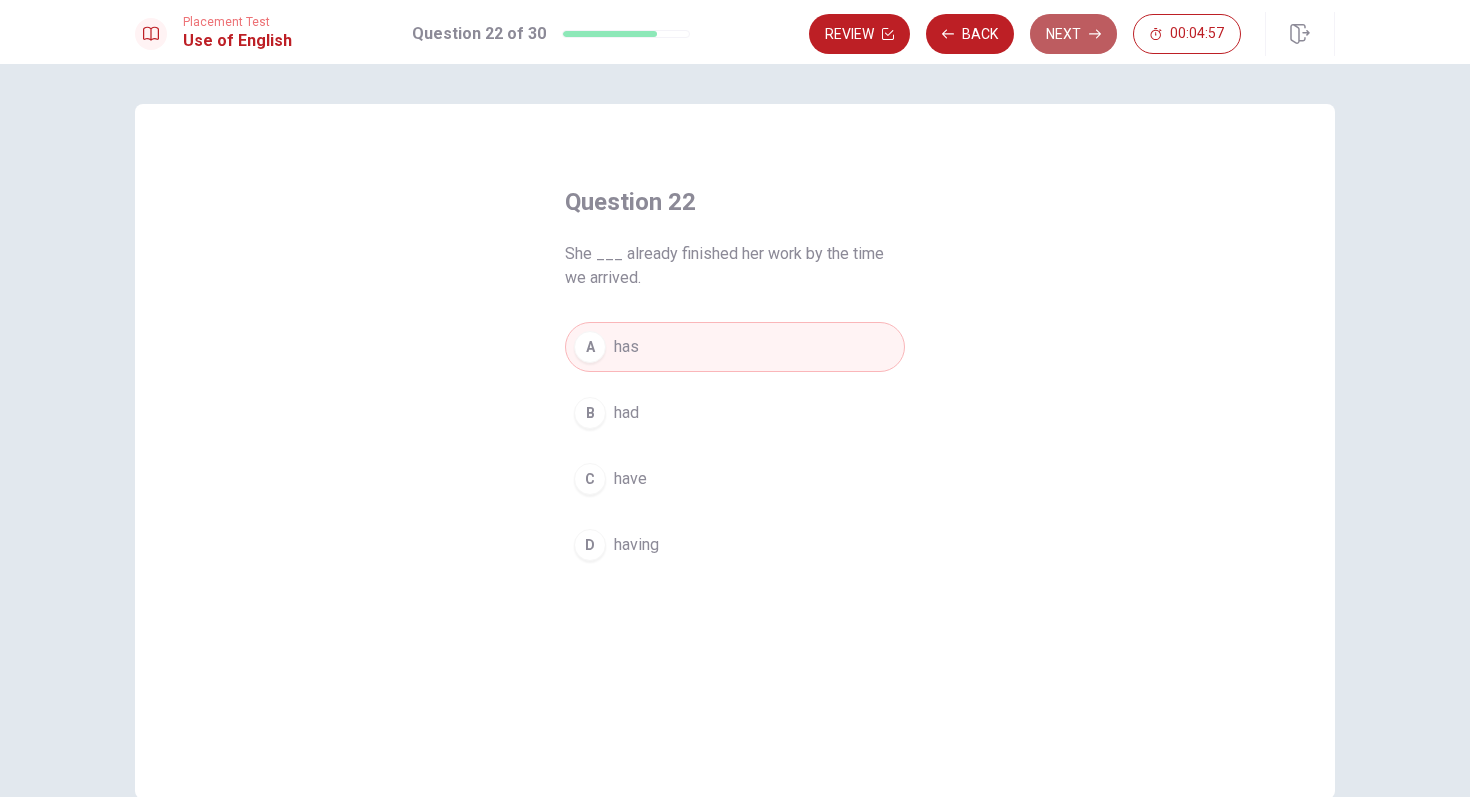 click on "Next" at bounding box center [1073, 34] 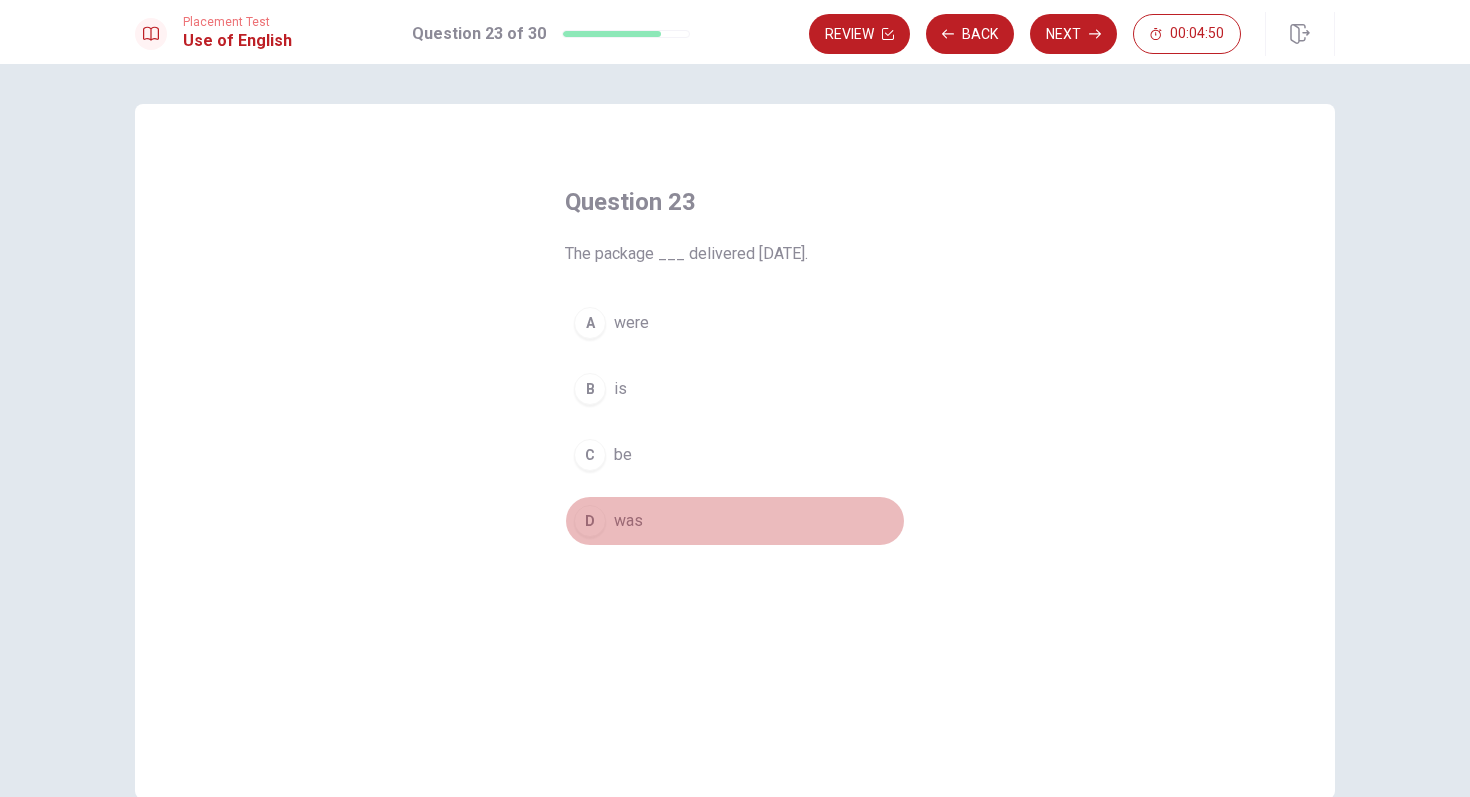click on "D was" at bounding box center [735, 521] 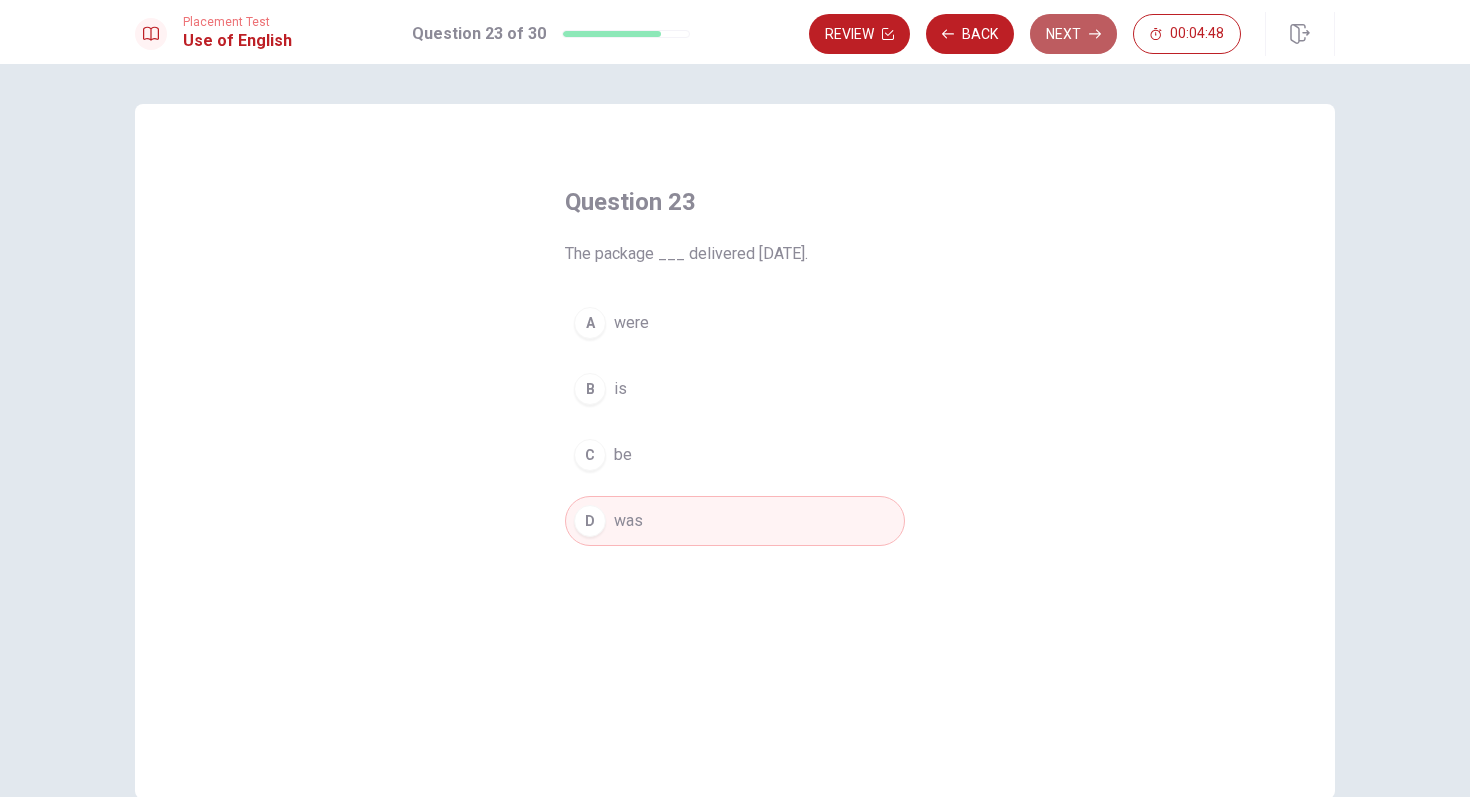 click on "Next" at bounding box center (1073, 34) 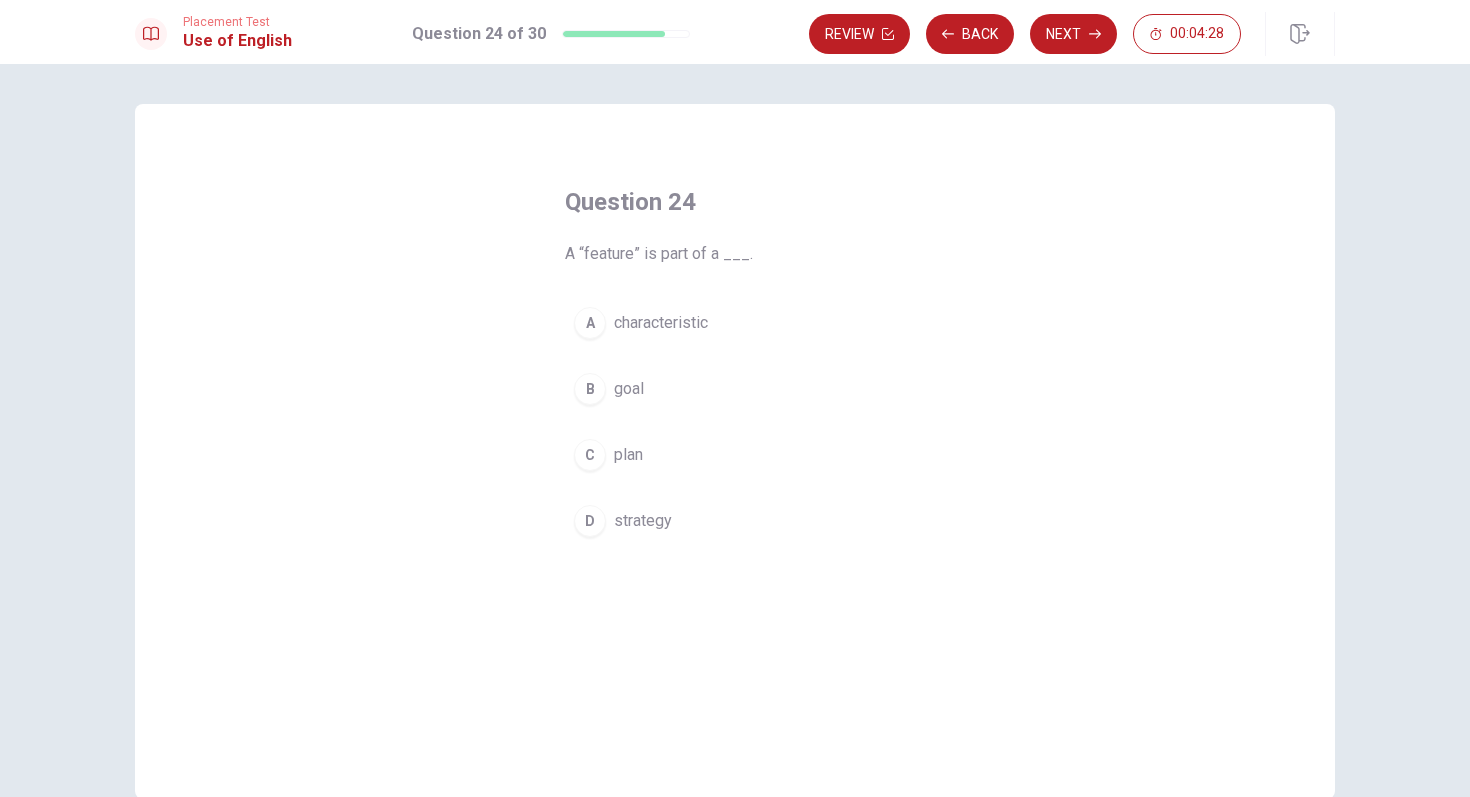 click on "A characteristic" at bounding box center [735, 323] 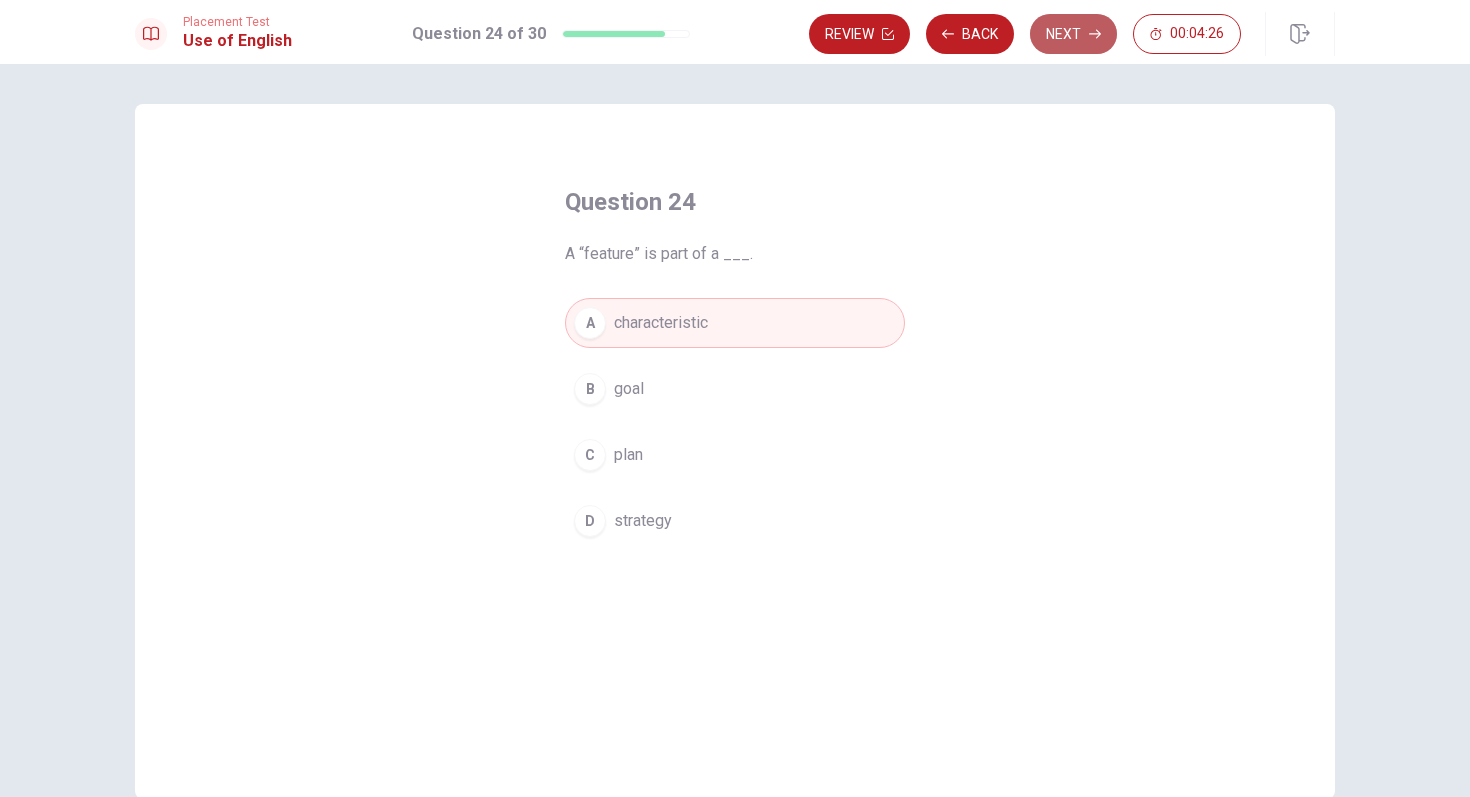 click on "Next" at bounding box center [1073, 34] 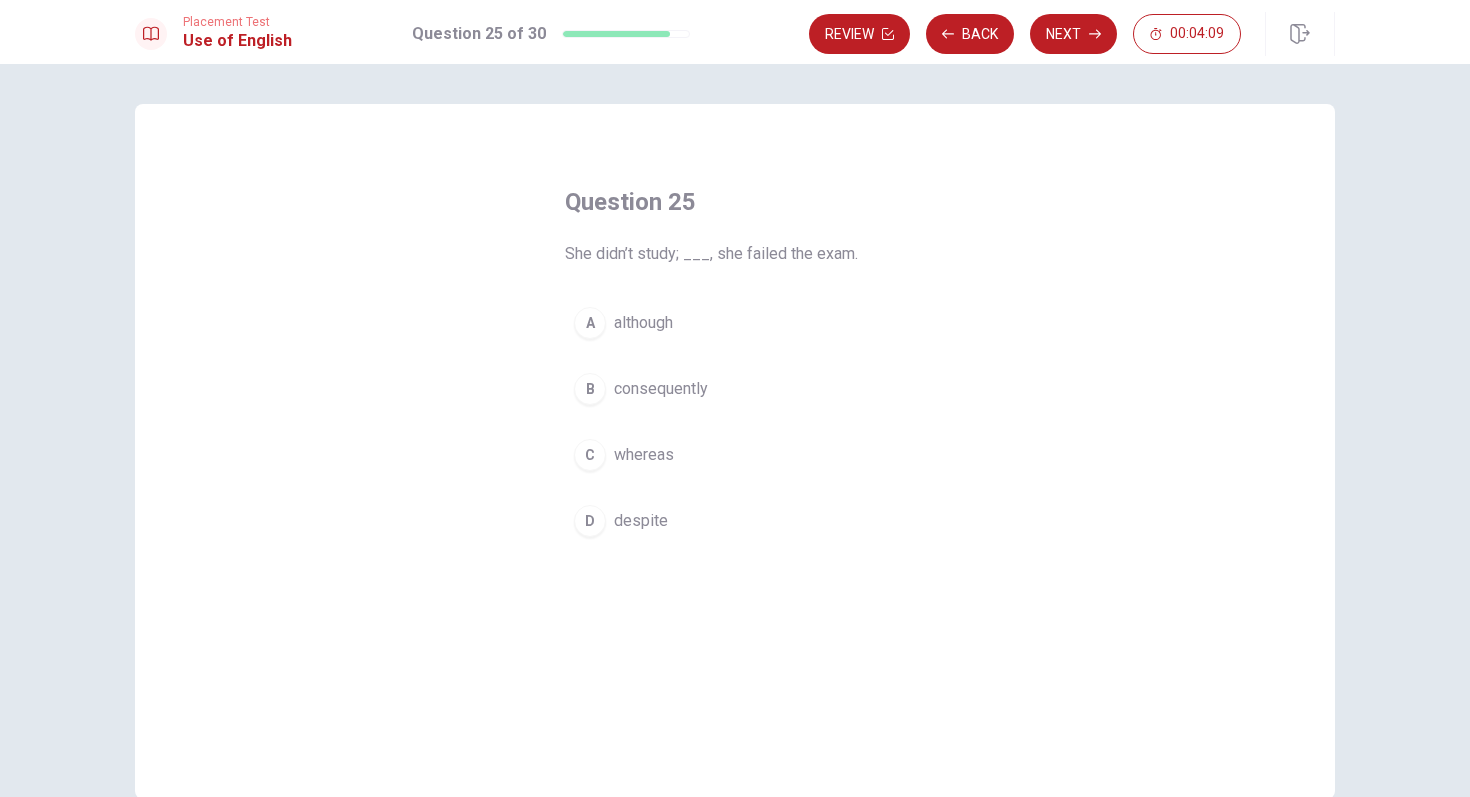 click on "consequently" at bounding box center (661, 389) 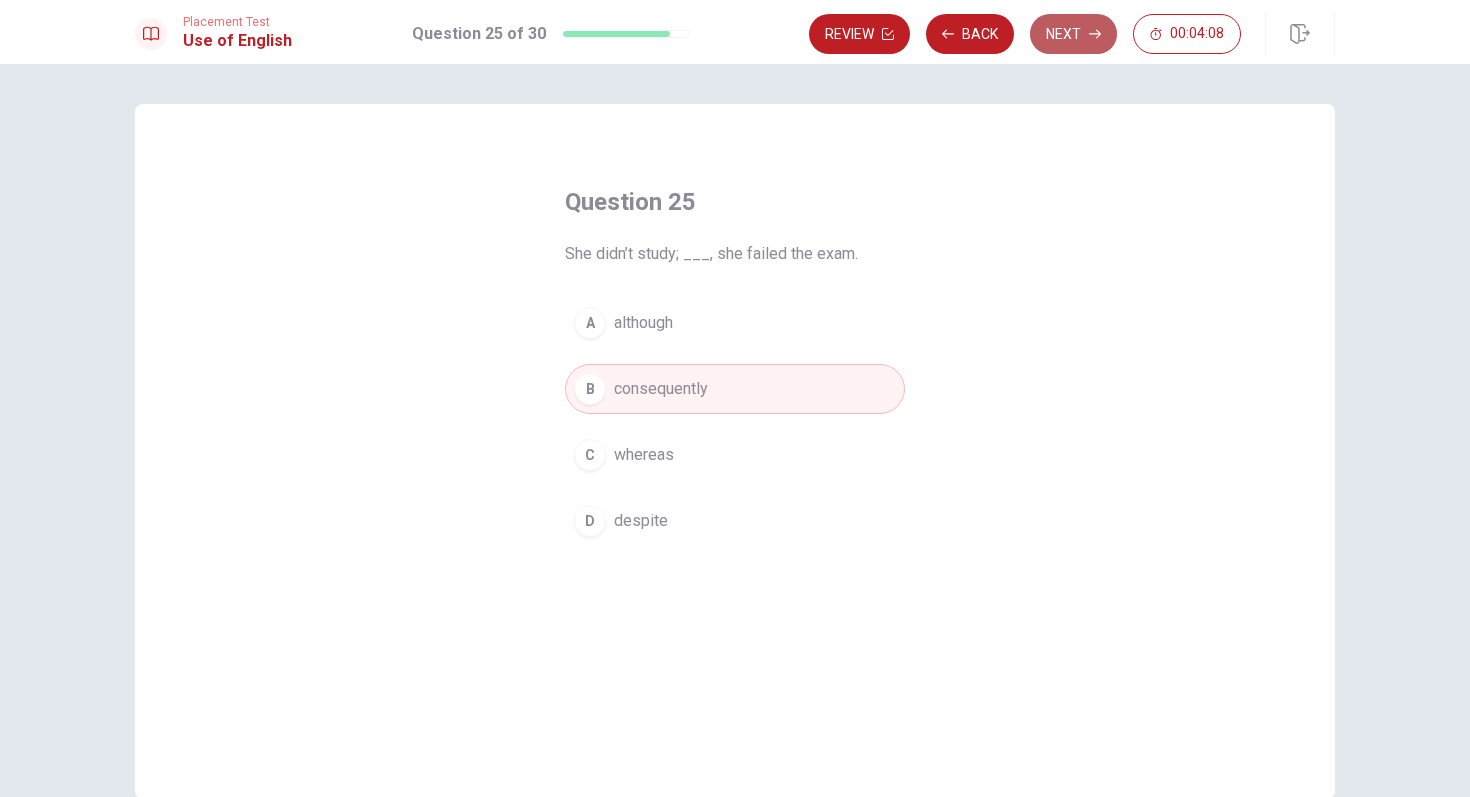 click on "Next" at bounding box center [1073, 34] 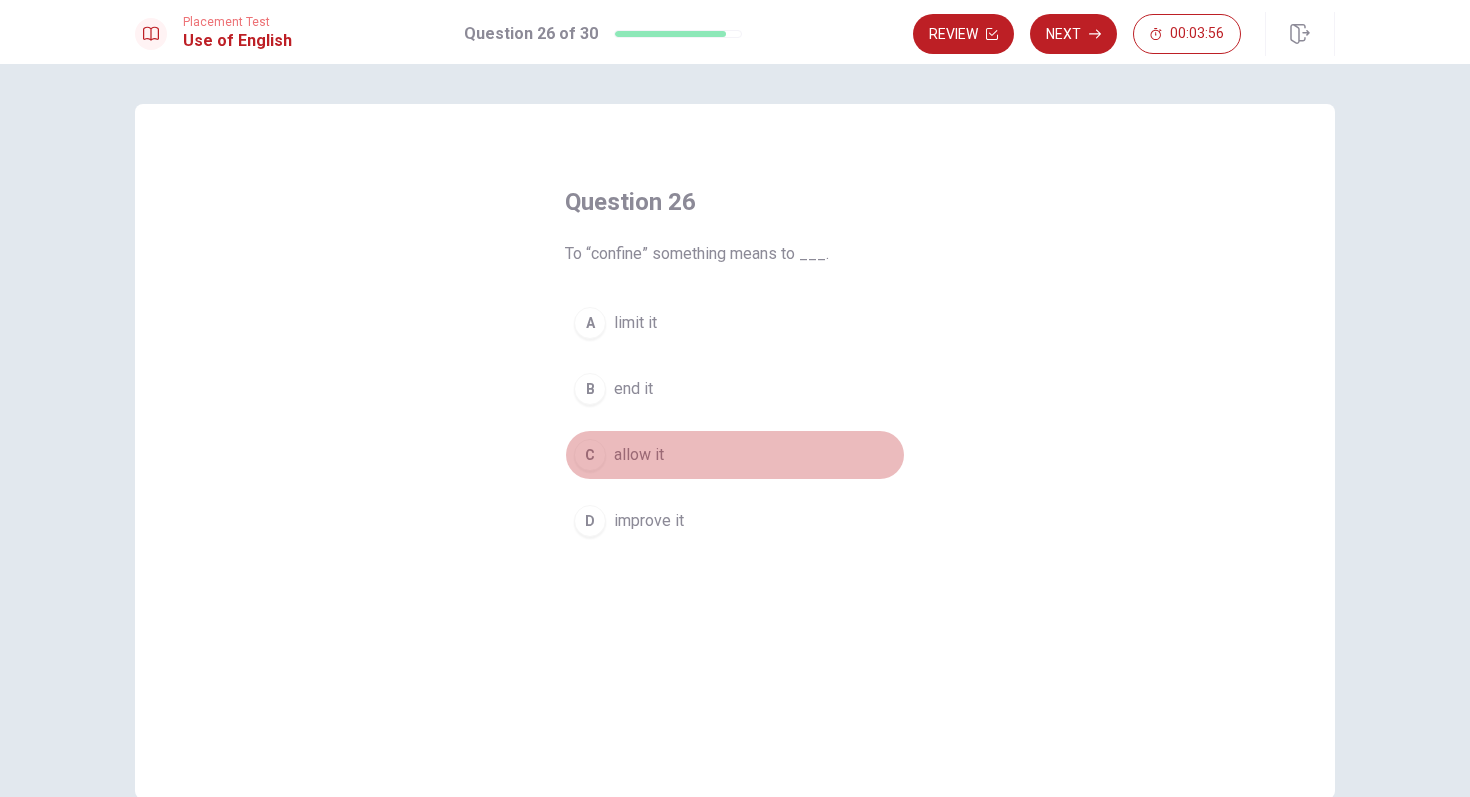 click on "allow it" at bounding box center [639, 455] 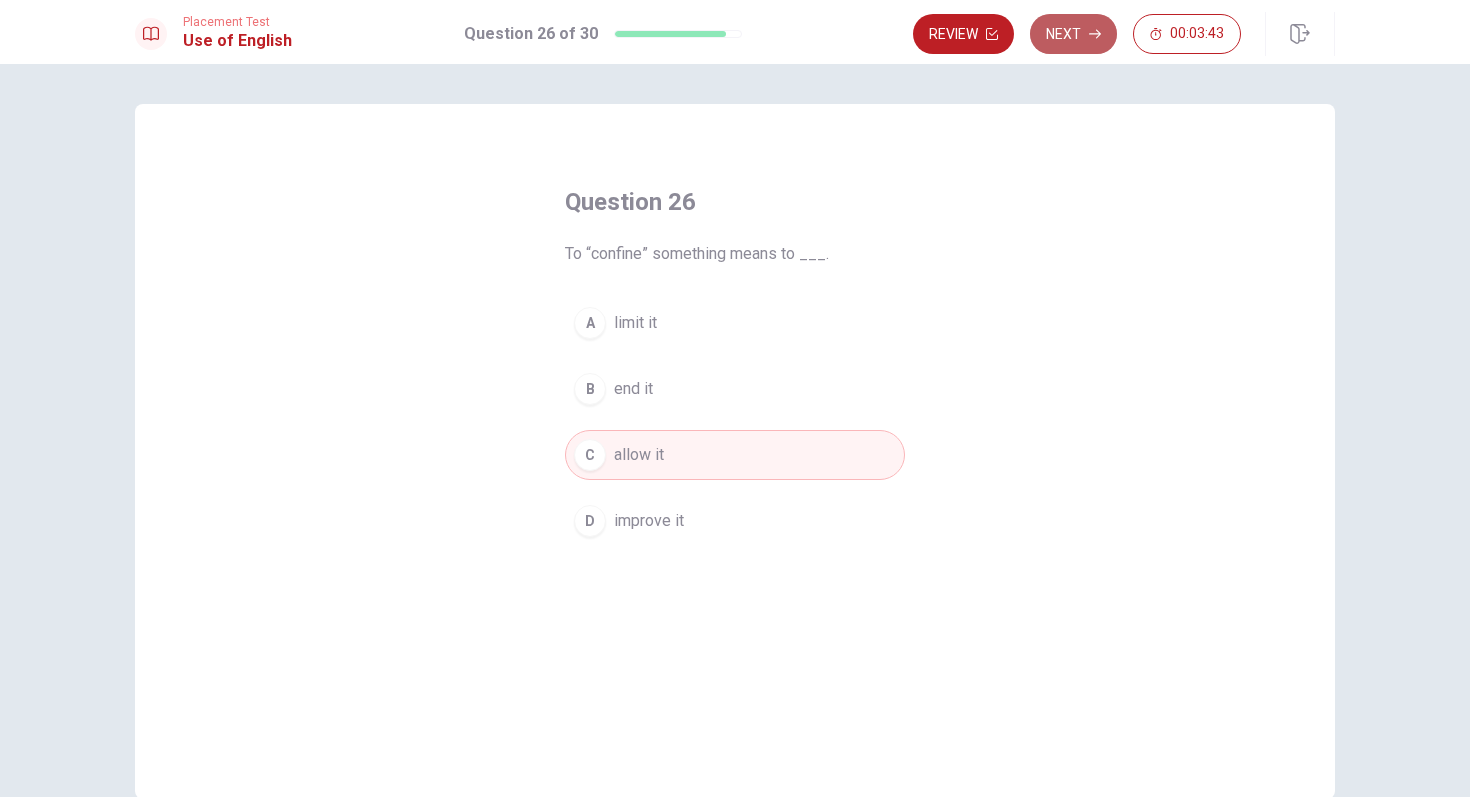 click on "Next" at bounding box center [1073, 34] 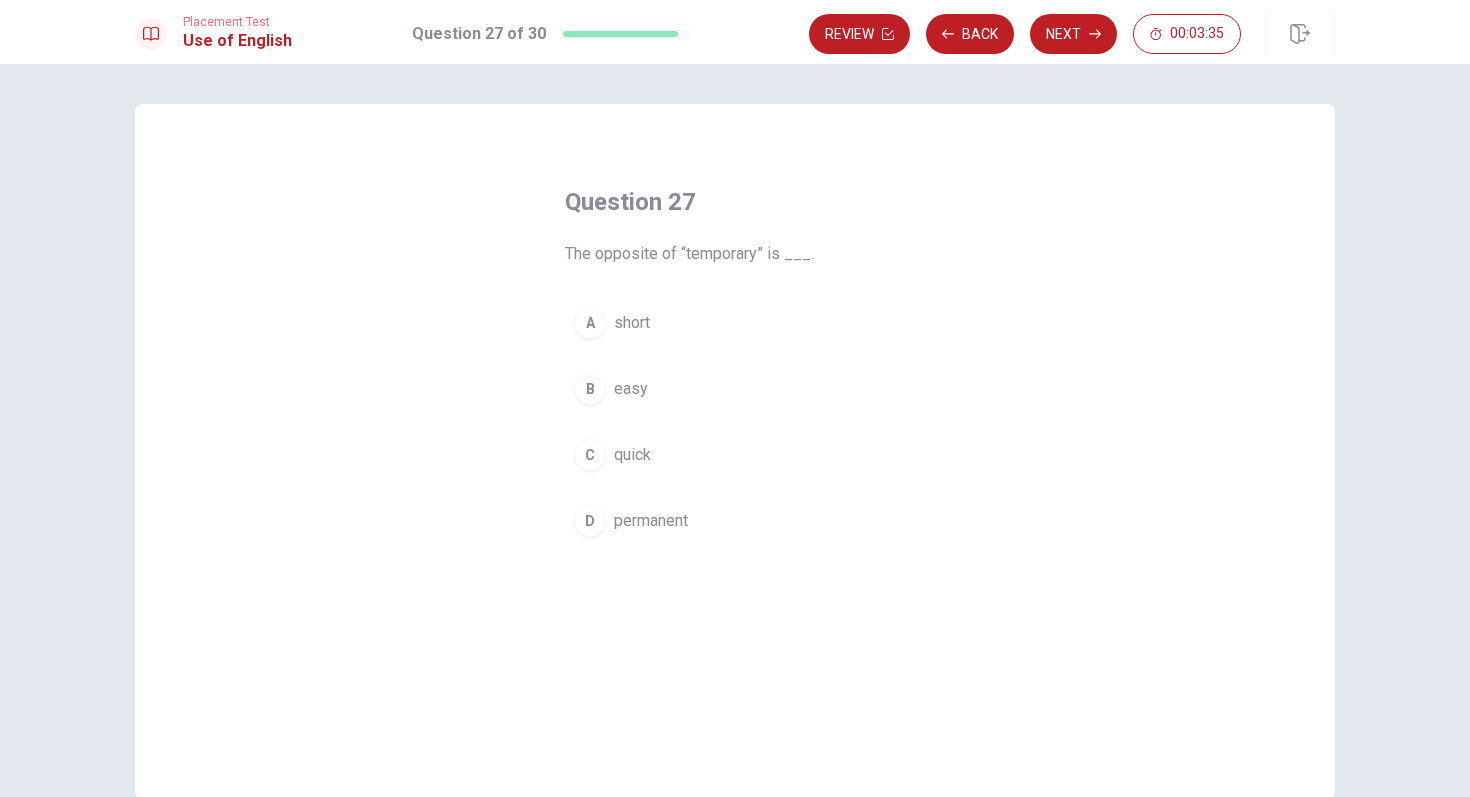 click on "easy" at bounding box center [631, 389] 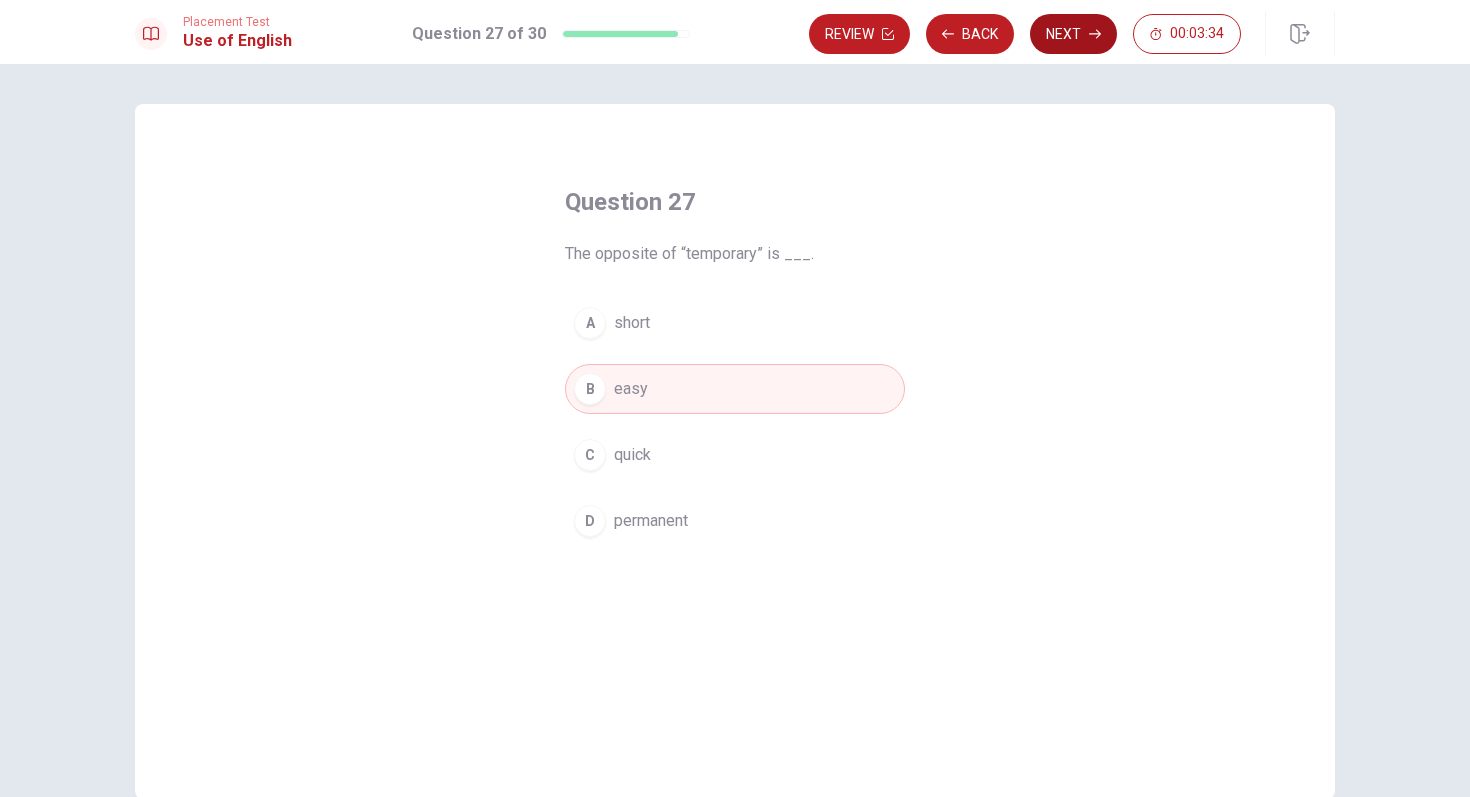 click on "Next" at bounding box center (1073, 34) 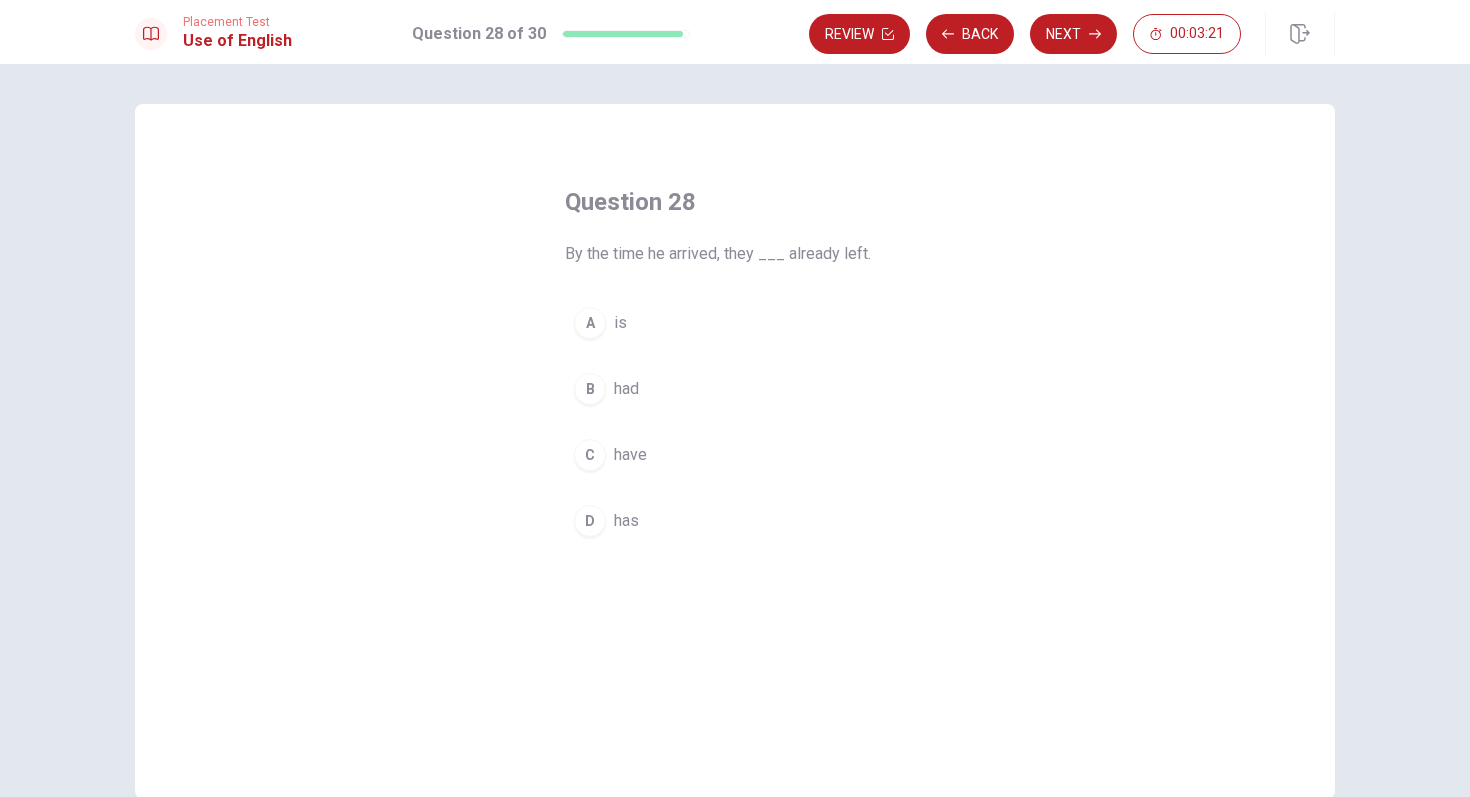 click on "C" at bounding box center (590, 455) 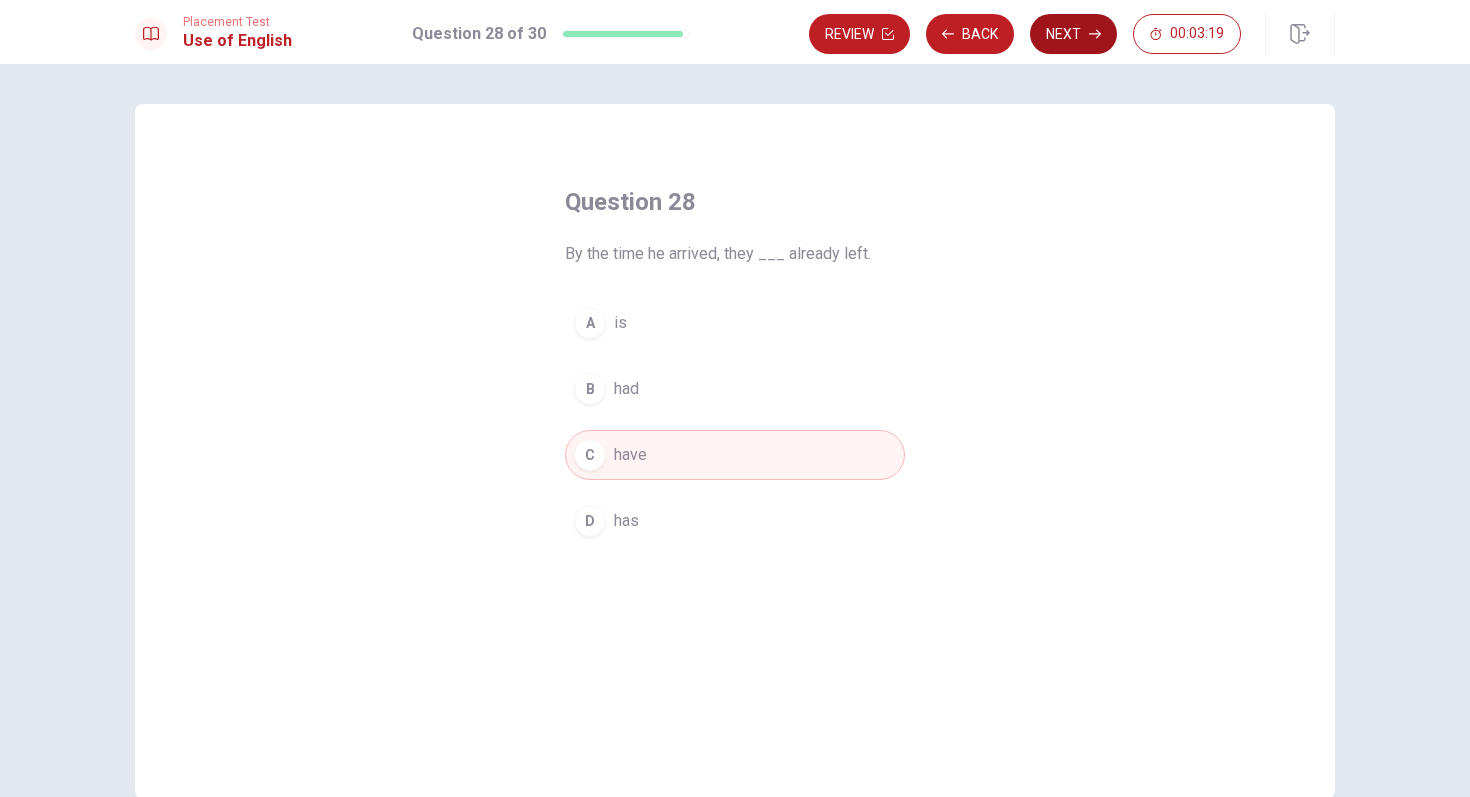 click on "Next" at bounding box center (1073, 34) 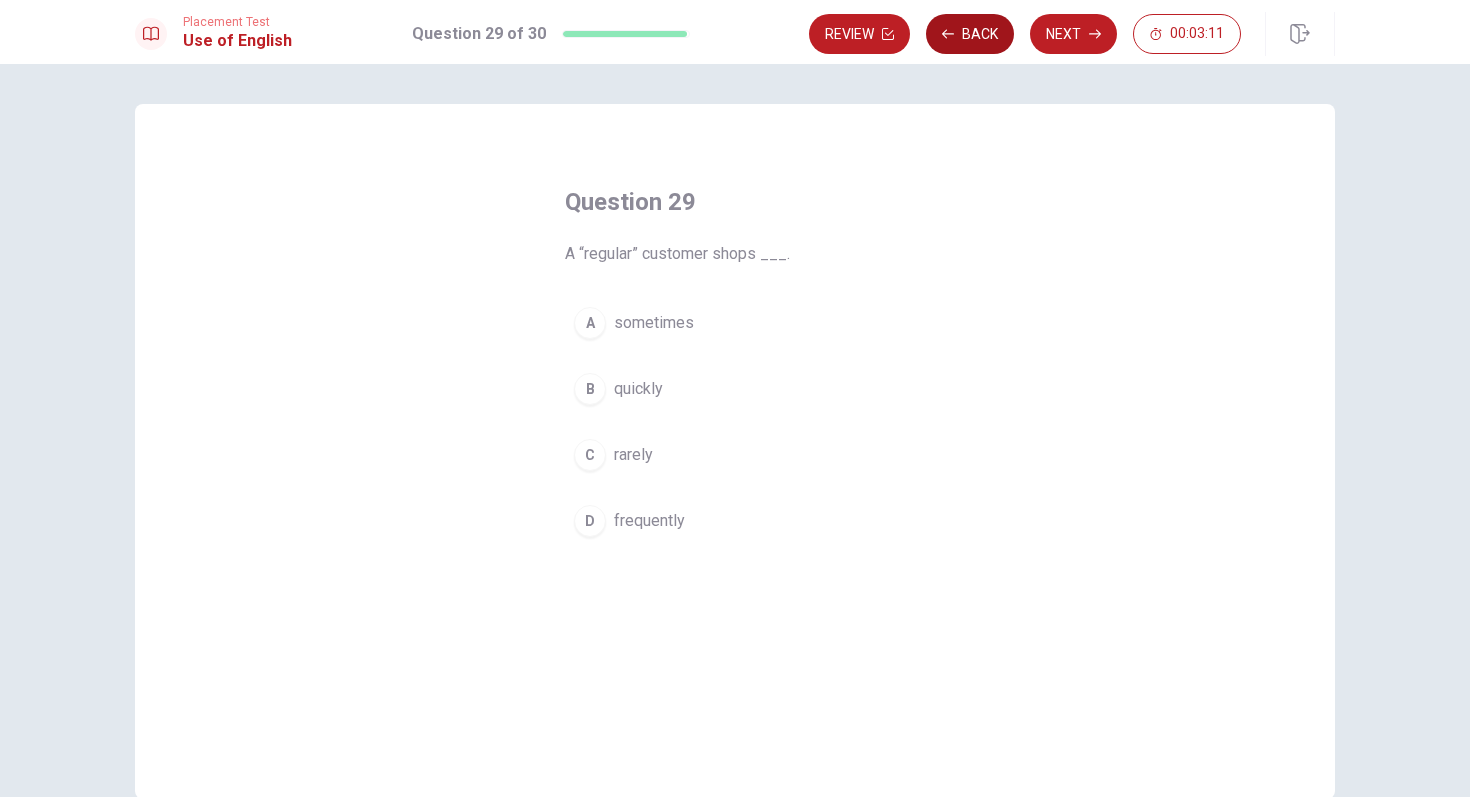 click on "Back" at bounding box center (970, 34) 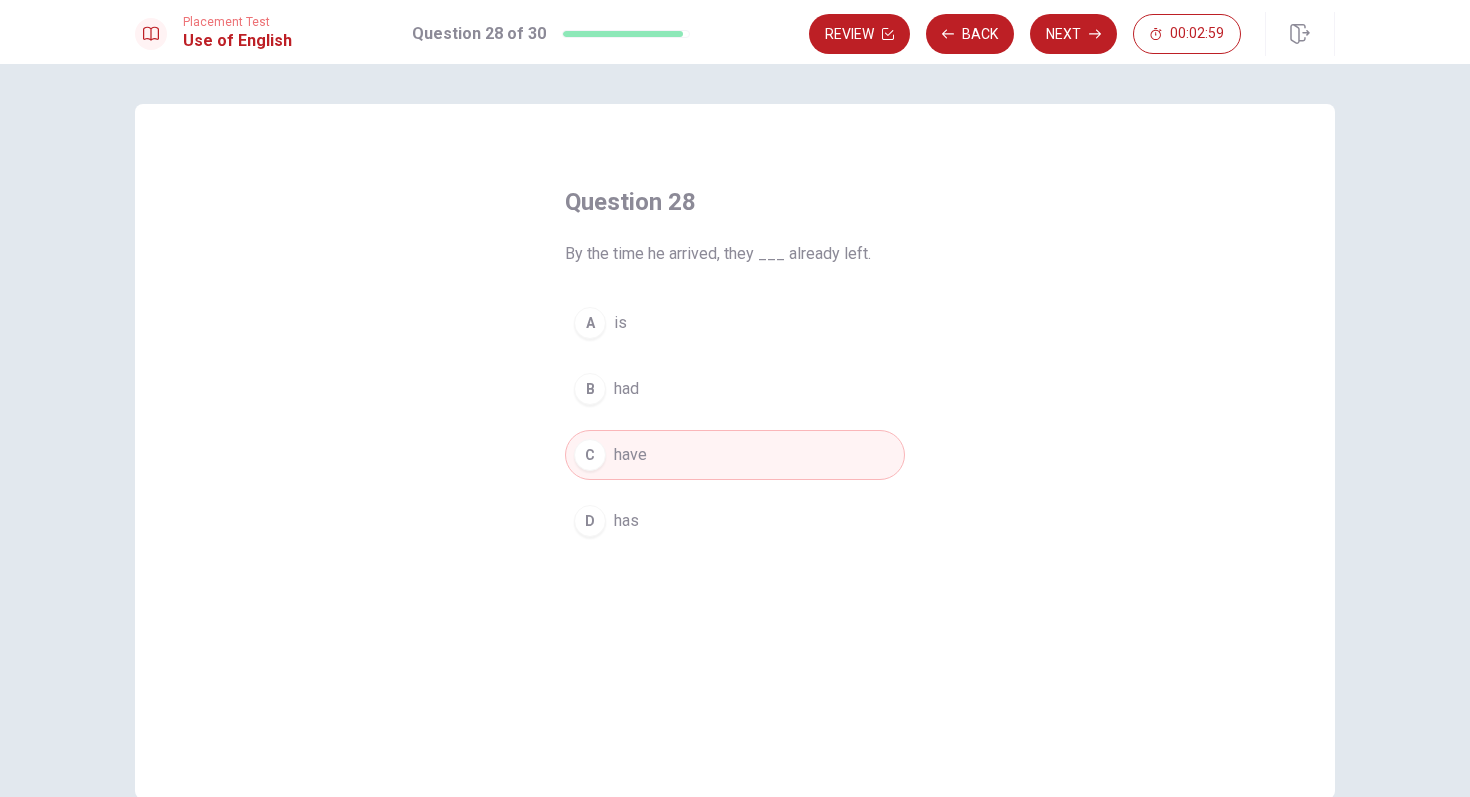 click on "B had" at bounding box center (735, 389) 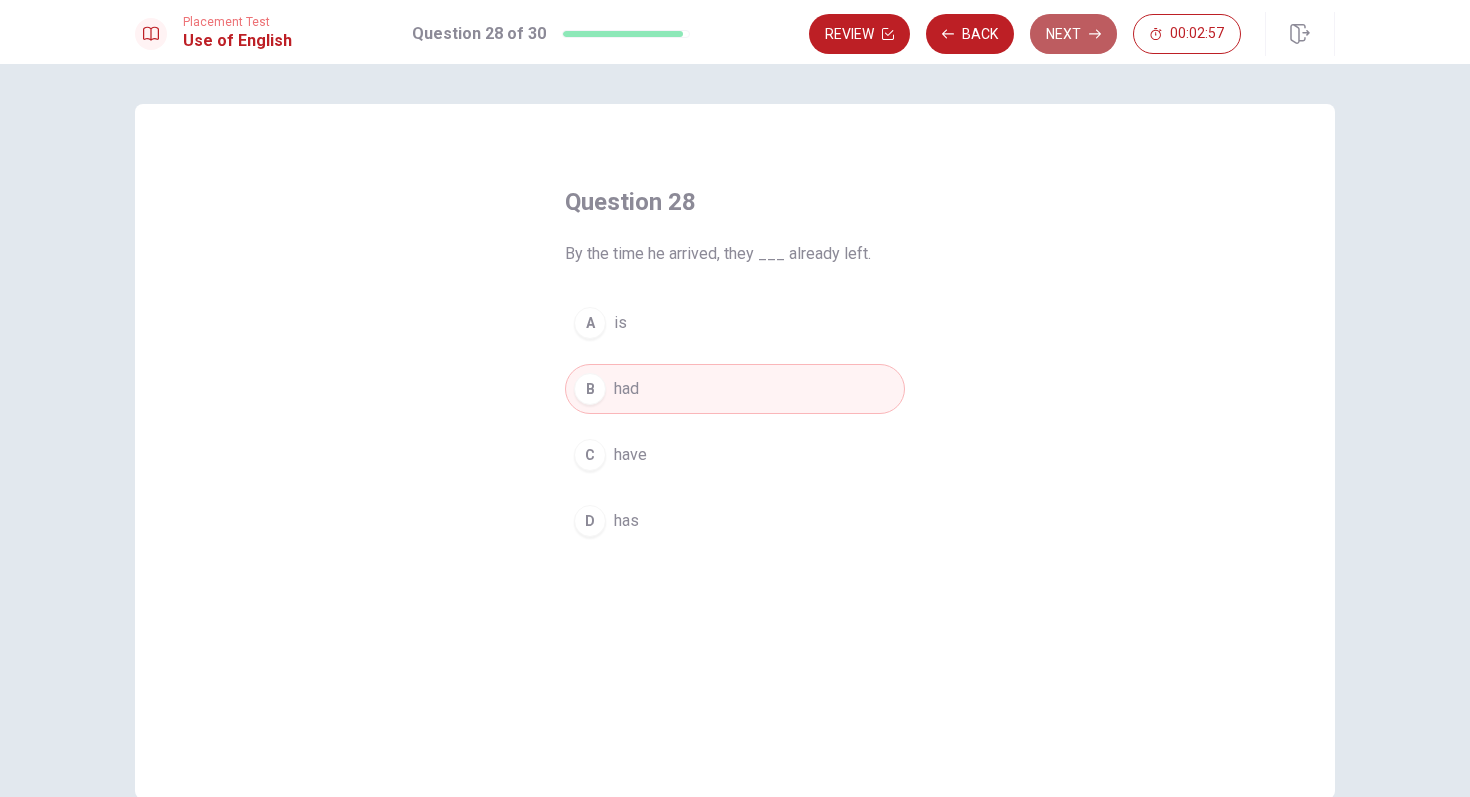 click on "Next" at bounding box center [1073, 34] 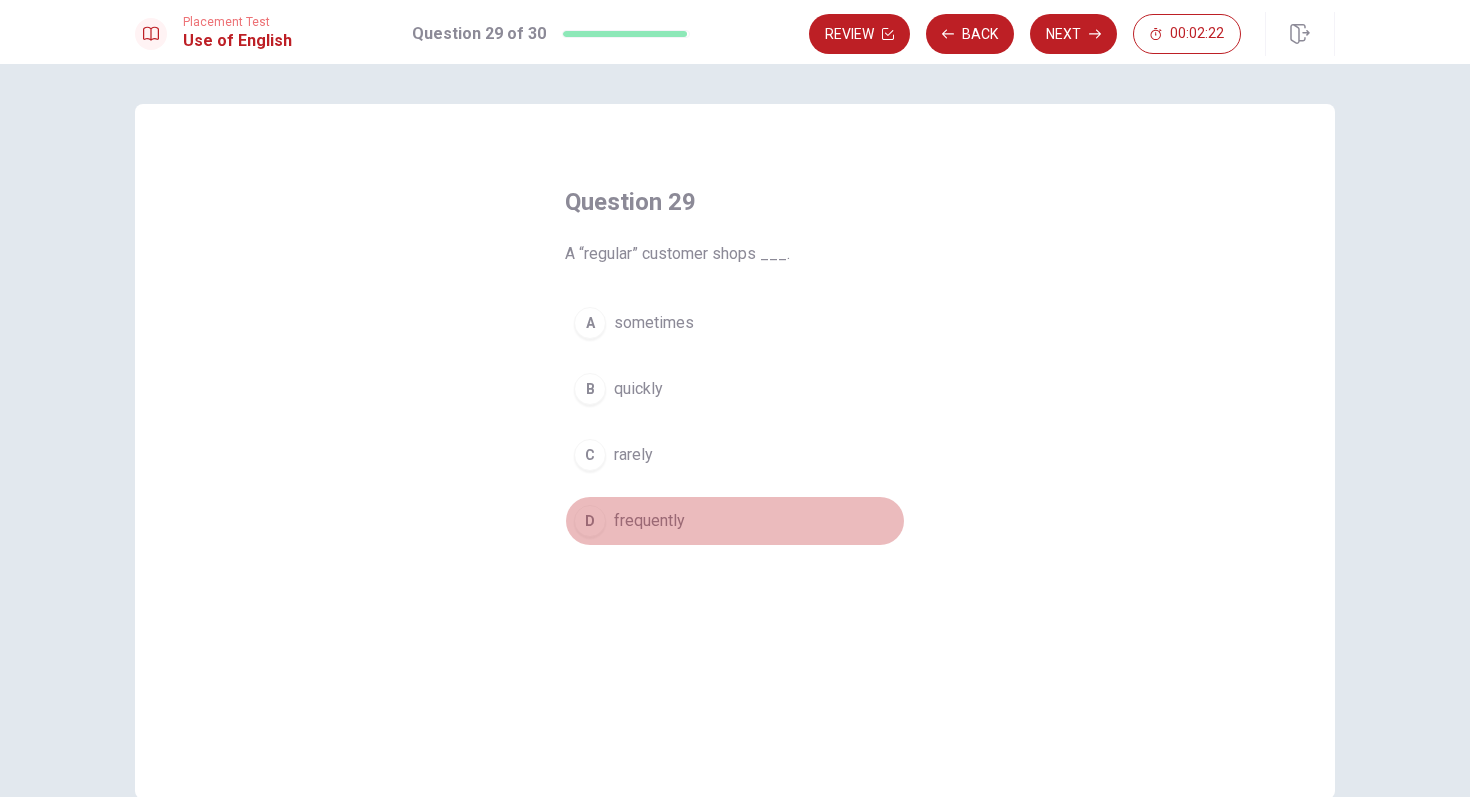 click on "frequently" at bounding box center (649, 521) 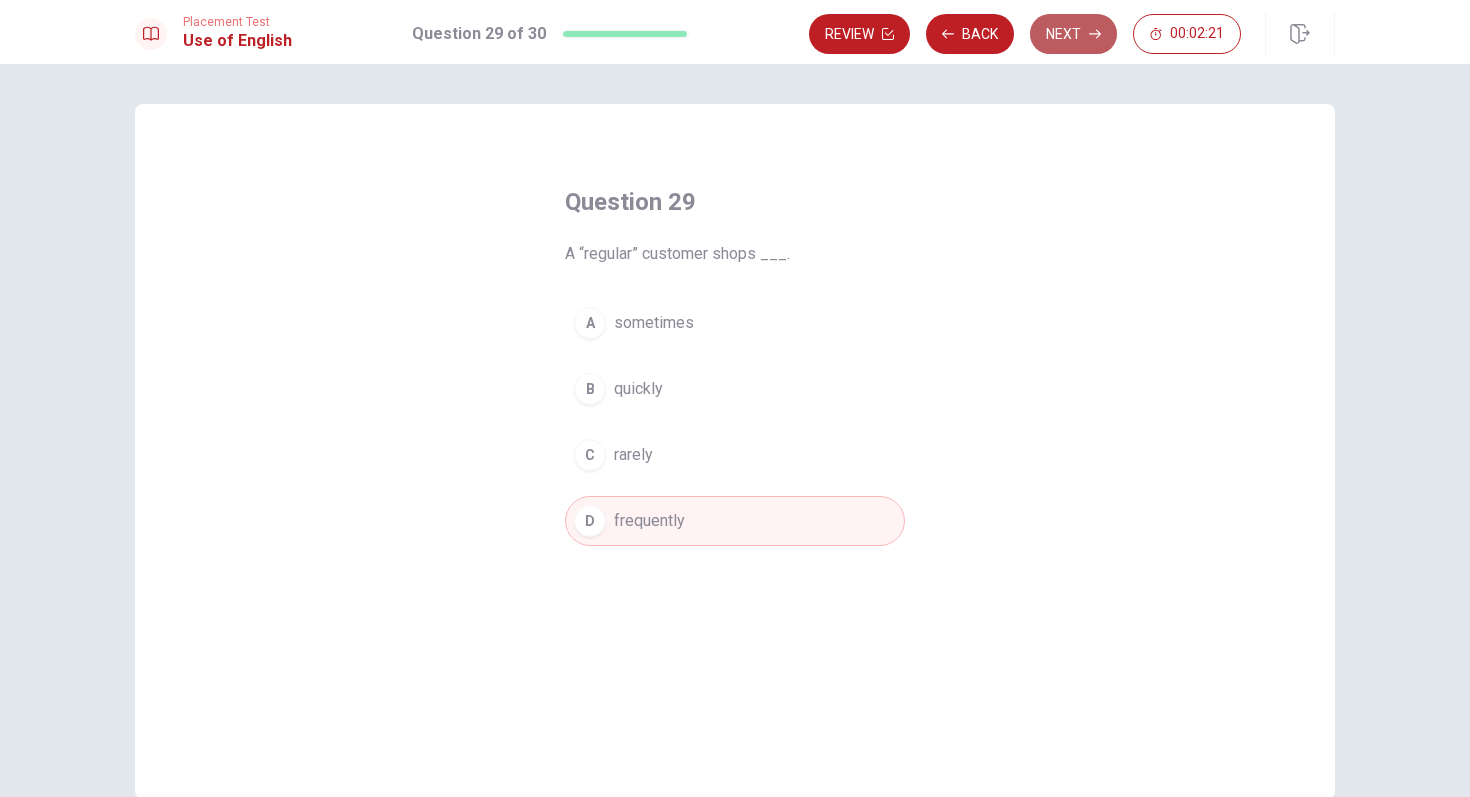click on "Next" at bounding box center (1073, 34) 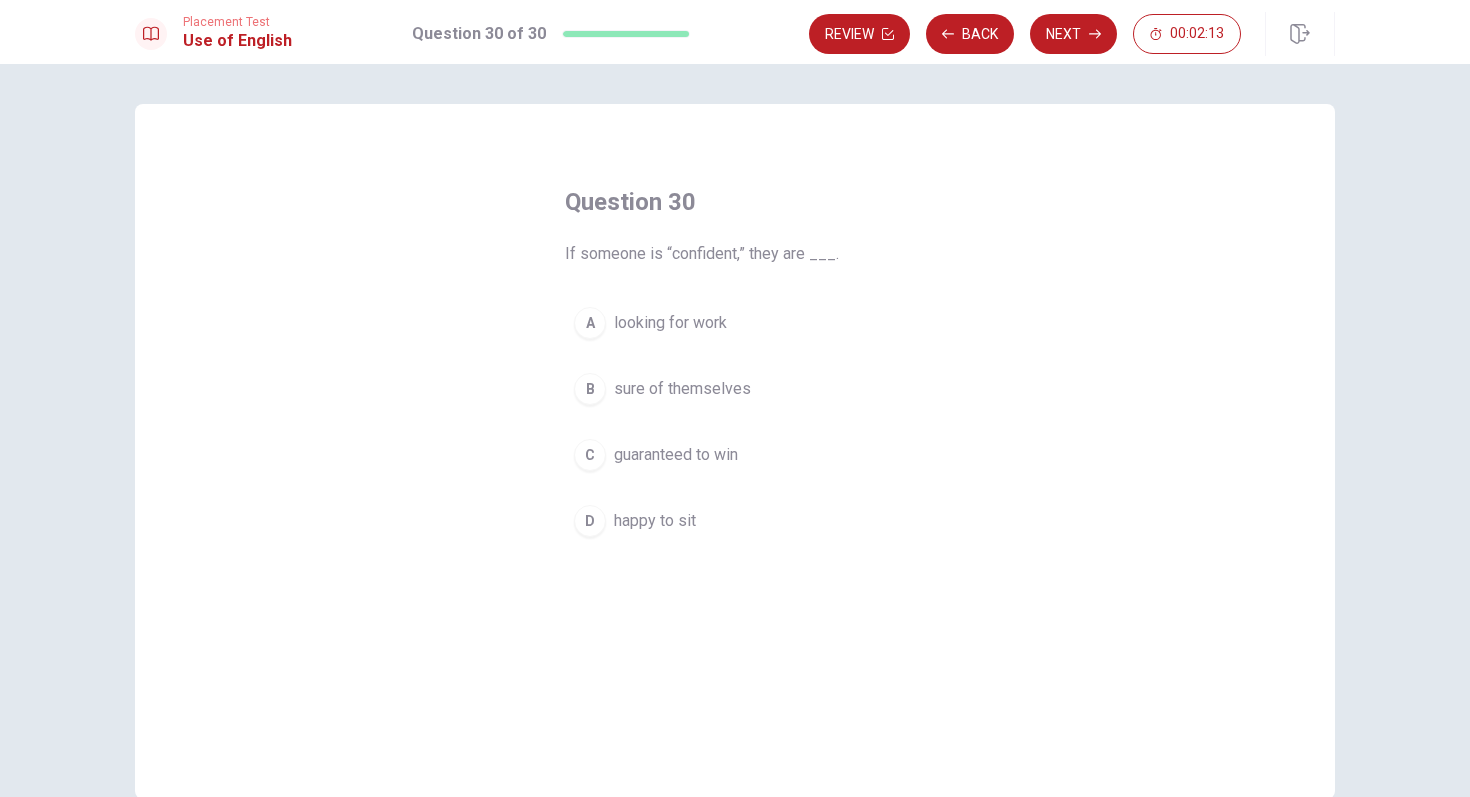 click on "C guaranteed to win" at bounding box center (735, 455) 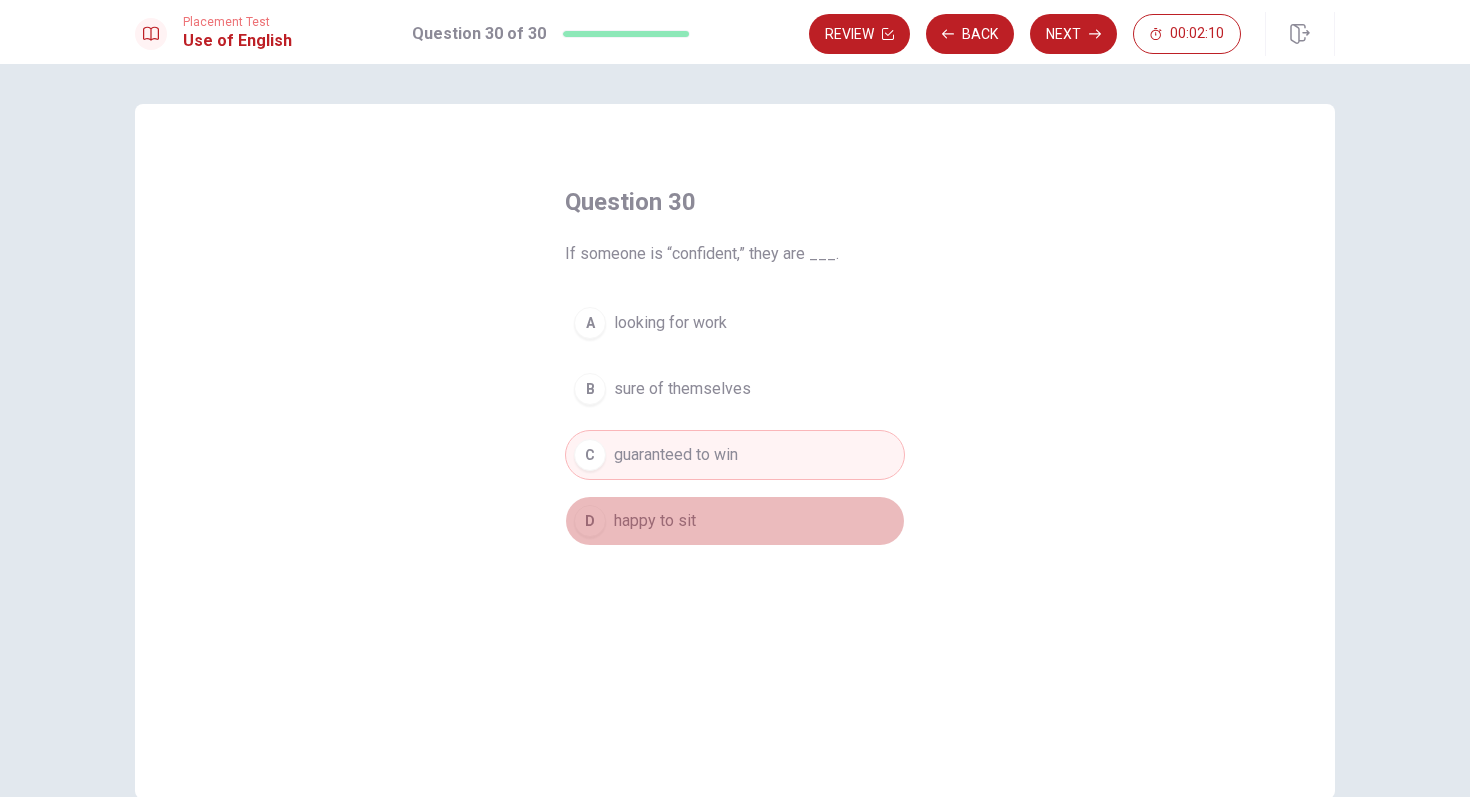 click on "happy to sit" at bounding box center (655, 521) 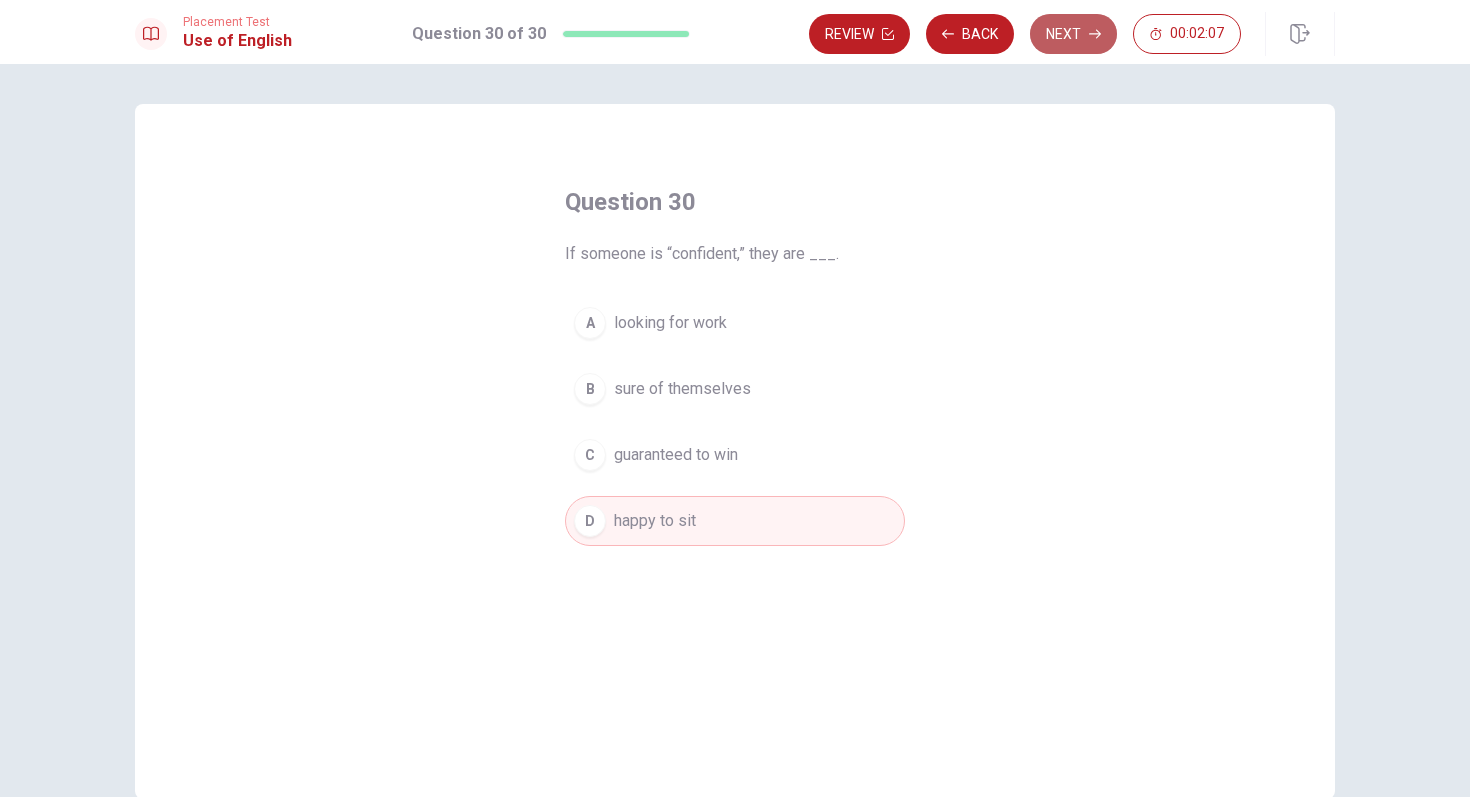 click on "Next" at bounding box center [1073, 34] 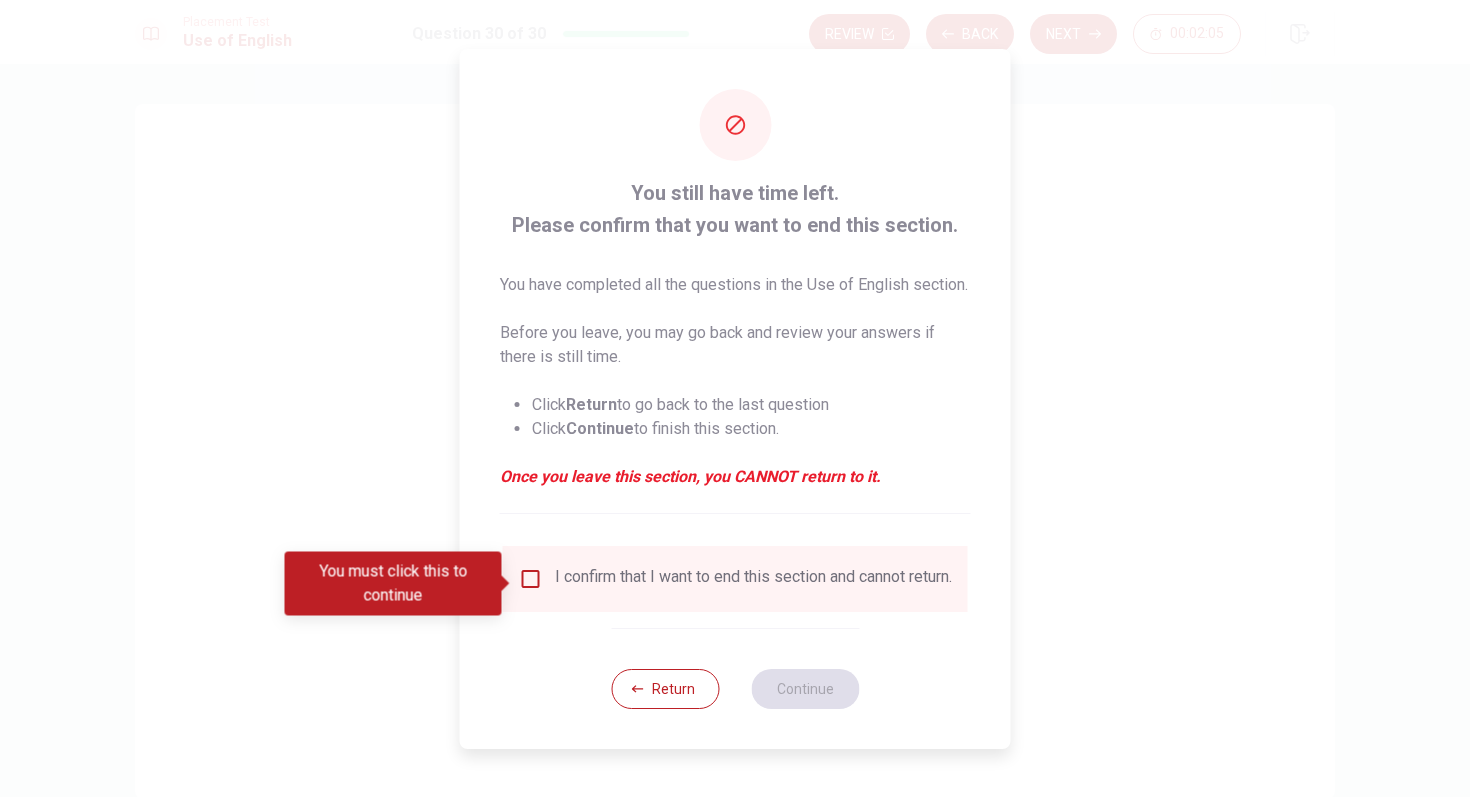 click at bounding box center [531, 579] 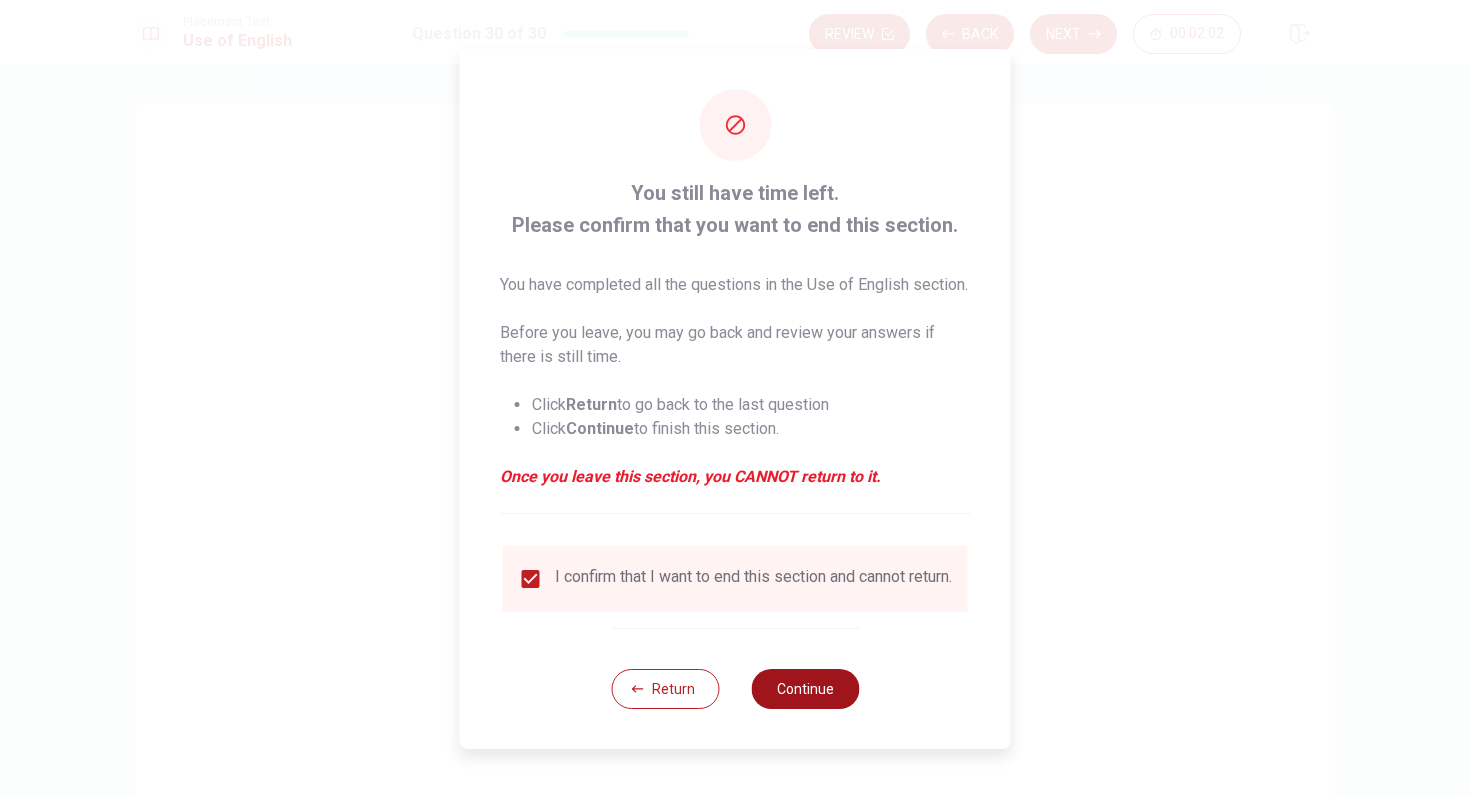 click on "Continue" at bounding box center (805, 689) 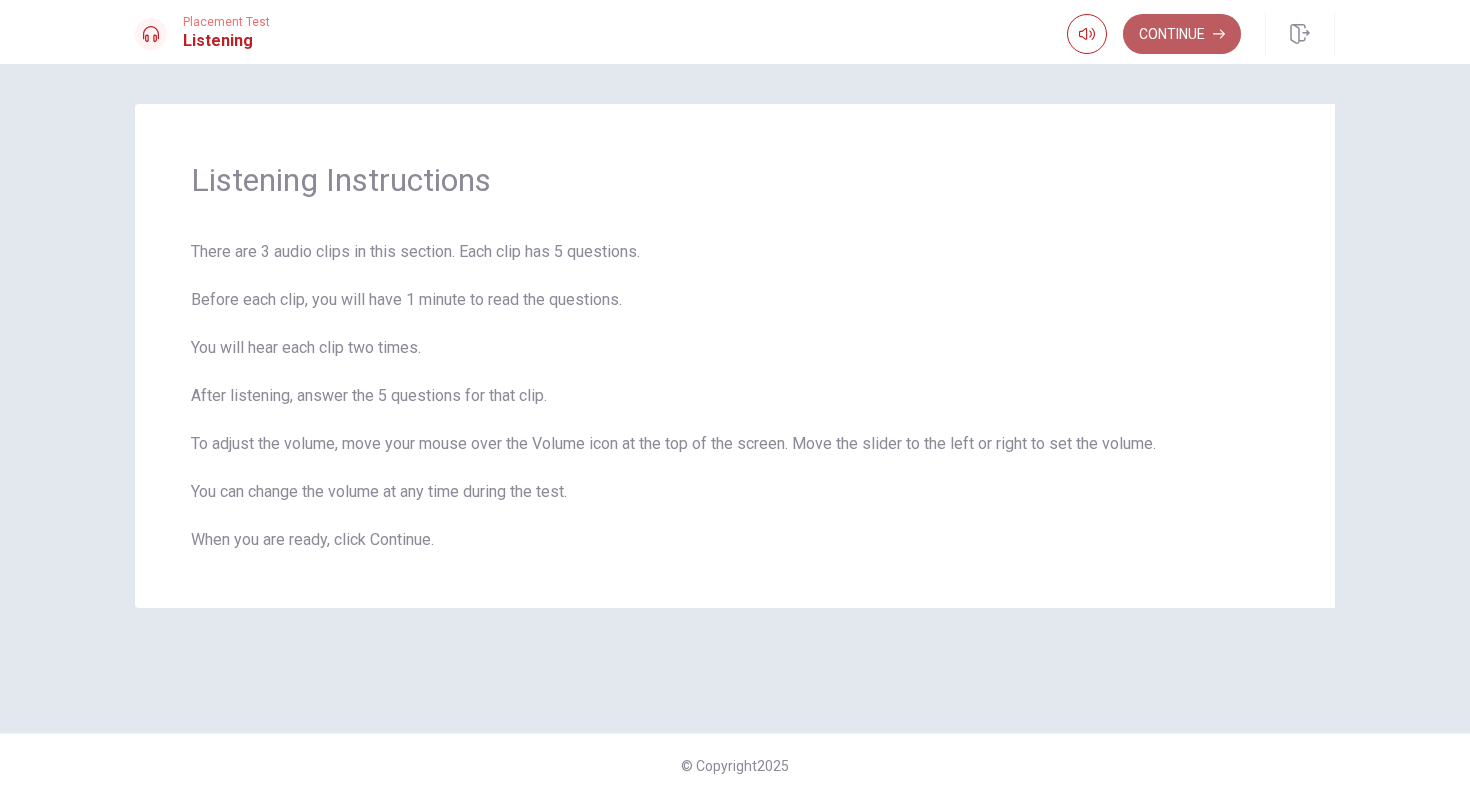 click on "Continue" at bounding box center [1182, 34] 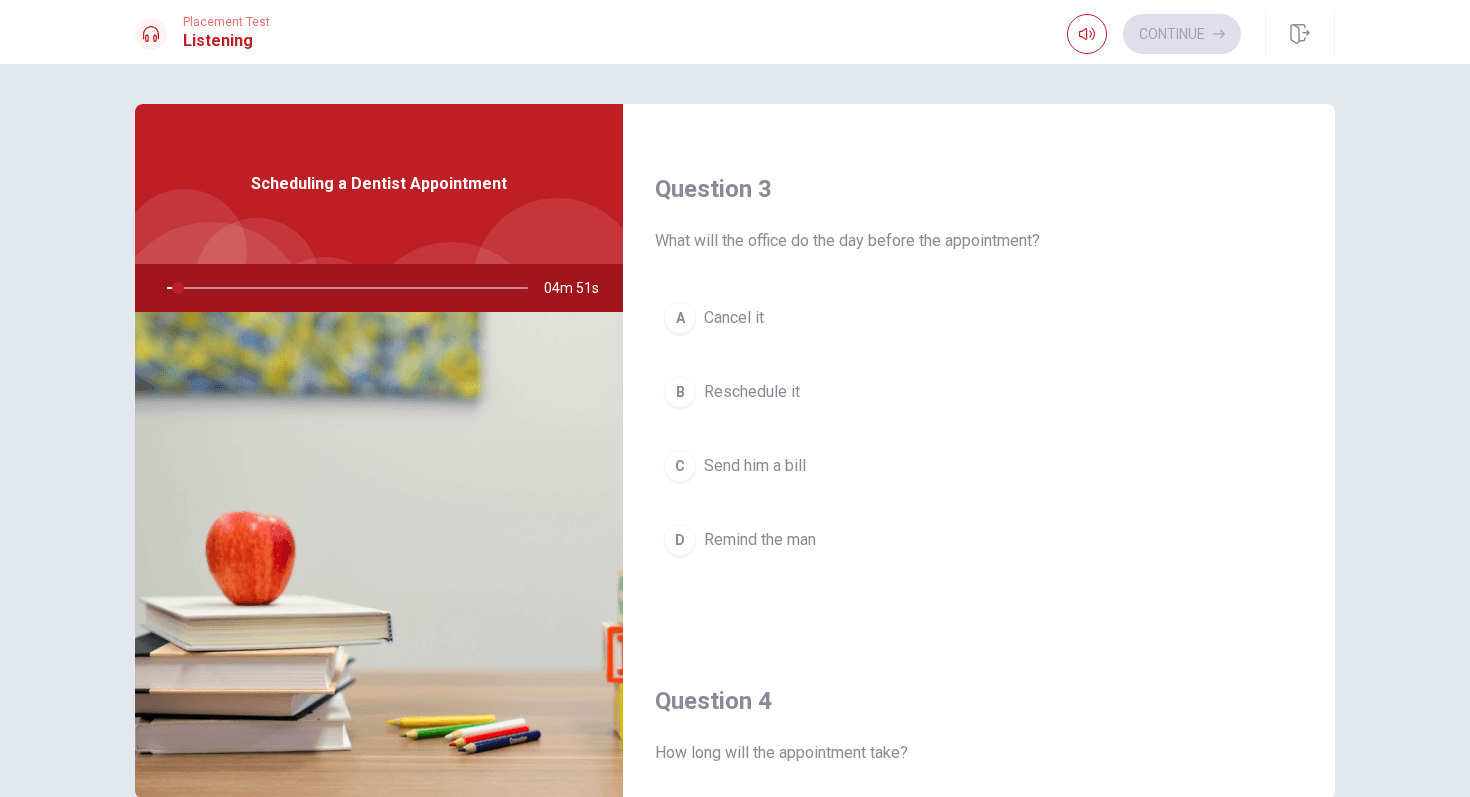 scroll, scrollTop: 1865, scrollLeft: 0, axis: vertical 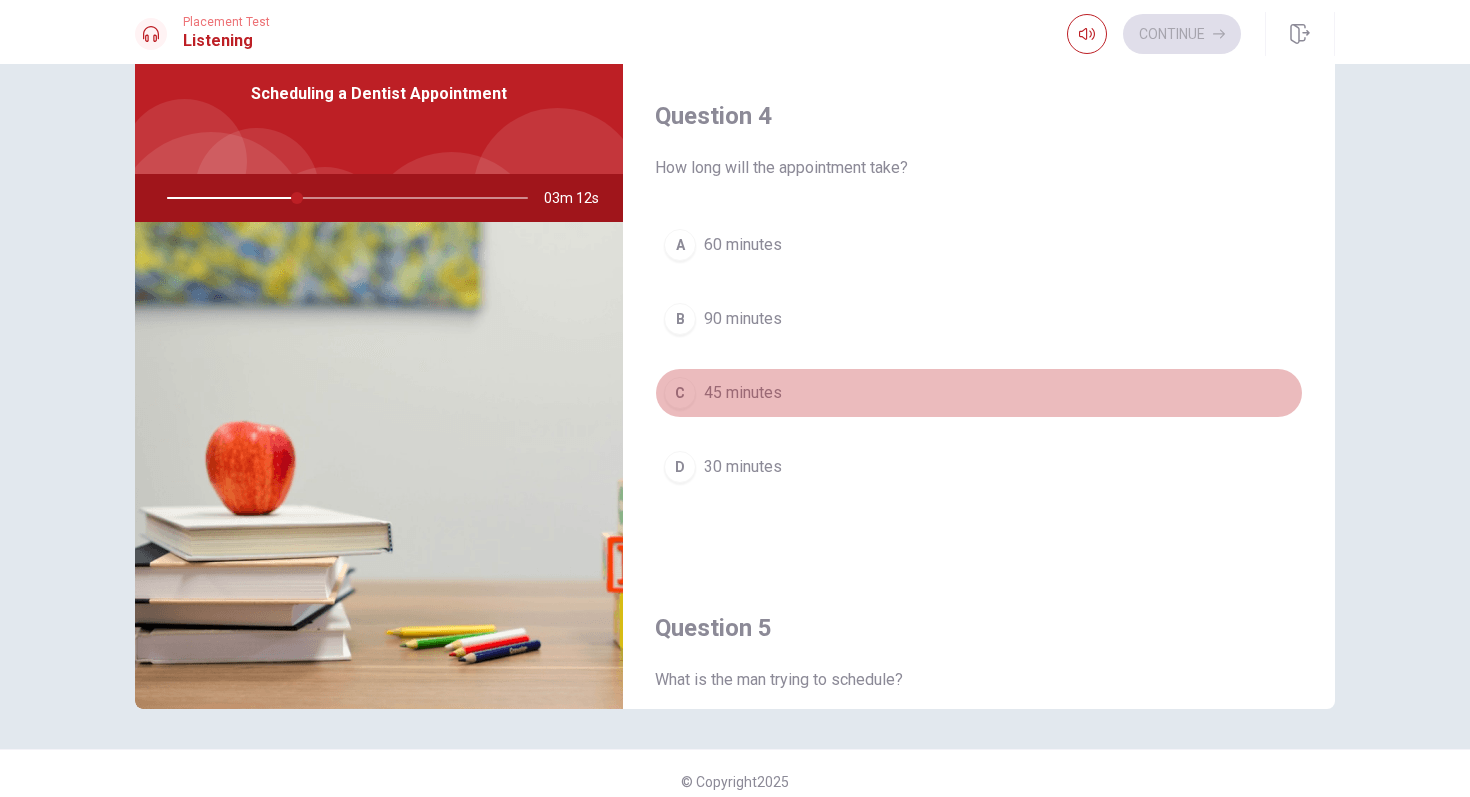 click on "45 minutes" at bounding box center [743, 393] 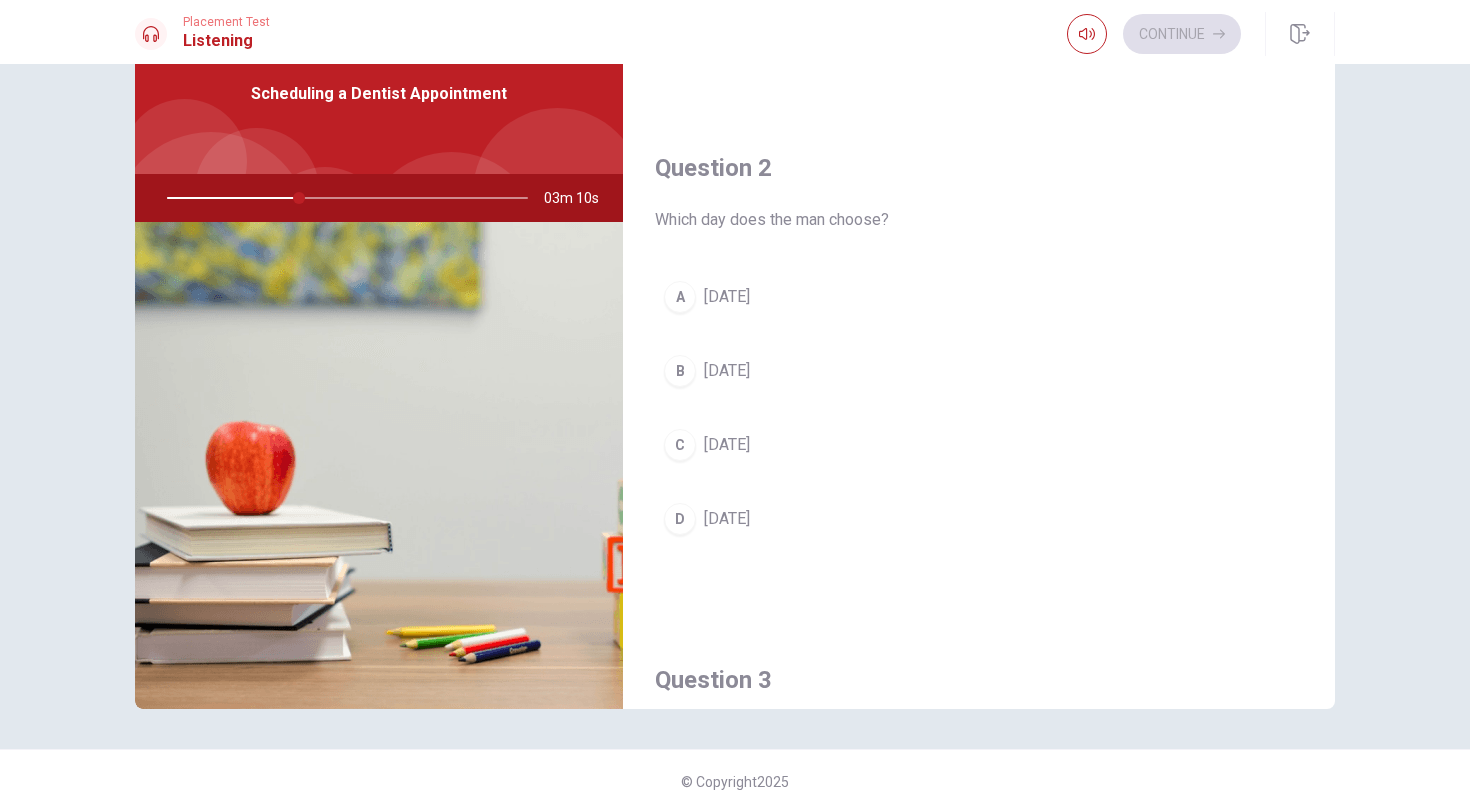scroll, scrollTop: 411, scrollLeft: 0, axis: vertical 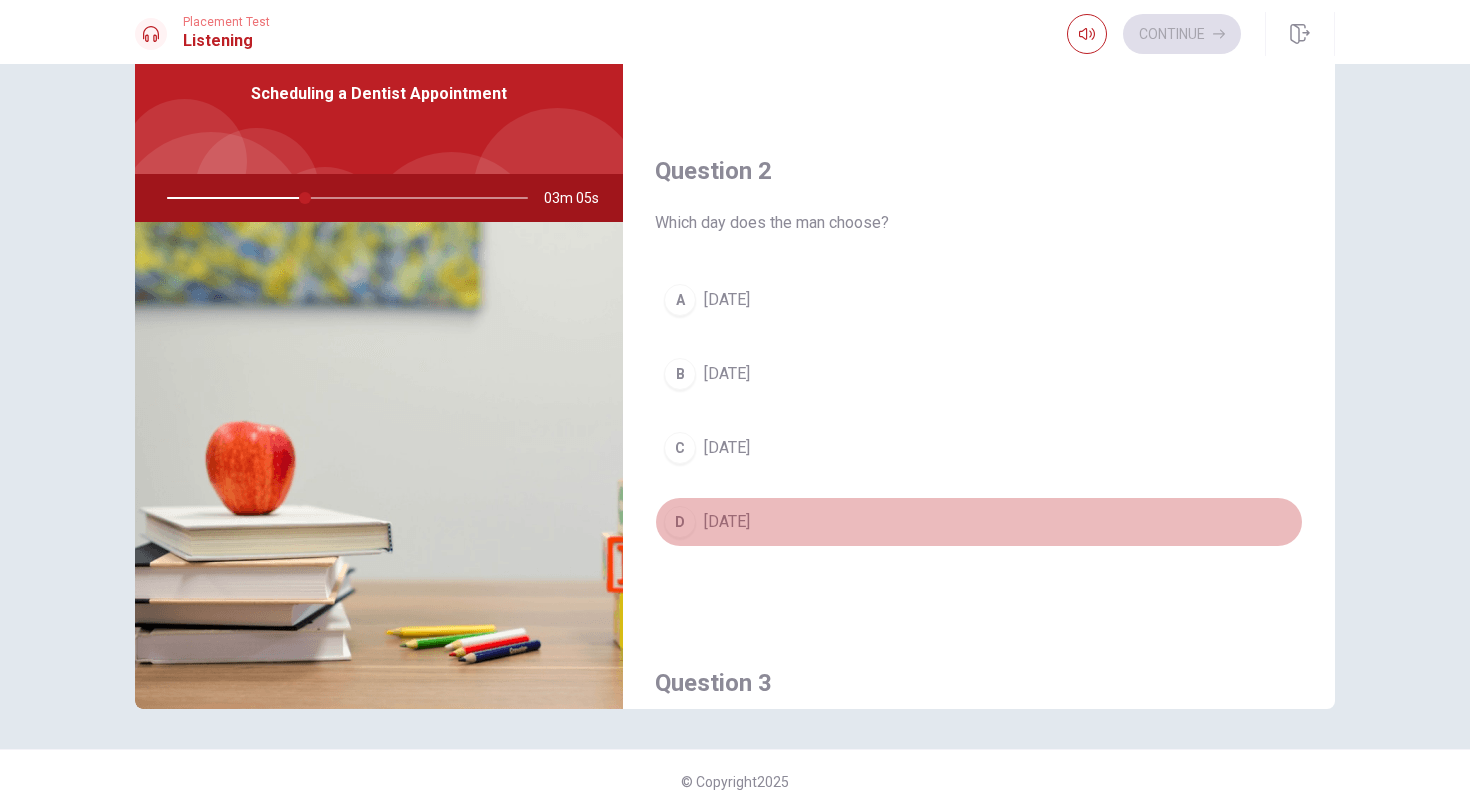 click on "D [DATE]" at bounding box center [979, 522] 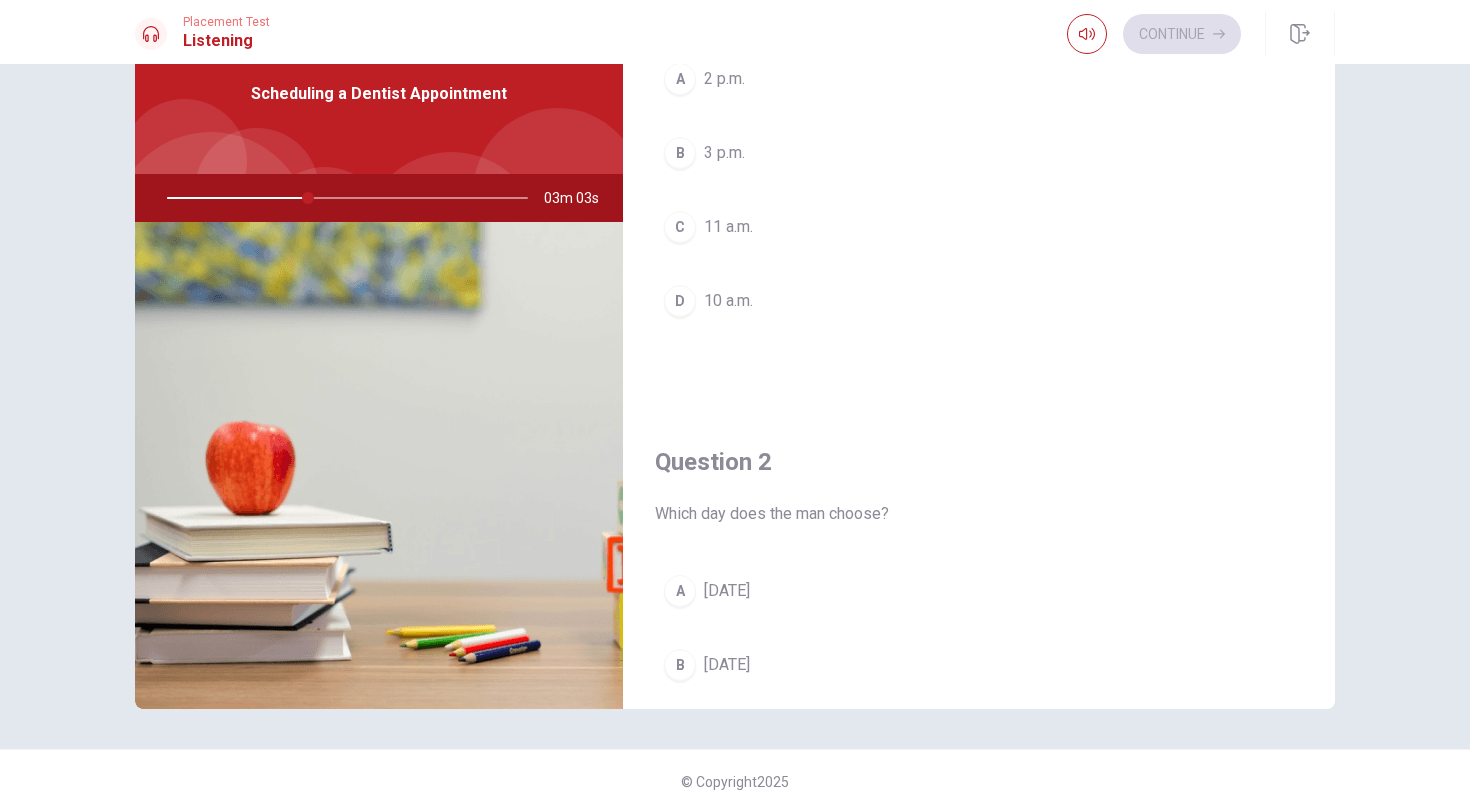 scroll, scrollTop: 0, scrollLeft: 0, axis: both 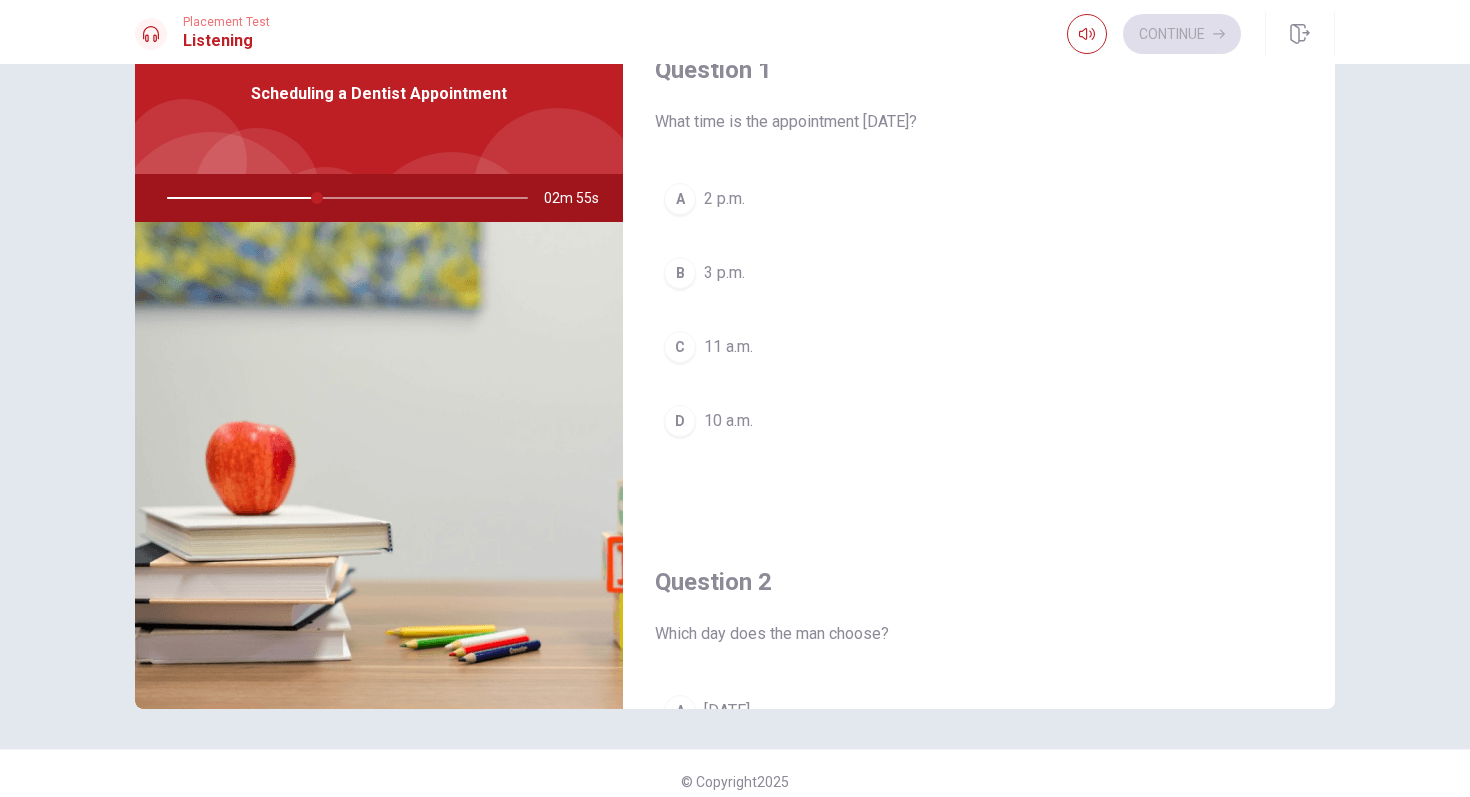 click on "D 10 a.m." at bounding box center (979, 421) 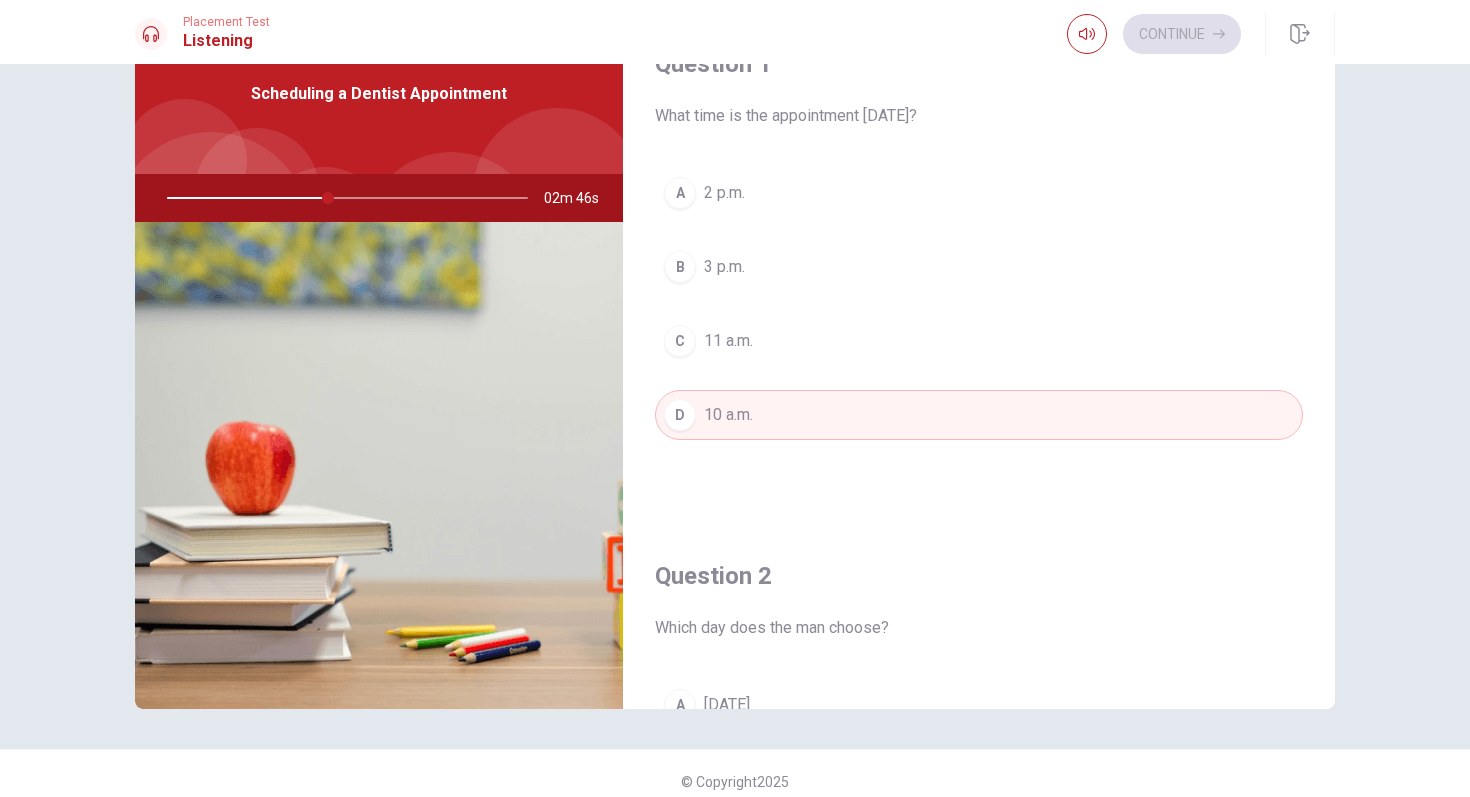 scroll, scrollTop: 0, scrollLeft: 0, axis: both 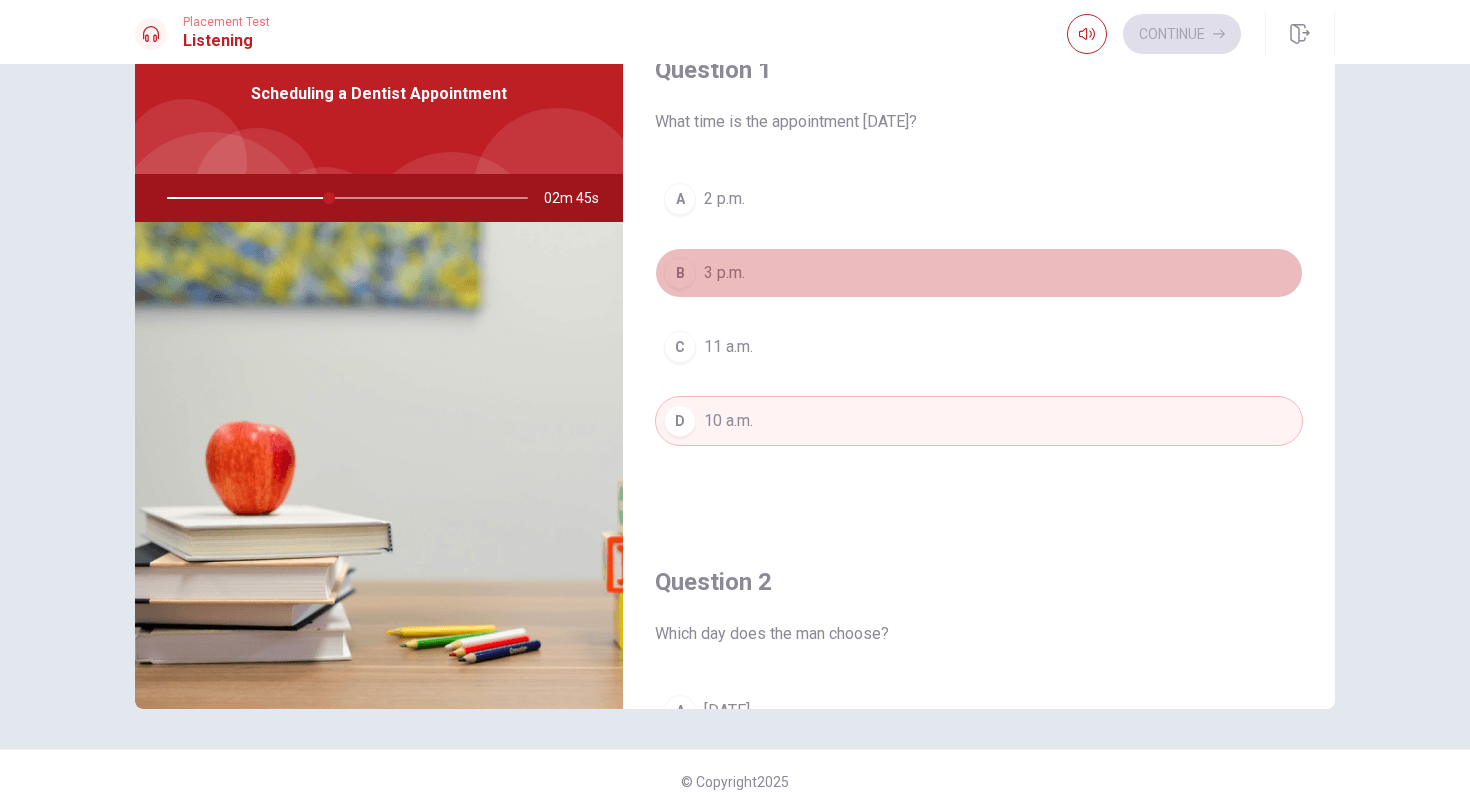click on "B 3 p.m." at bounding box center (979, 273) 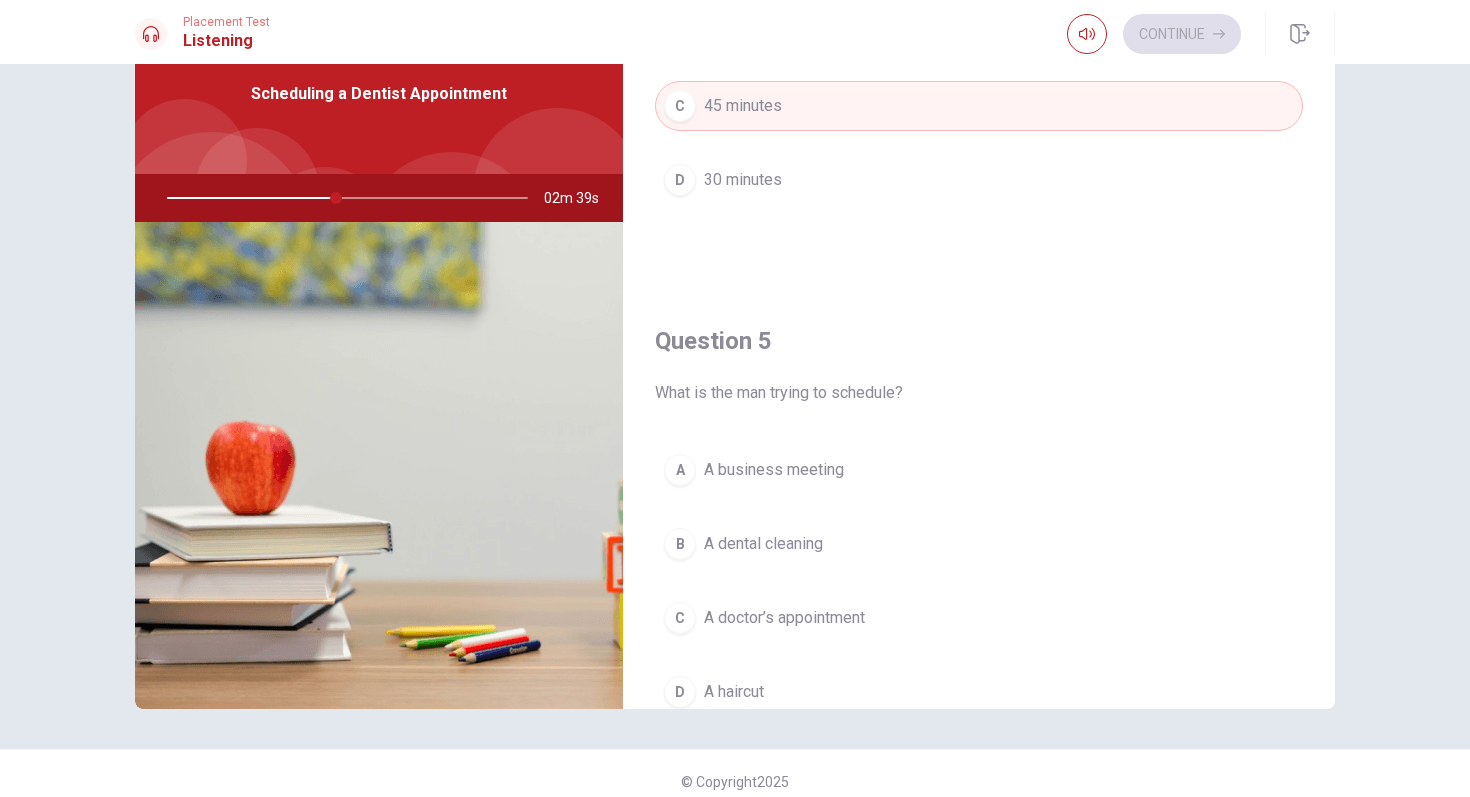 scroll, scrollTop: 1865, scrollLeft: 0, axis: vertical 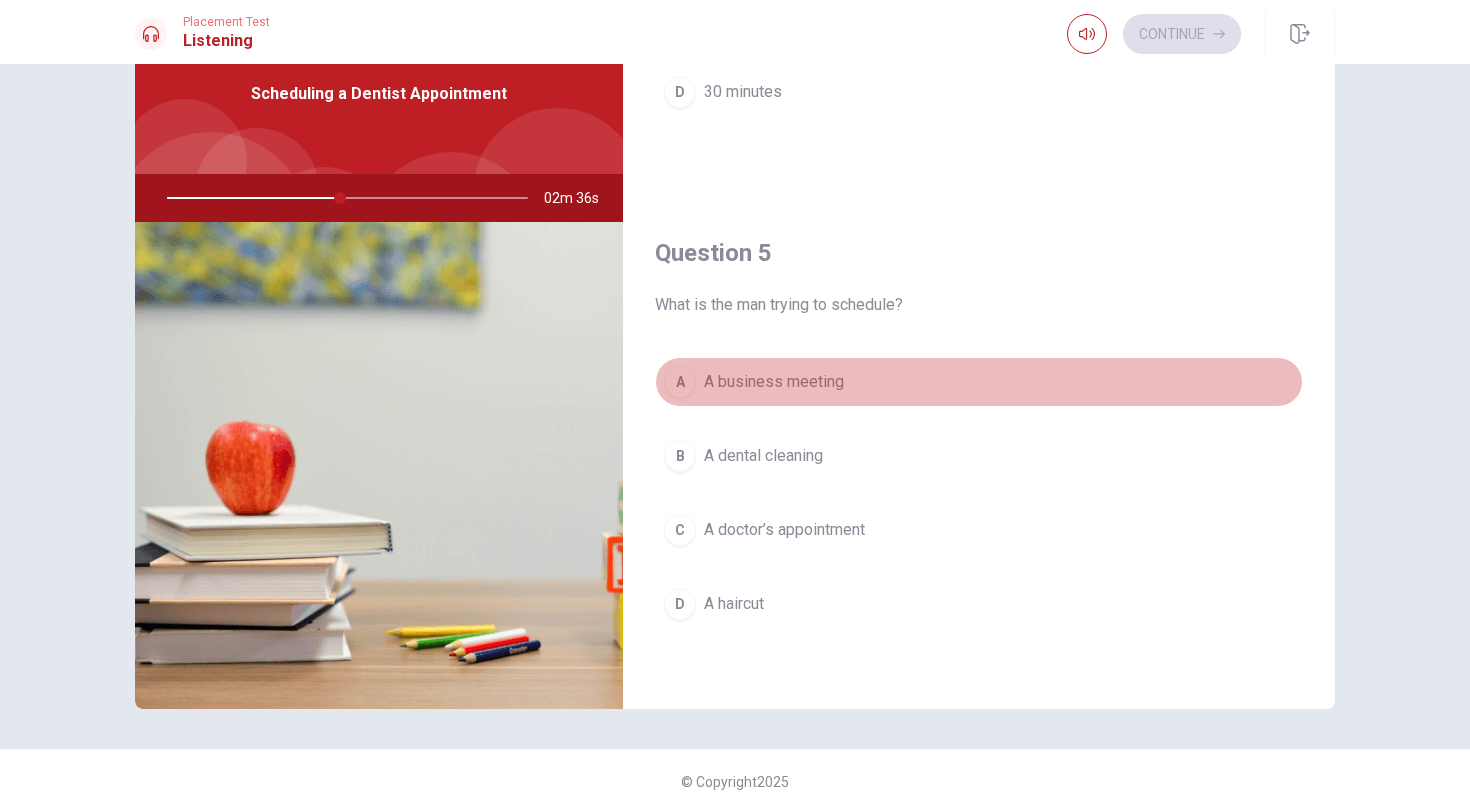click on "A A business meeting" at bounding box center [979, 382] 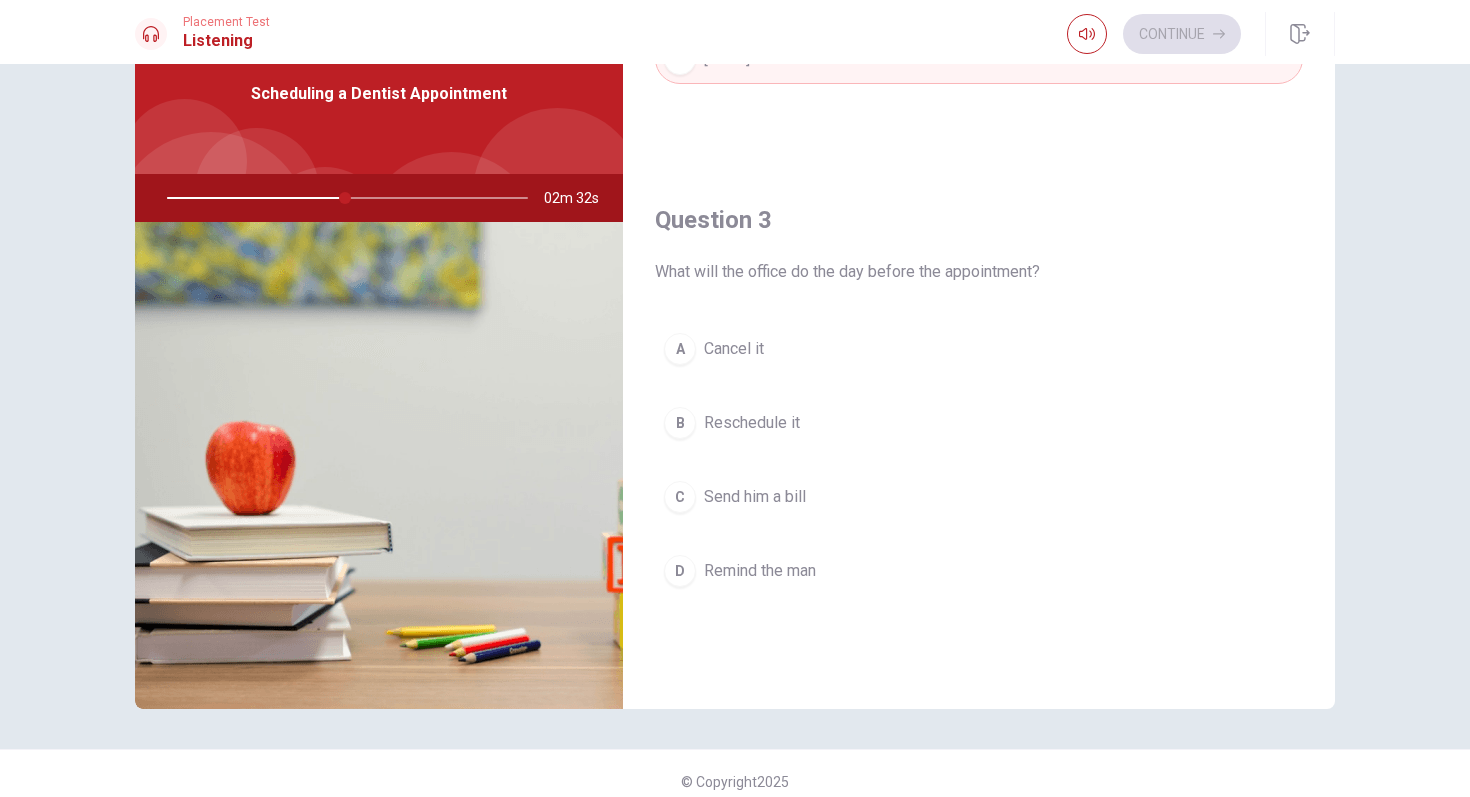 scroll, scrollTop: 862, scrollLeft: 0, axis: vertical 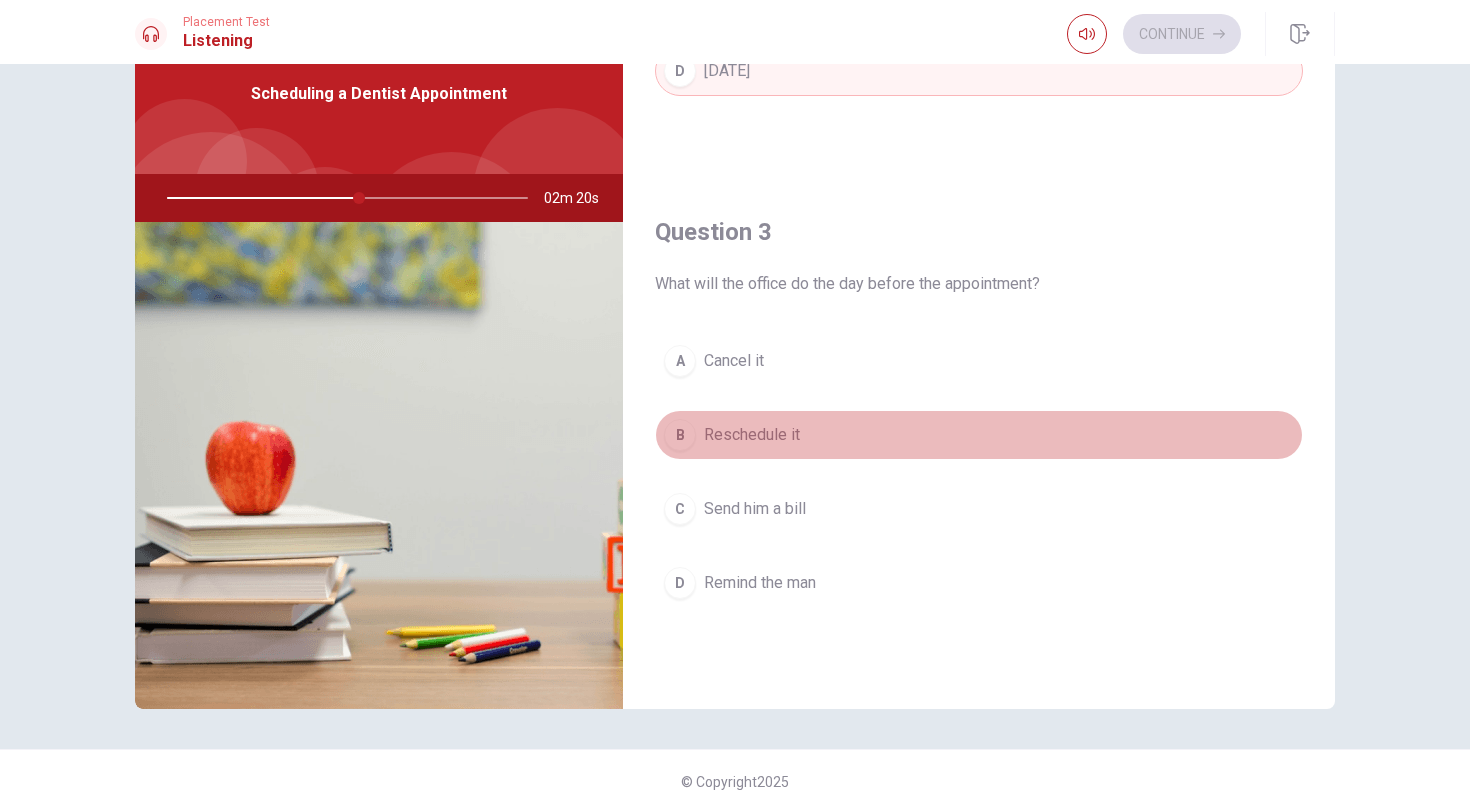 click on "B Reschedule it" at bounding box center (979, 435) 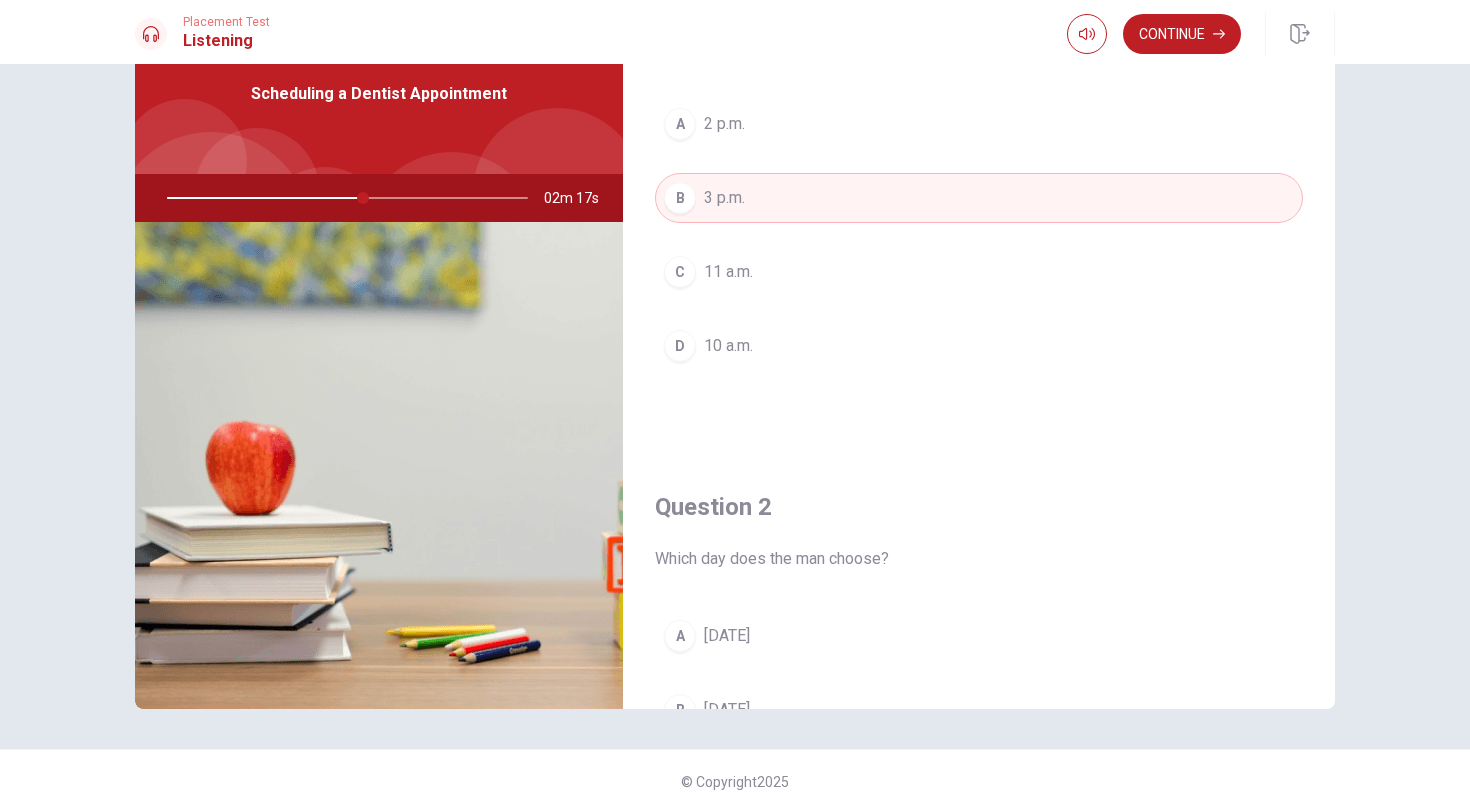 scroll, scrollTop: 0, scrollLeft: 0, axis: both 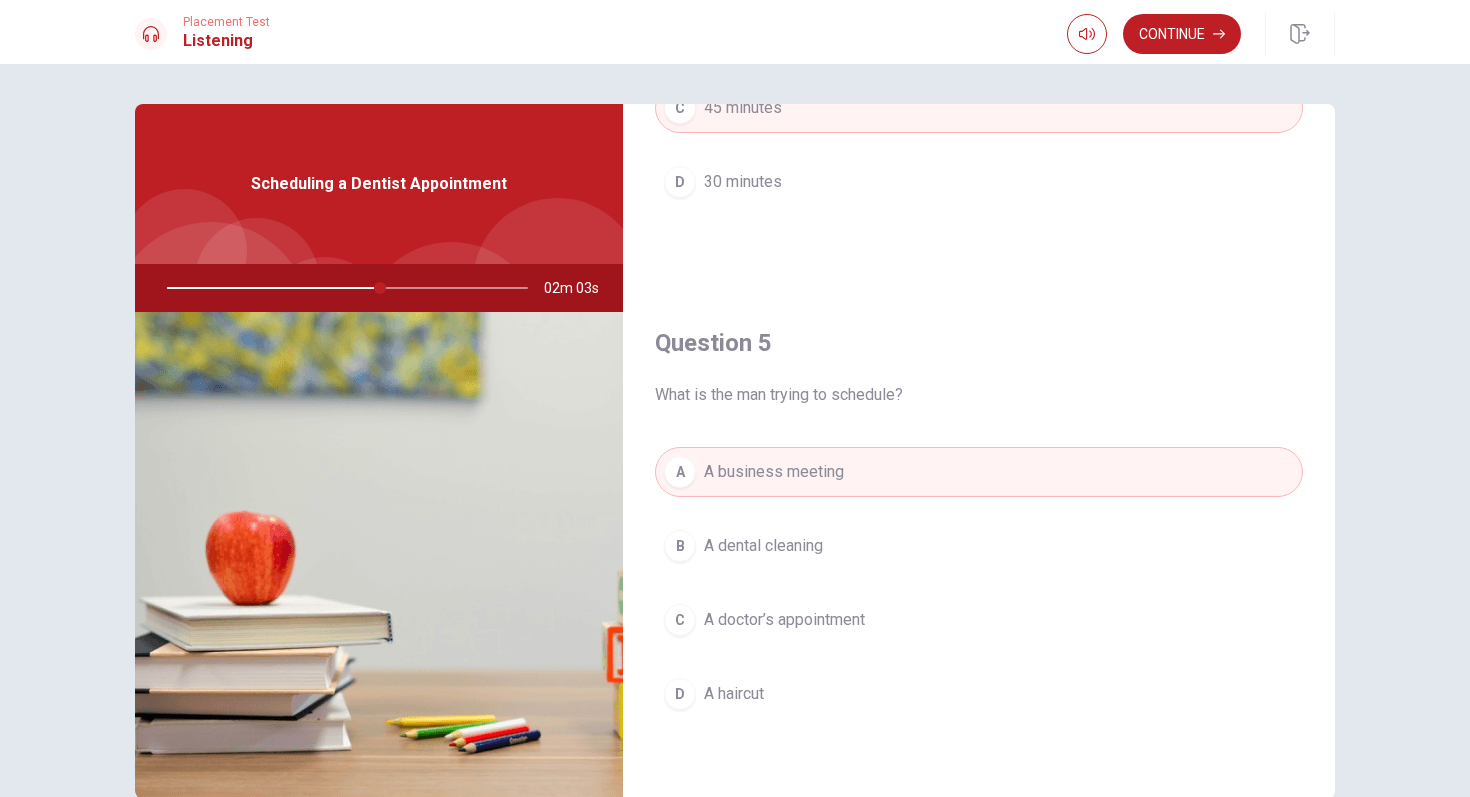click at bounding box center (343, 288) 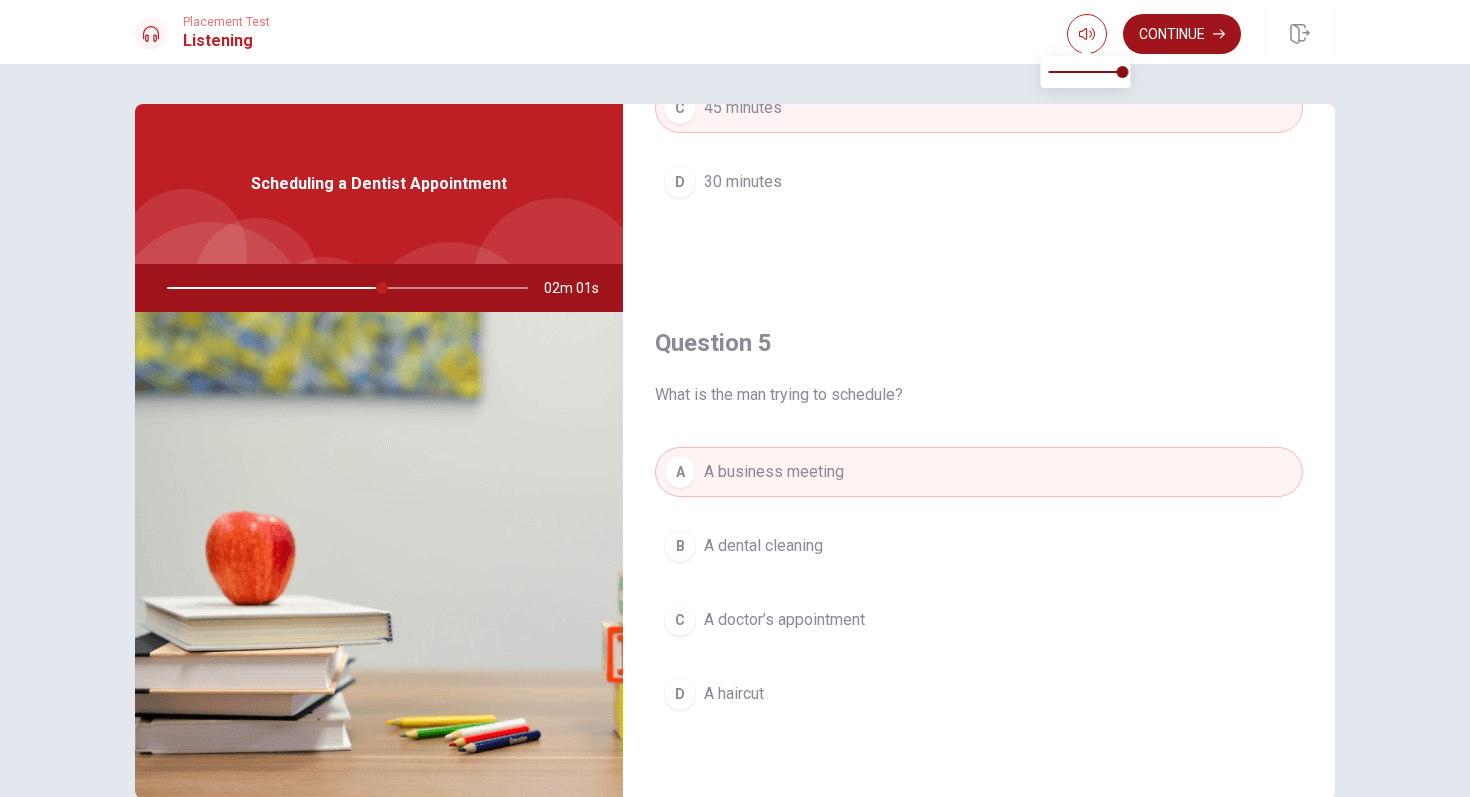 click on "Continue" at bounding box center (1182, 34) 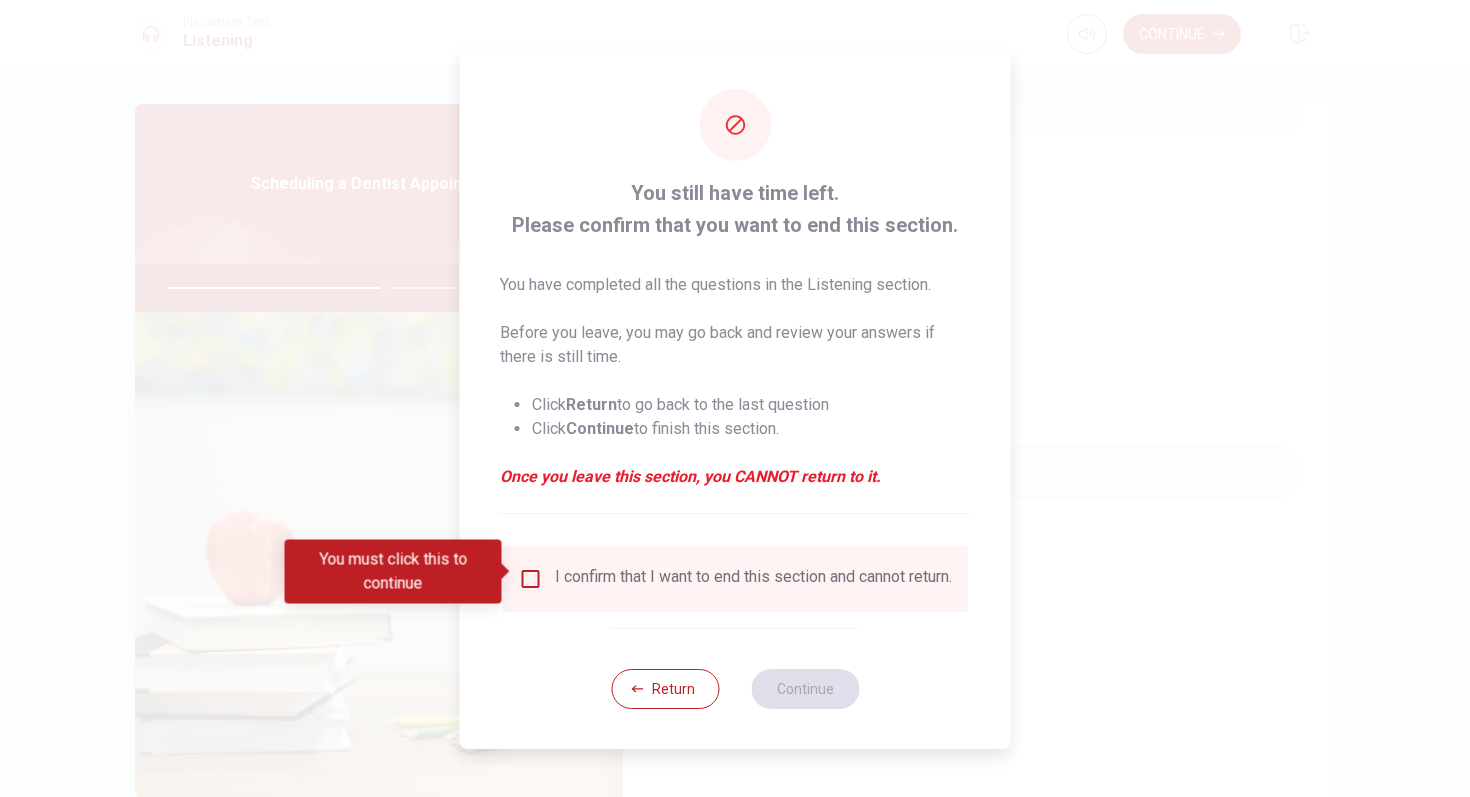 click at bounding box center [531, 579] 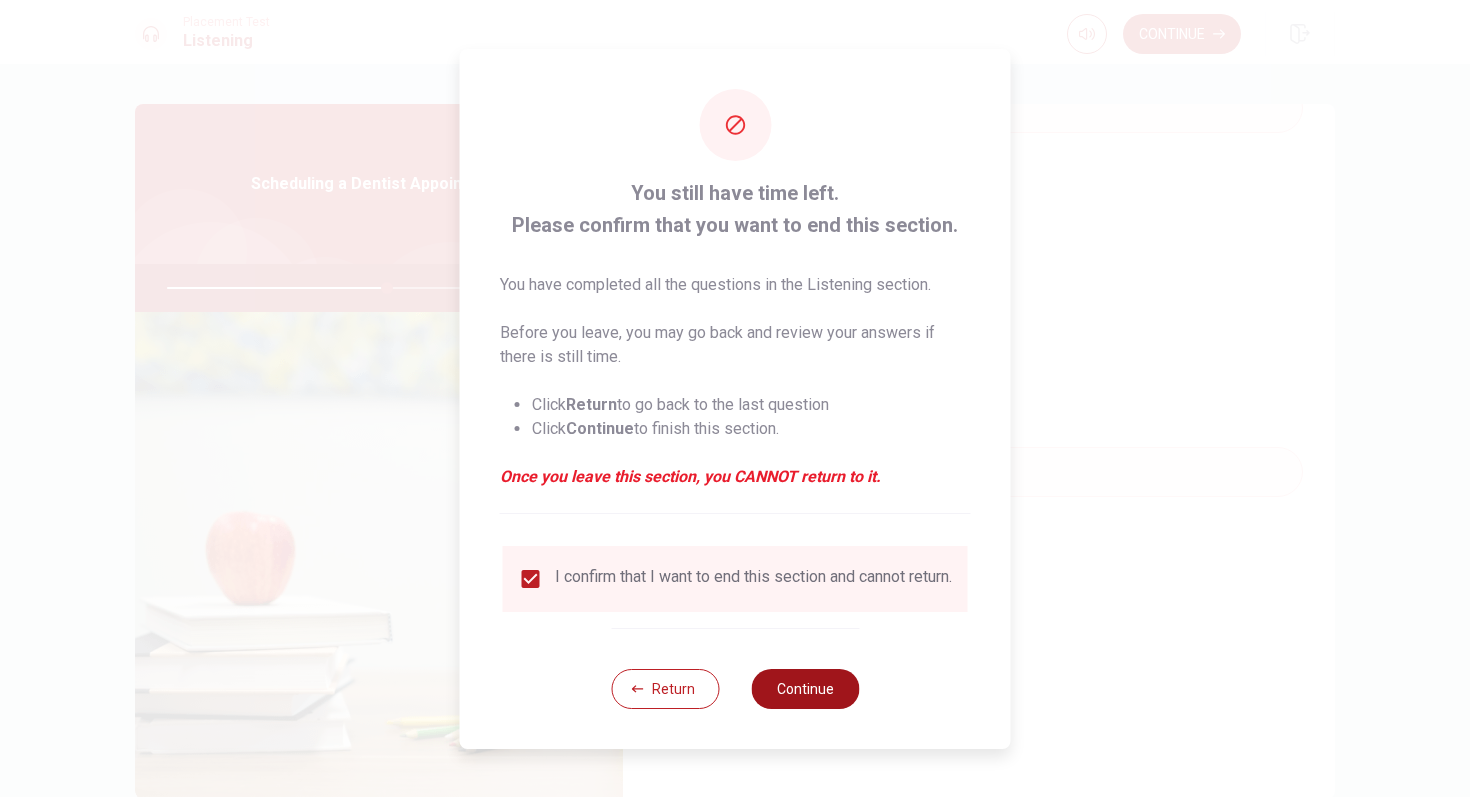 click on "Continue" at bounding box center (805, 689) 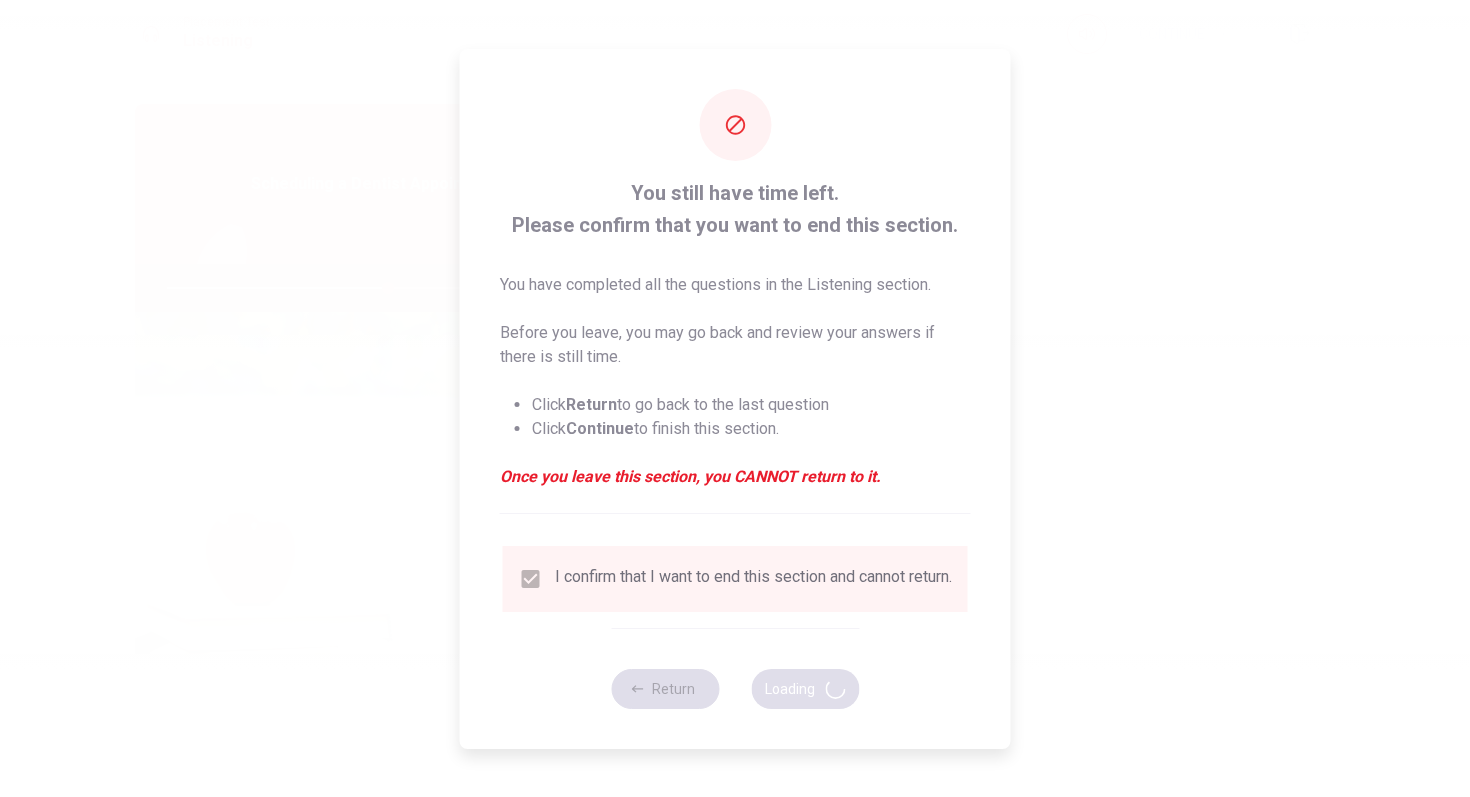type on "62" 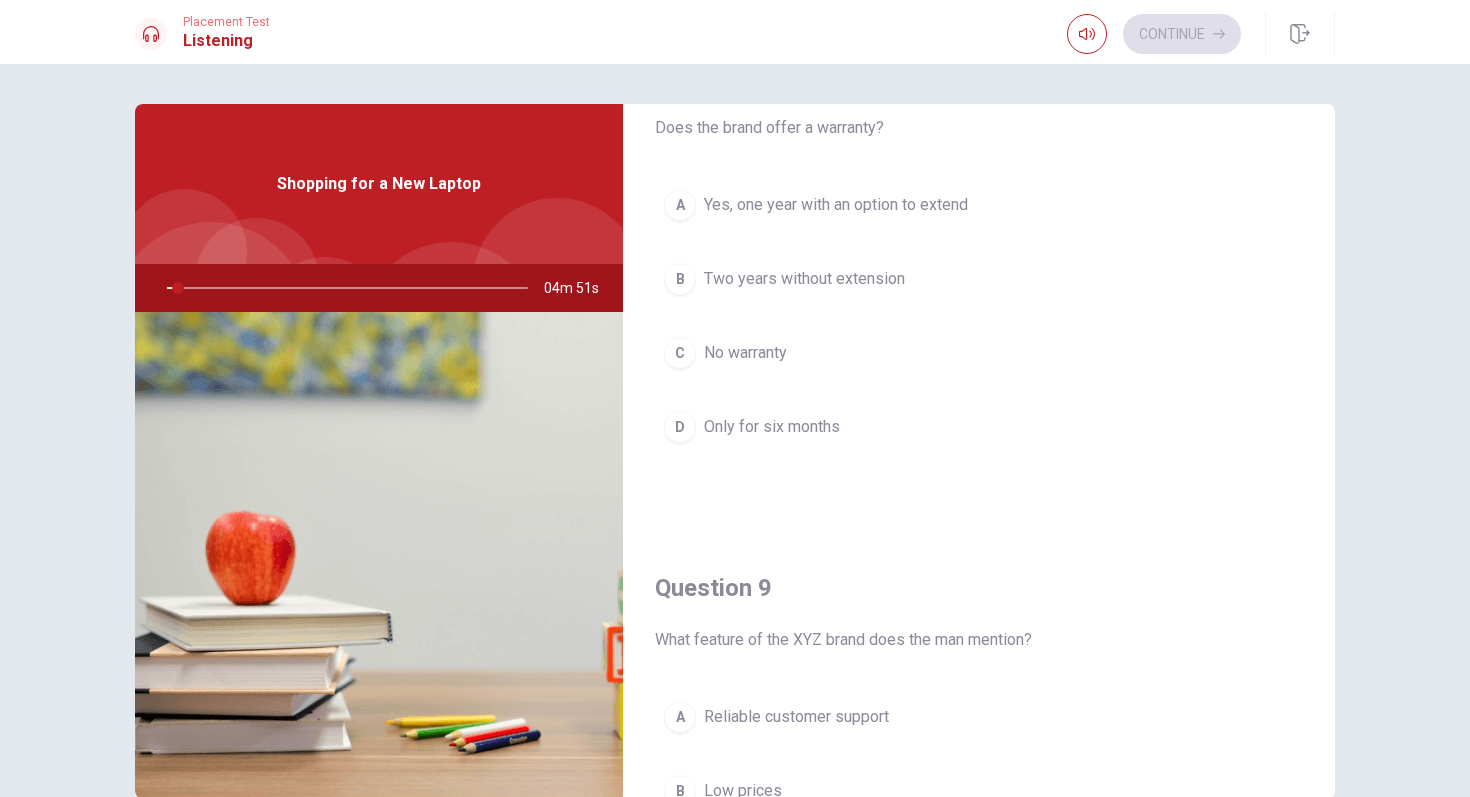 scroll, scrollTop: 1865, scrollLeft: 0, axis: vertical 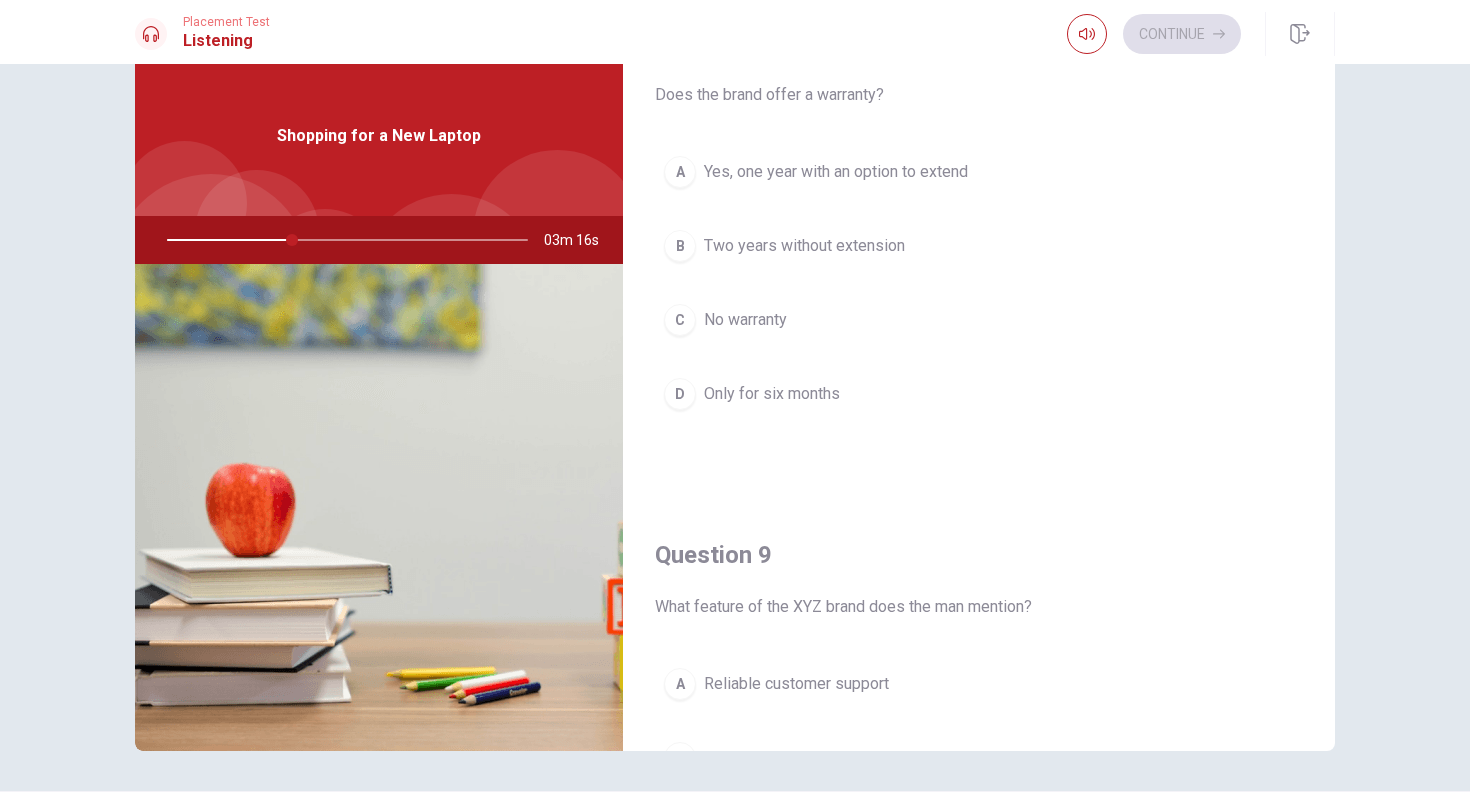 click on "A Yes, one year with an option to extend" at bounding box center (979, 172) 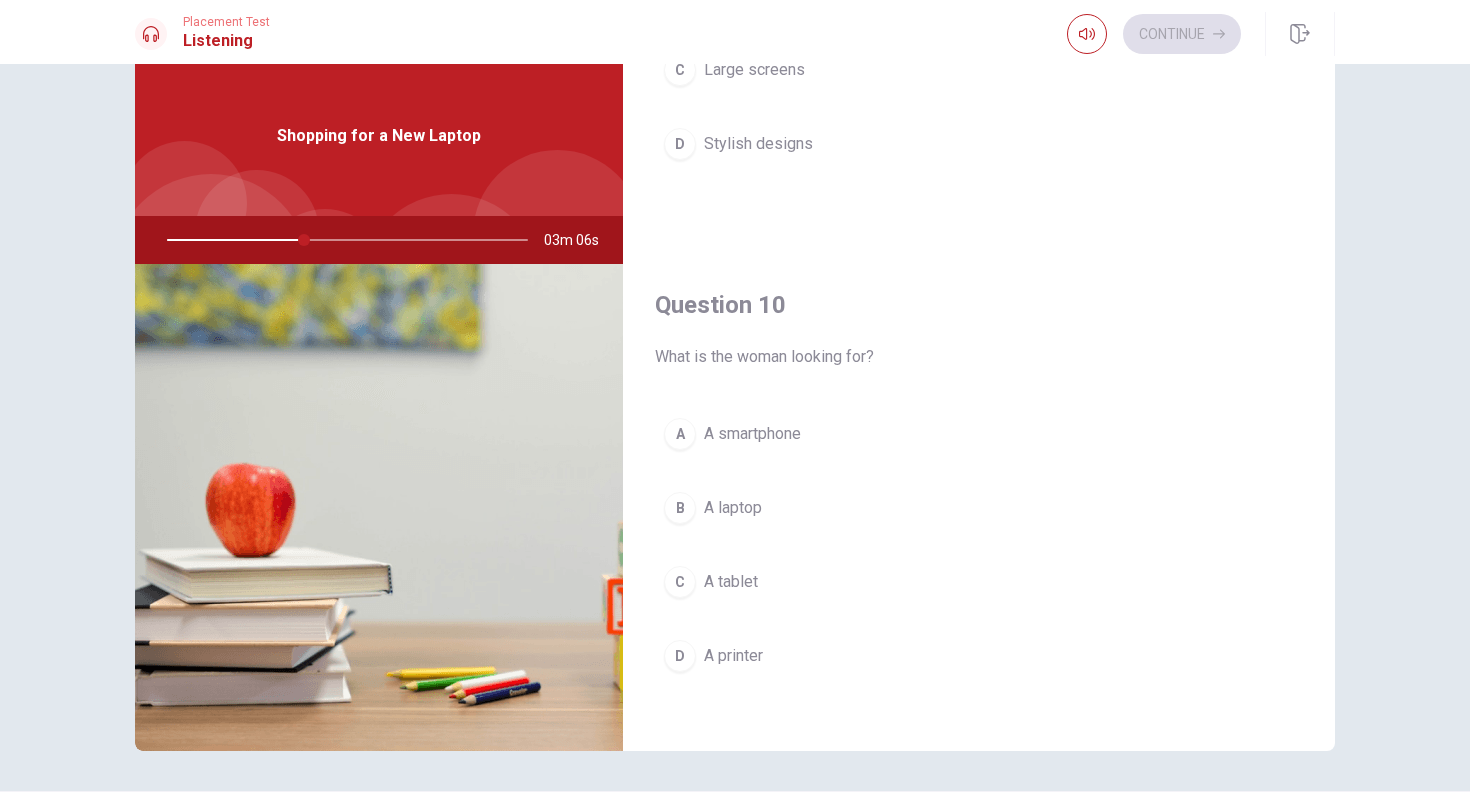 scroll, scrollTop: 1865, scrollLeft: 0, axis: vertical 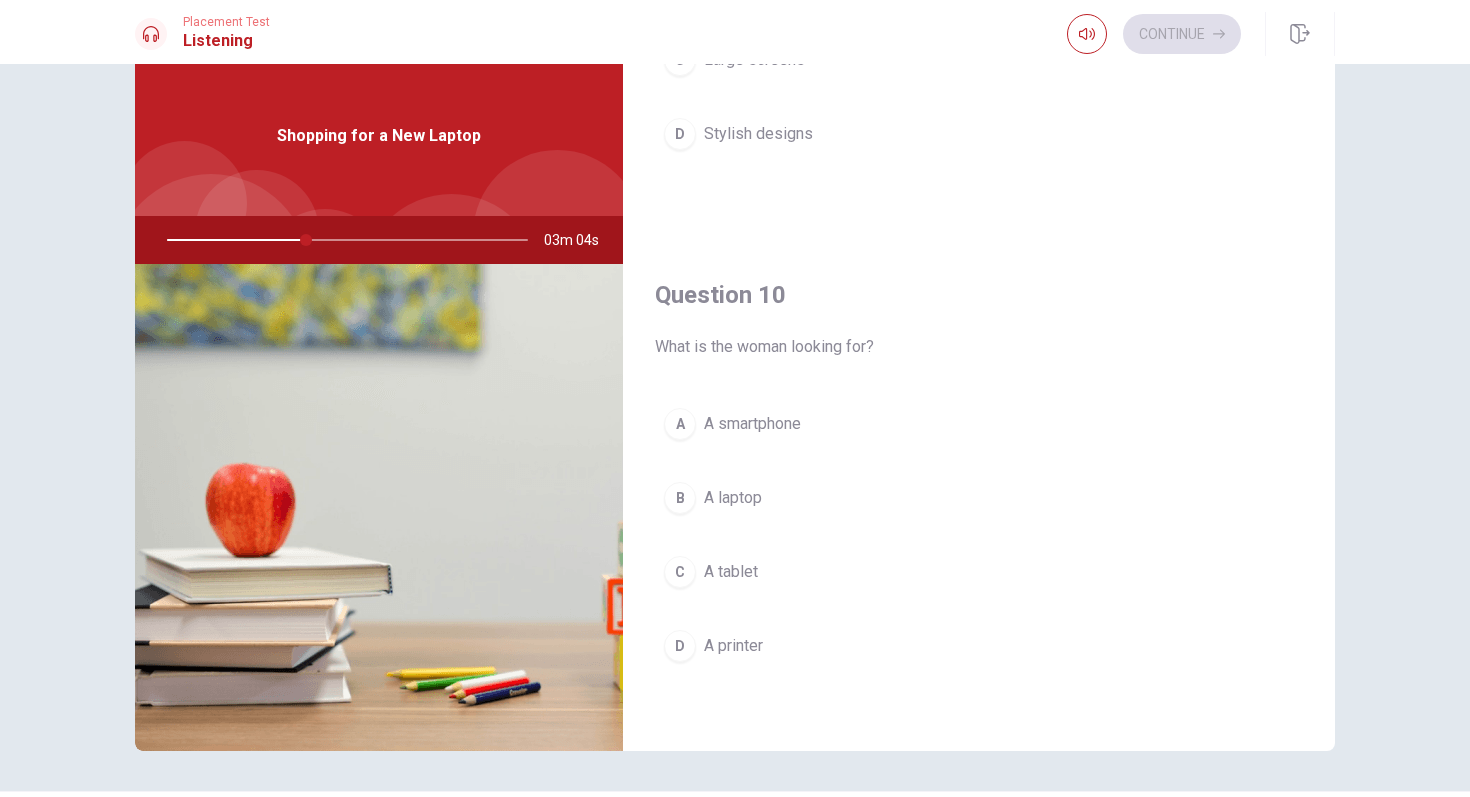 click on "B A laptop" at bounding box center (979, 498) 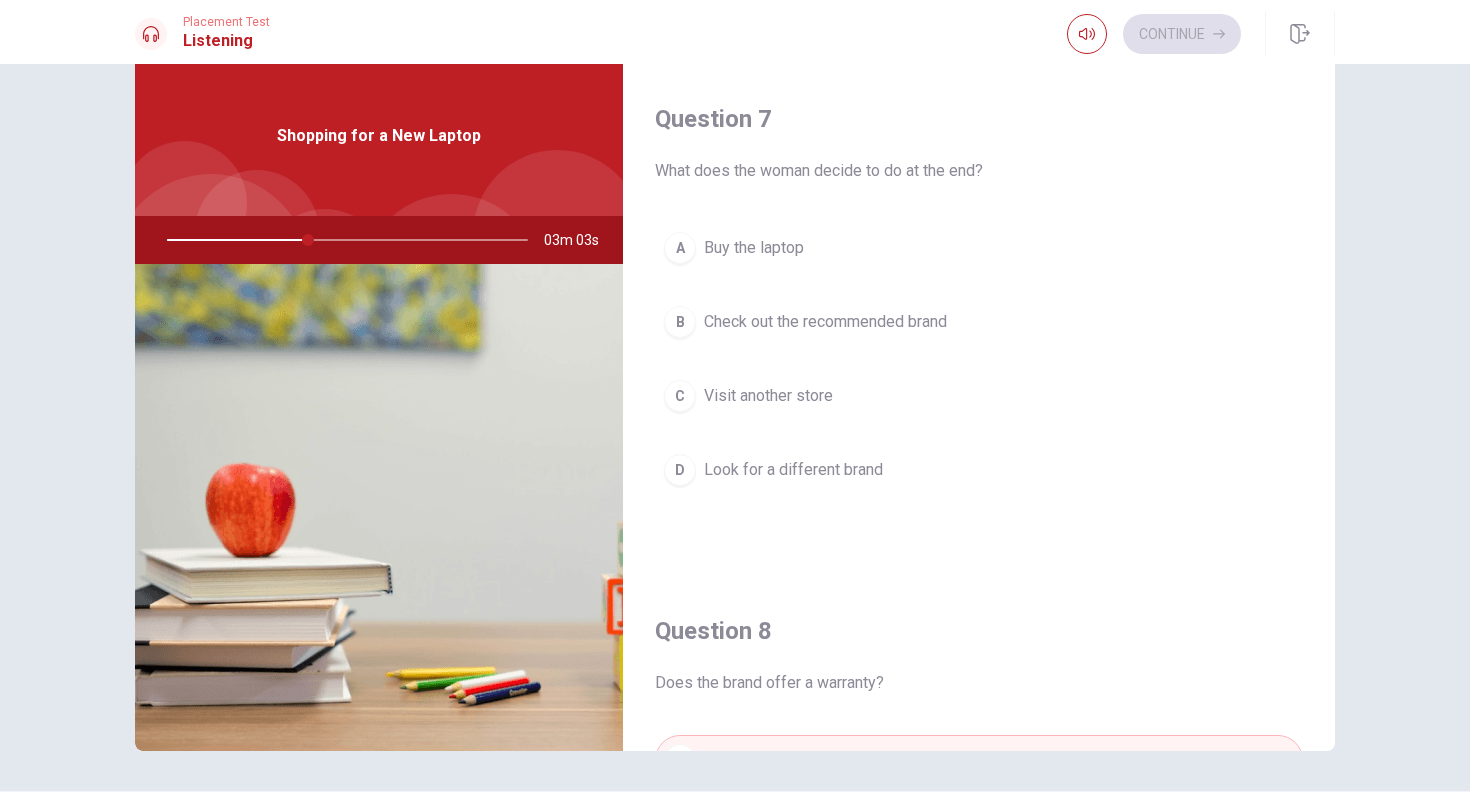 scroll, scrollTop: 0, scrollLeft: 0, axis: both 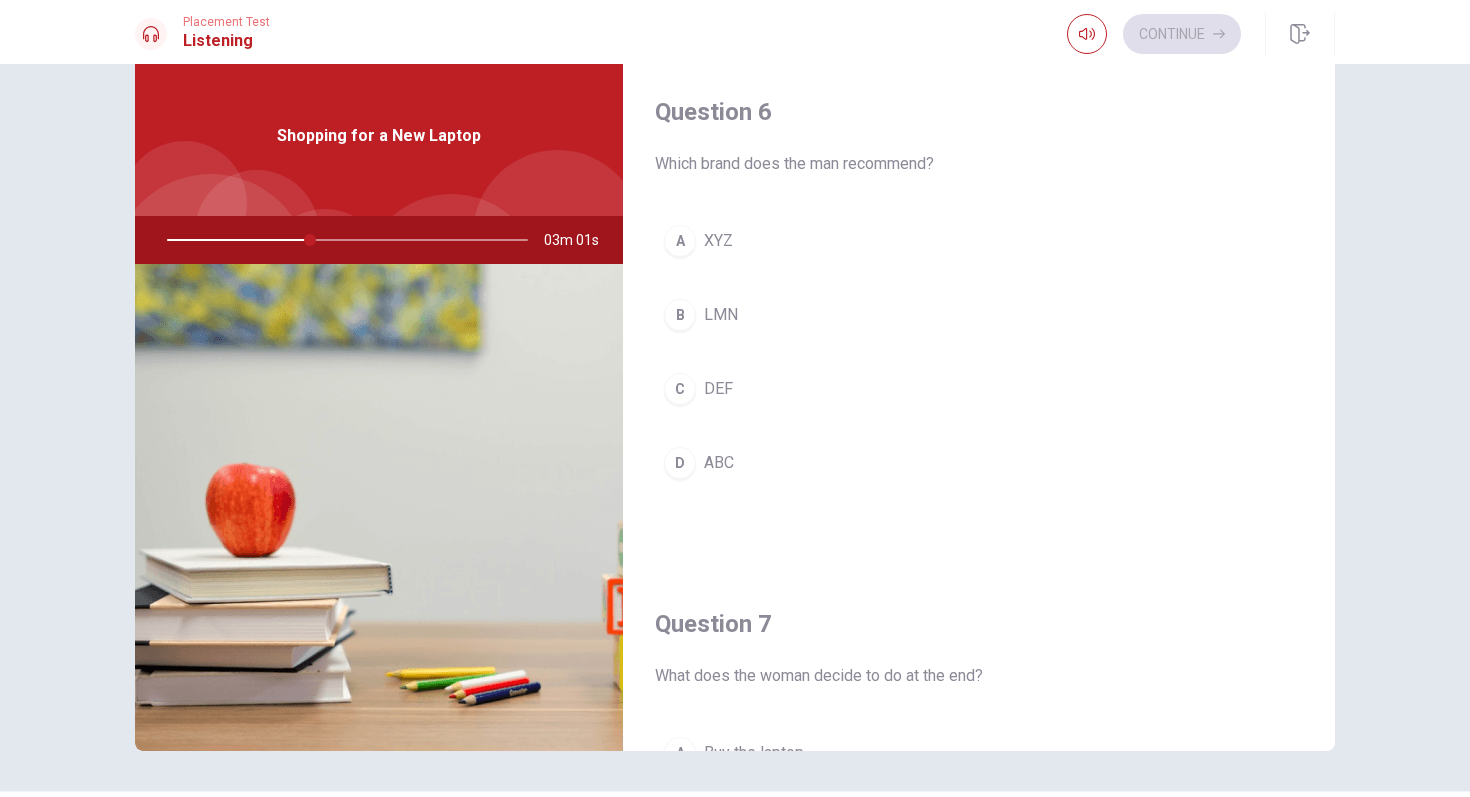 click on "A XYZ" at bounding box center (979, 241) 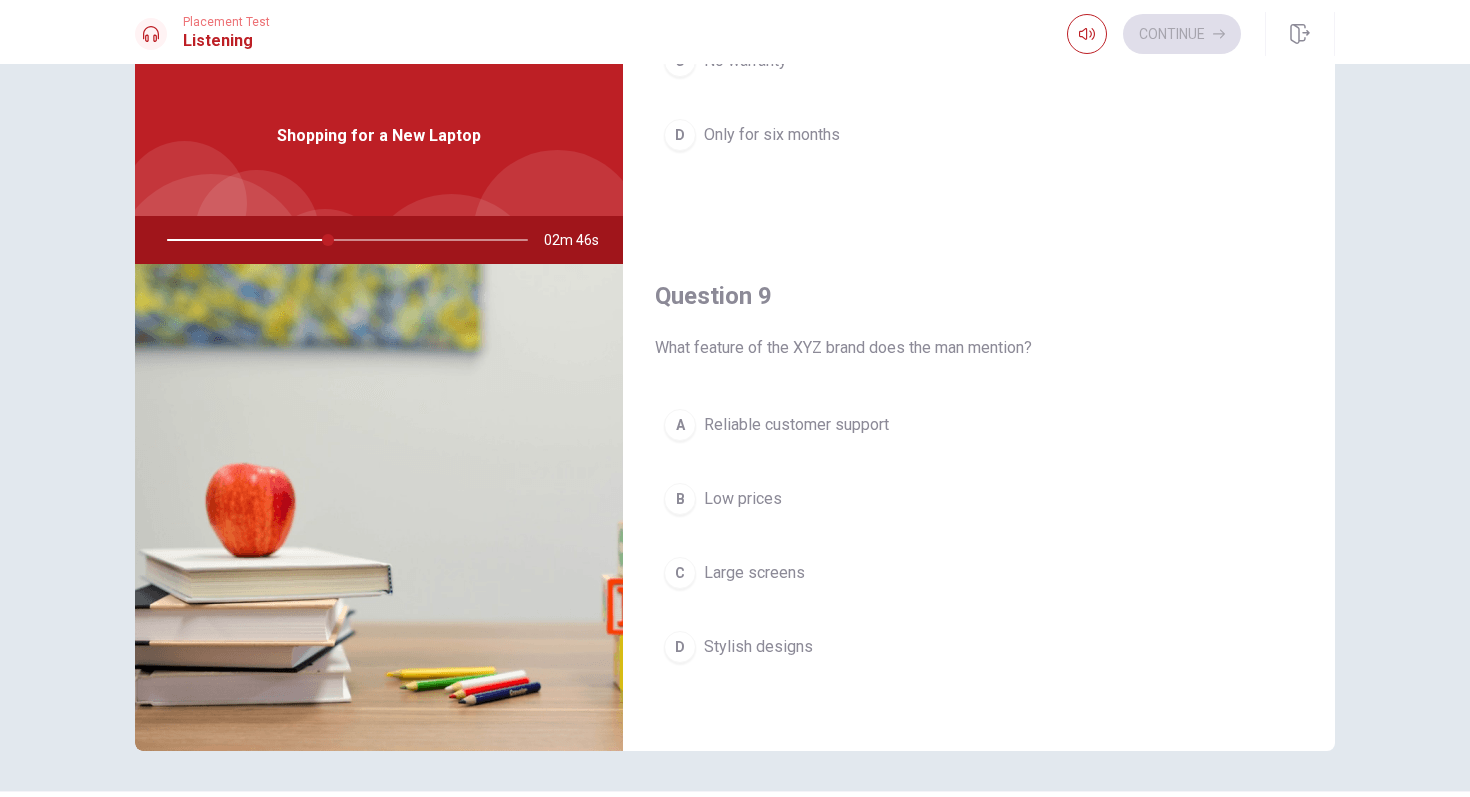 scroll, scrollTop: 1366, scrollLeft: 0, axis: vertical 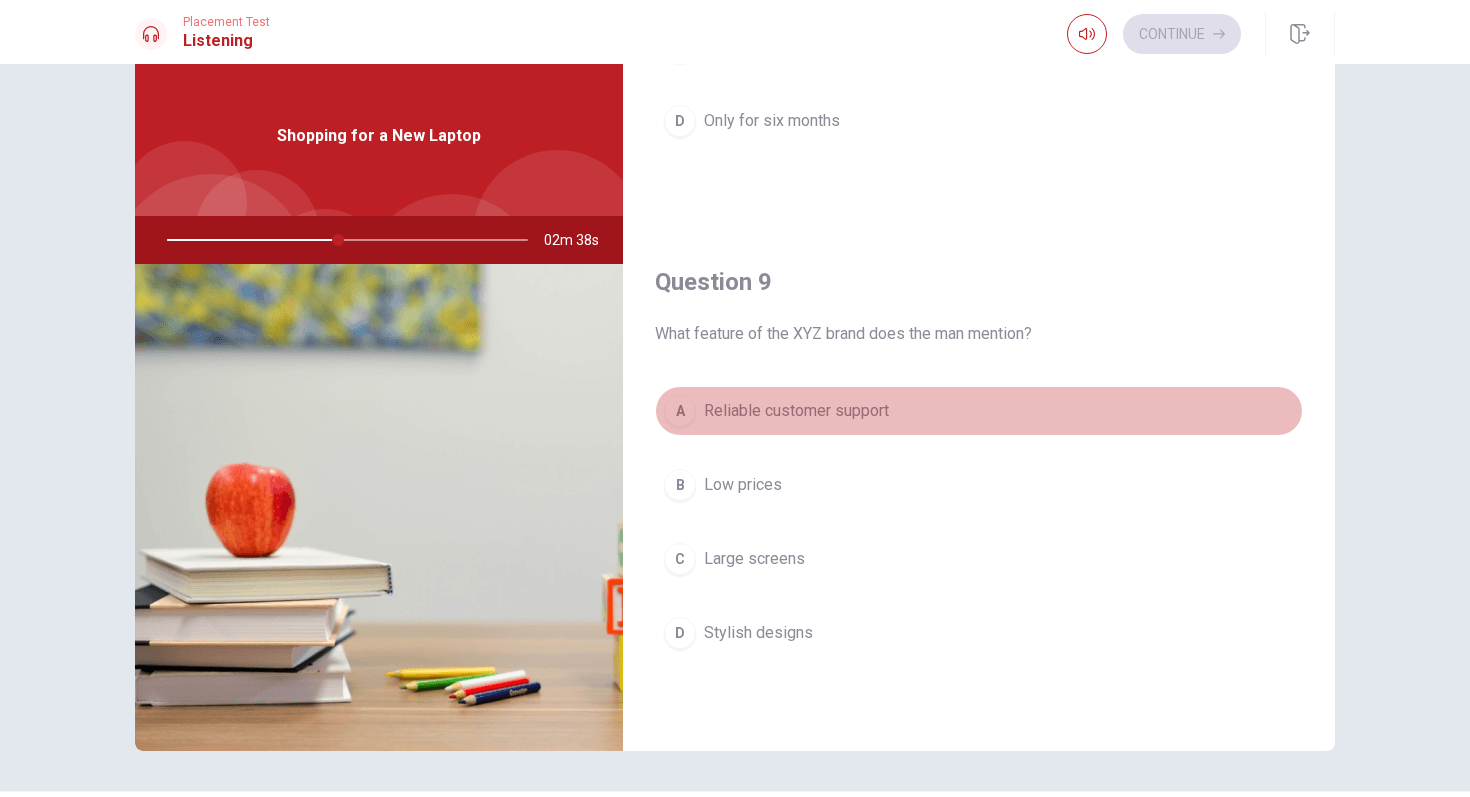 click on "Reliable customer support" at bounding box center [796, 411] 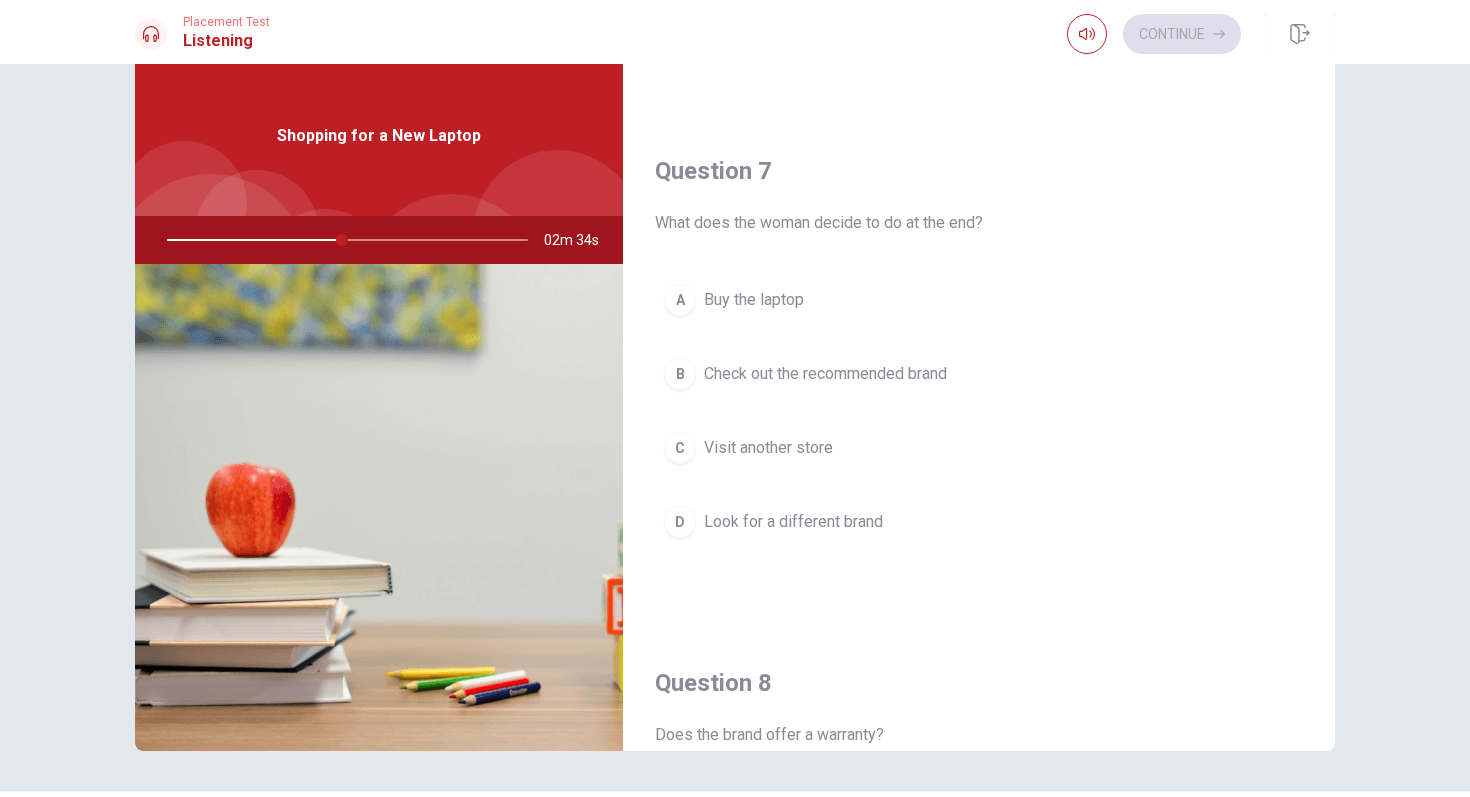 scroll, scrollTop: 454, scrollLeft: 0, axis: vertical 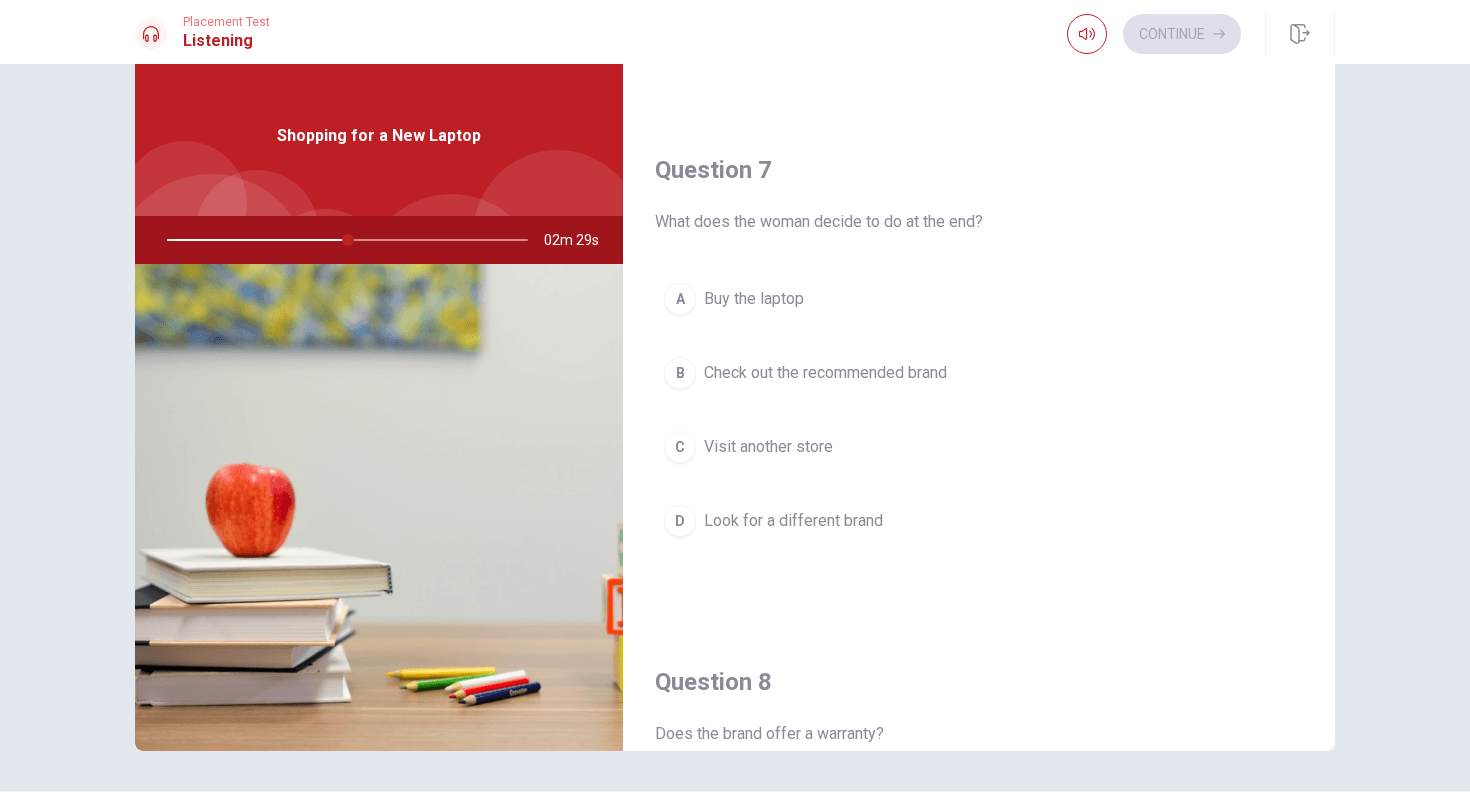 click on "Buy the laptop" at bounding box center [754, 299] 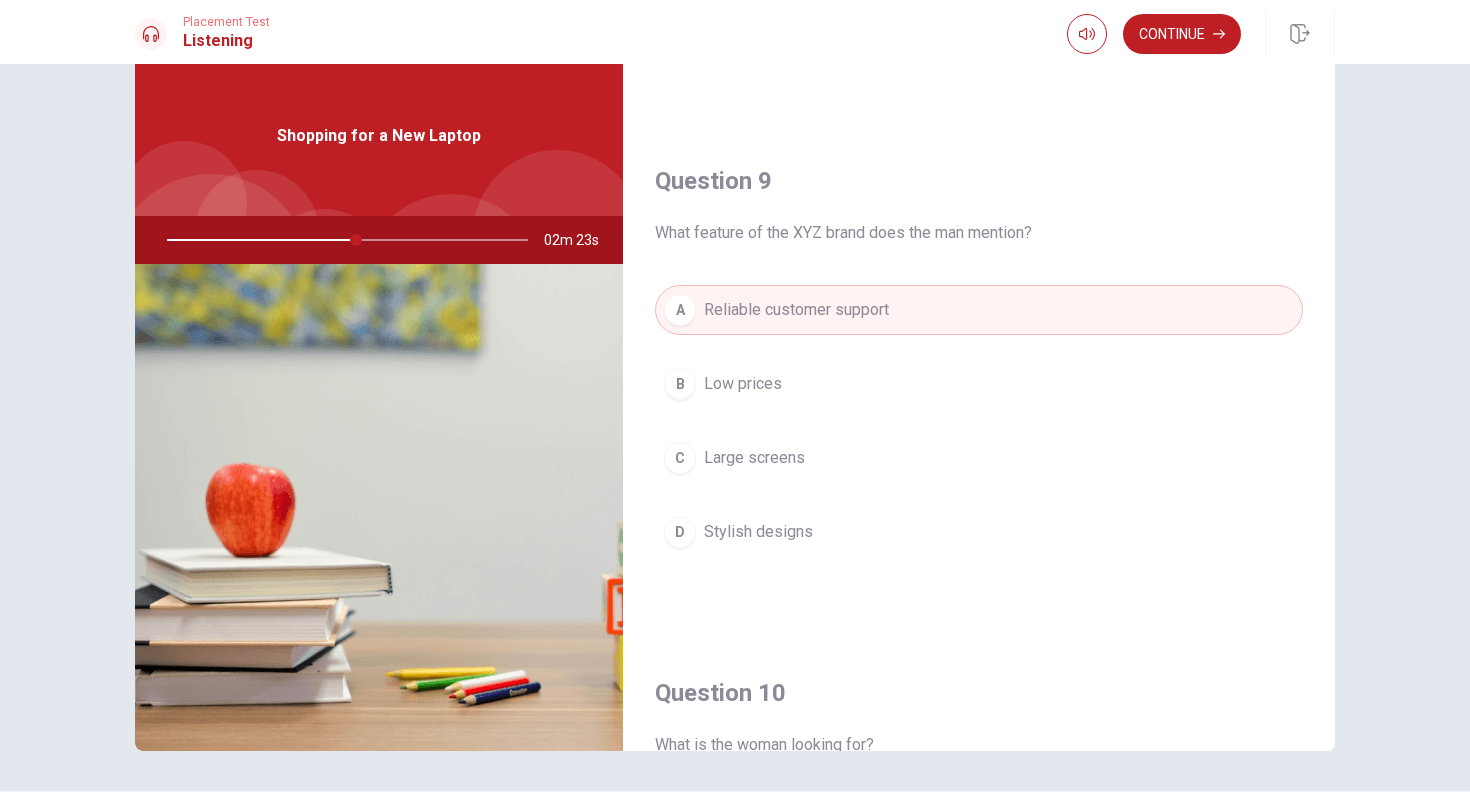 scroll, scrollTop: 1482, scrollLeft: 0, axis: vertical 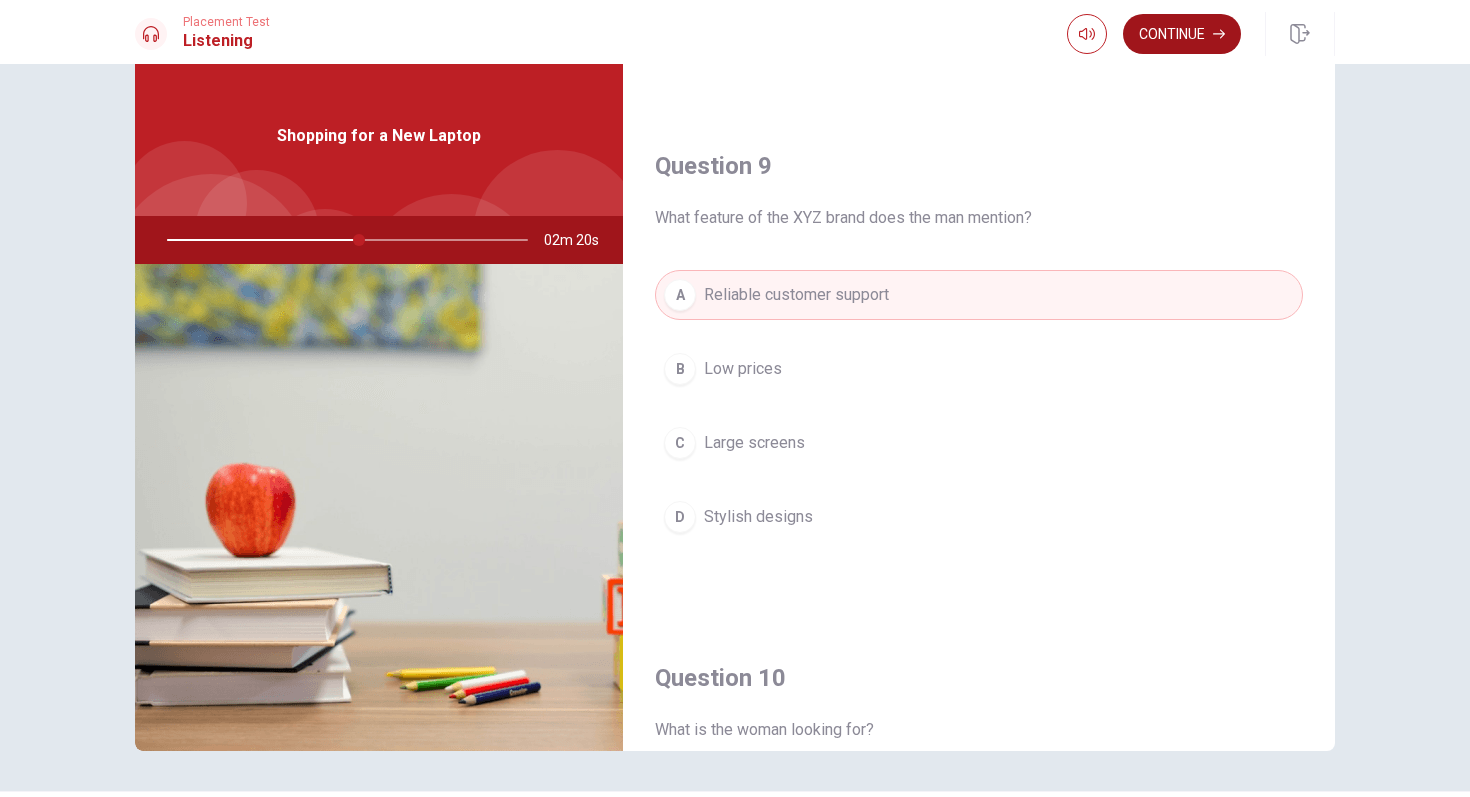 click on "Continue" at bounding box center (1182, 34) 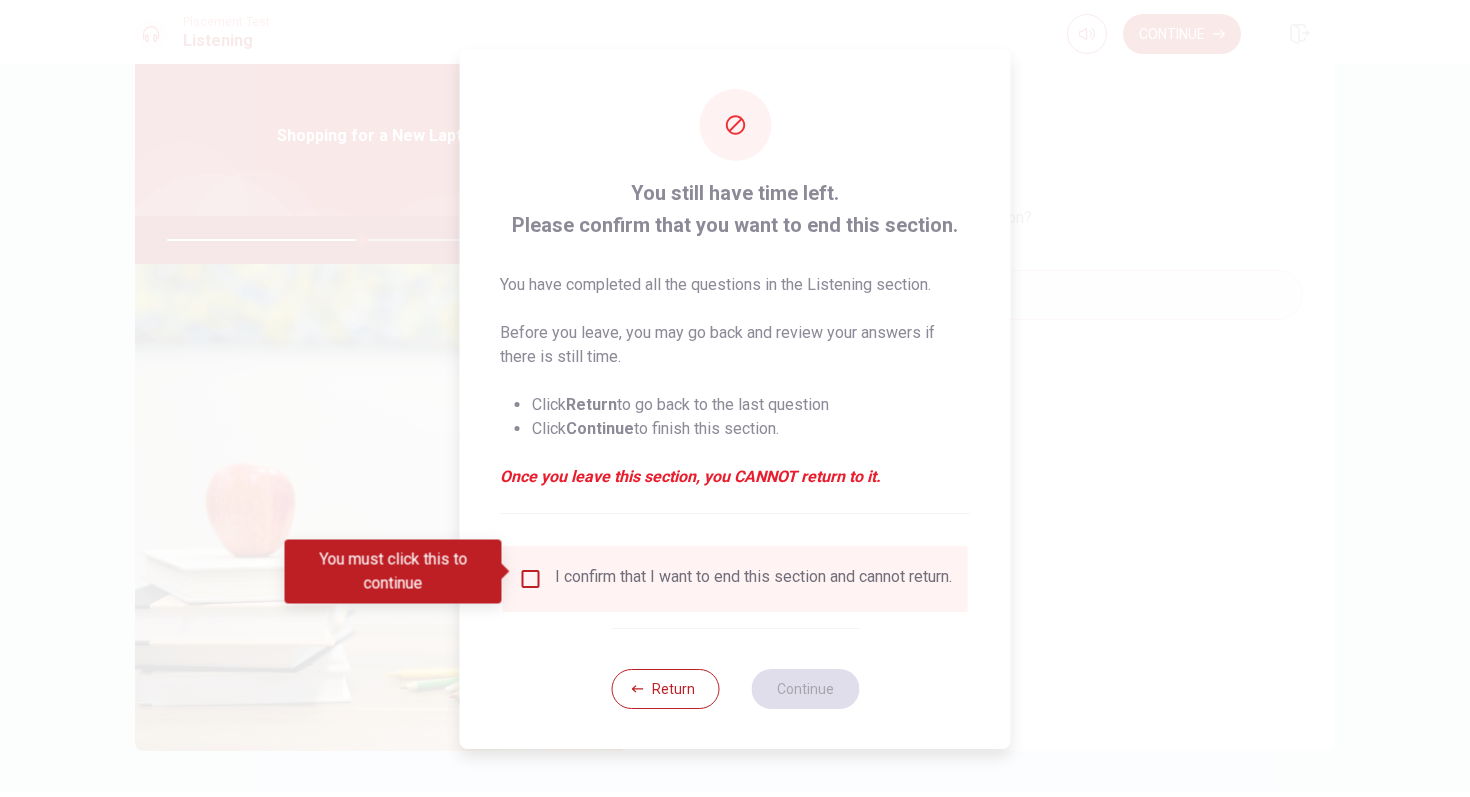 click at bounding box center [531, 579] 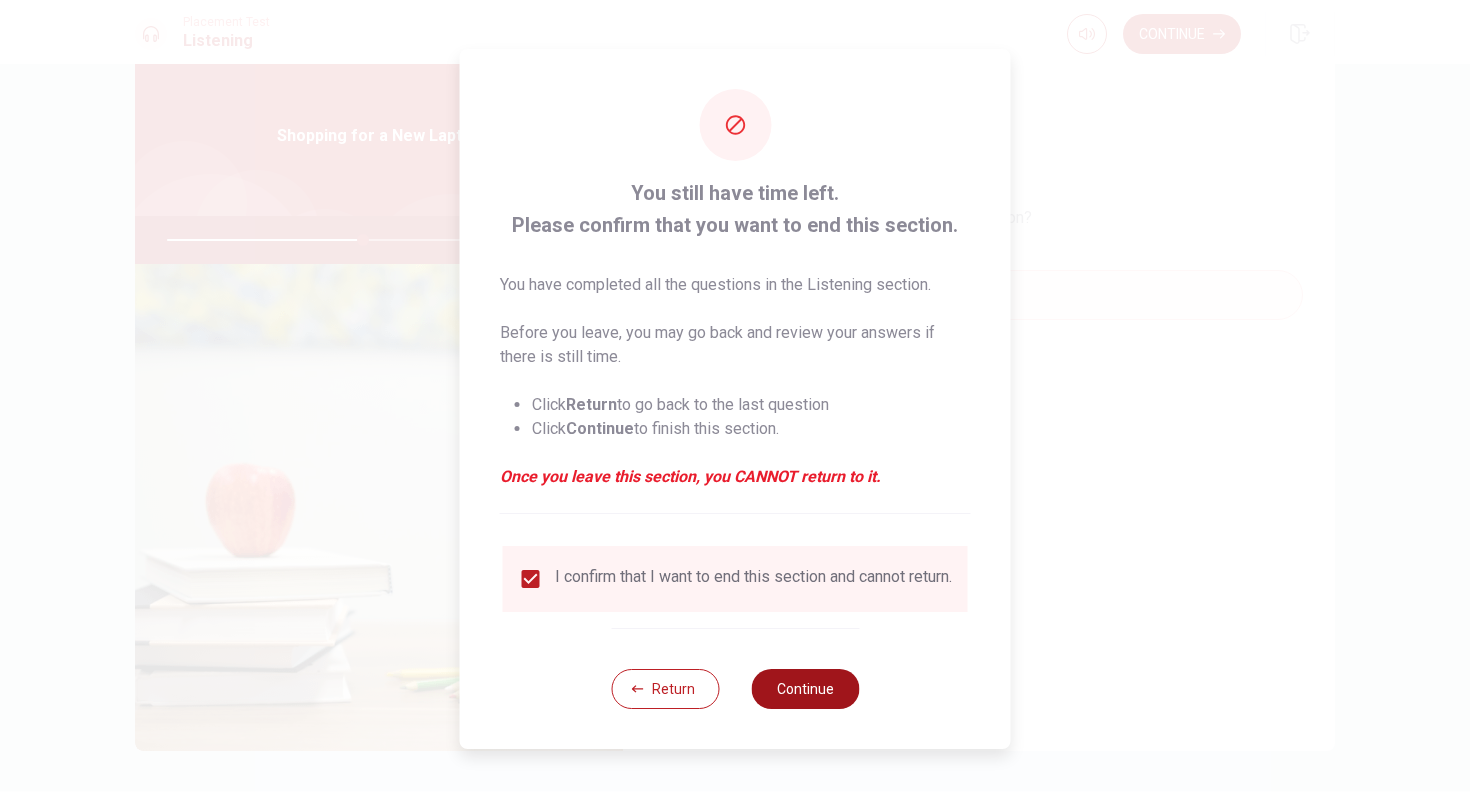 click on "Continue" at bounding box center [805, 689] 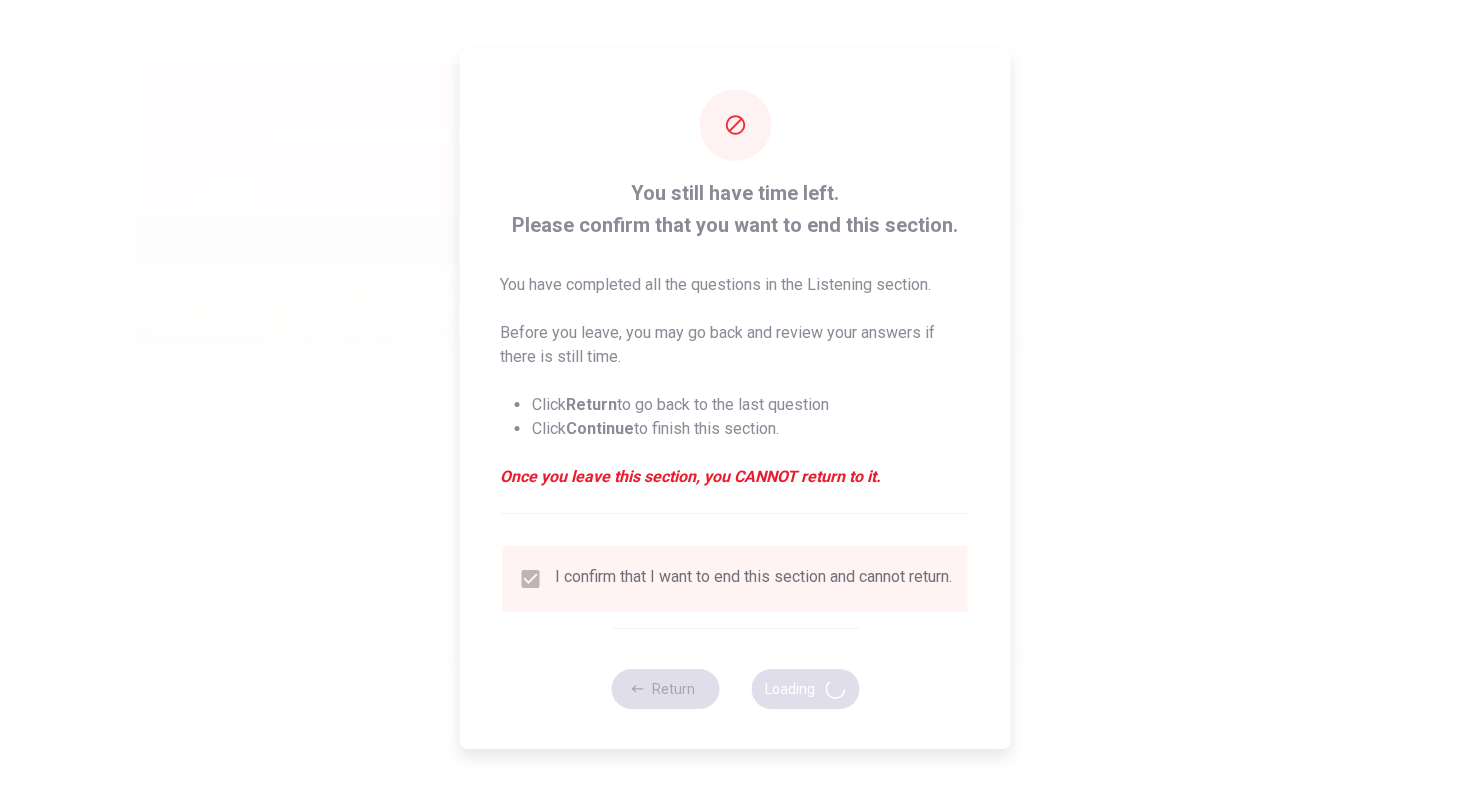 type on "55" 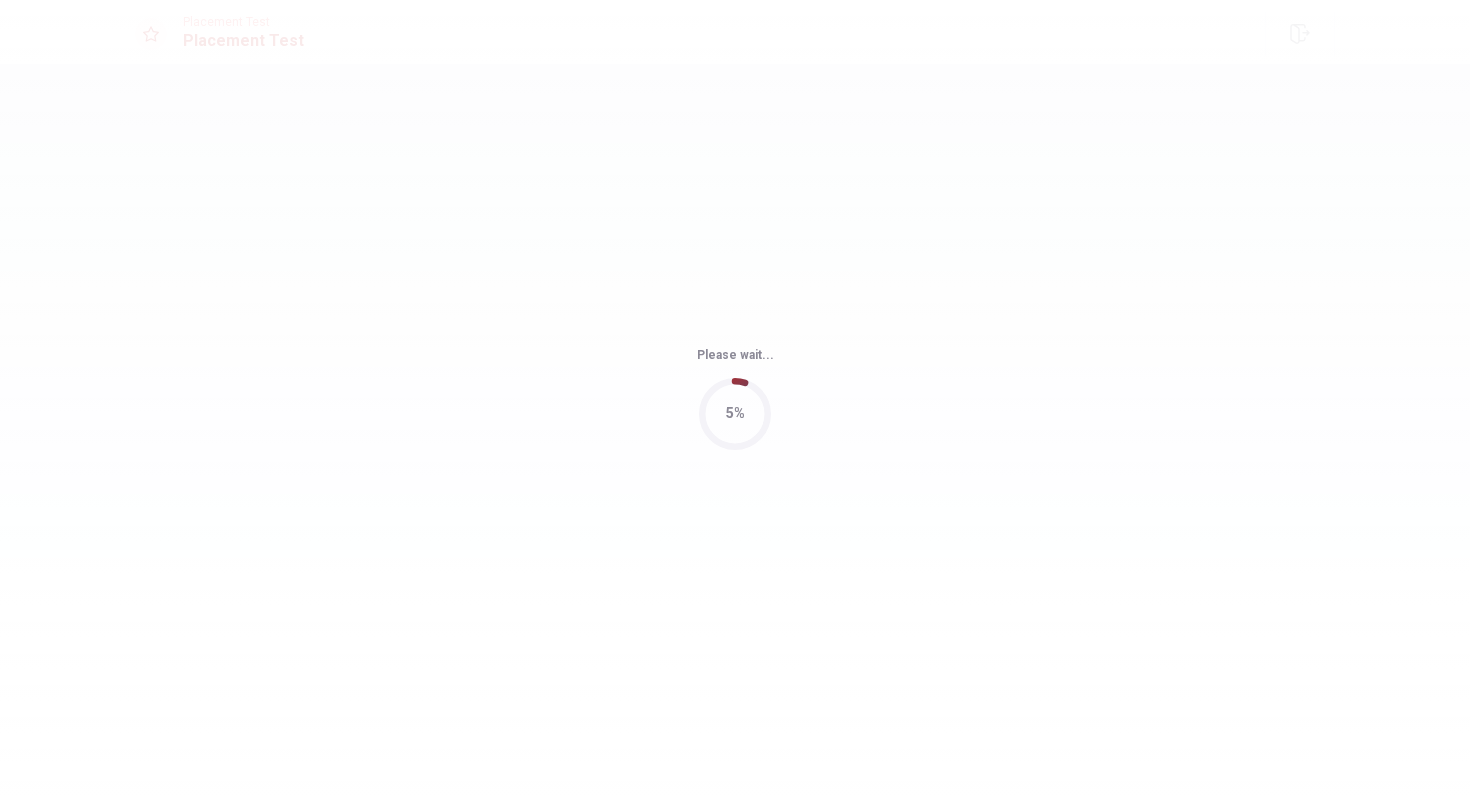 scroll, scrollTop: 0, scrollLeft: 0, axis: both 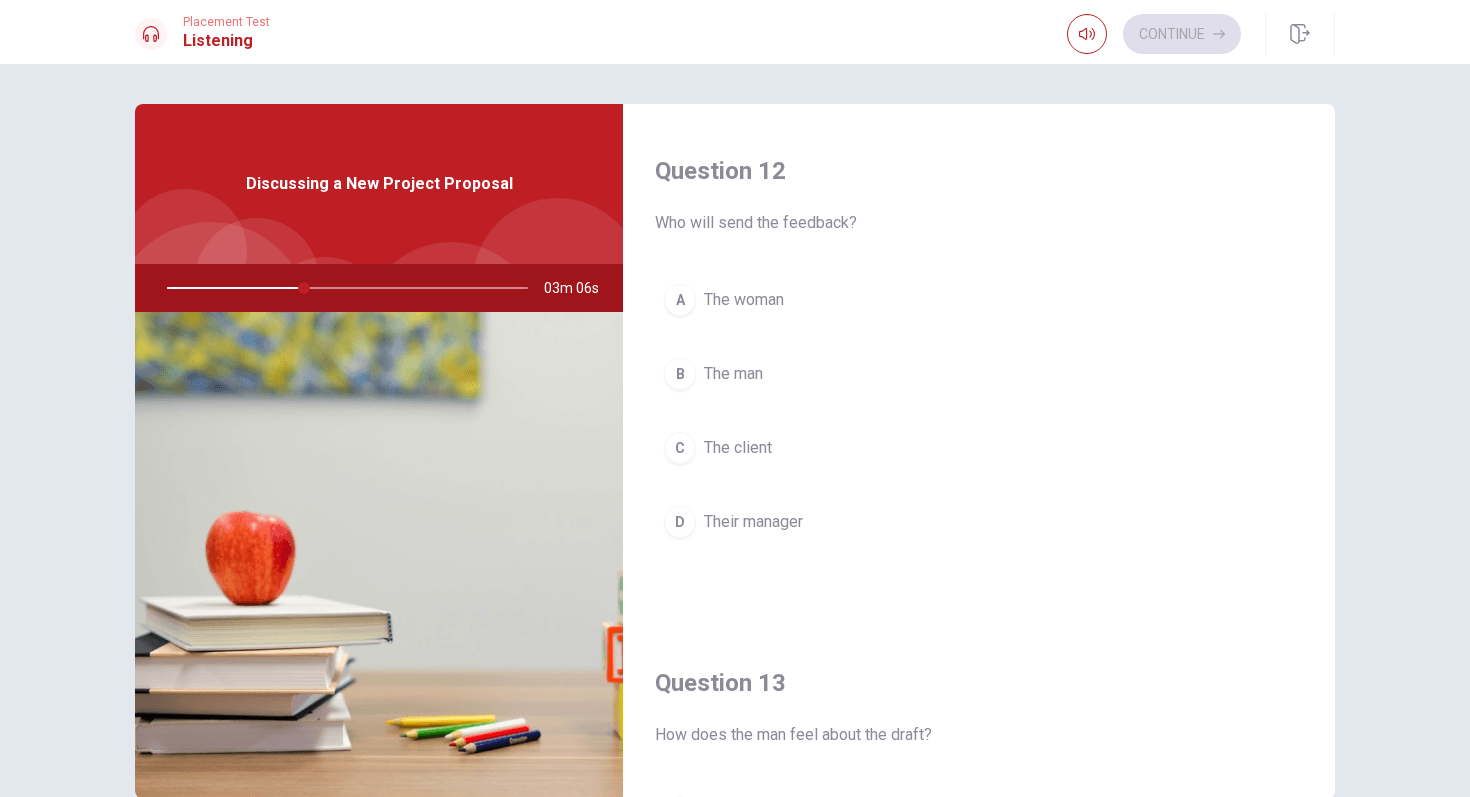 click on "A The woman" at bounding box center (979, 300) 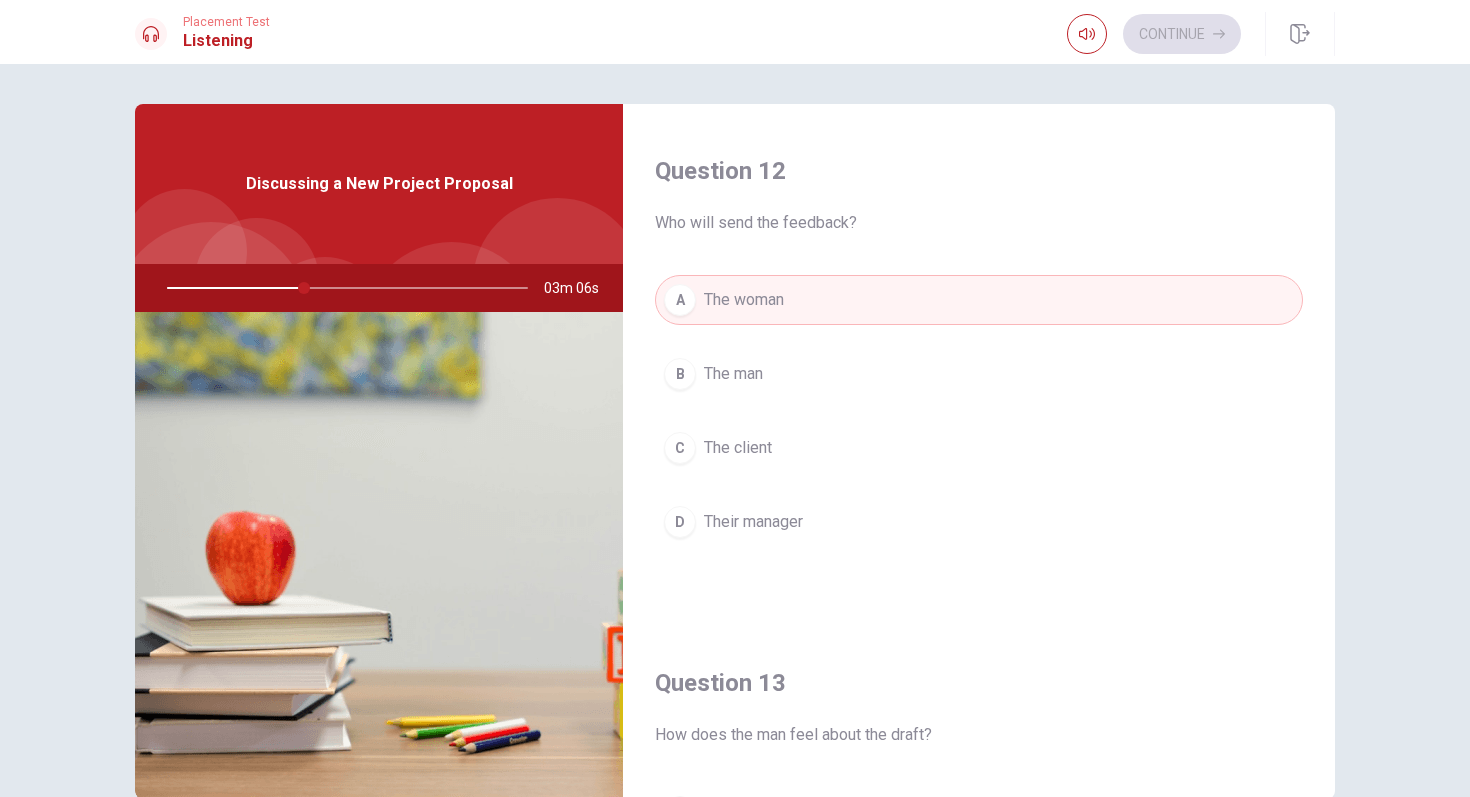 click on "A The woman" at bounding box center [979, 300] 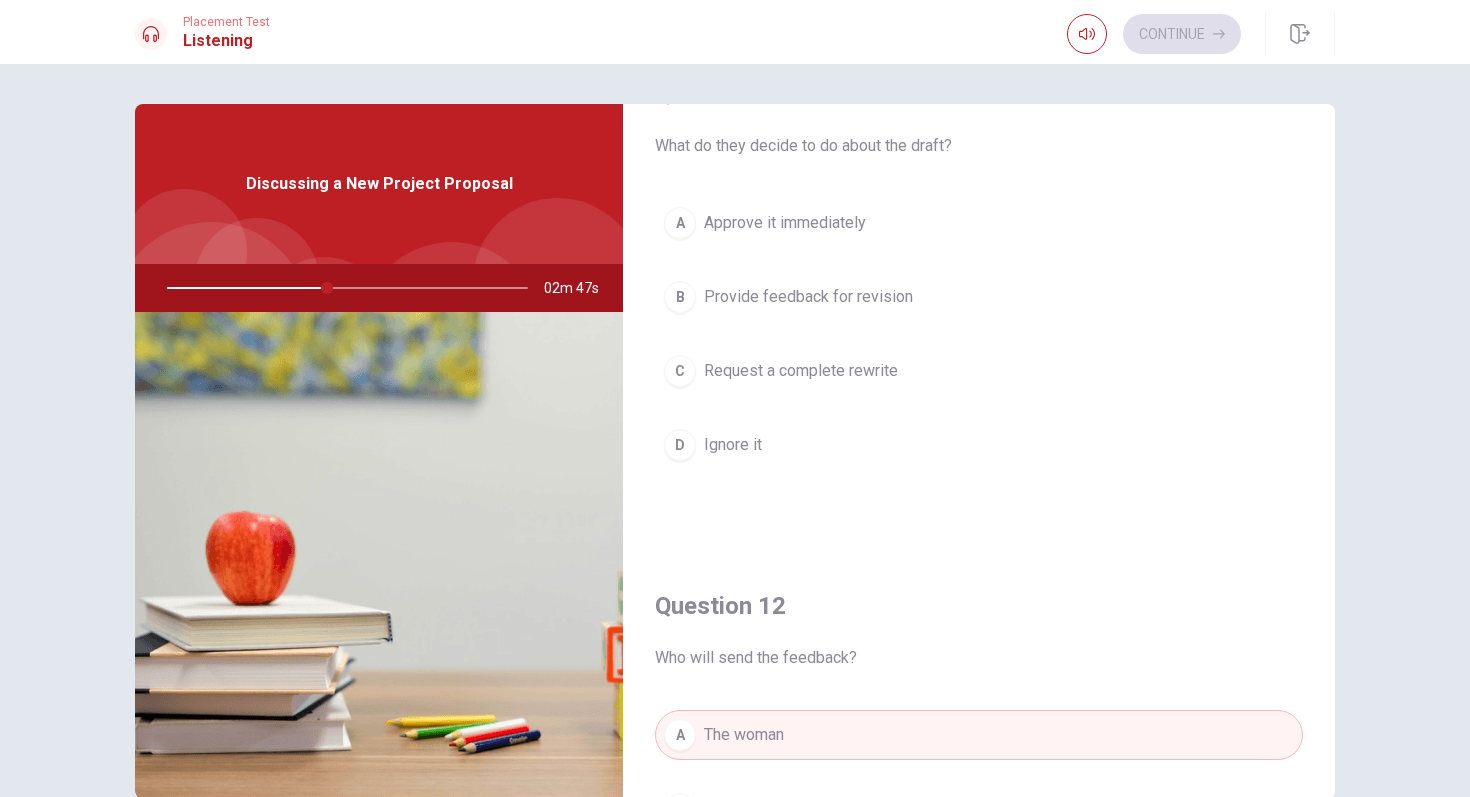 scroll, scrollTop: 0, scrollLeft: 0, axis: both 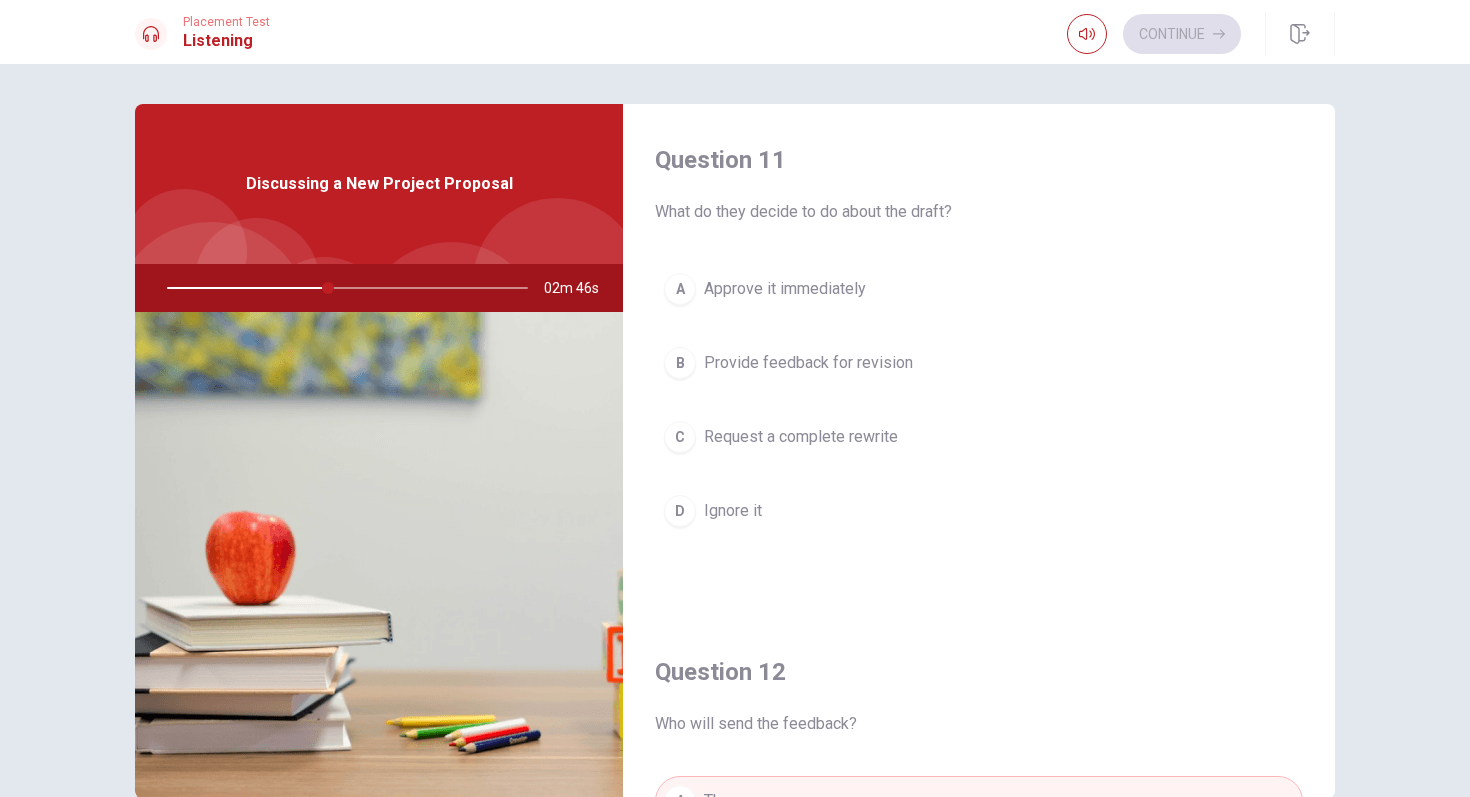 click on "Request a complete rewrite" at bounding box center [801, 437] 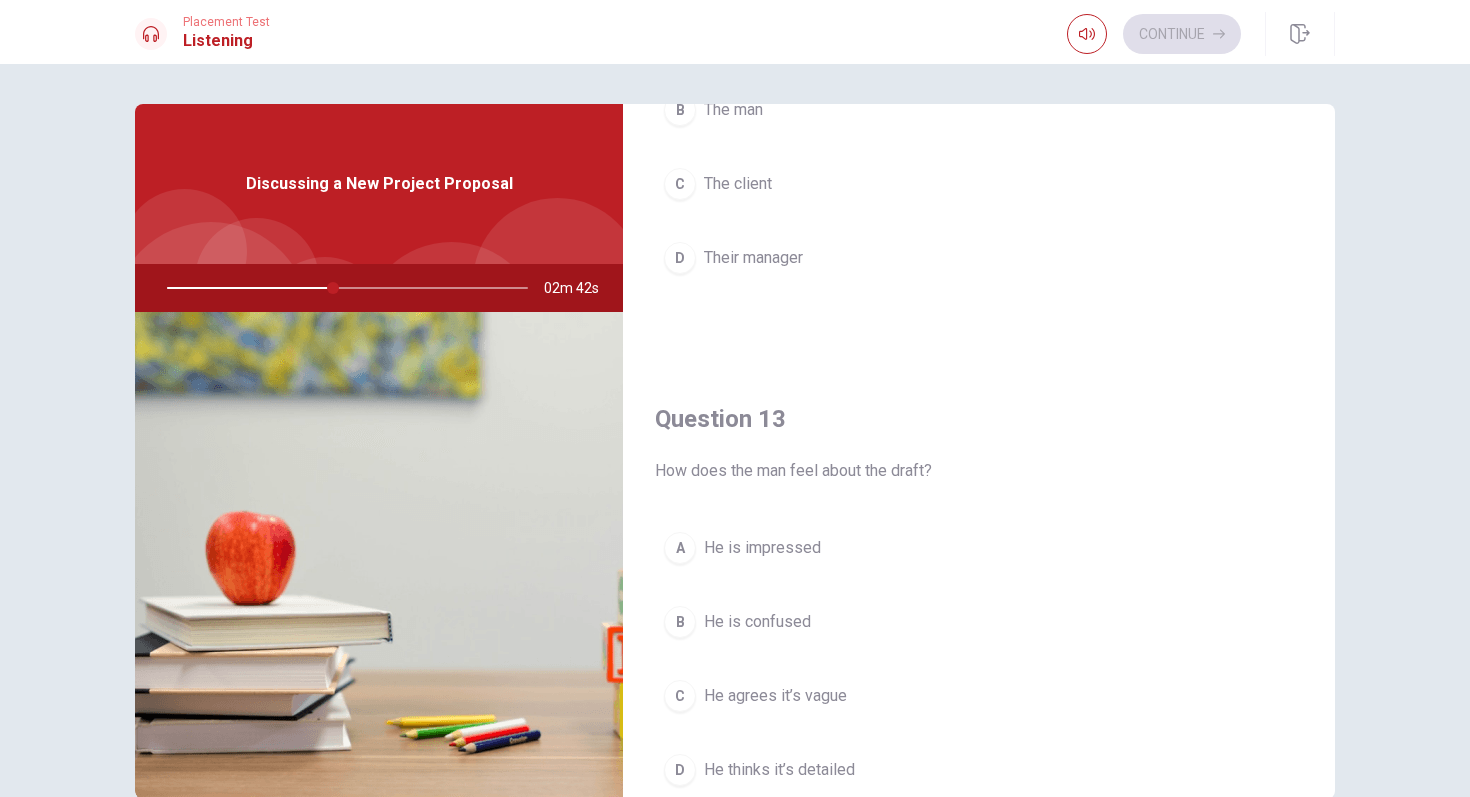scroll, scrollTop: 777, scrollLeft: 0, axis: vertical 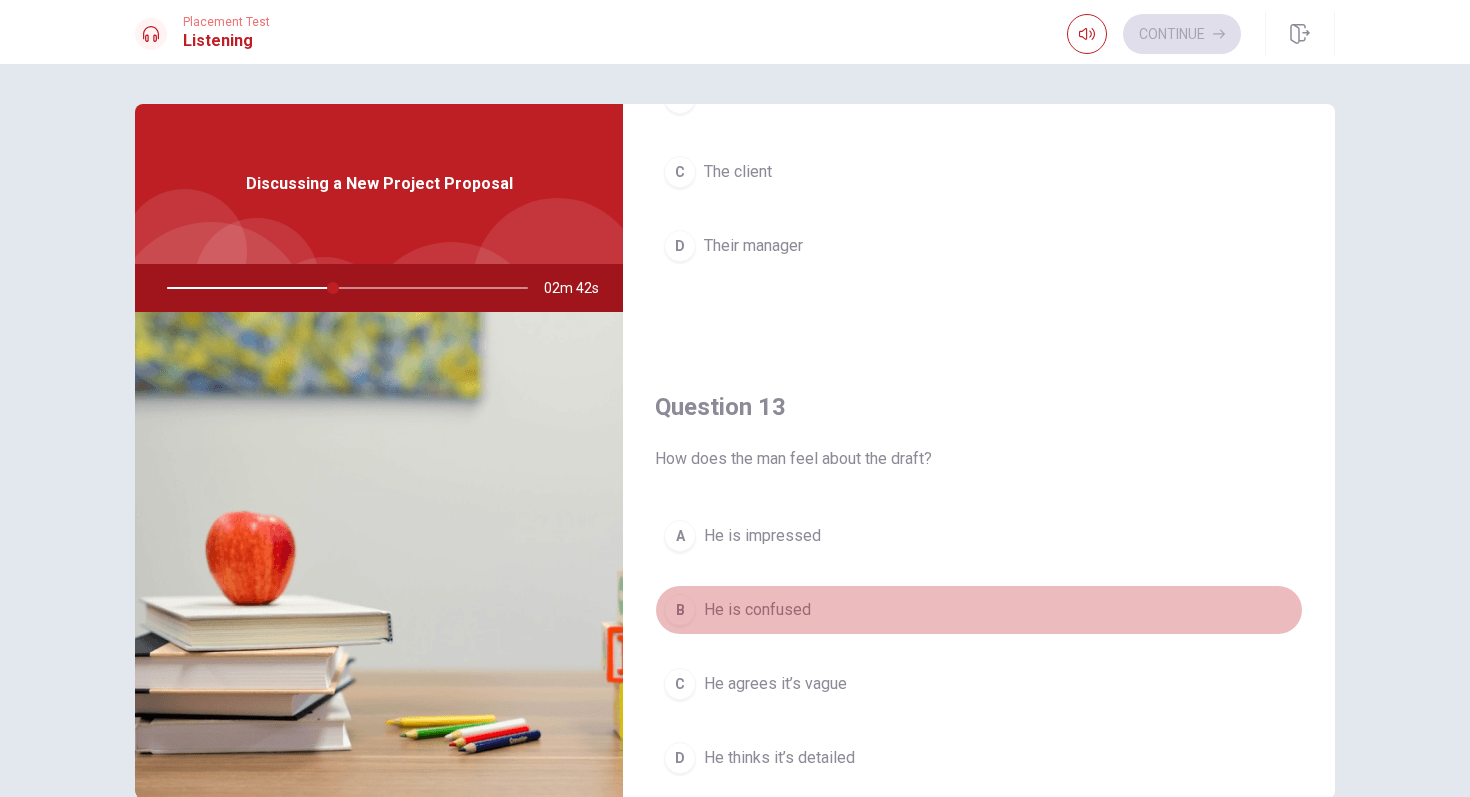 click on "He is confused" at bounding box center [757, 610] 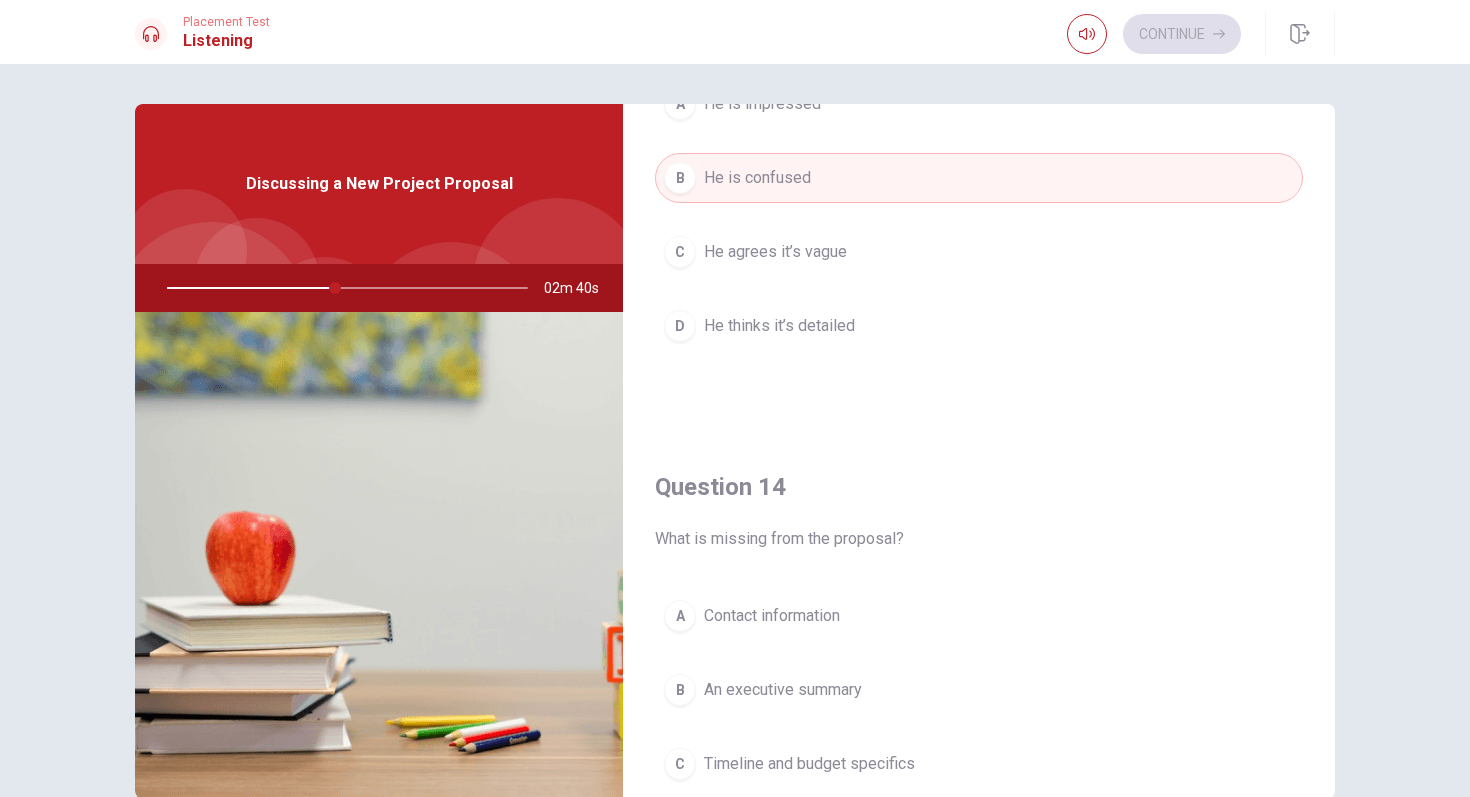 scroll, scrollTop: 1211, scrollLeft: 0, axis: vertical 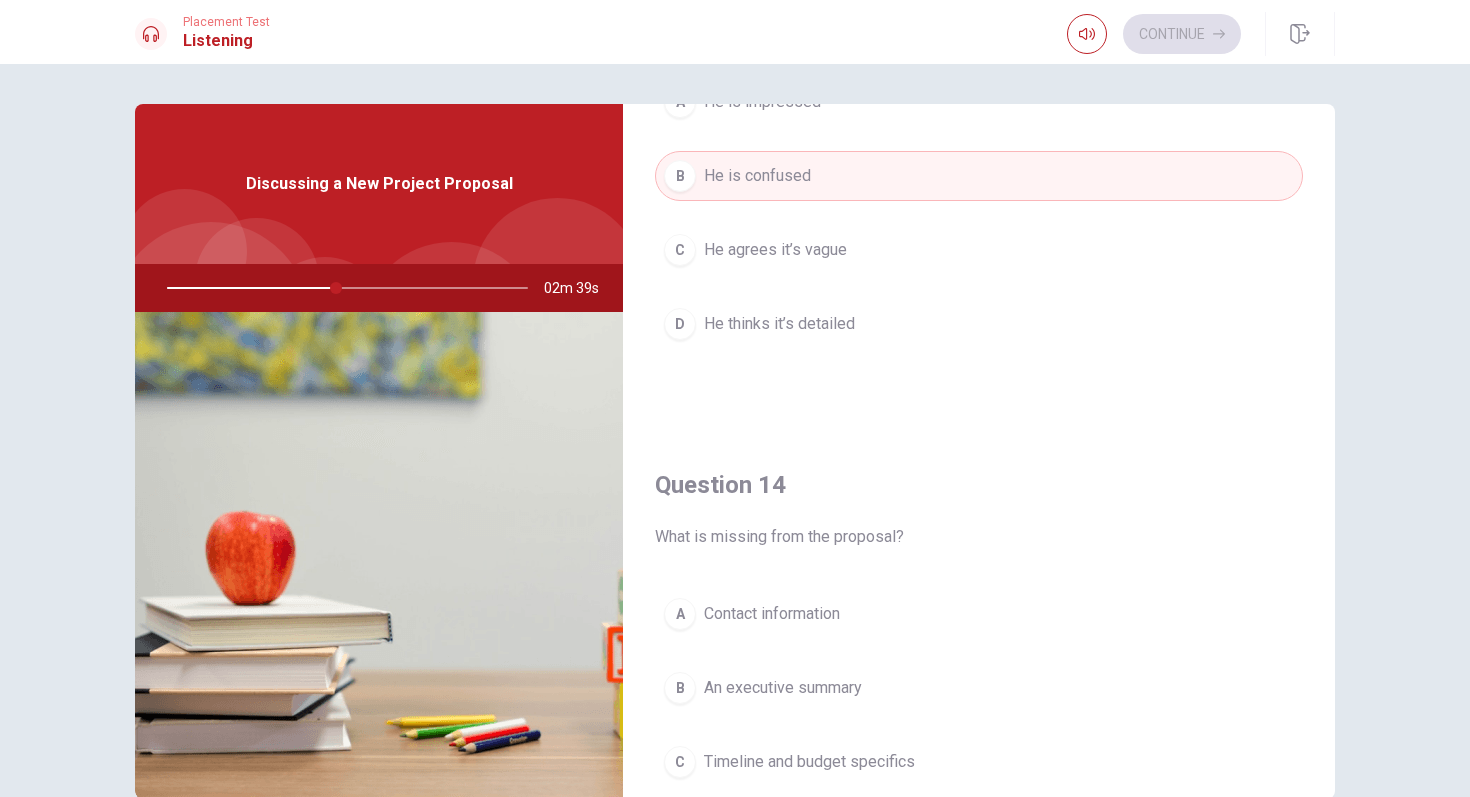 click on "C He agrees it’s vague" at bounding box center [979, 250] 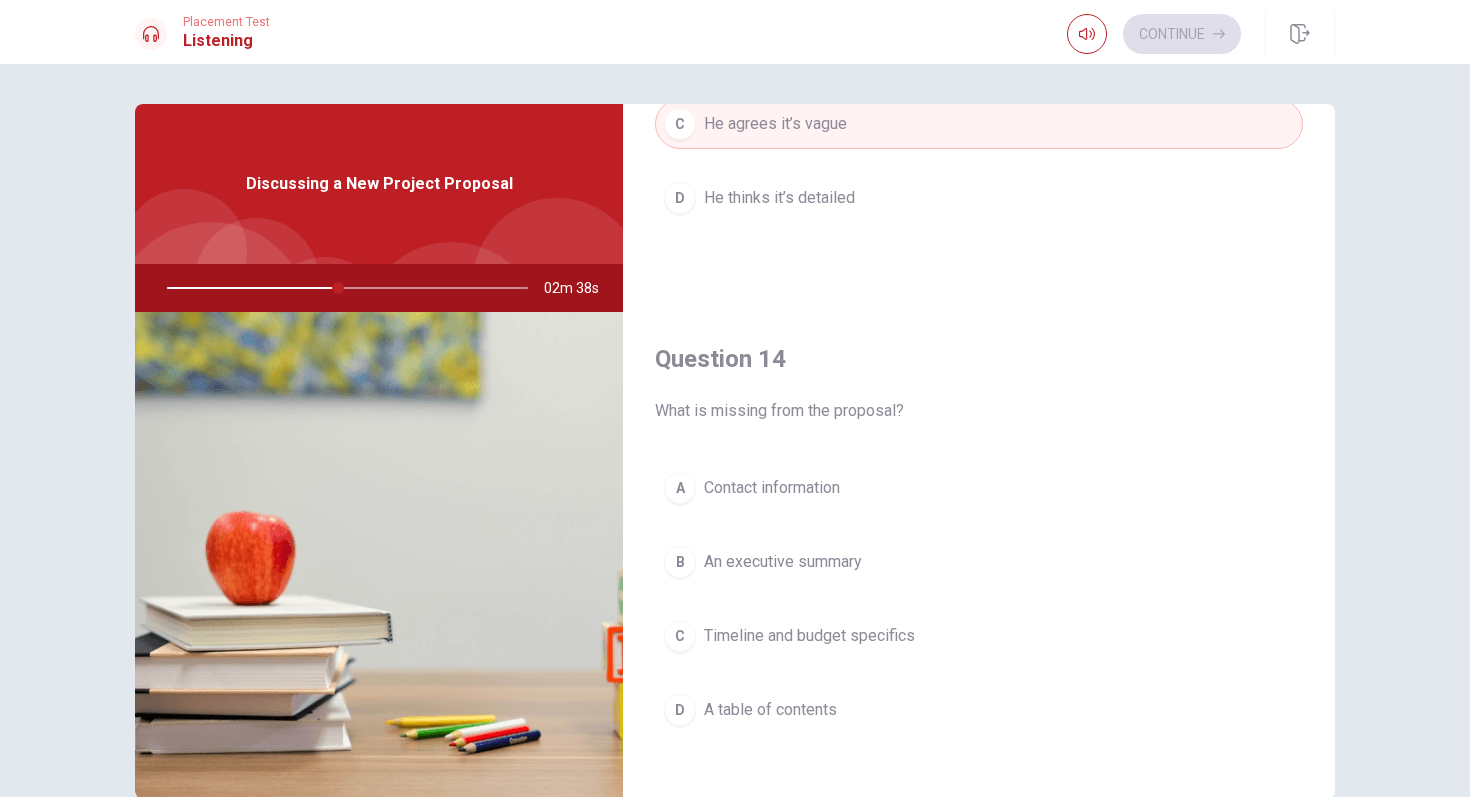 scroll, scrollTop: 1367, scrollLeft: 0, axis: vertical 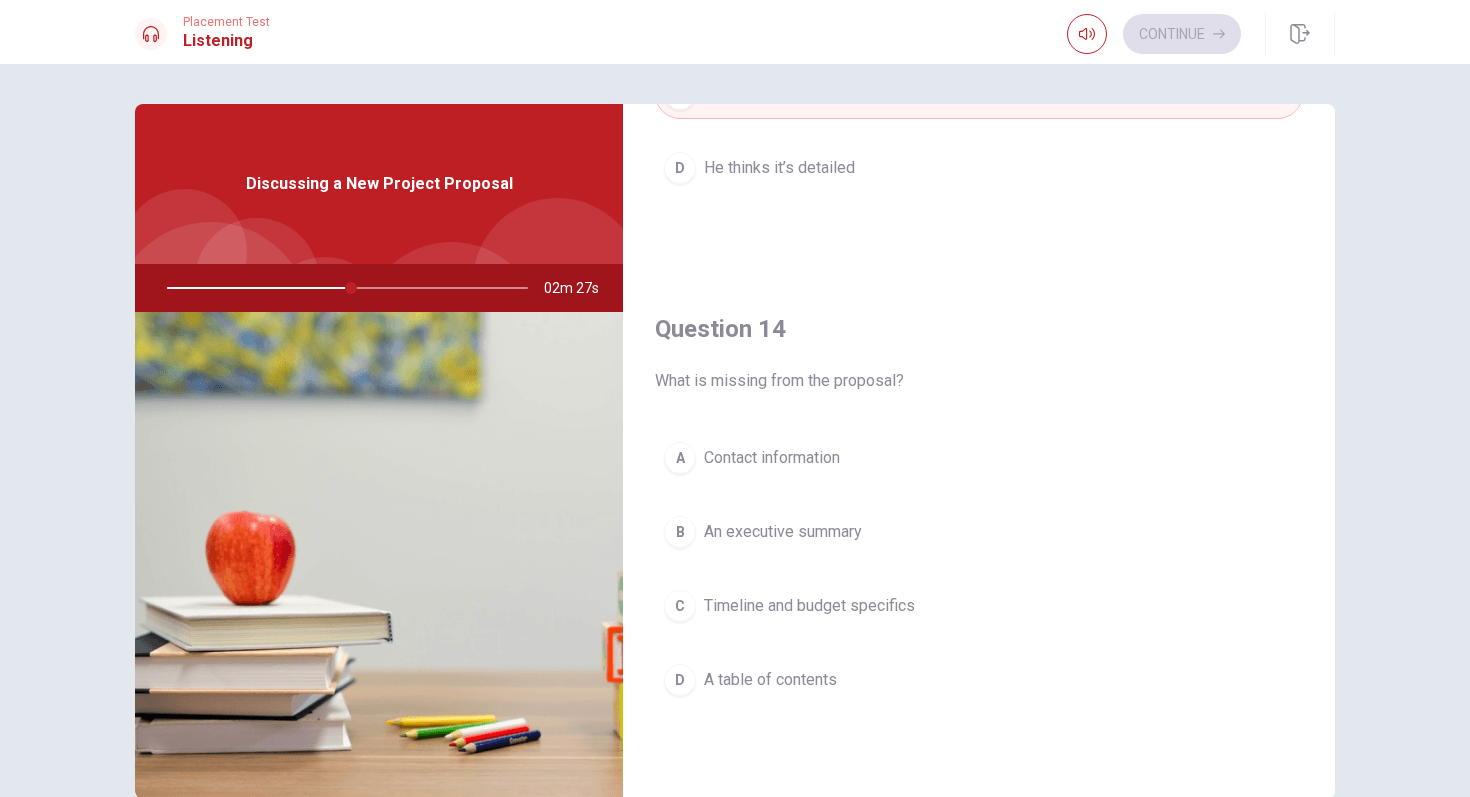 click on "Contact information" at bounding box center (772, 458) 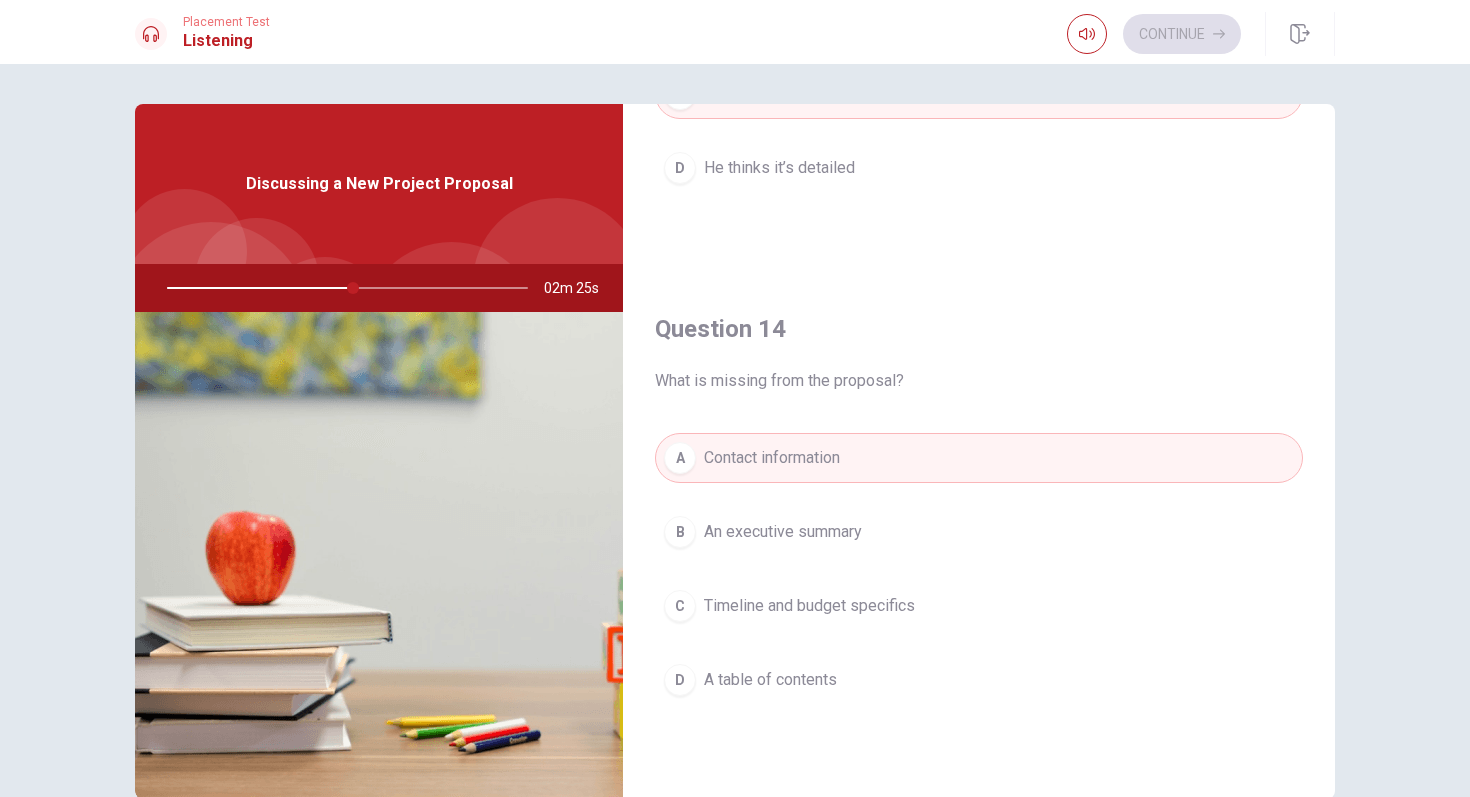 click on "Timeline and budget specifics" at bounding box center (809, 606) 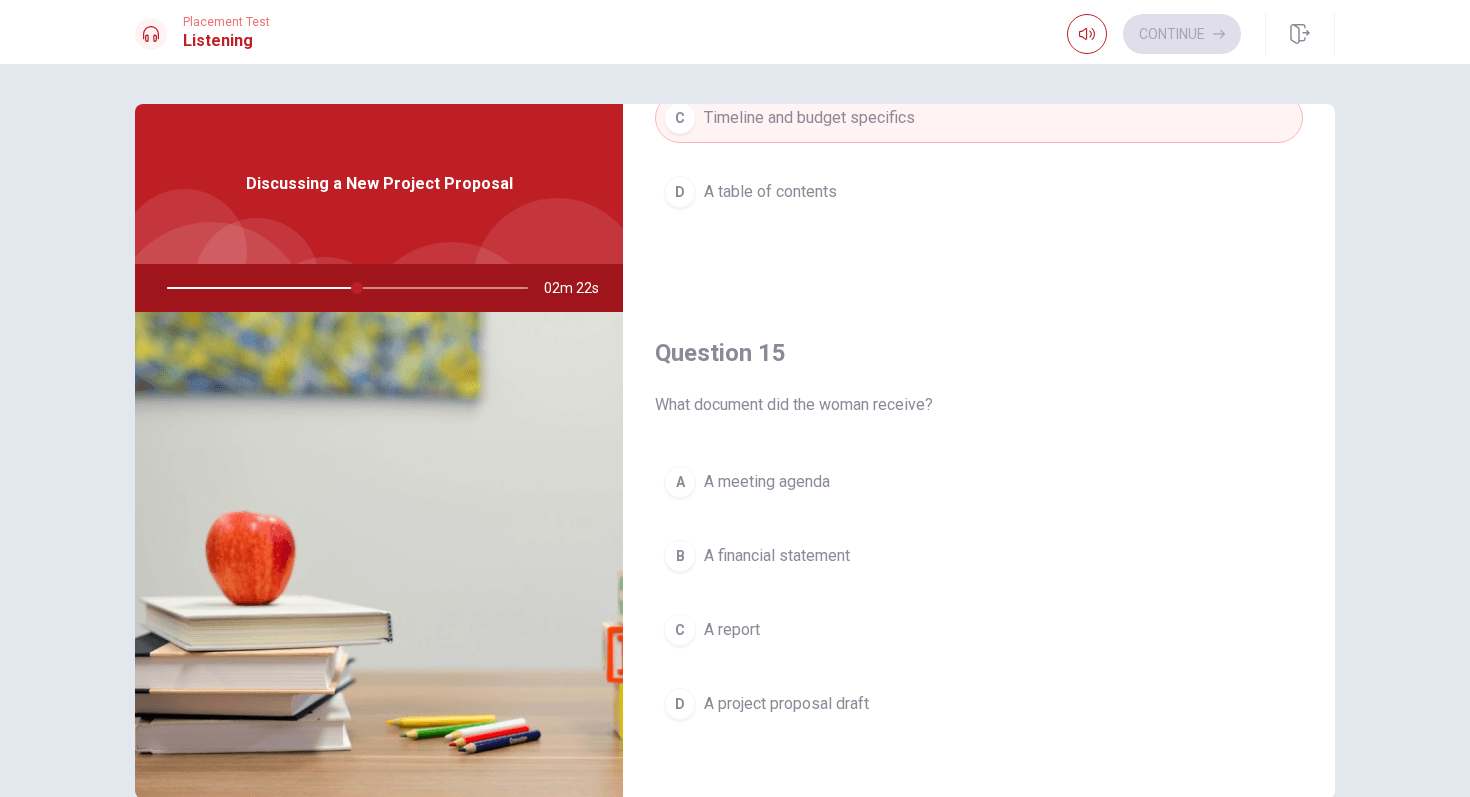 scroll, scrollTop: 1858, scrollLeft: 0, axis: vertical 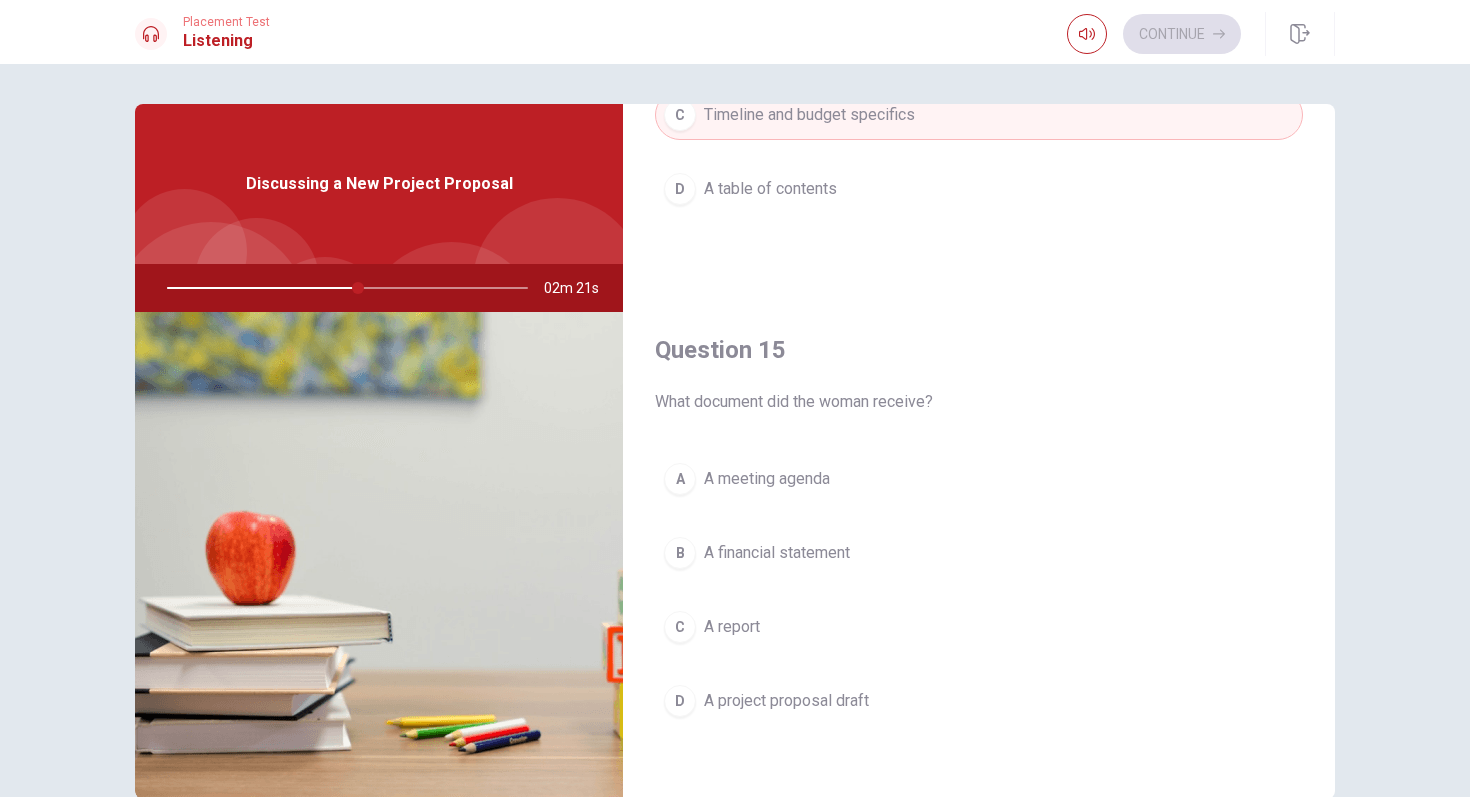 click on "A report" at bounding box center [732, 627] 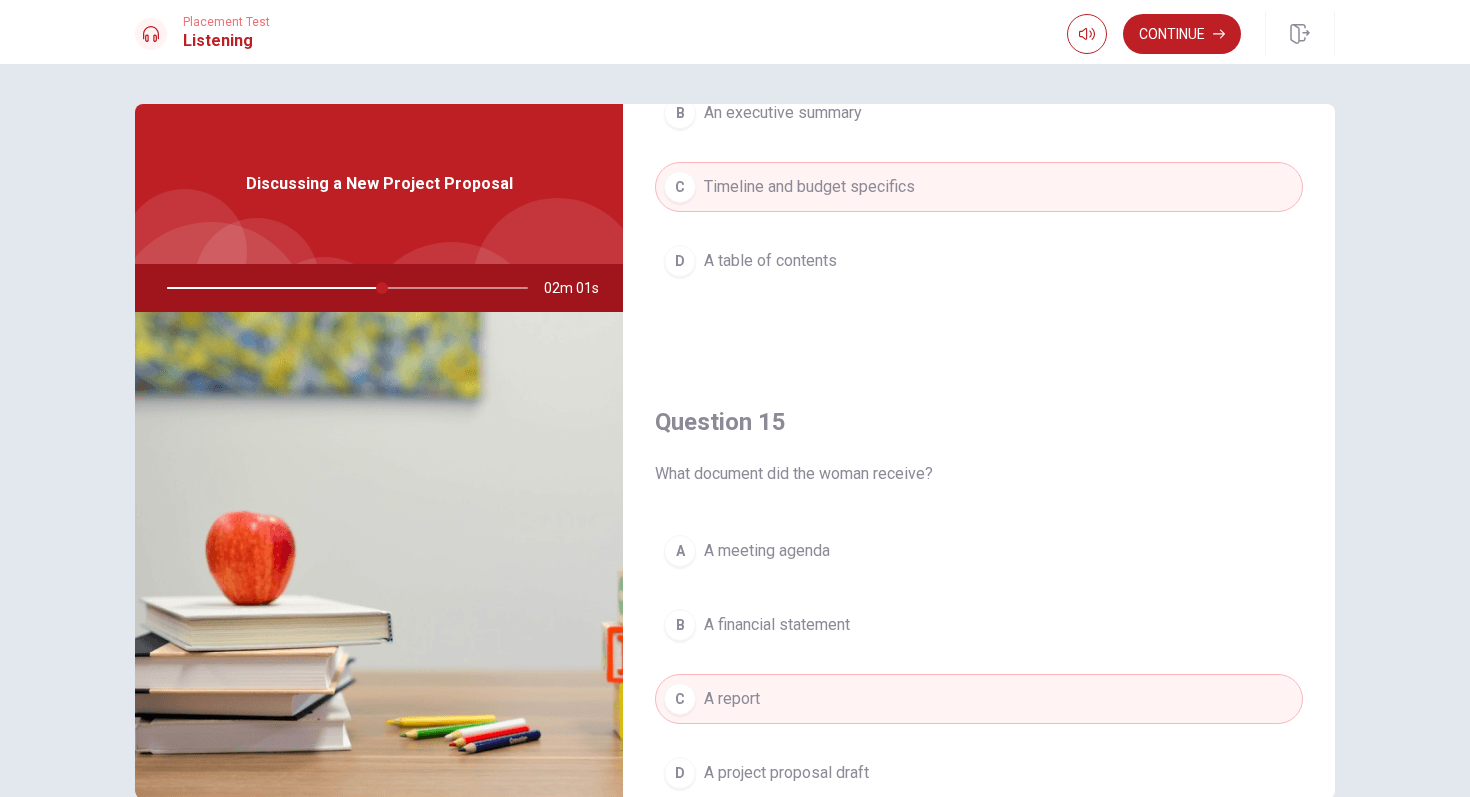 scroll, scrollTop: 1865, scrollLeft: 0, axis: vertical 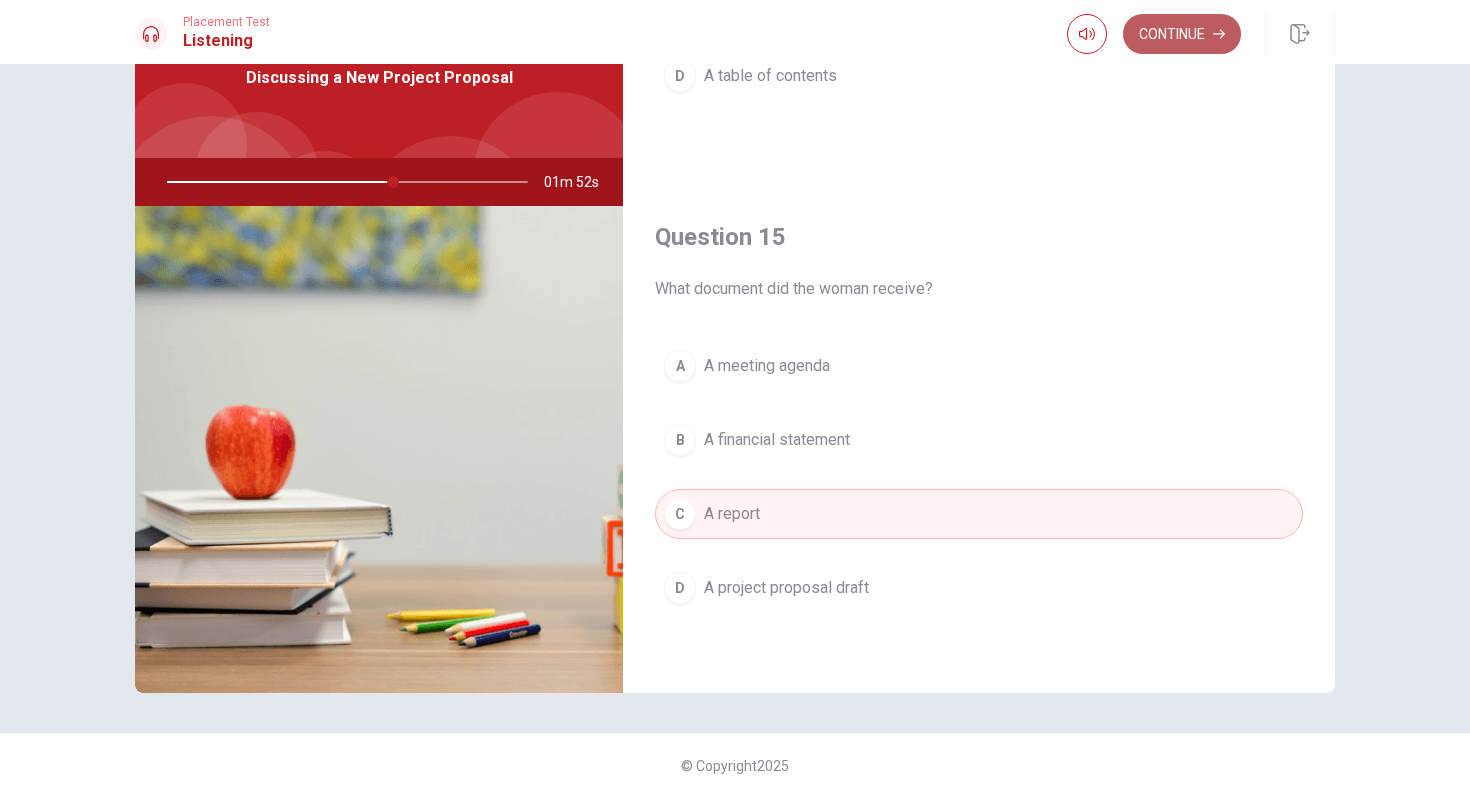 click on "Continue" at bounding box center [1182, 34] 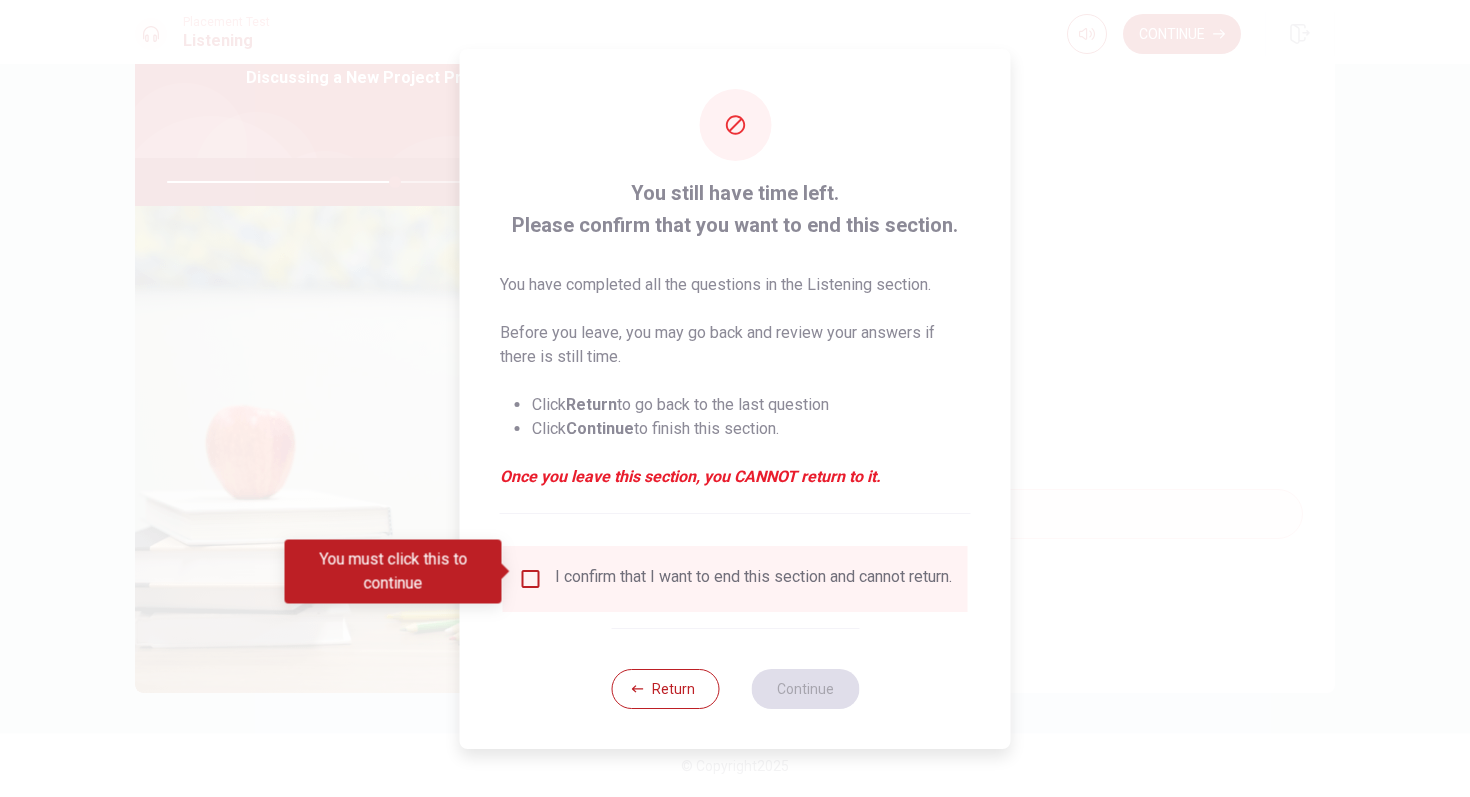 click on "I confirm that I want to end this section and cannot return." at bounding box center (735, 579) 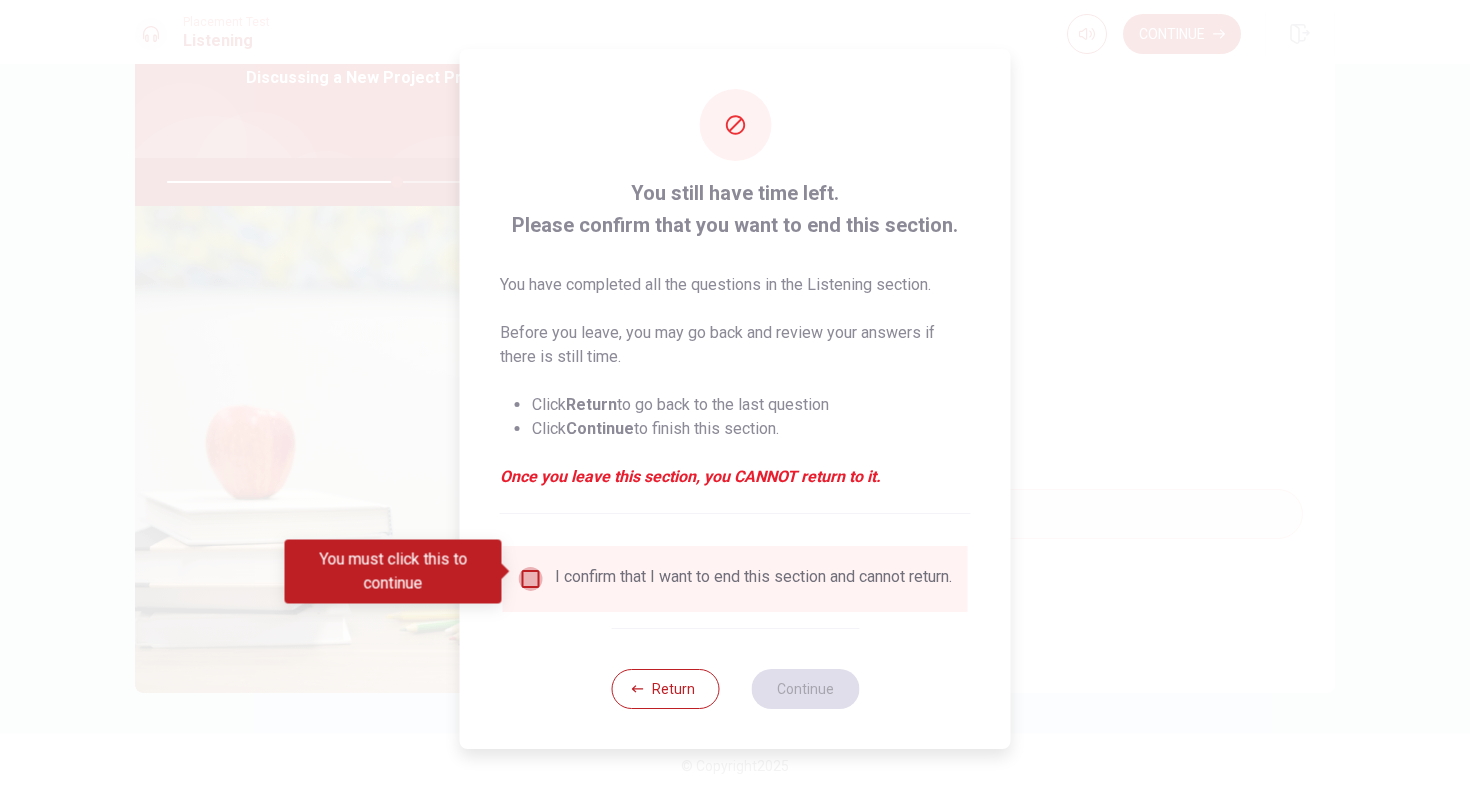 click at bounding box center [531, 579] 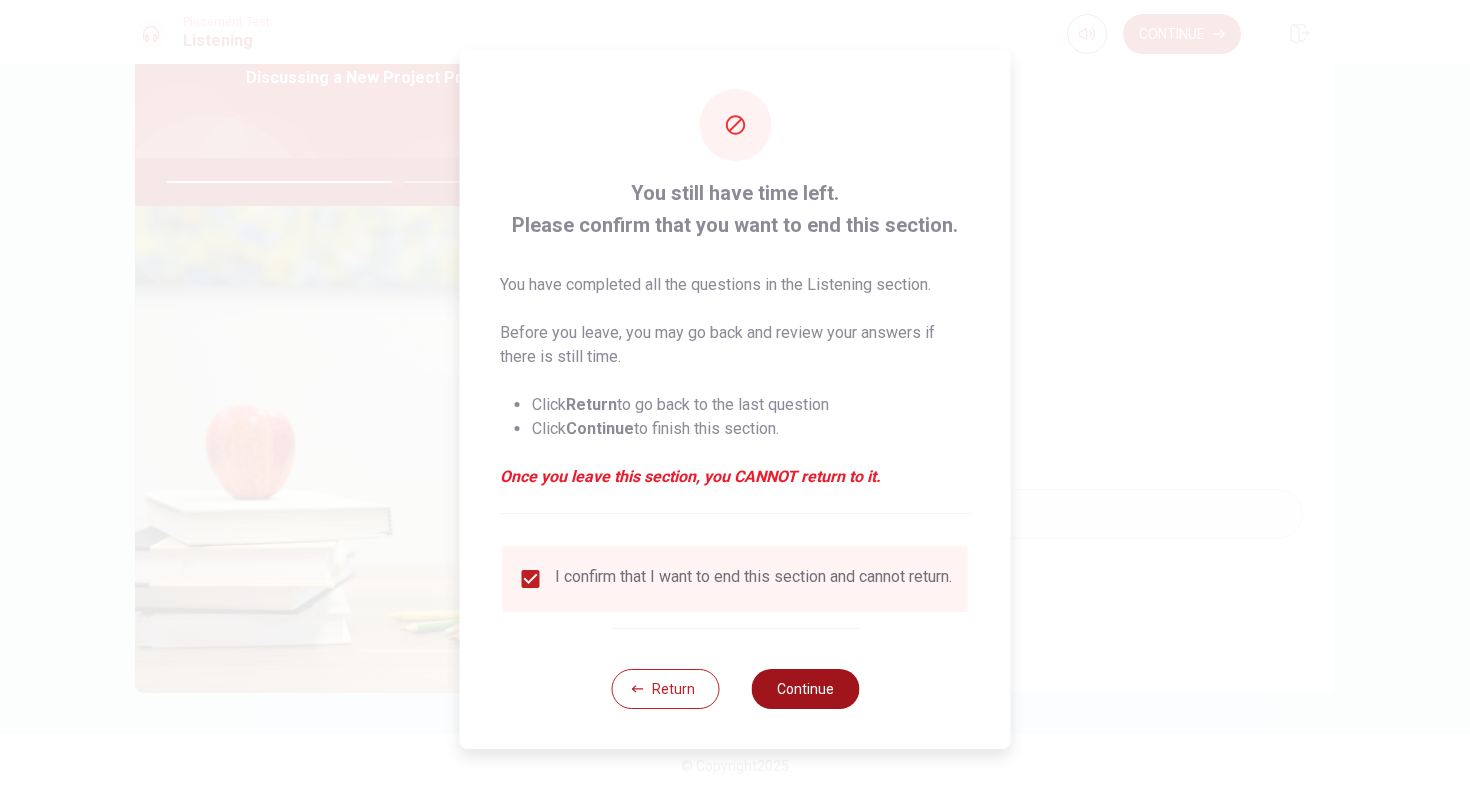 click on "Continue" at bounding box center [805, 689] 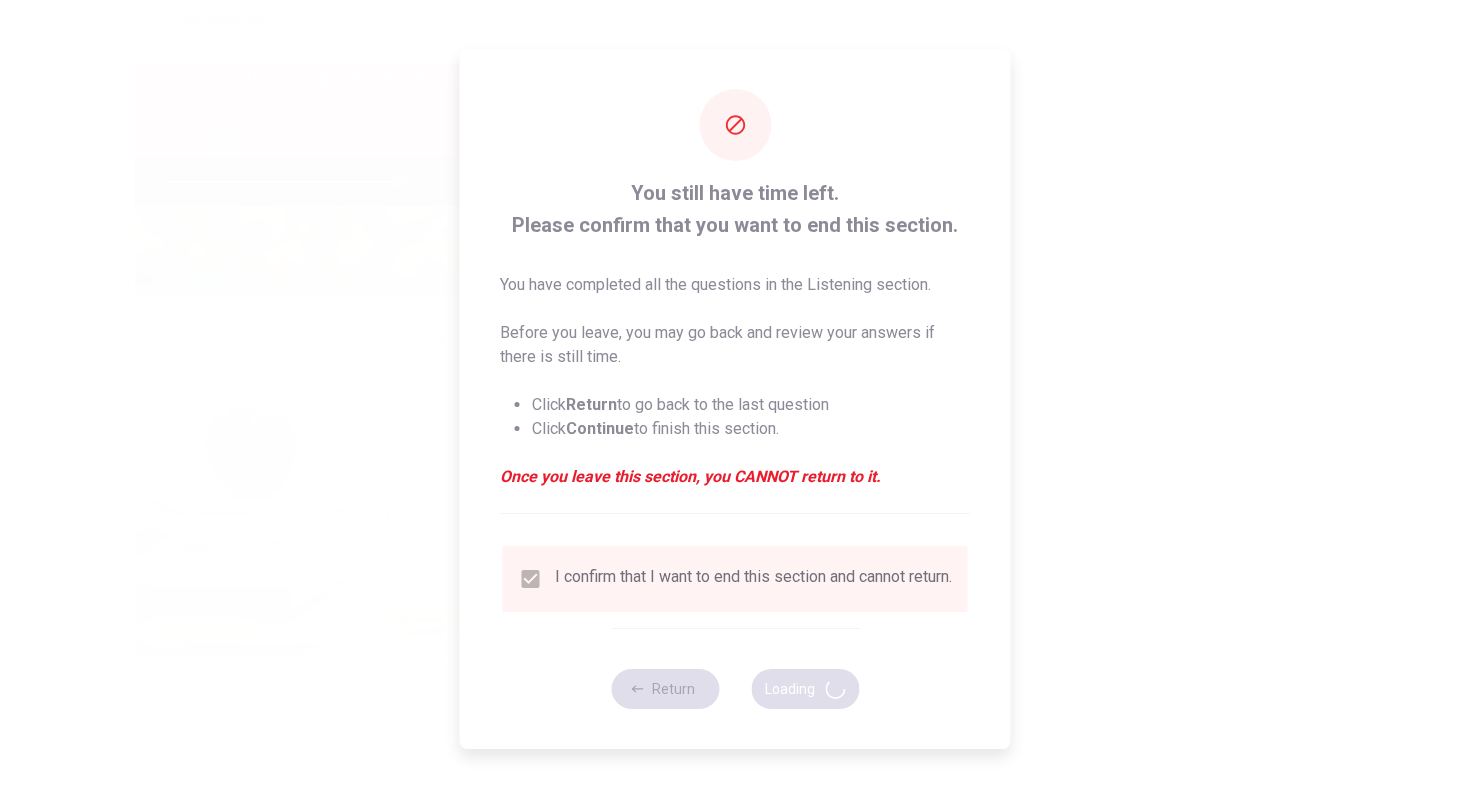 type on "65" 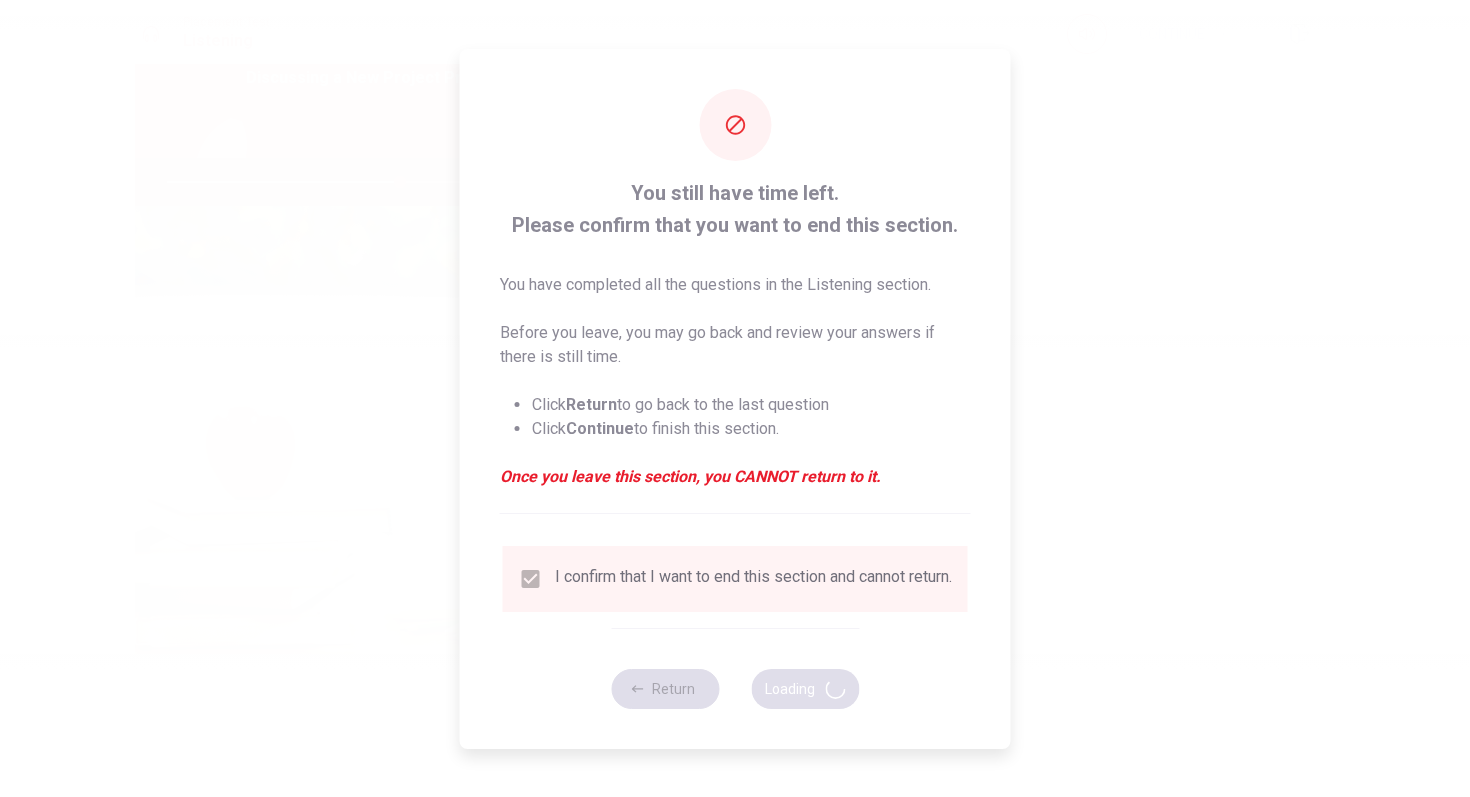 scroll, scrollTop: 0, scrollLeft: 0, axis: both 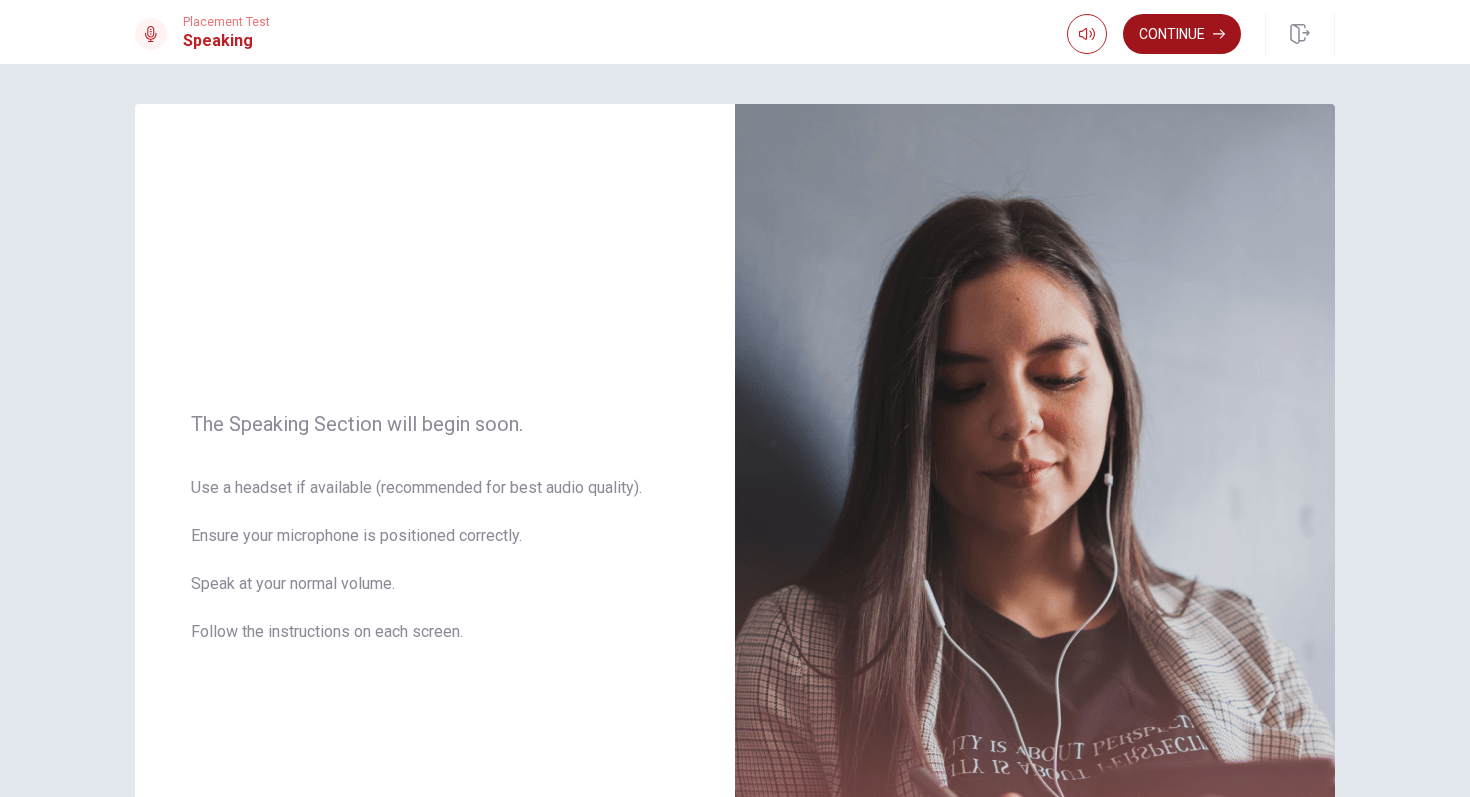 click on "Continue" at bounding box center (1182, 34) 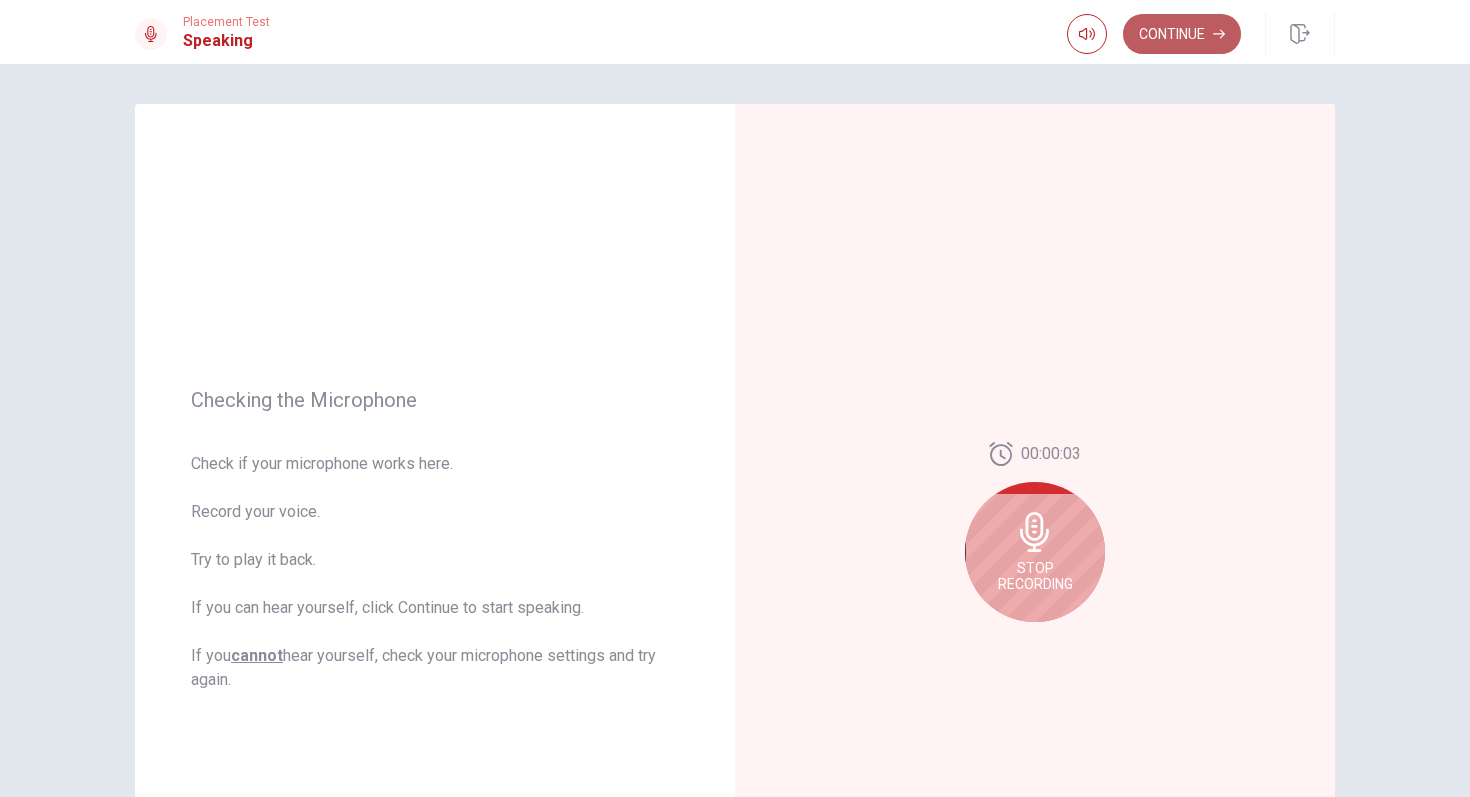 click on "Continue" at bounding box center [1182, 34] 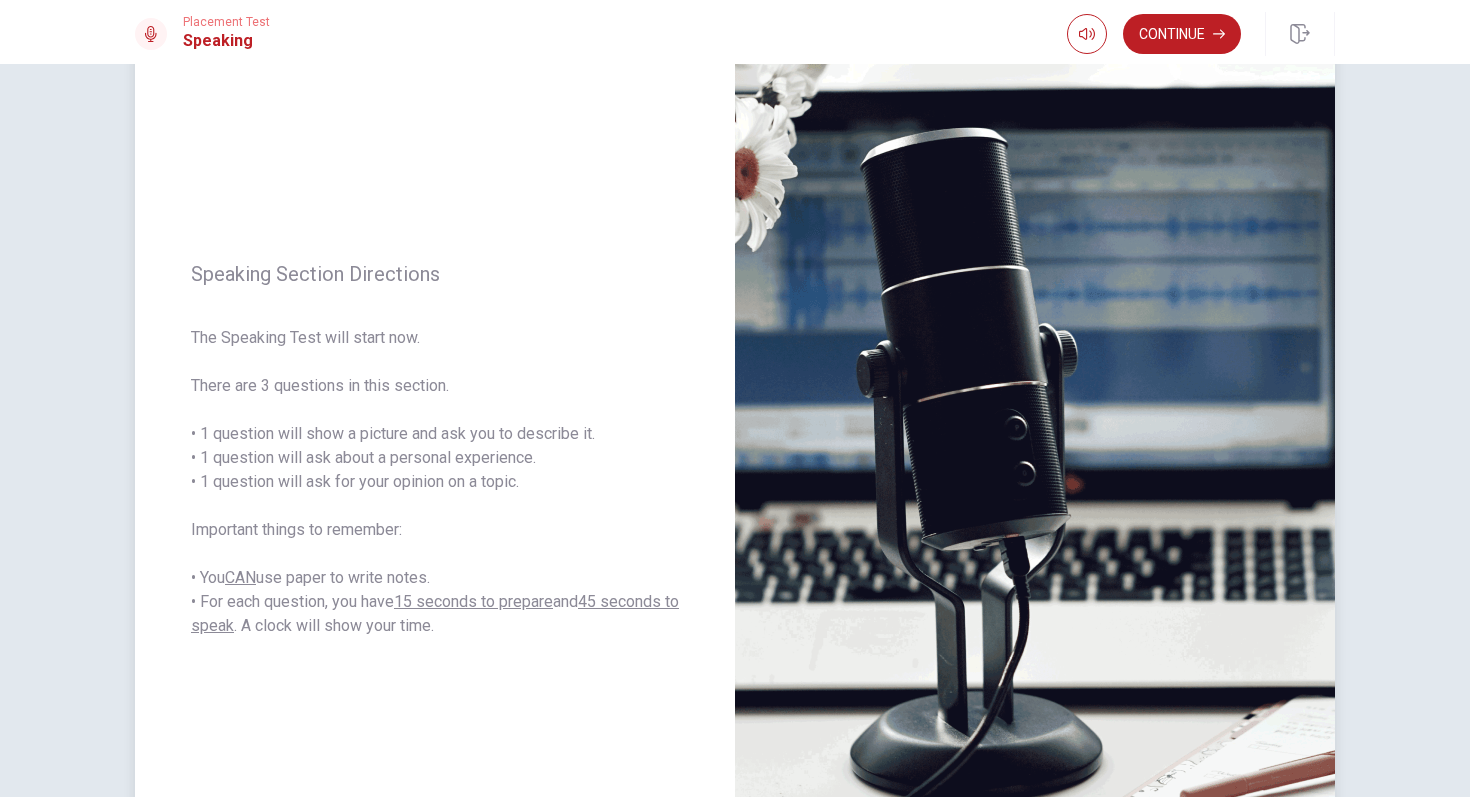 scroll, scrollTop: 94, scrollLeft: 0, axis: vertical 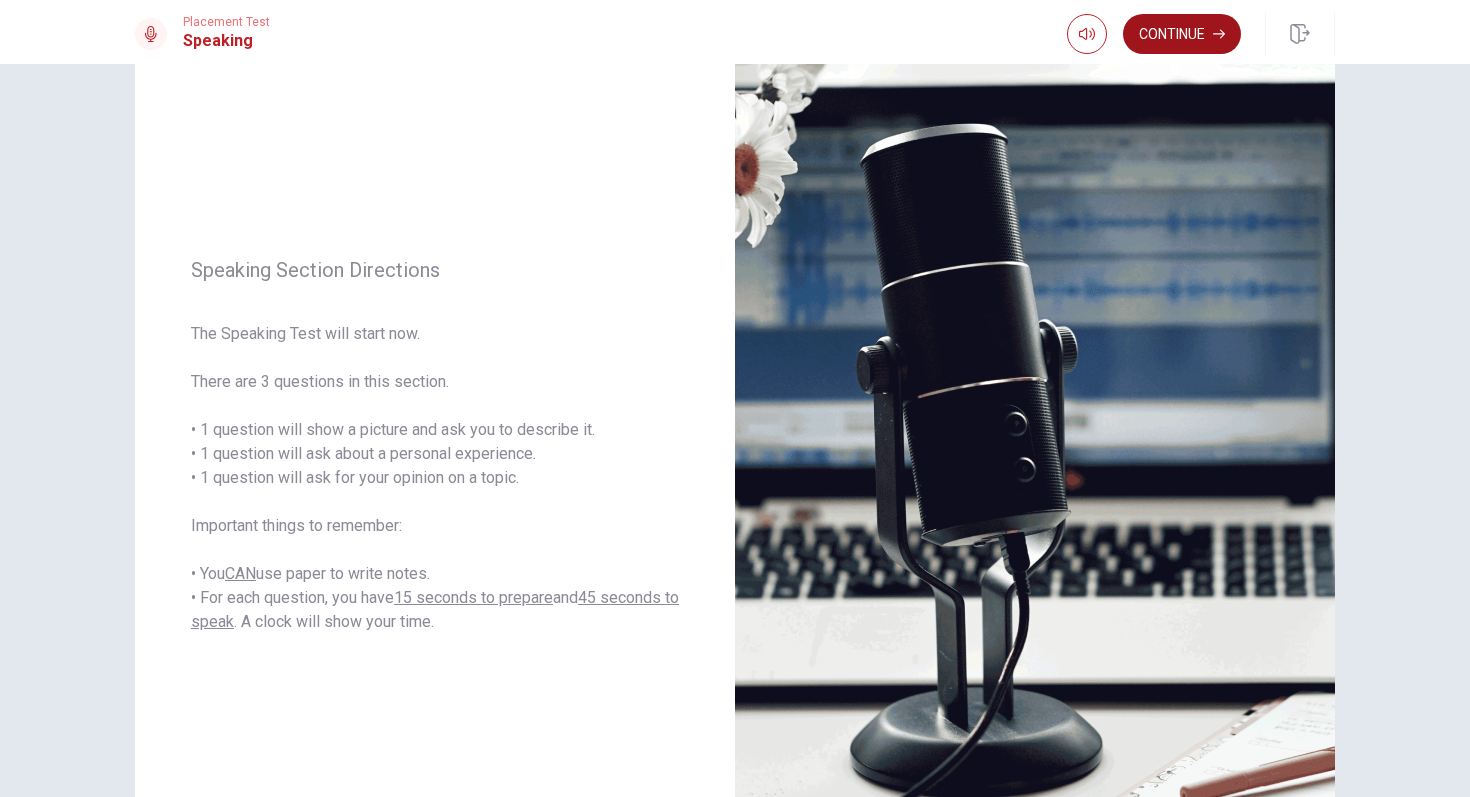 click on "Continue" at bounding box center [1182, 34] 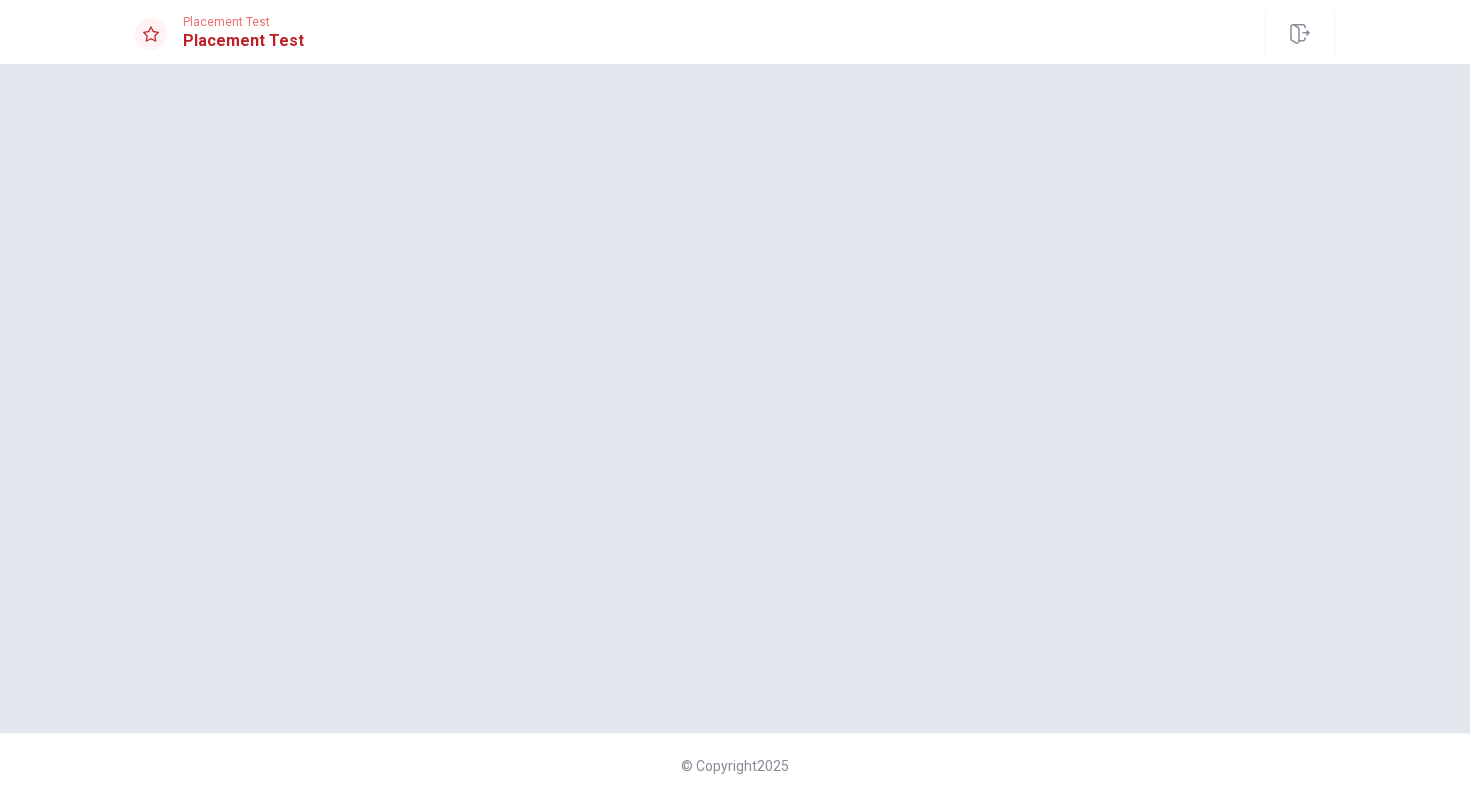 scroll, scrollTop: 0, scrollLeft: 0, axis: both 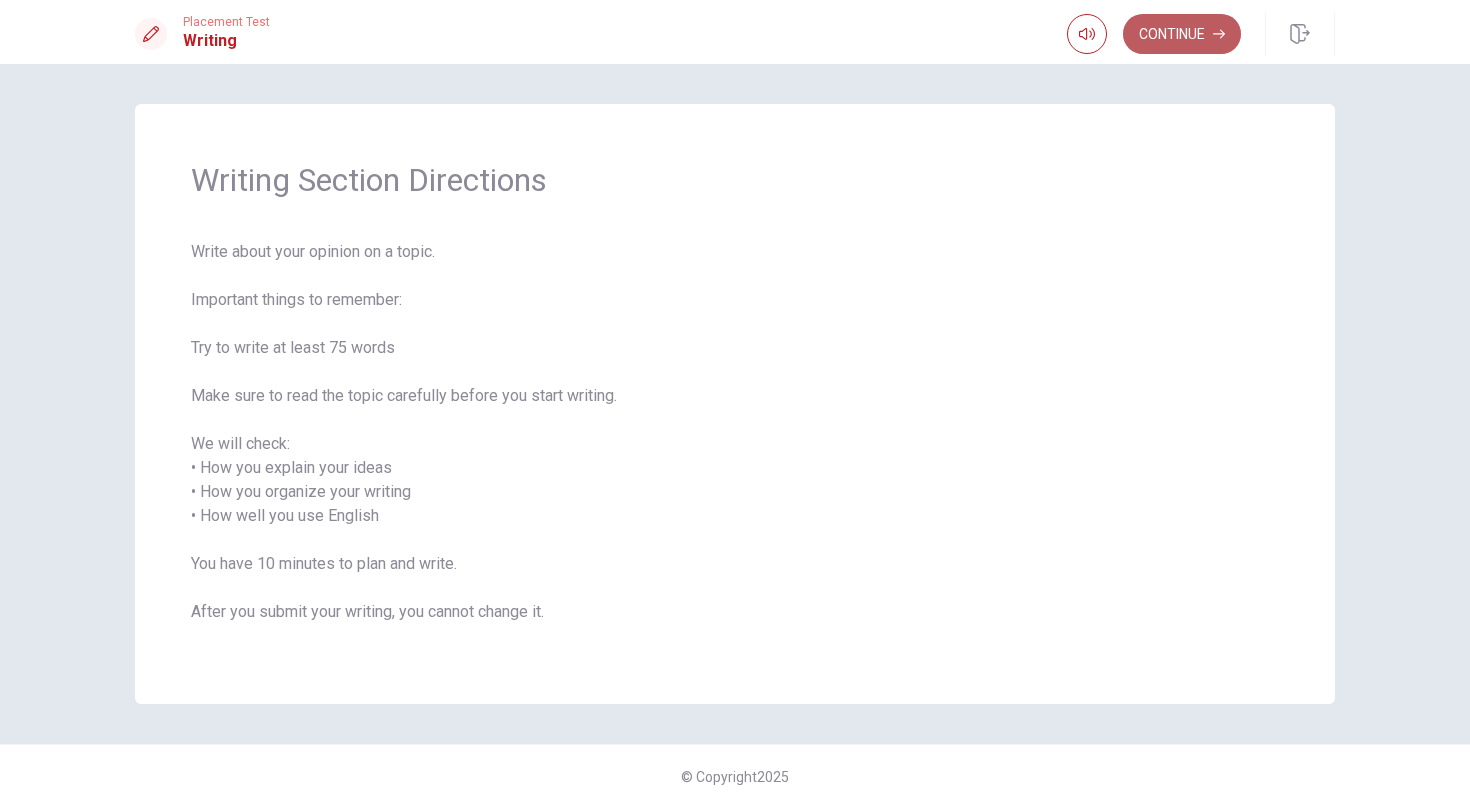 click on "Continue" at bounding box center [1182, 34] 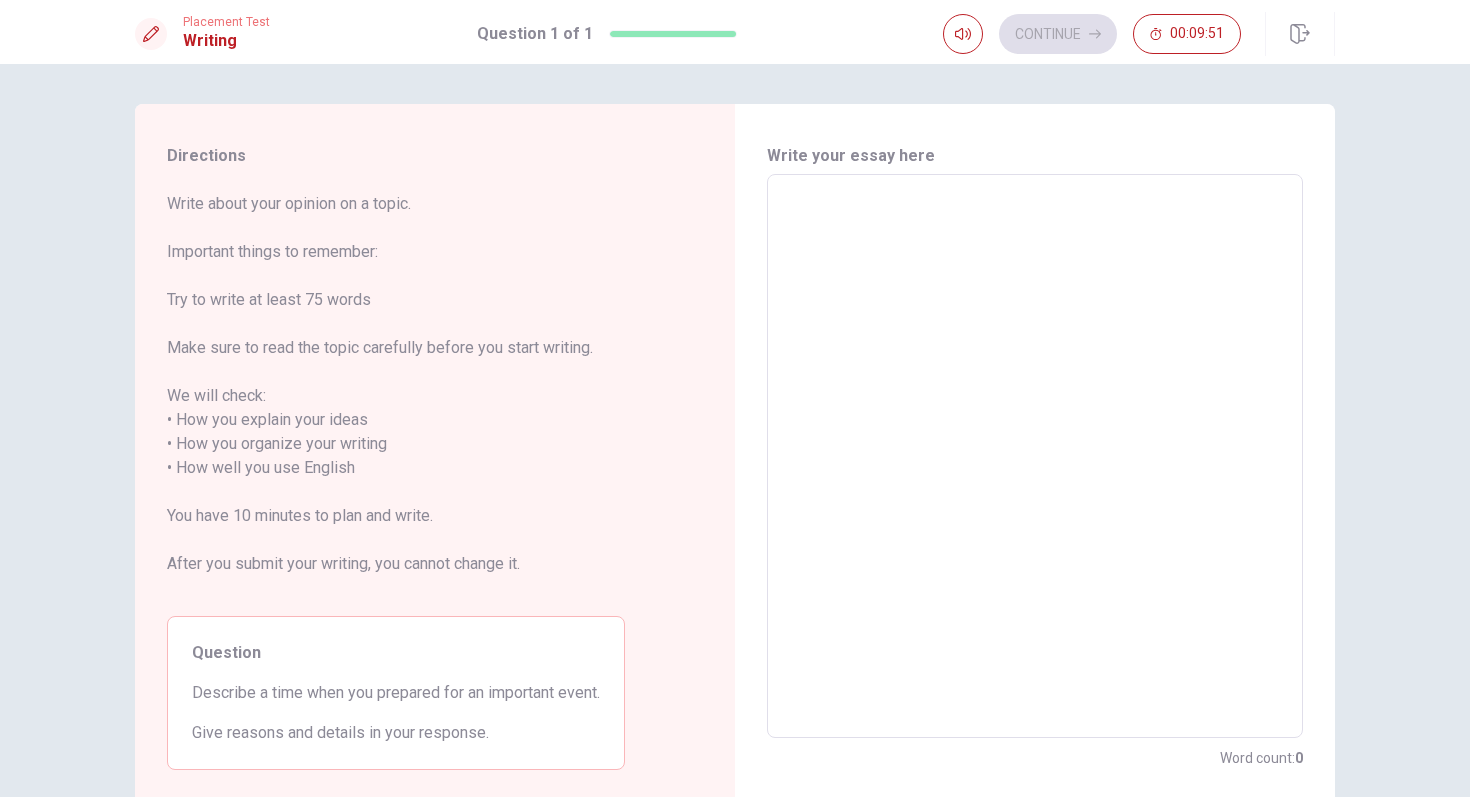 click at bounding box center [1035, 456] 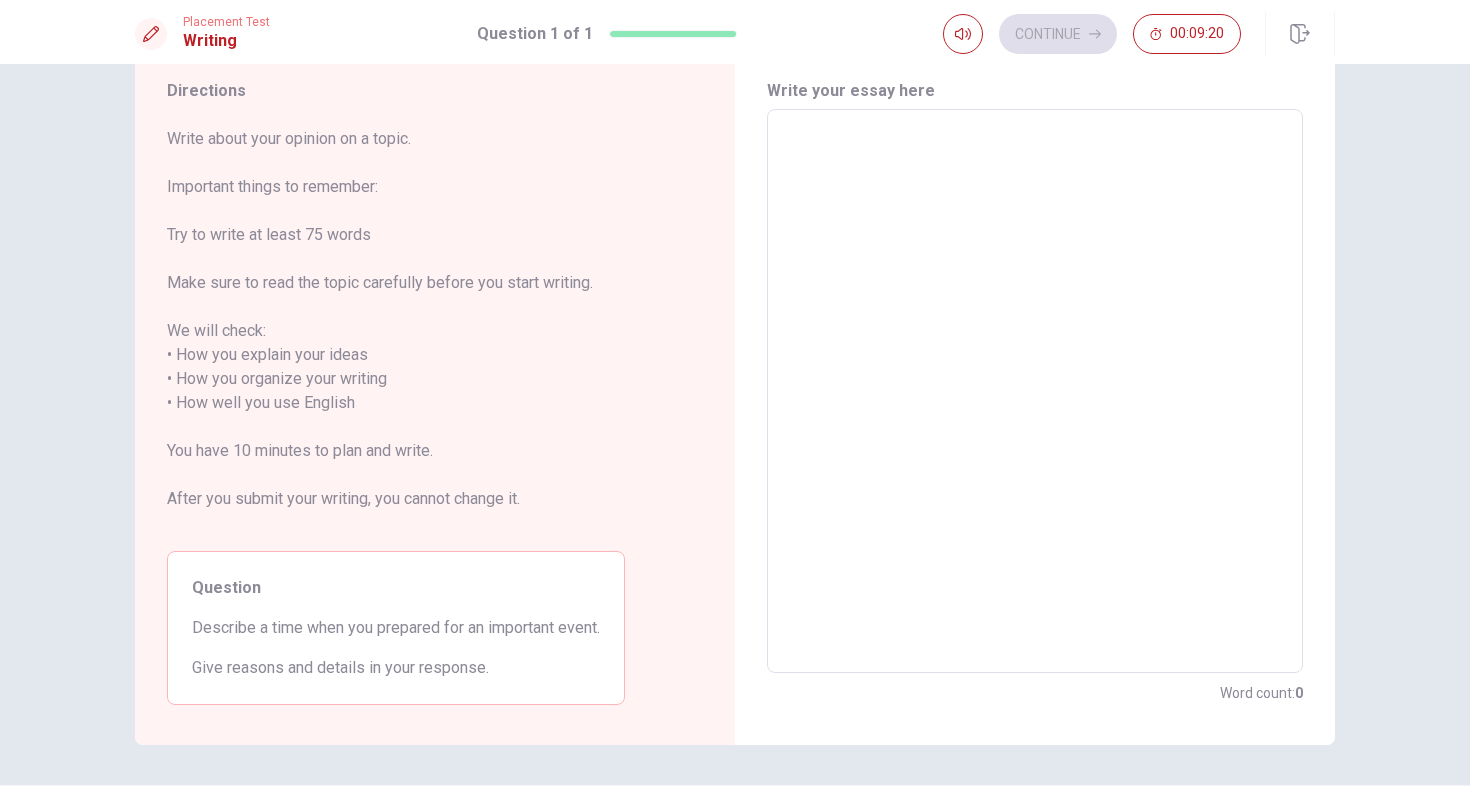 scroll, scrollTop: 63, scrollLeft: 0, axis: vertical 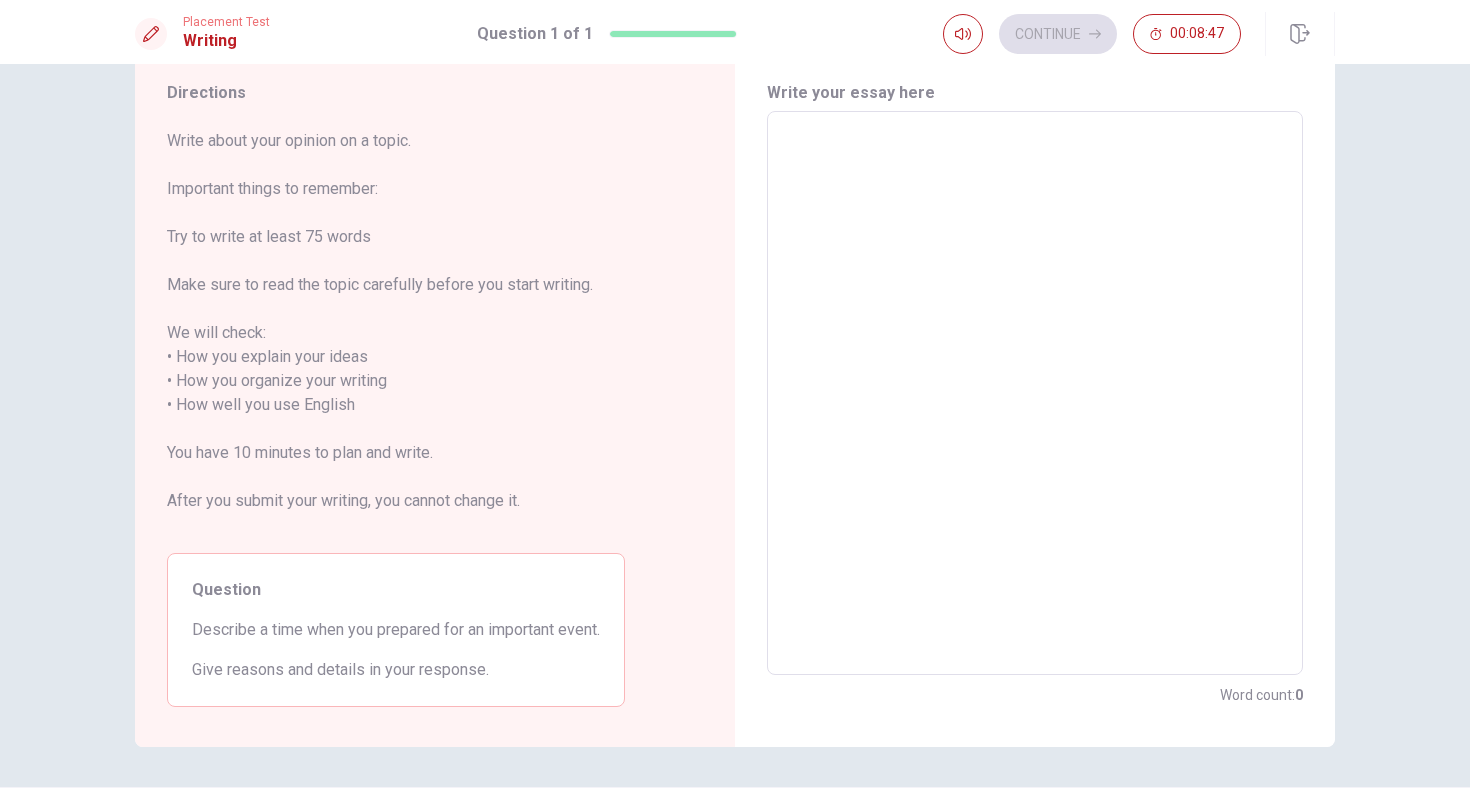 click on "Write about your opinion on a topic.
Important things to remember:
Try to write at least 75 words
Make sure to read the topic carefully before you start writing.
We will check:
• How you explain your ideas
• How you organize your writing
• How well you use English
You have 10 minutes to plan and write.
After you submit your writing, you cannot change it." at bounding box center (396, 333) 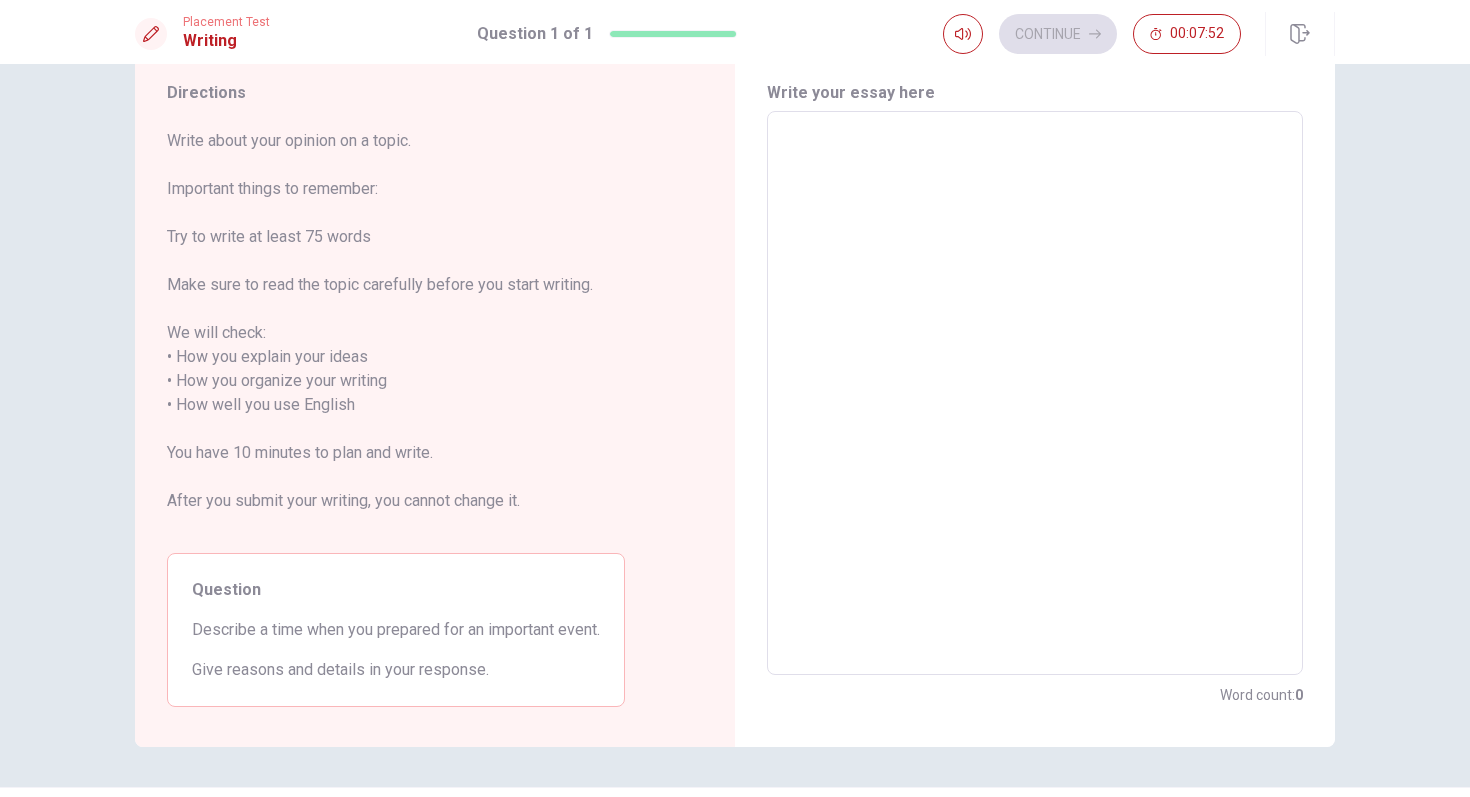 click at bounding box center [1035, 393] 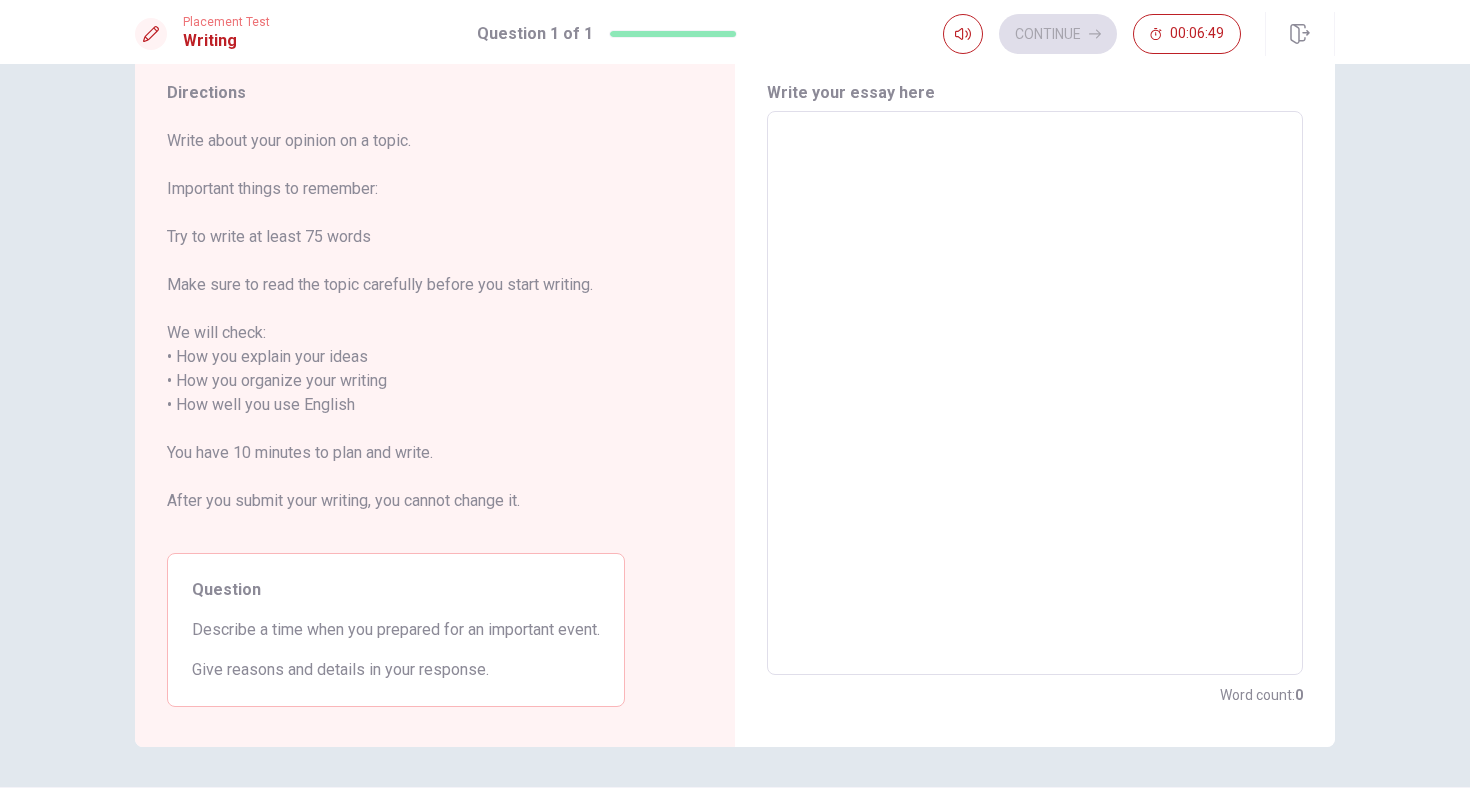 type on "W" 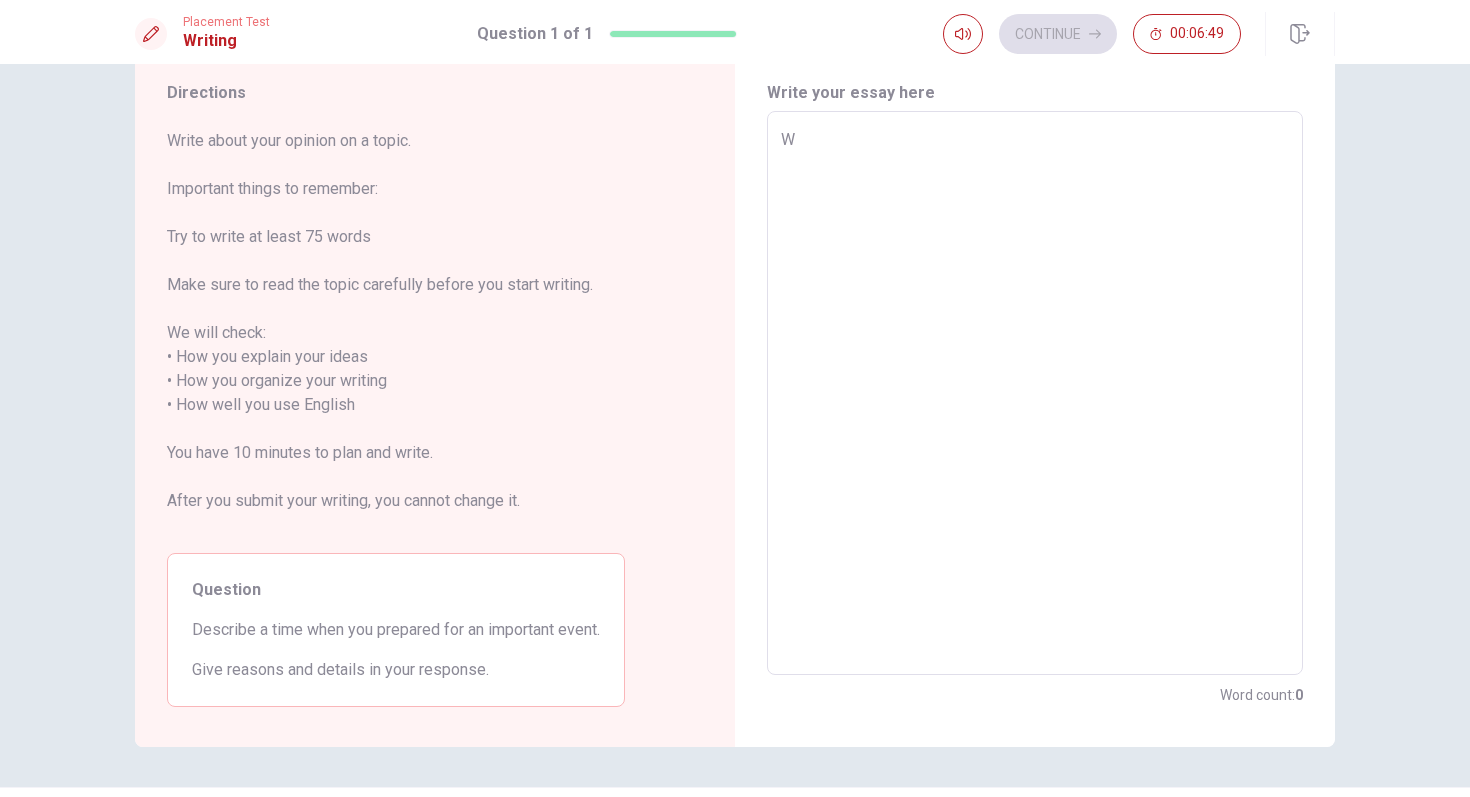 type on "x" 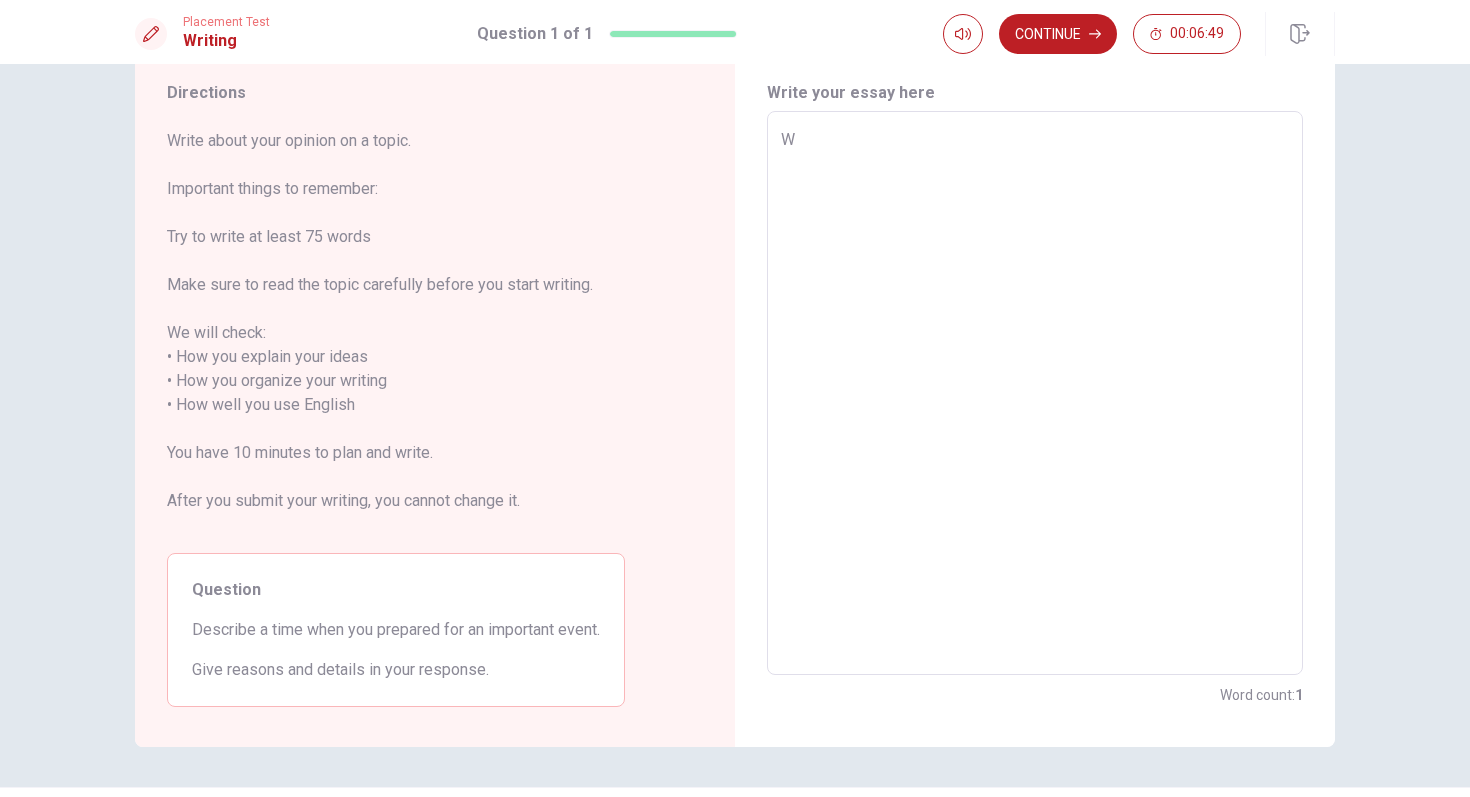 type on "Wh" 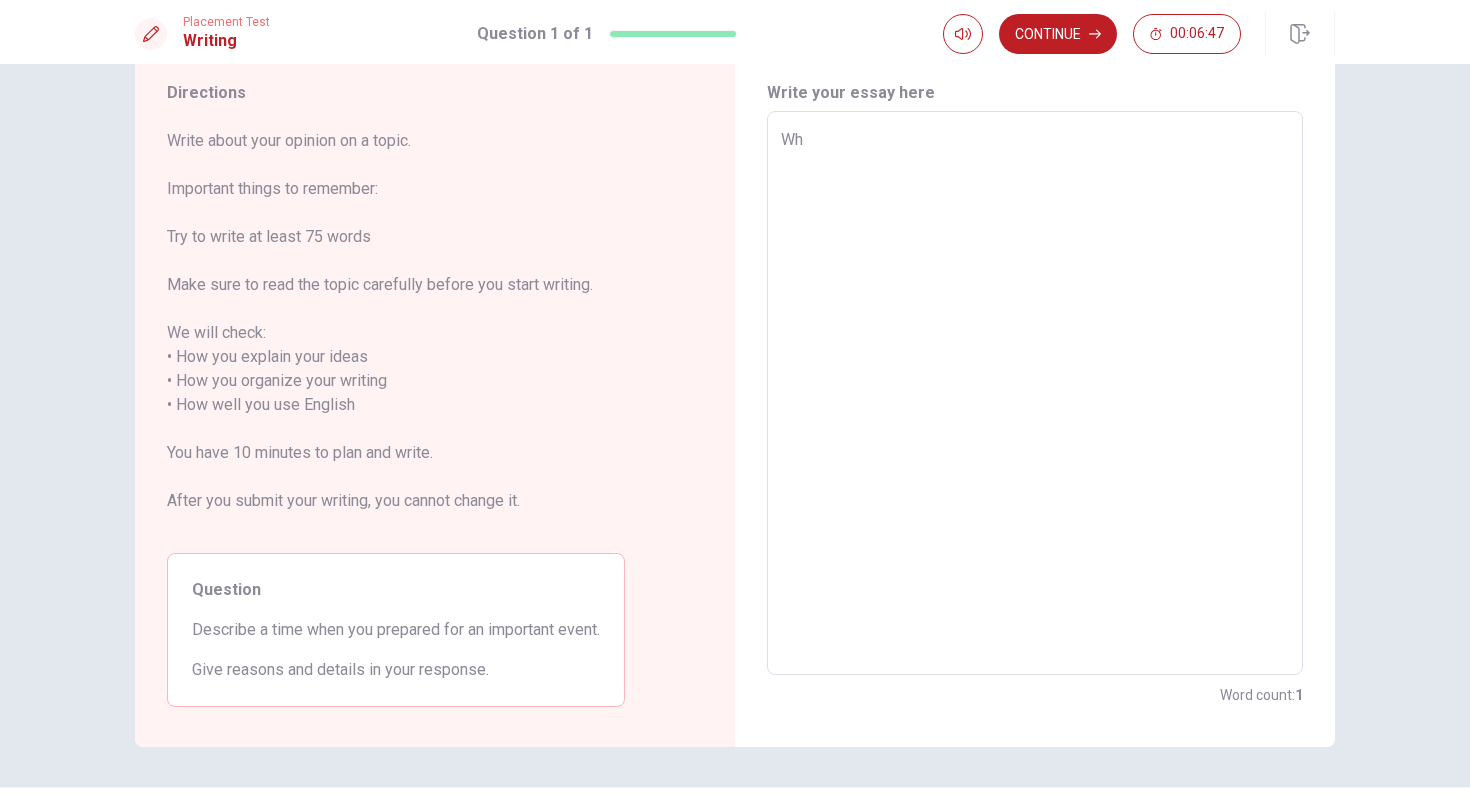 type on "x" 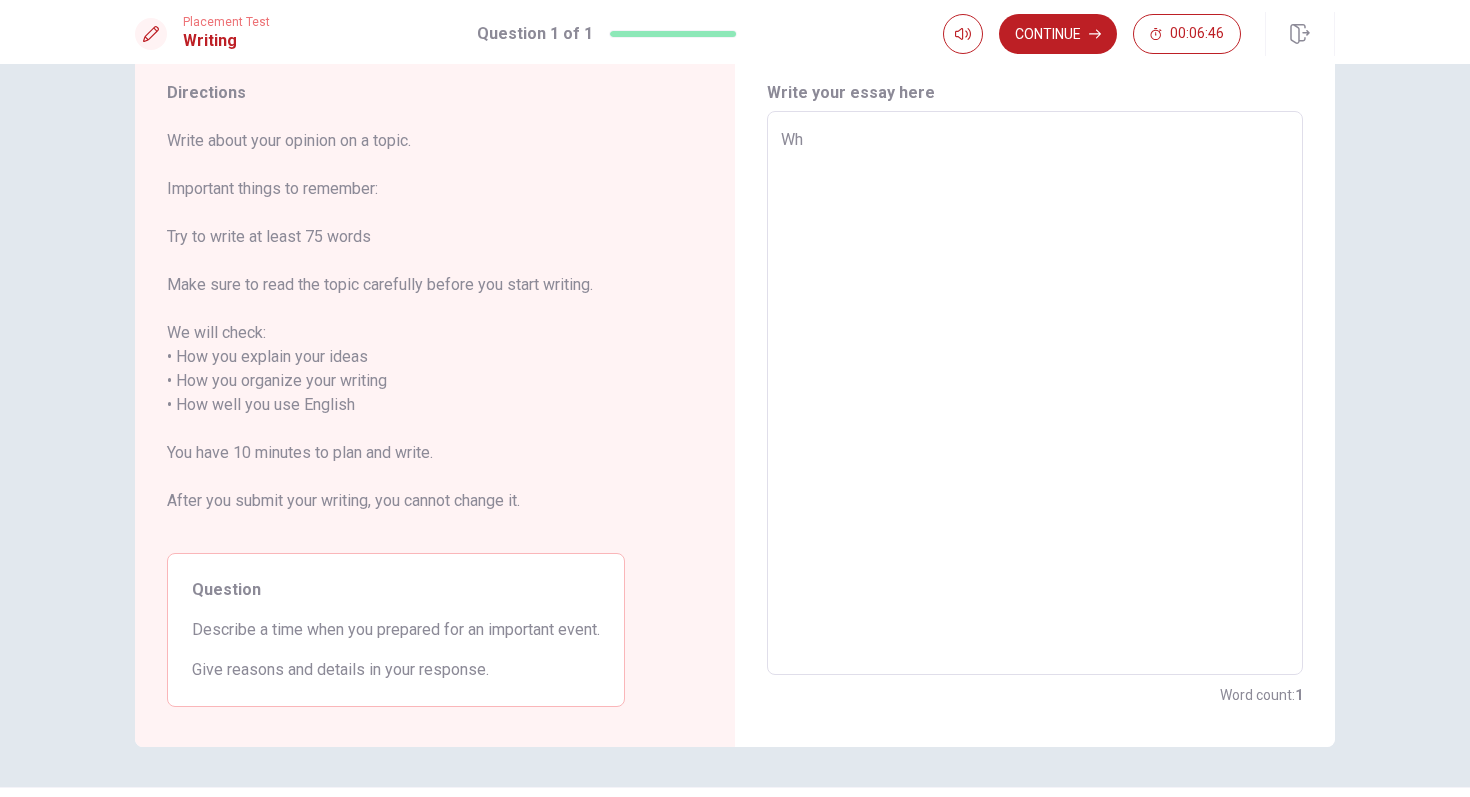 type on "Whe" 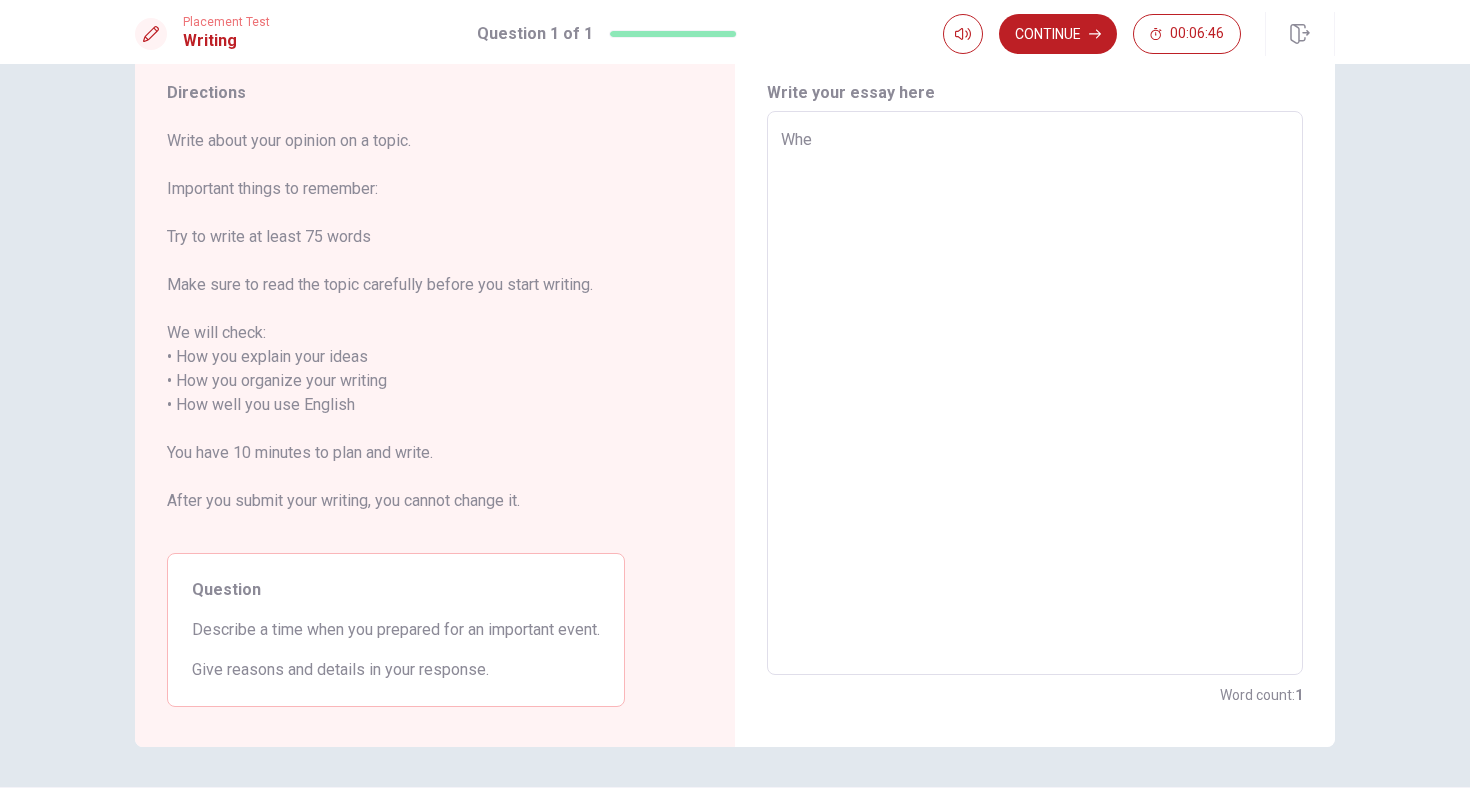 type on "x" 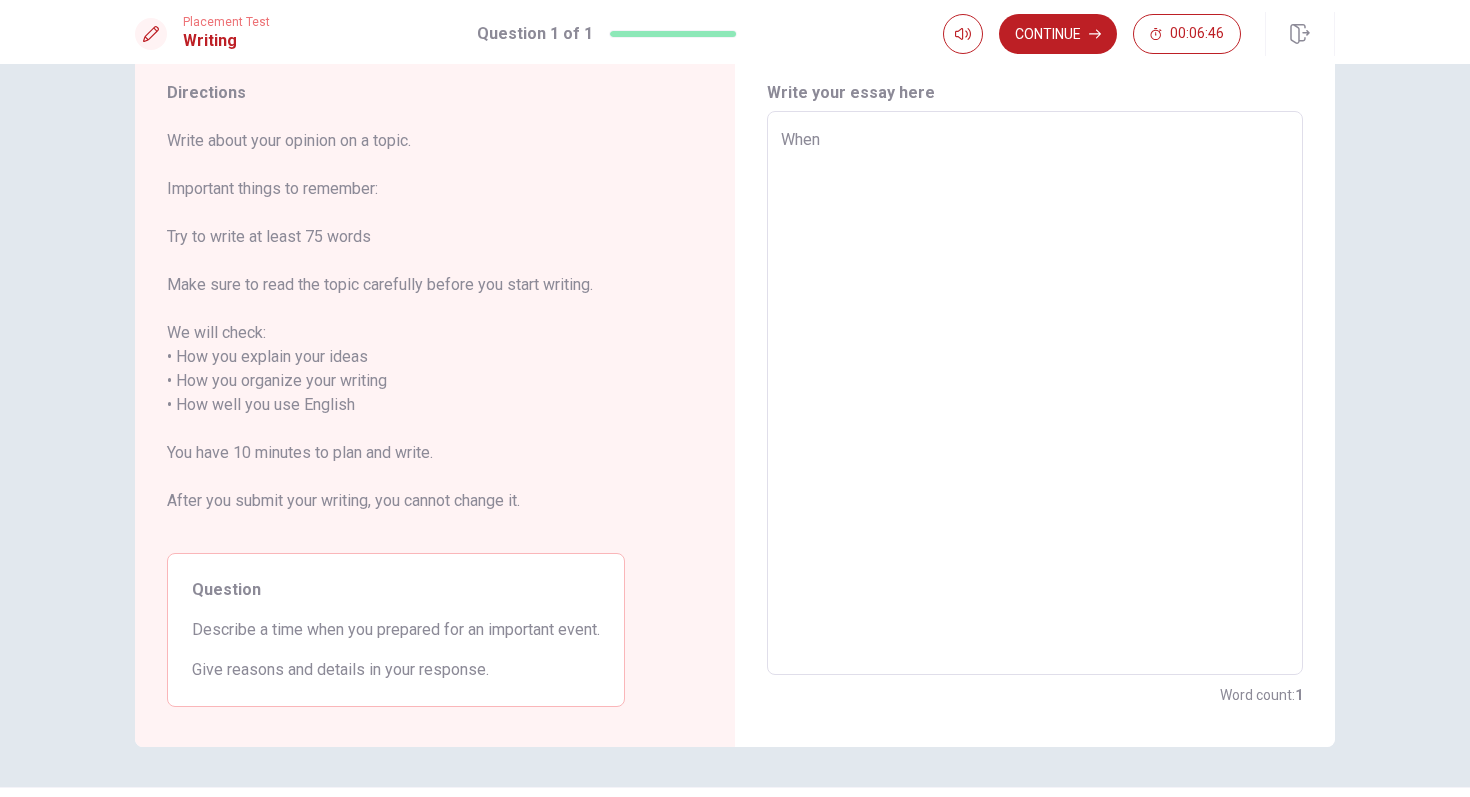 type on "x" 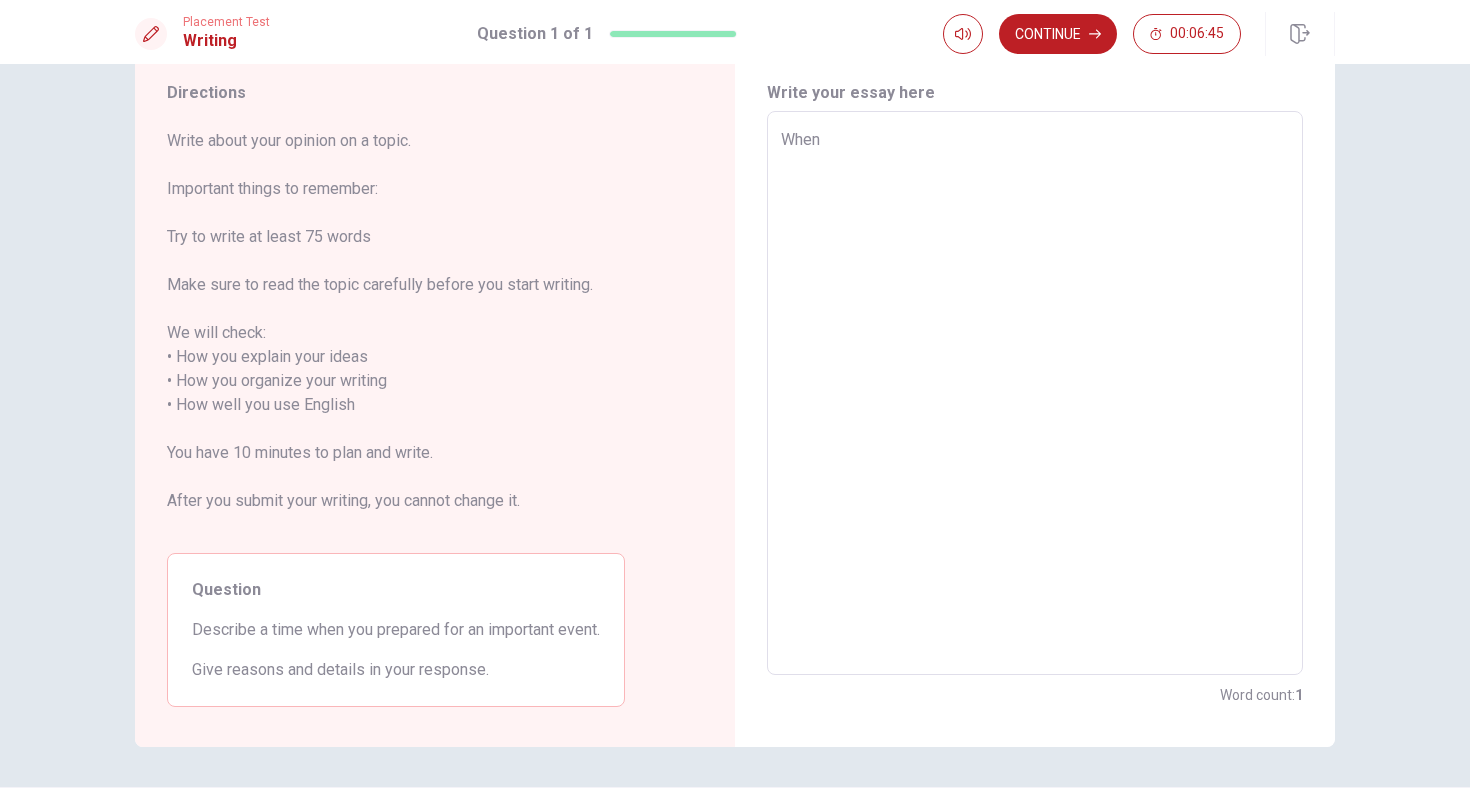 type on "When" 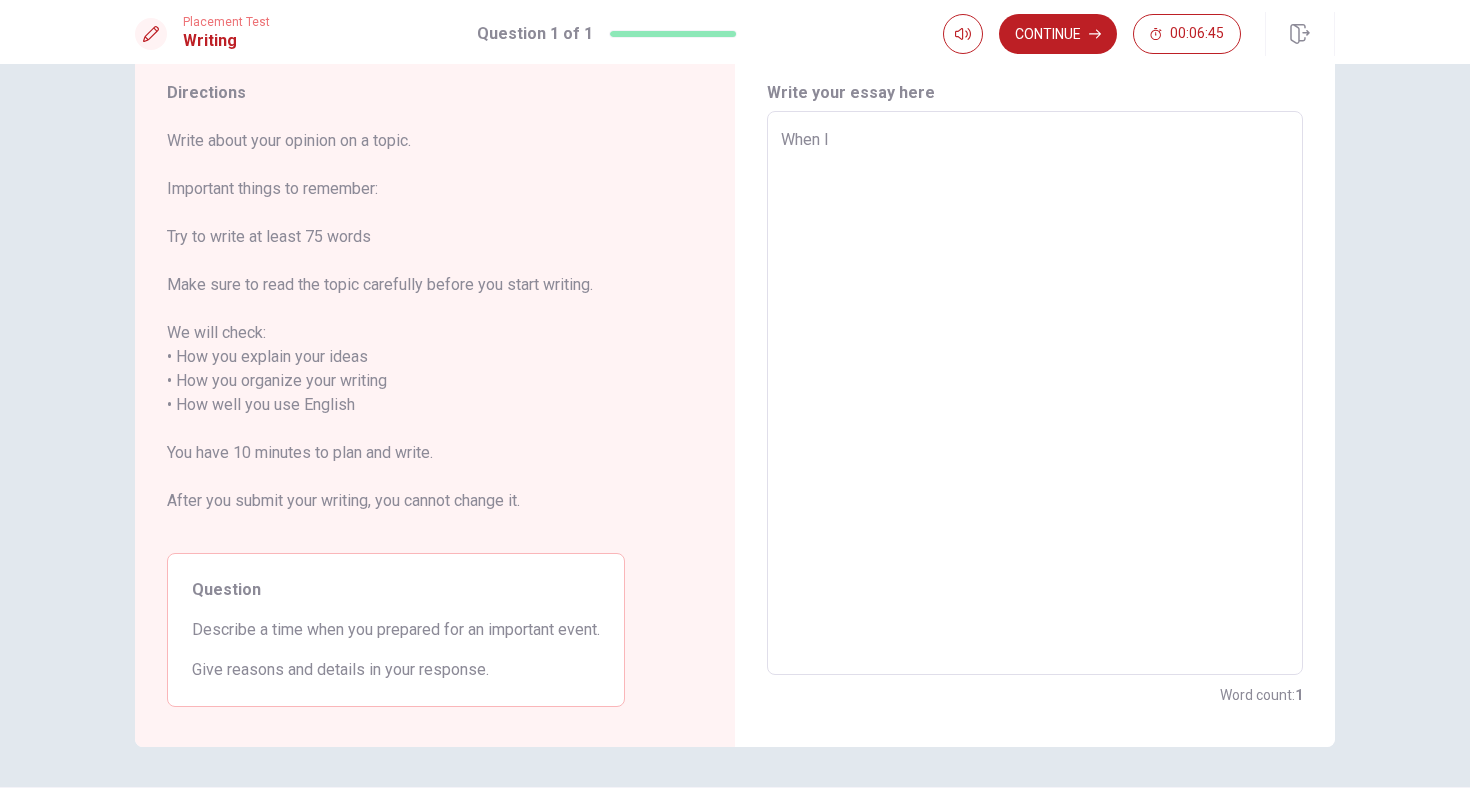 type on "x" 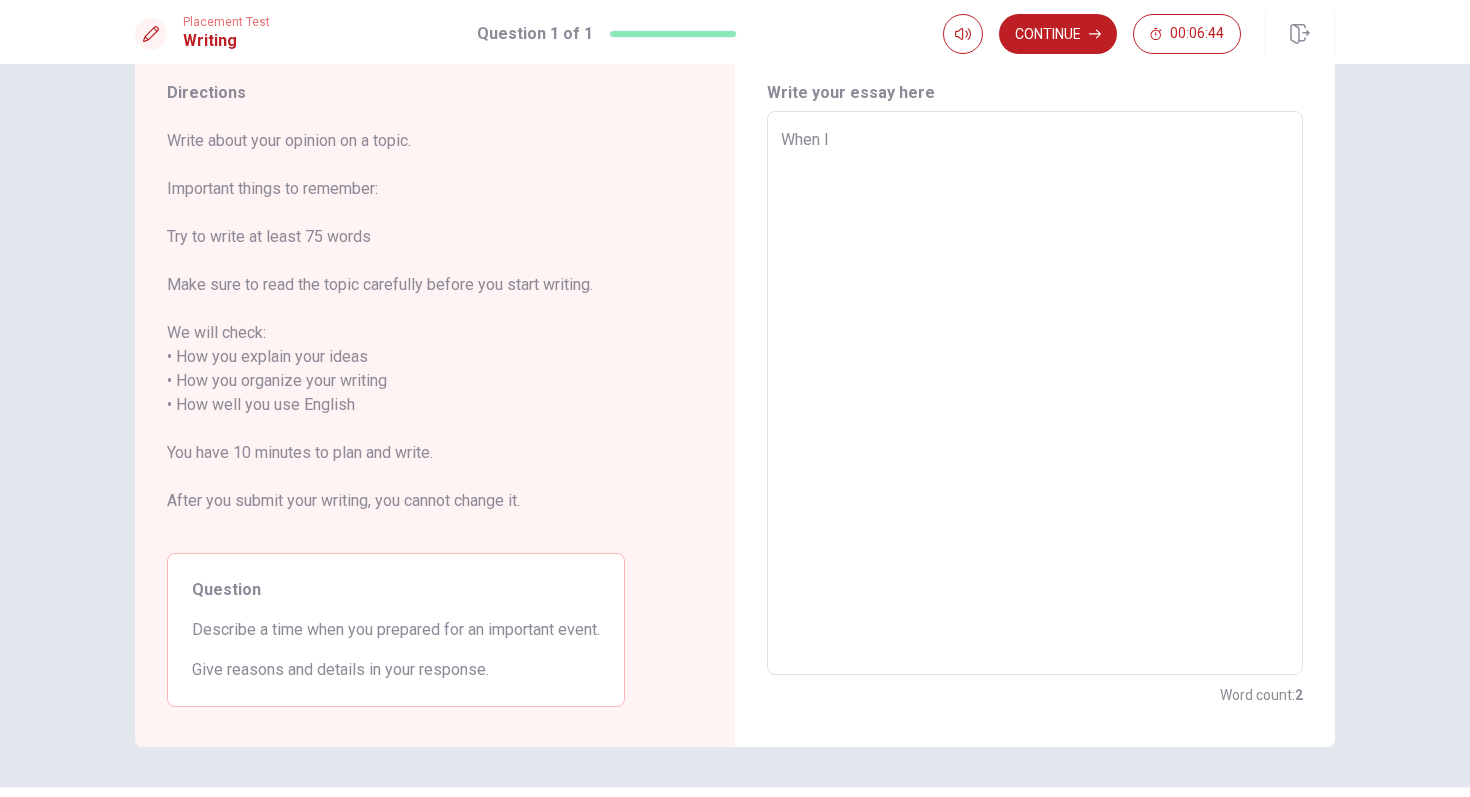 type on "When I" 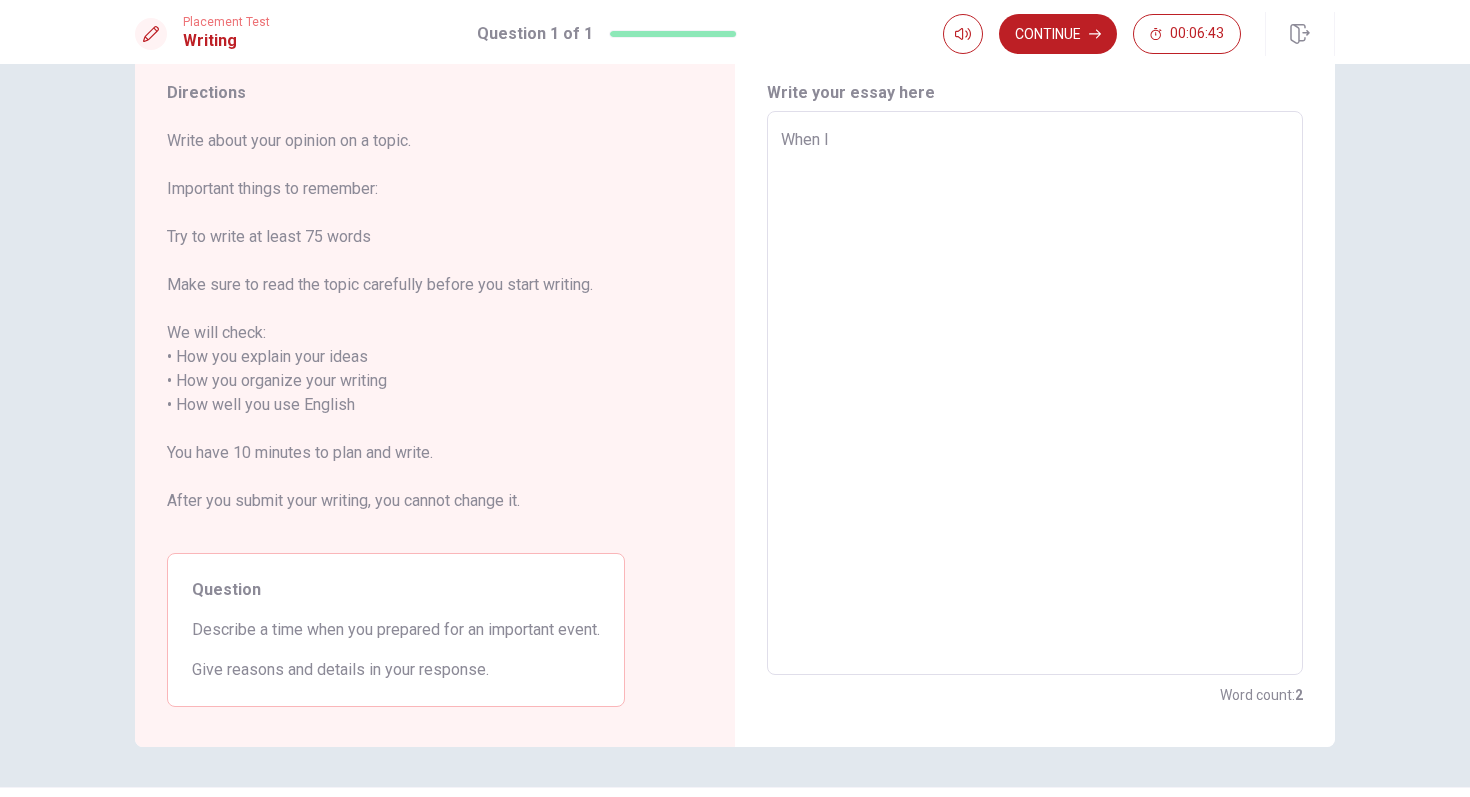 type on "When I p" 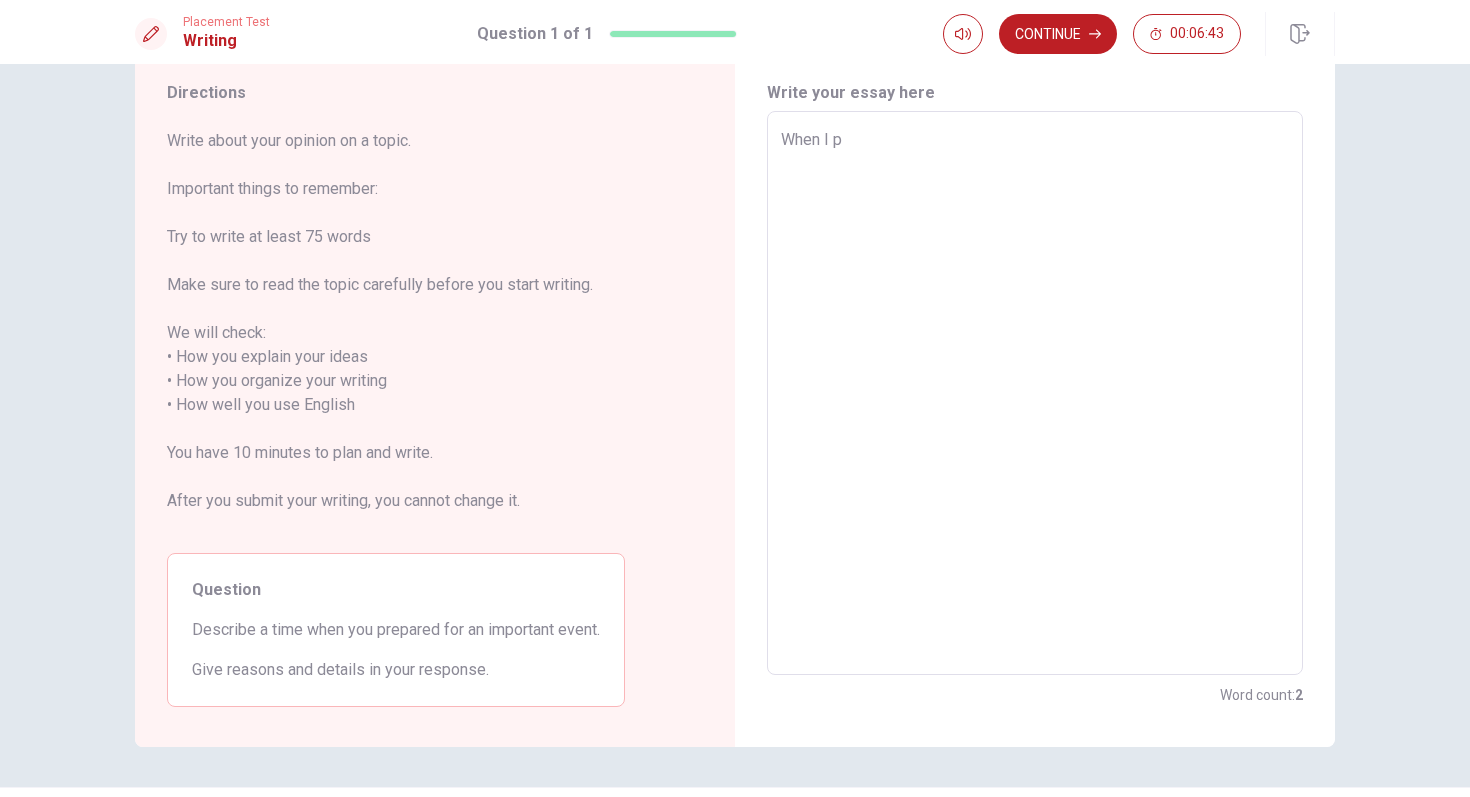 type on "x" 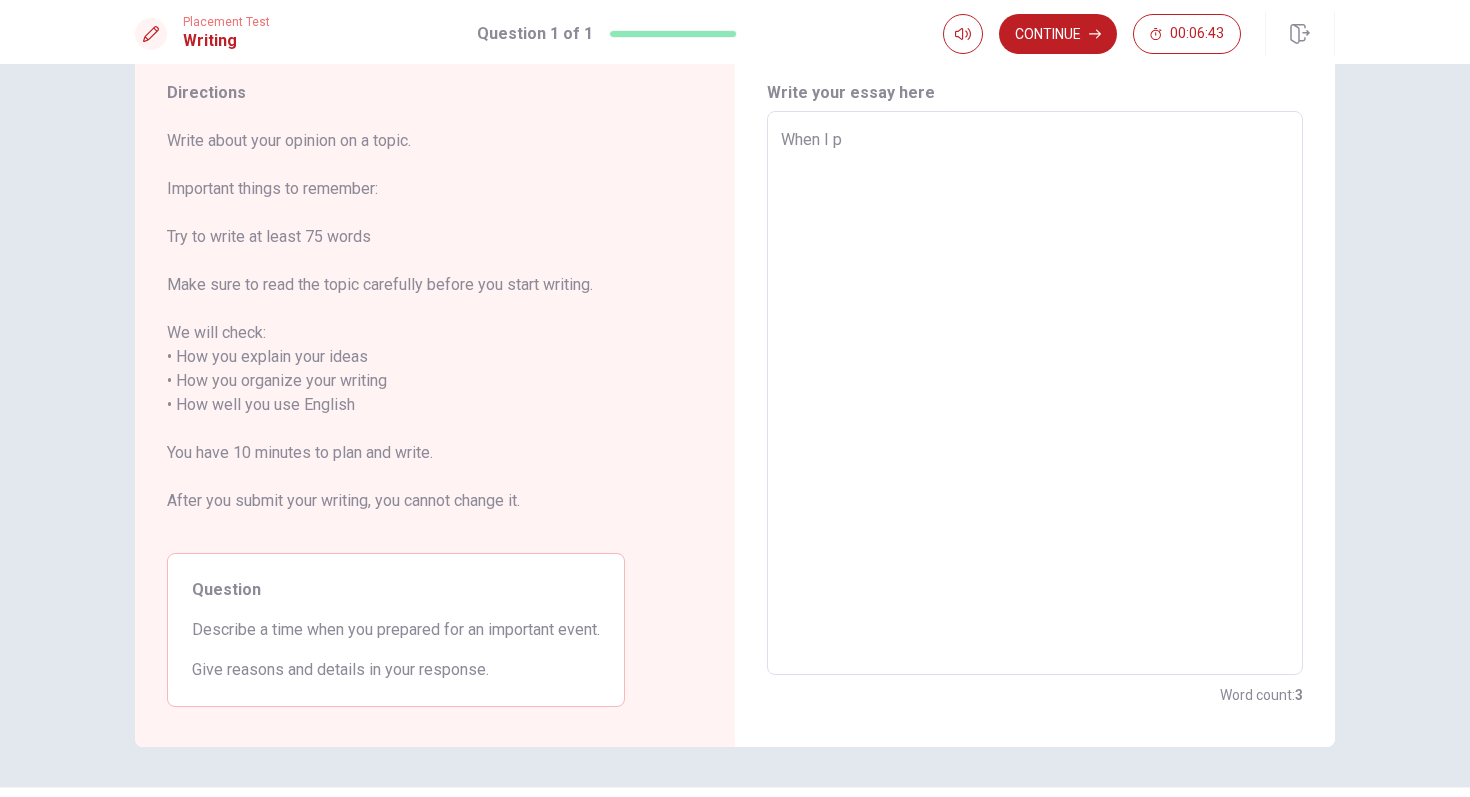 type on "When I pe" 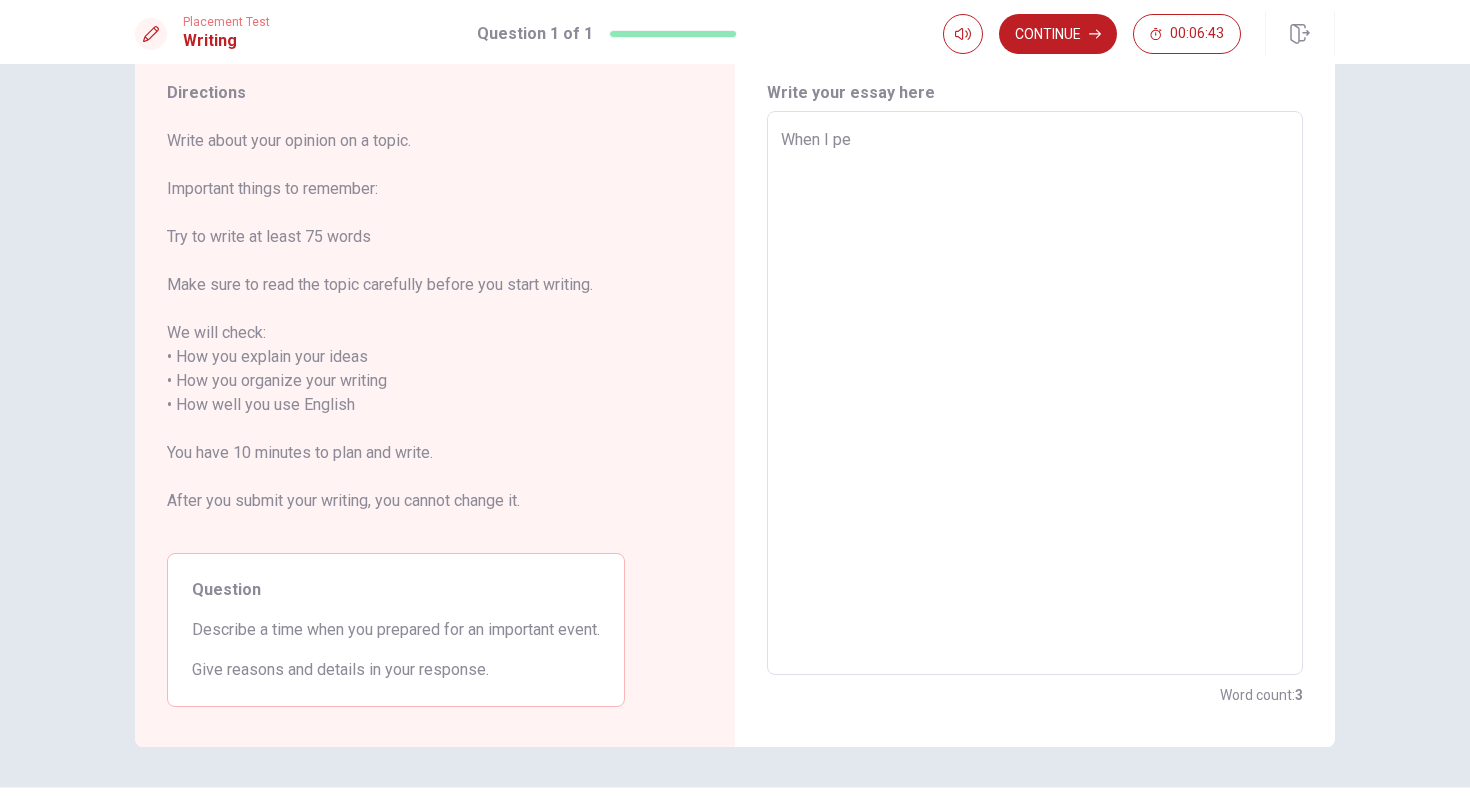type on "x" 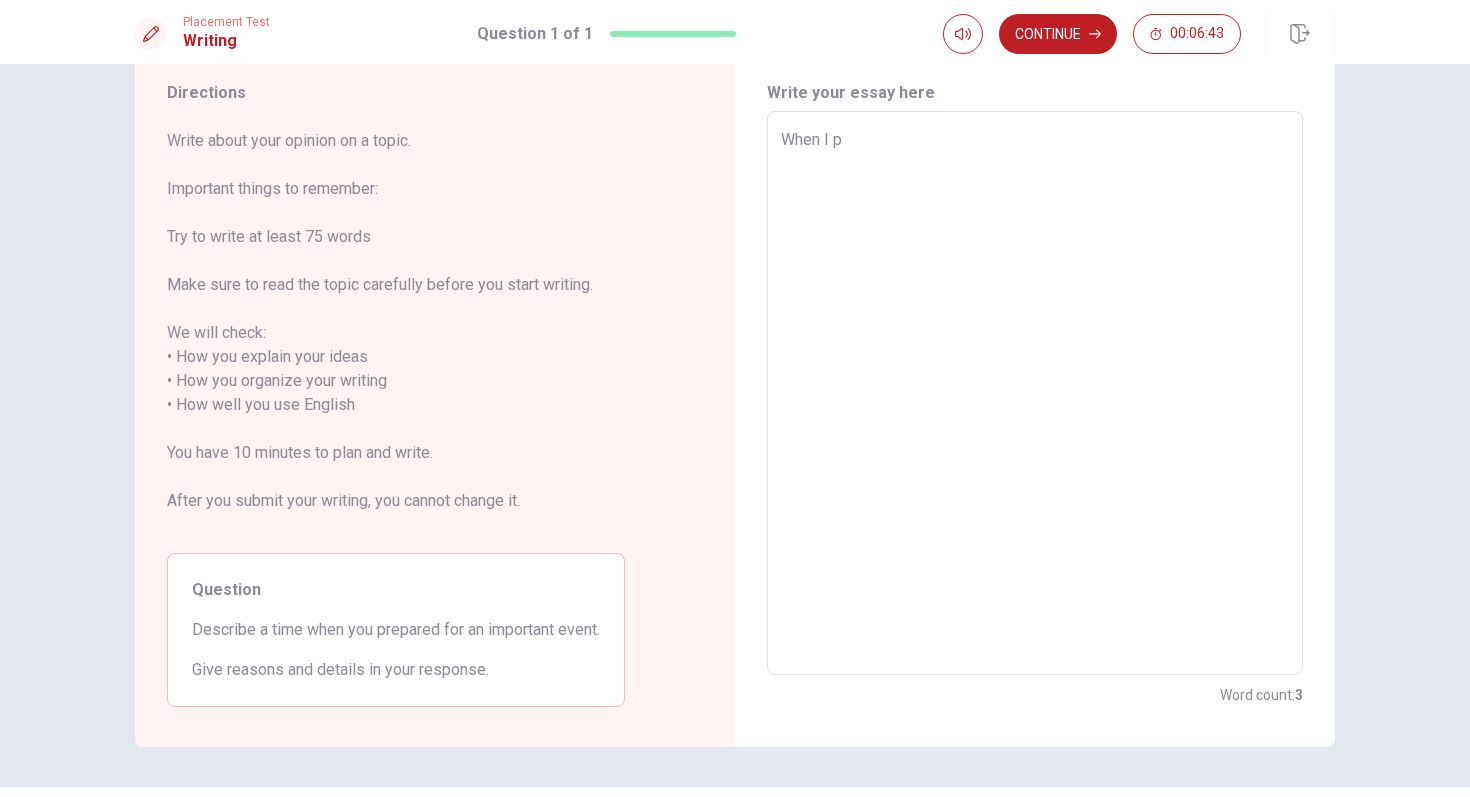 type on "x" 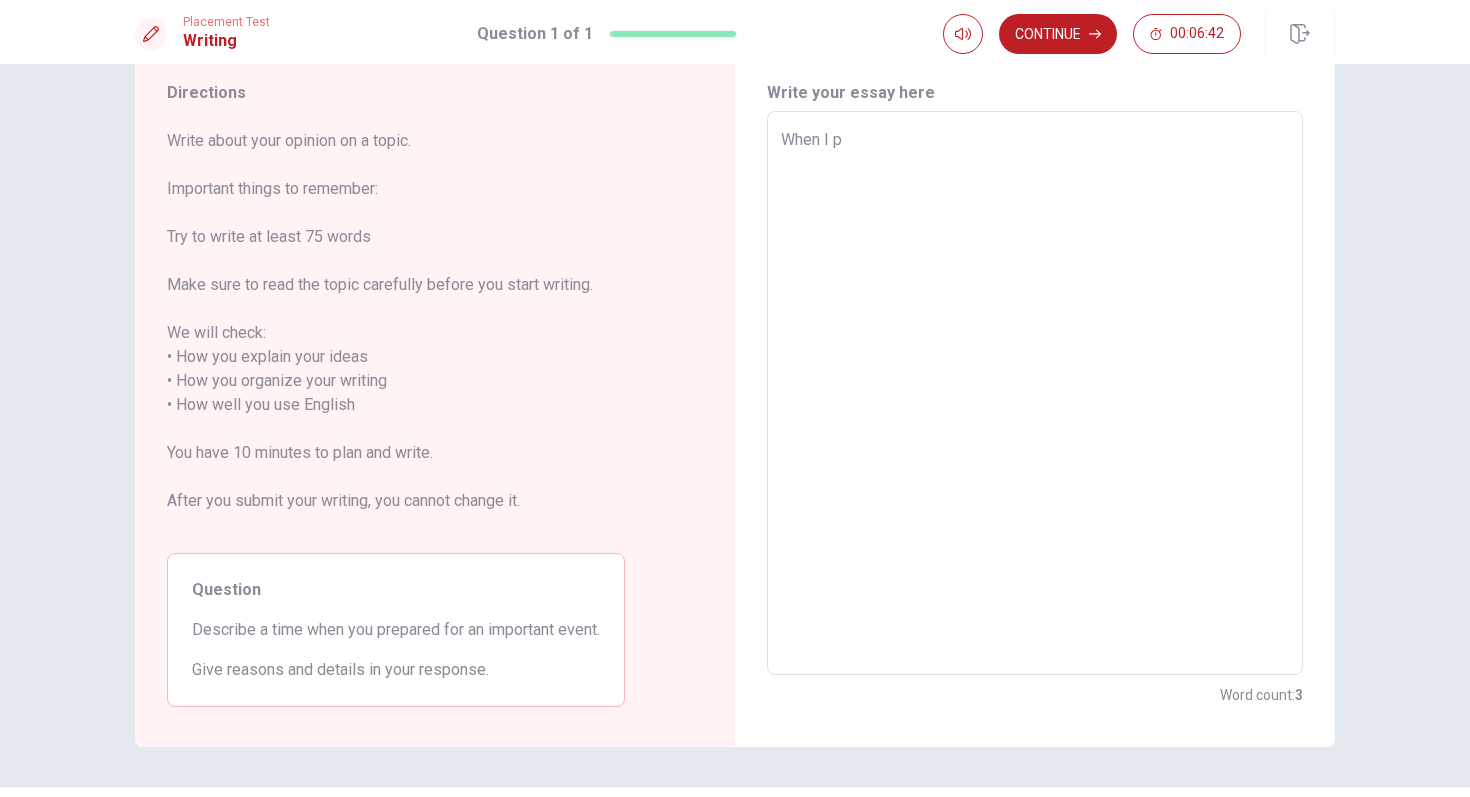 type on "When I pr" 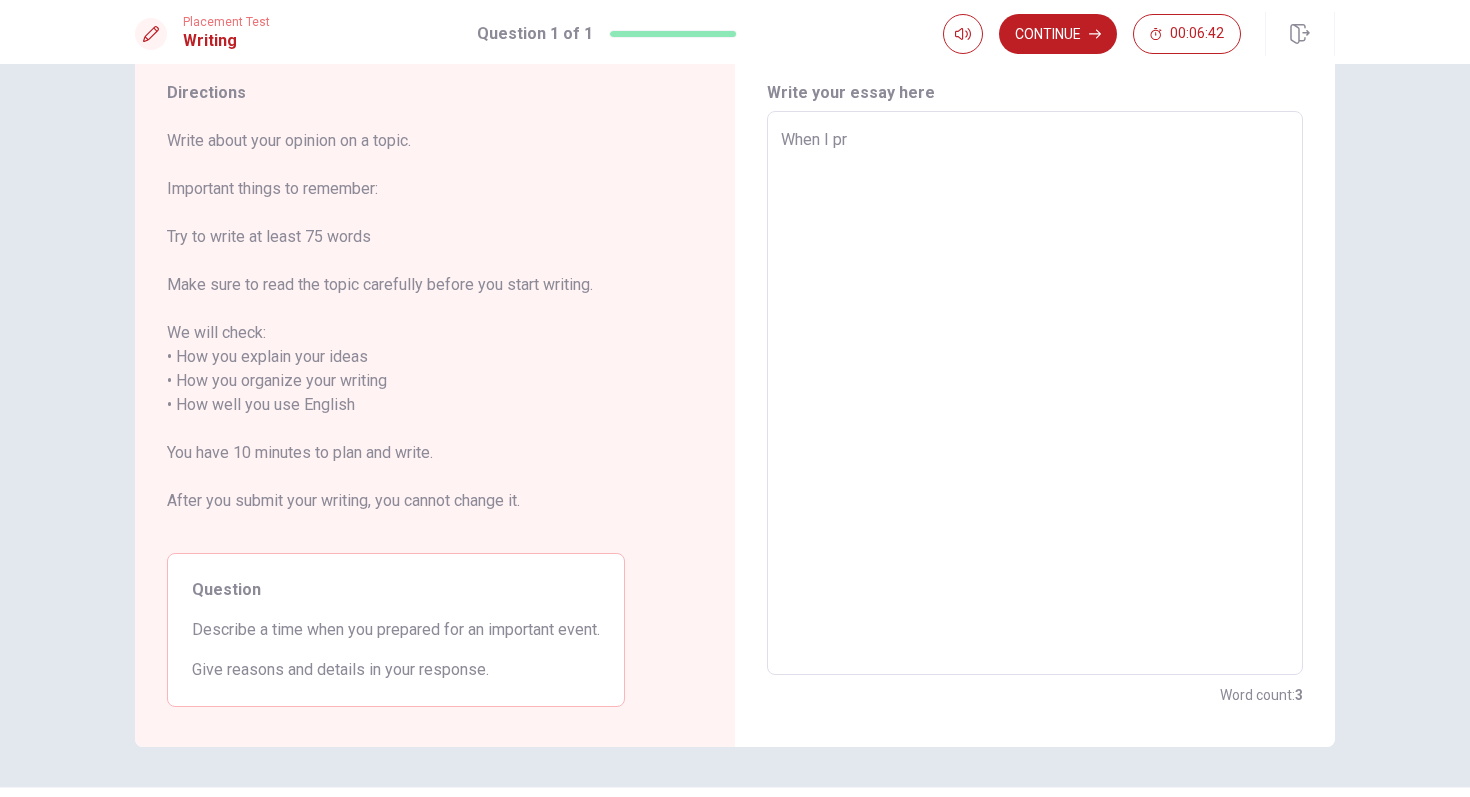 type on "x" 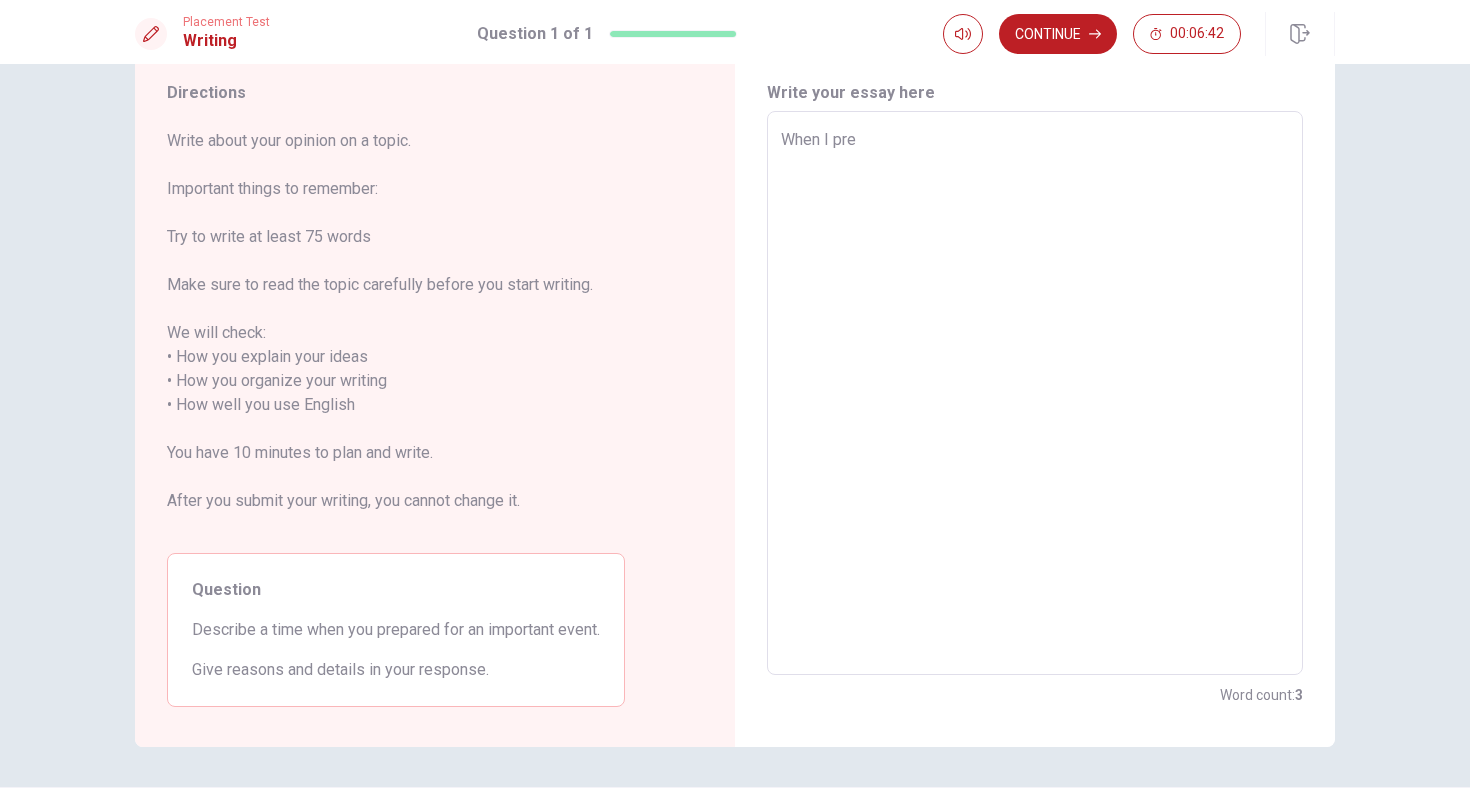 type on "x" 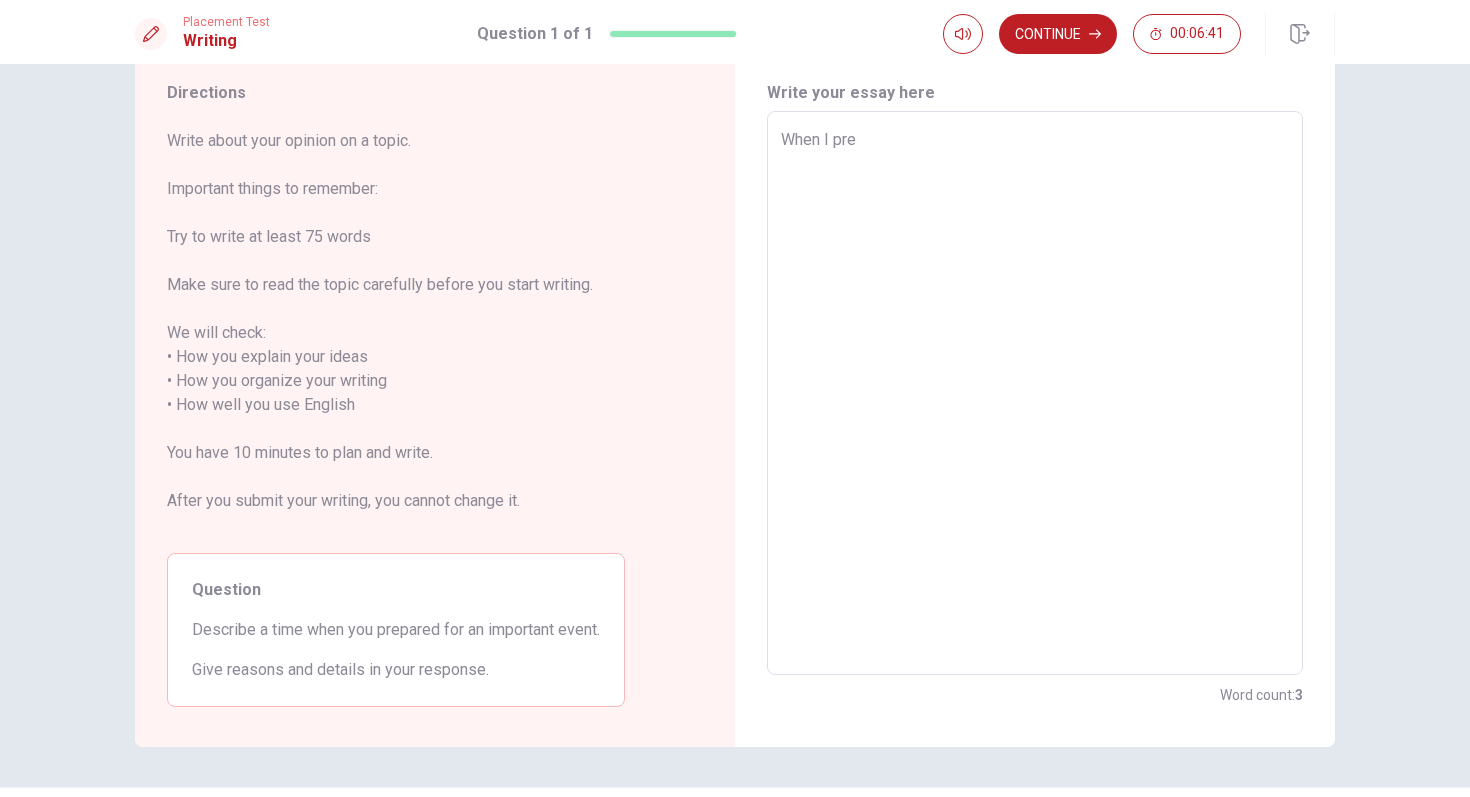 type on "When I prep" 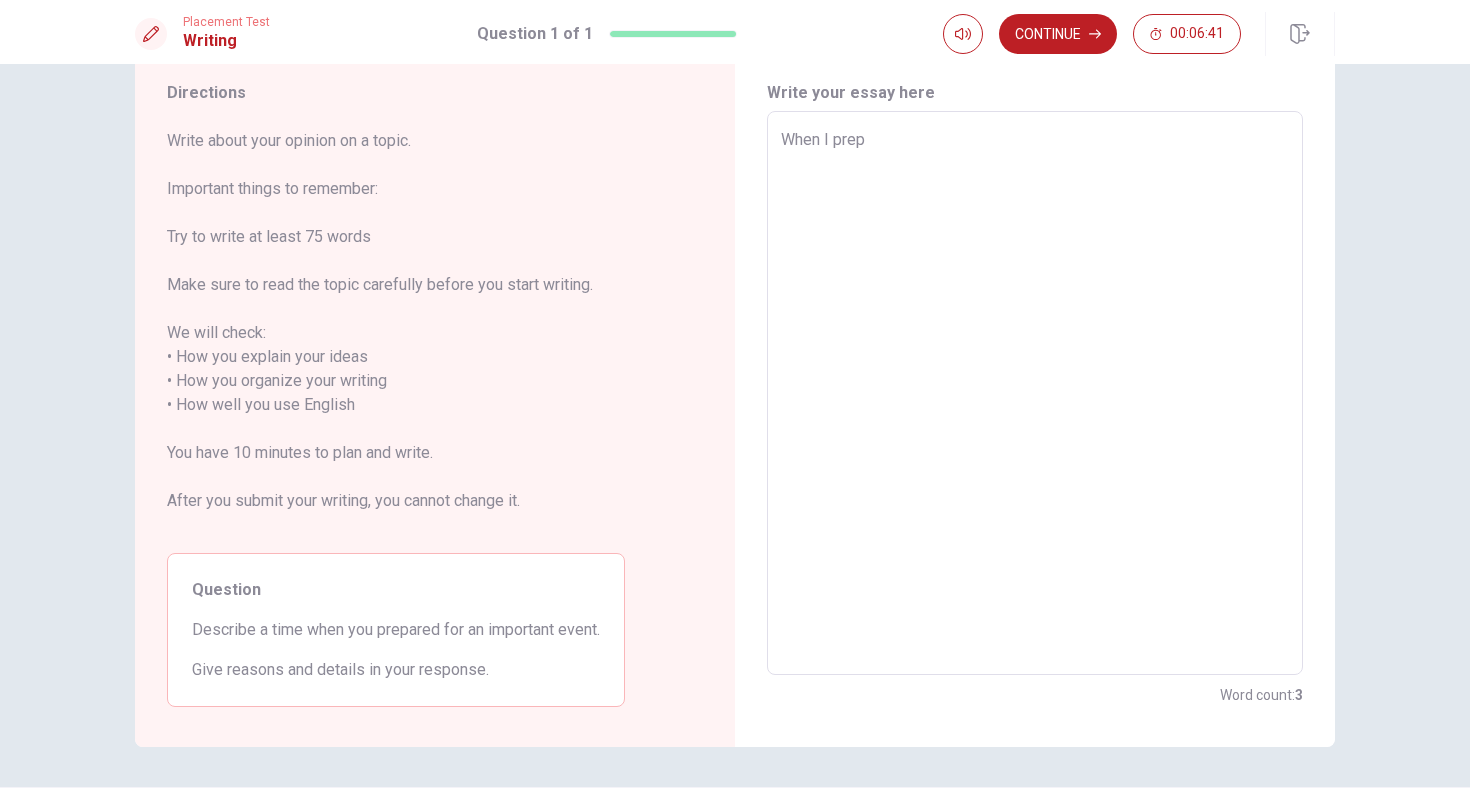 type on "x" 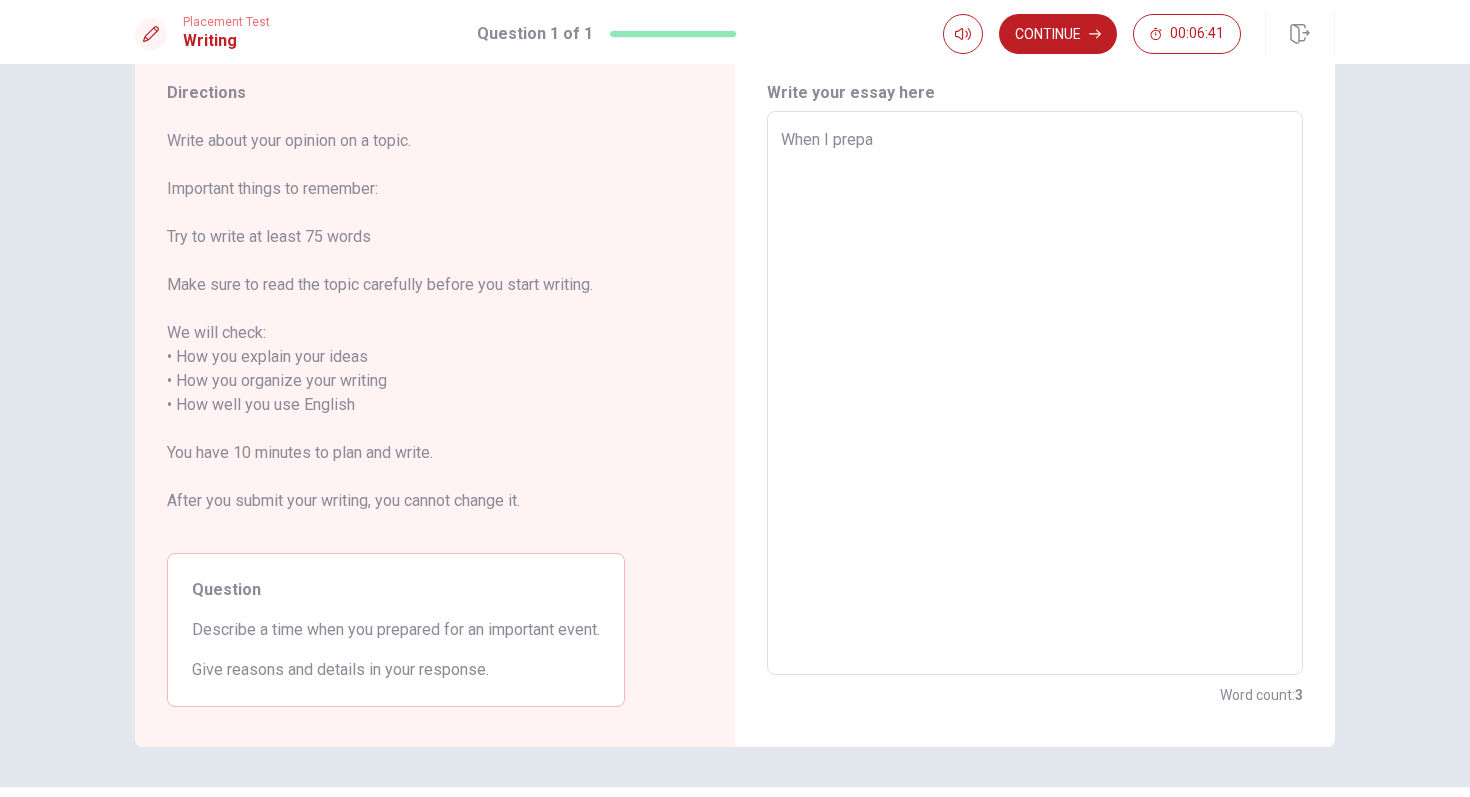 type on "x" 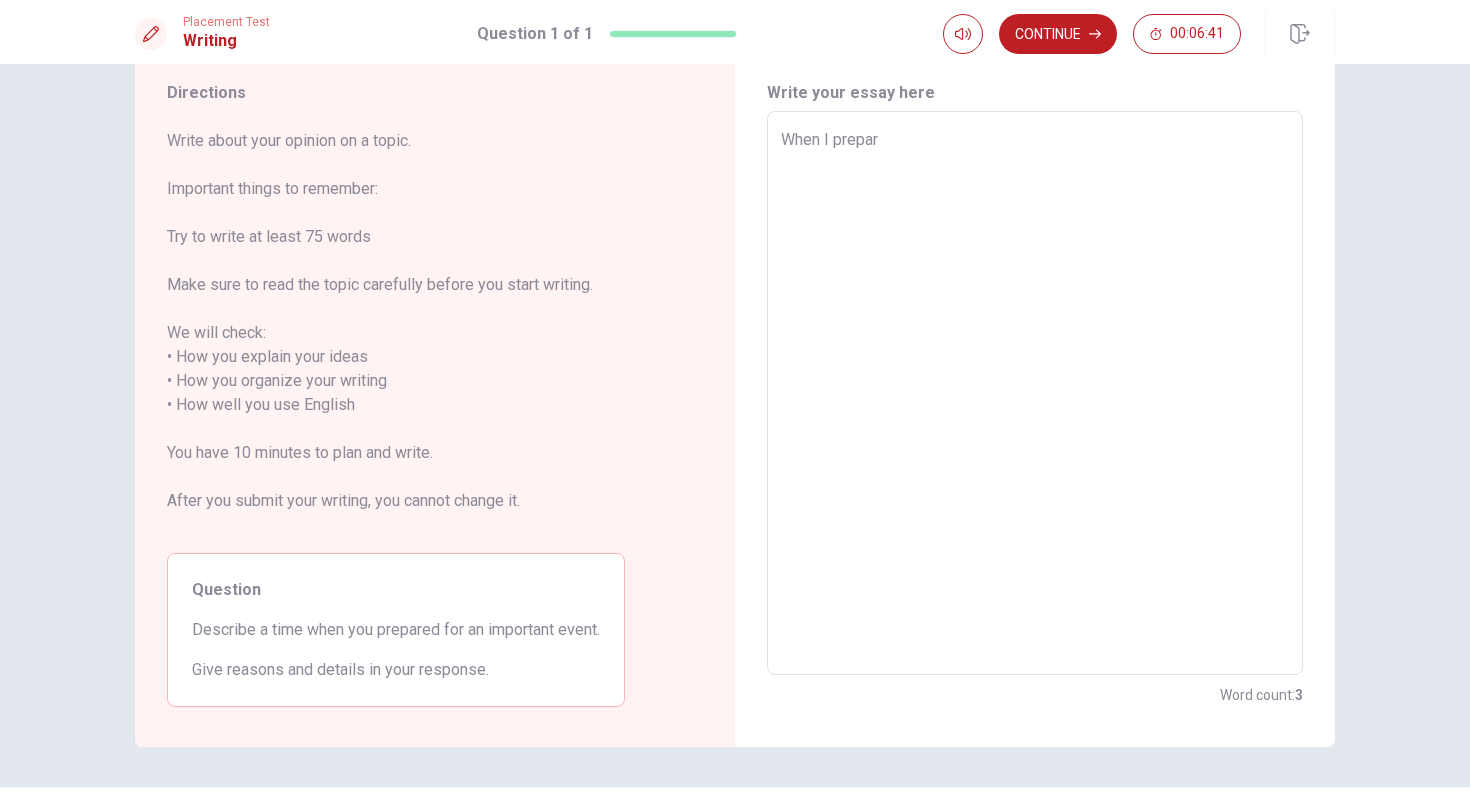 type on "x" 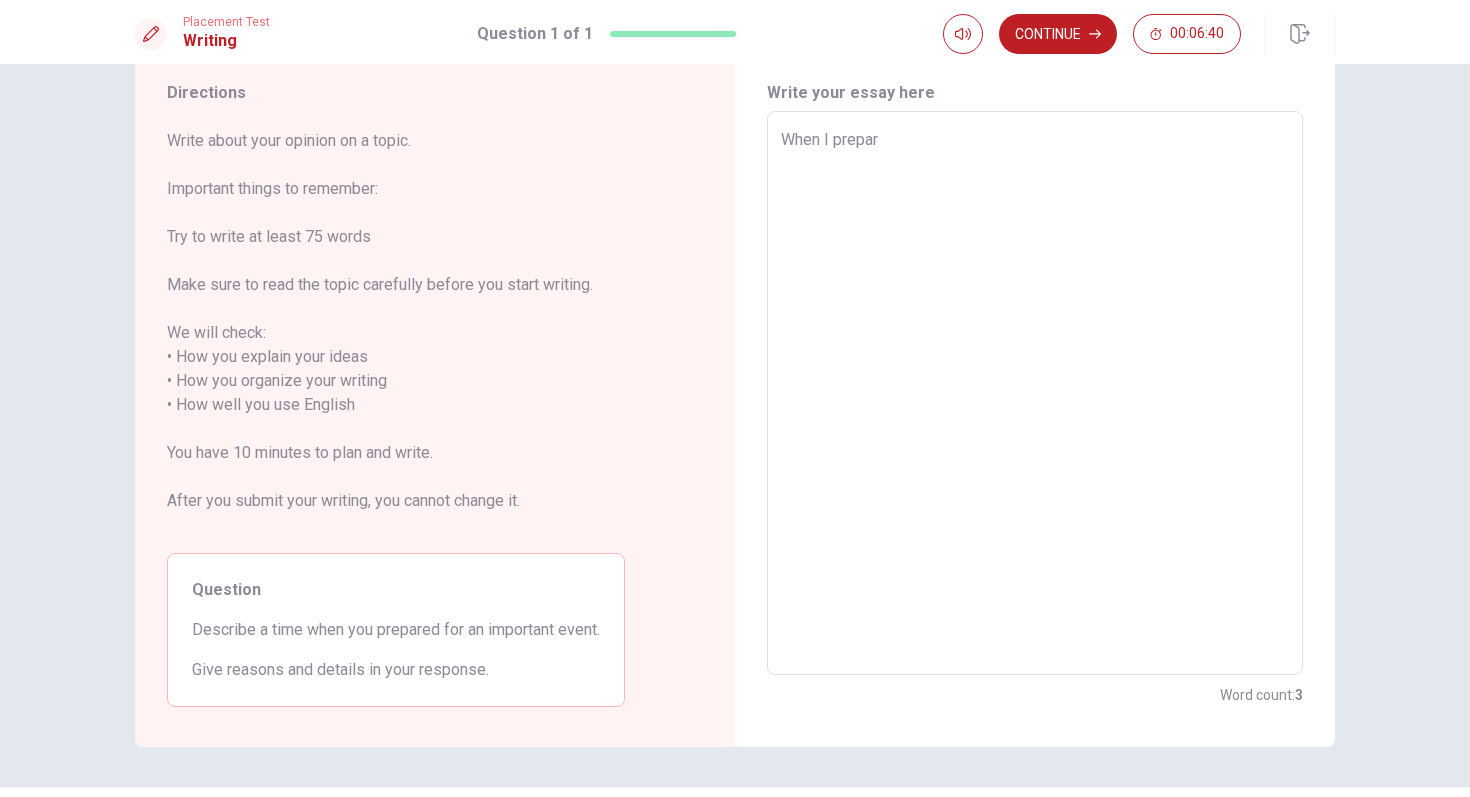 type on "When I prepare" 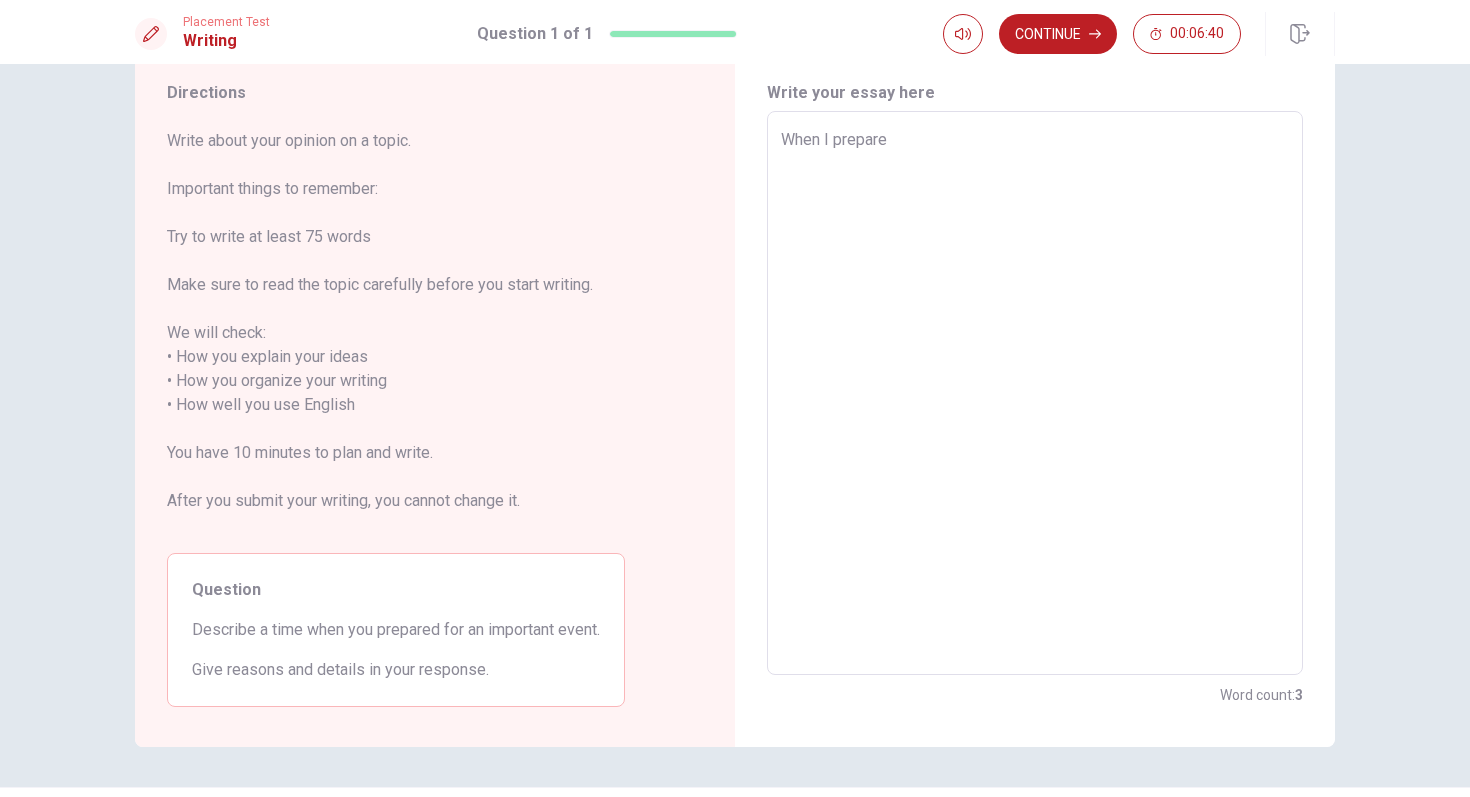 type on "x" 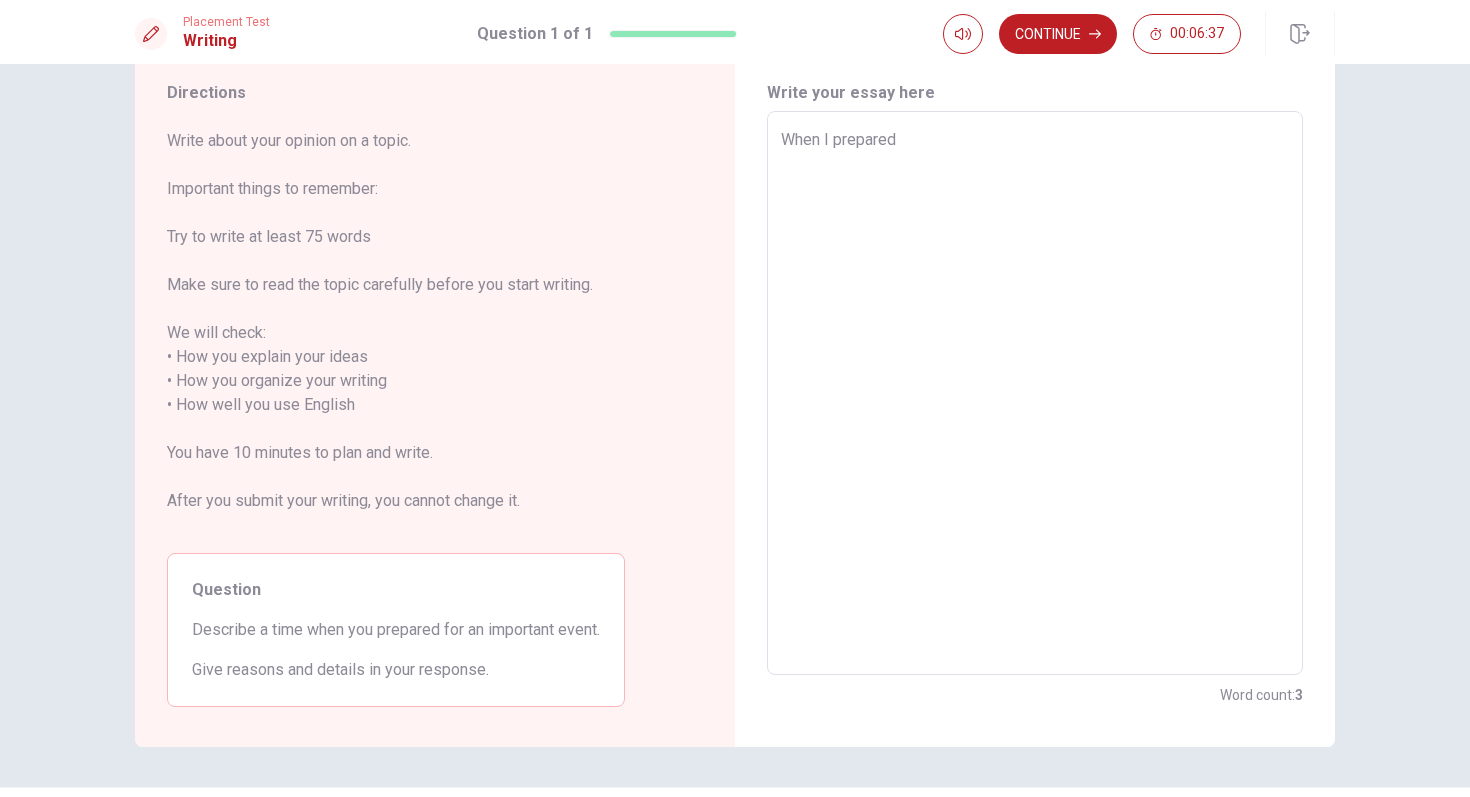 type on "x" 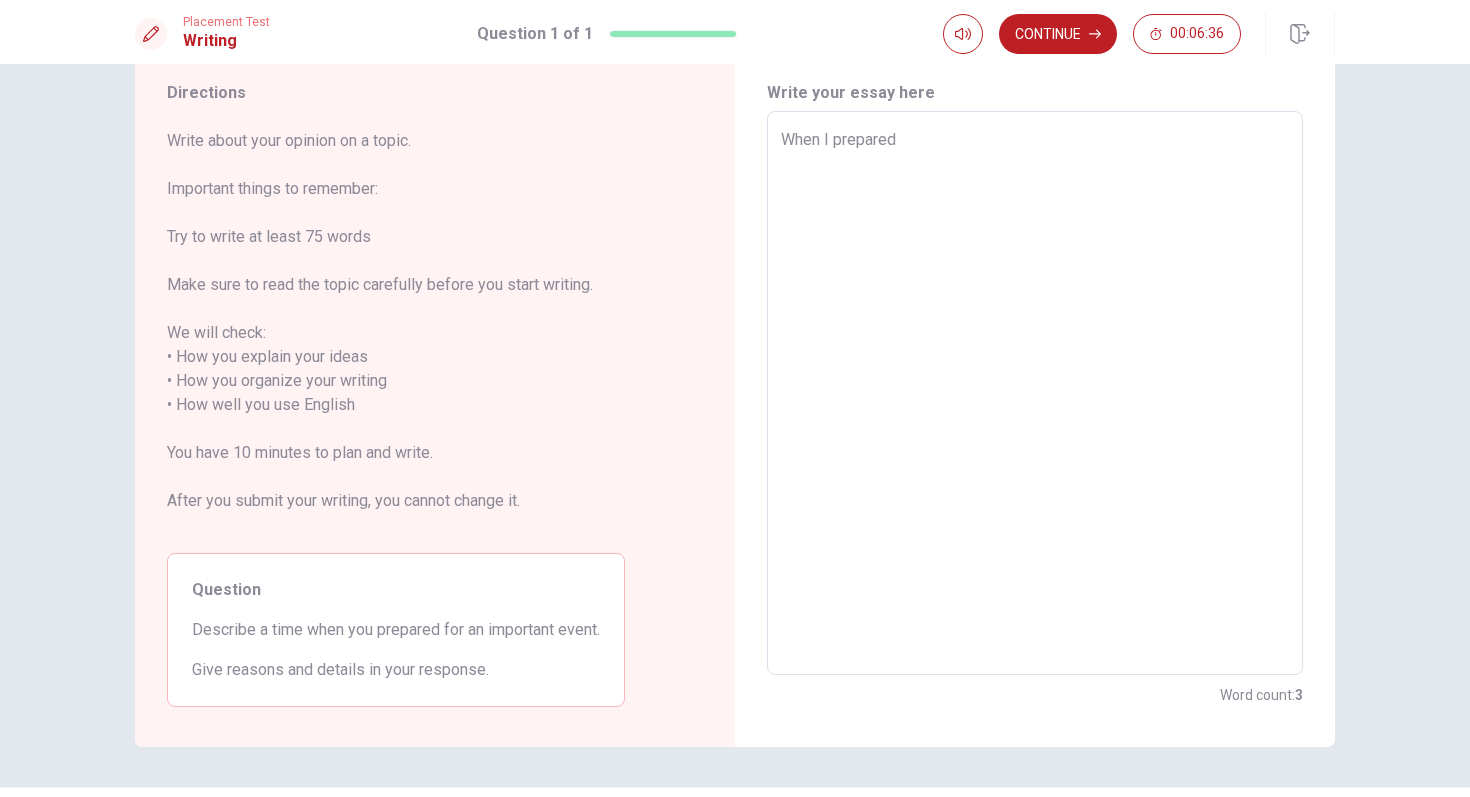 type on "When I prepared" 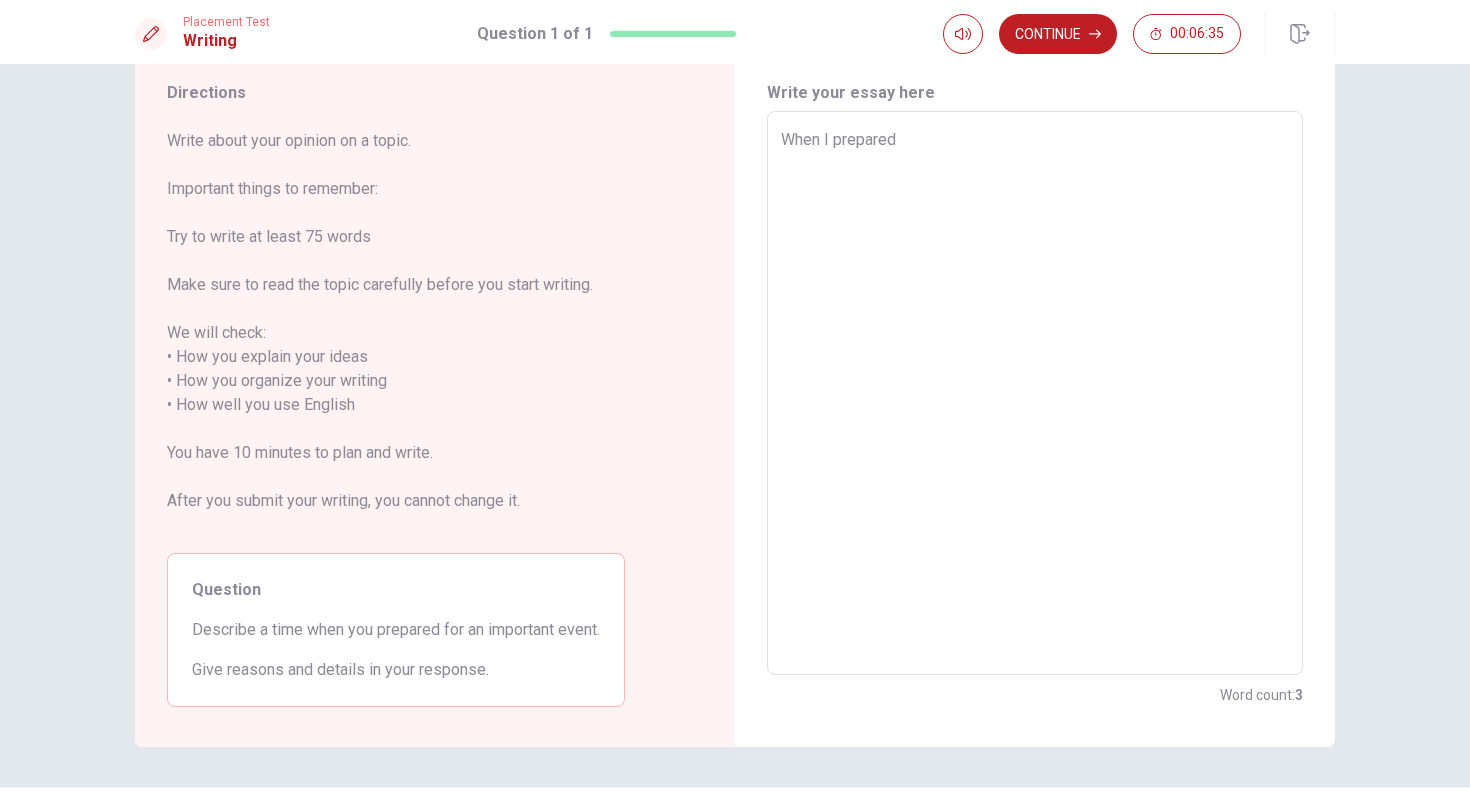 type on "When I prepared t" 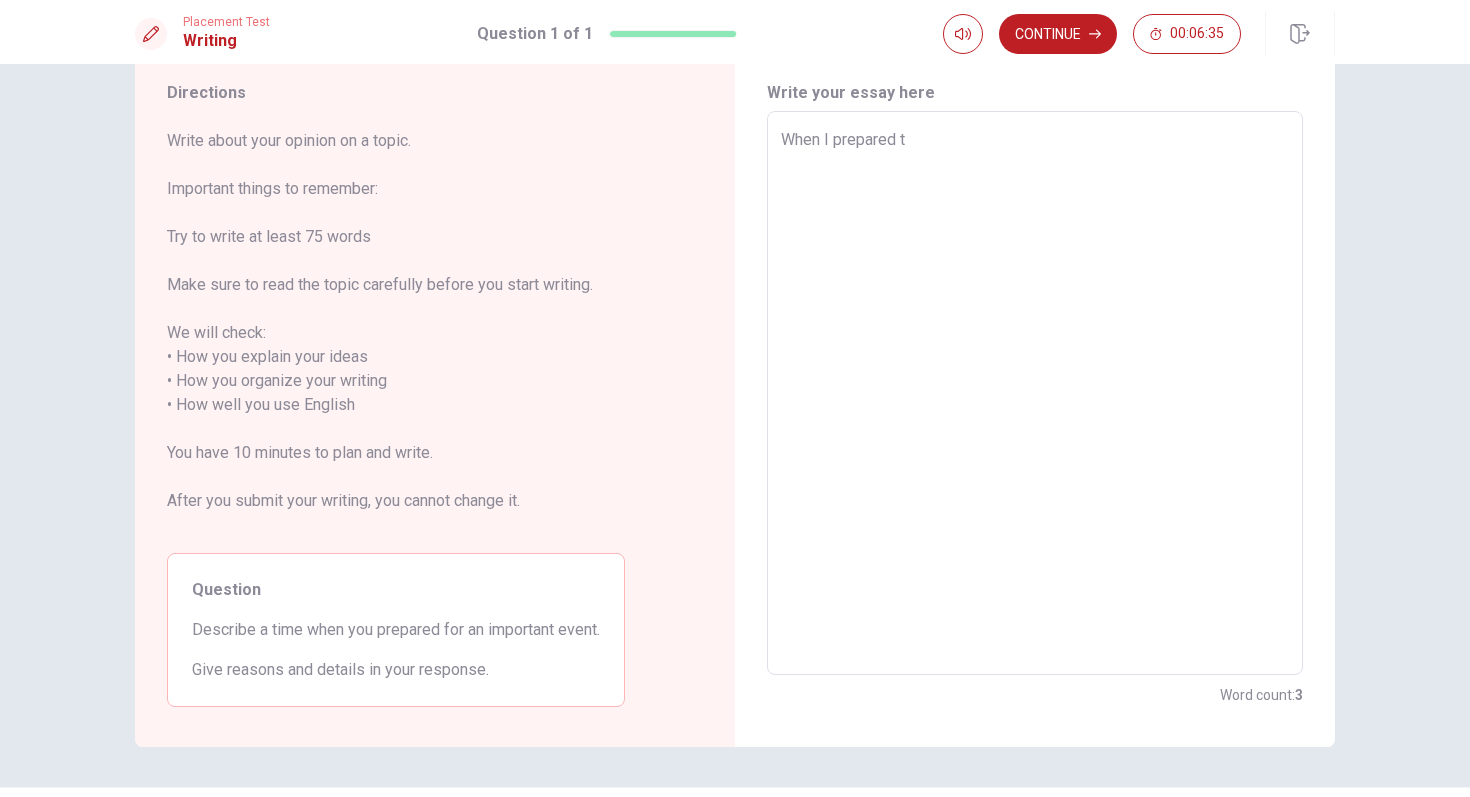 type on "x" 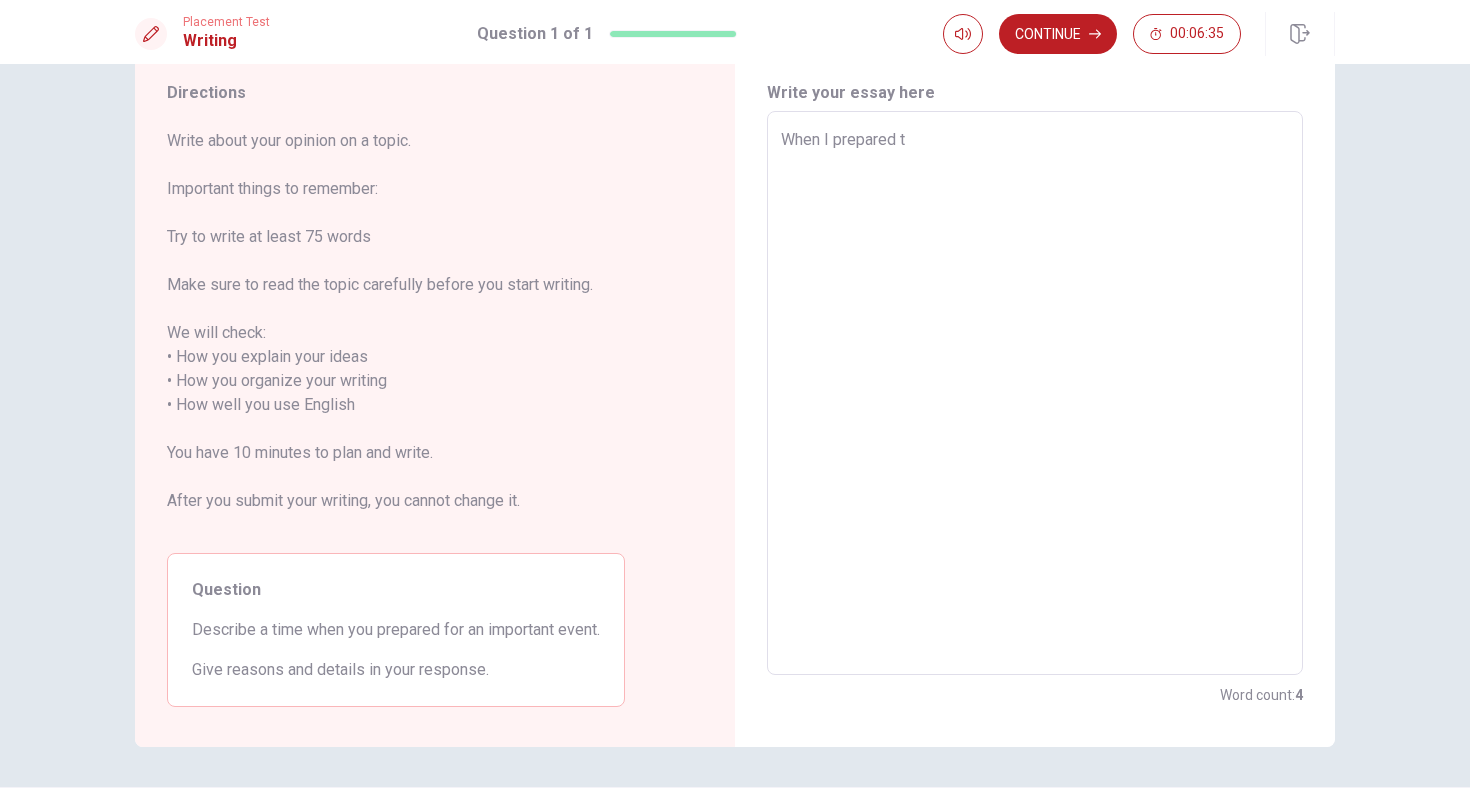 type on "When I prepared to" 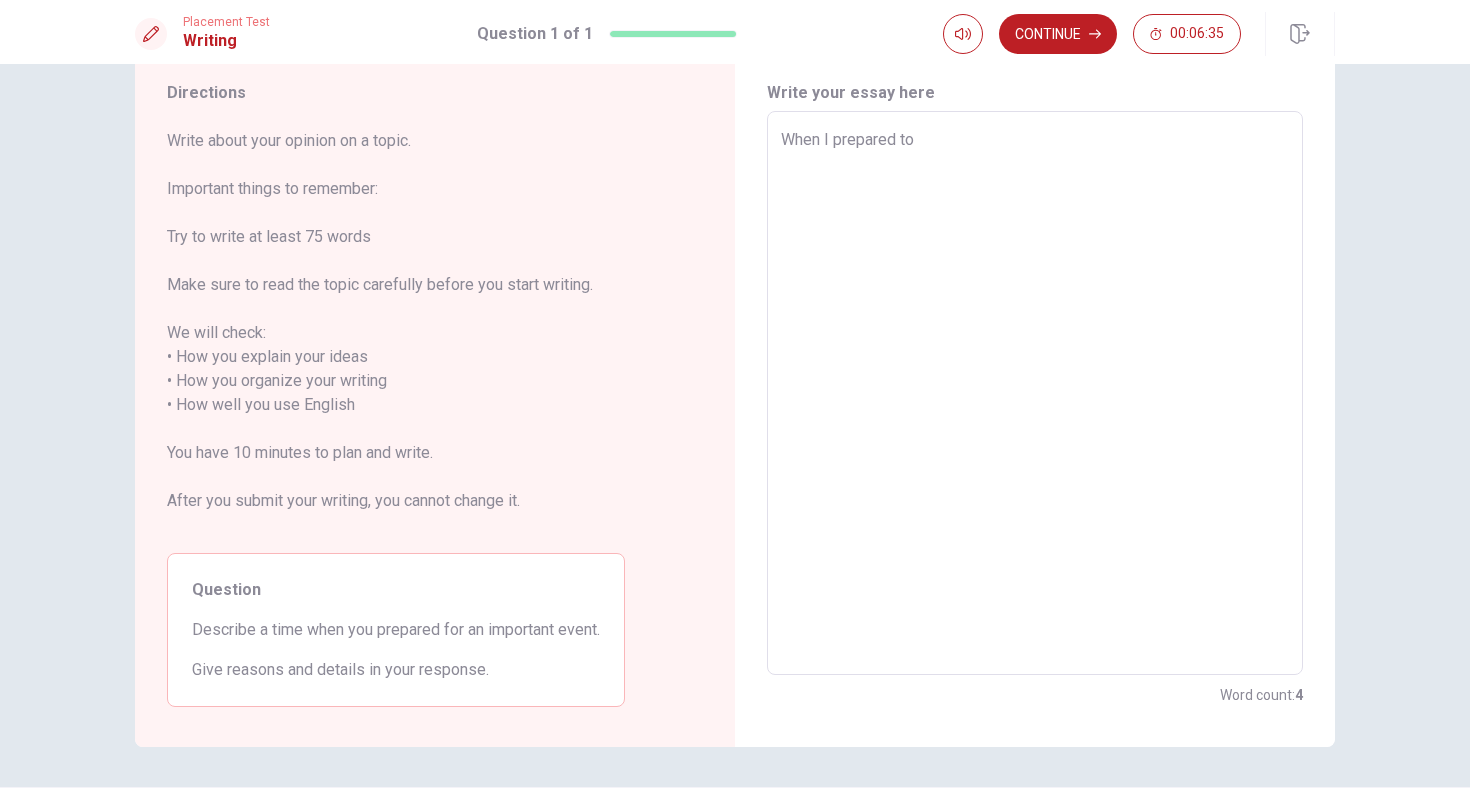type on "x" 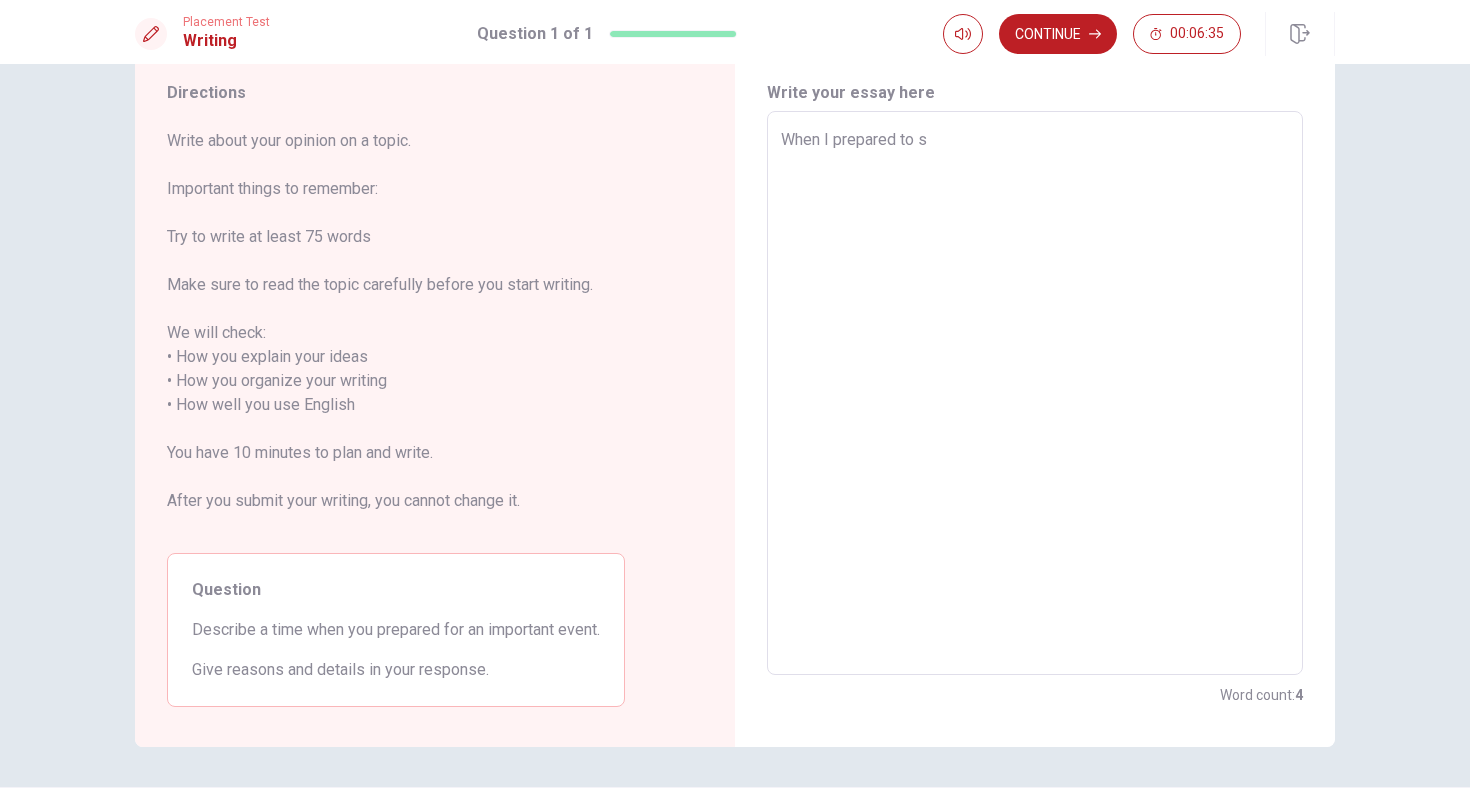 type on "x" 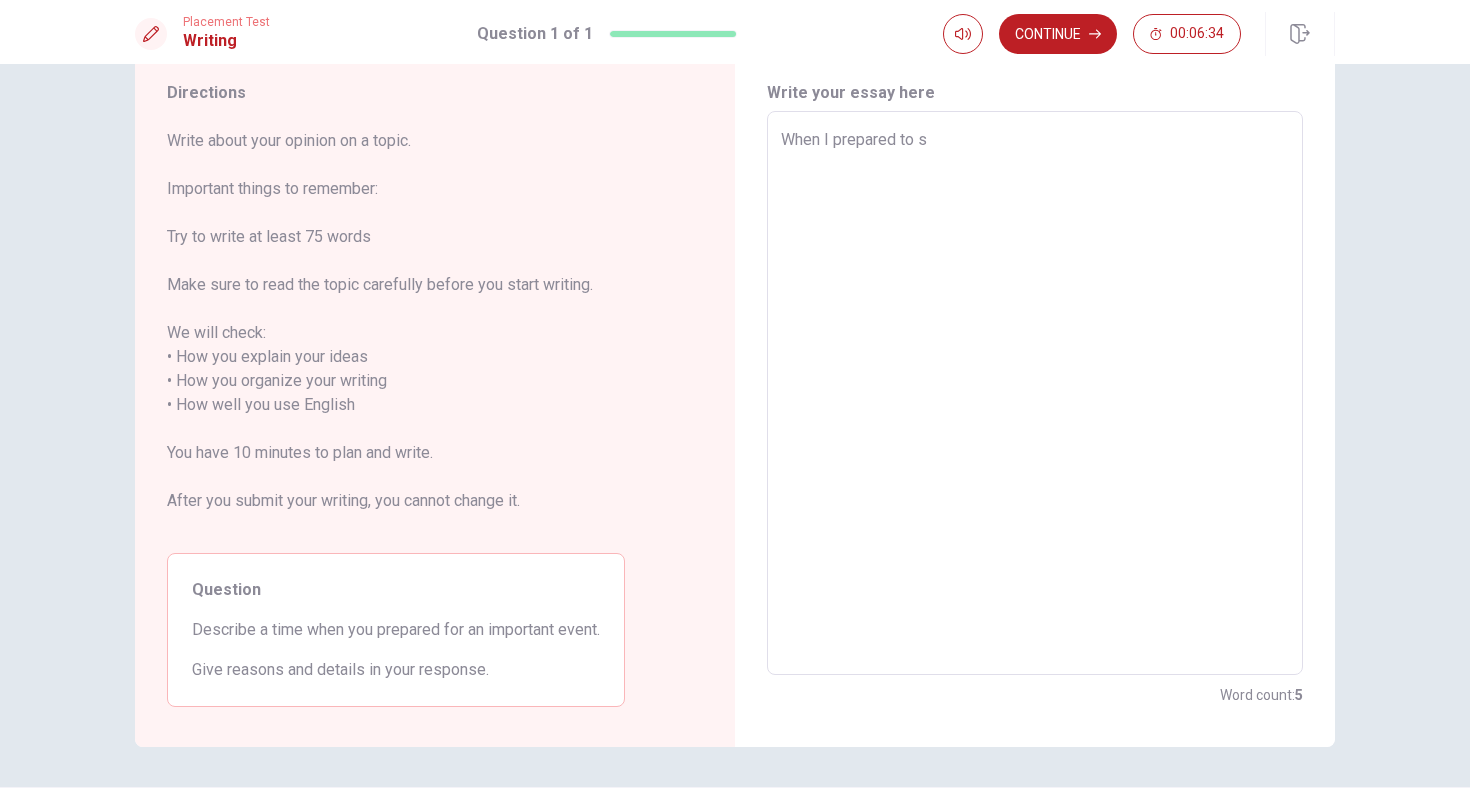 type on "When I prepared to st" 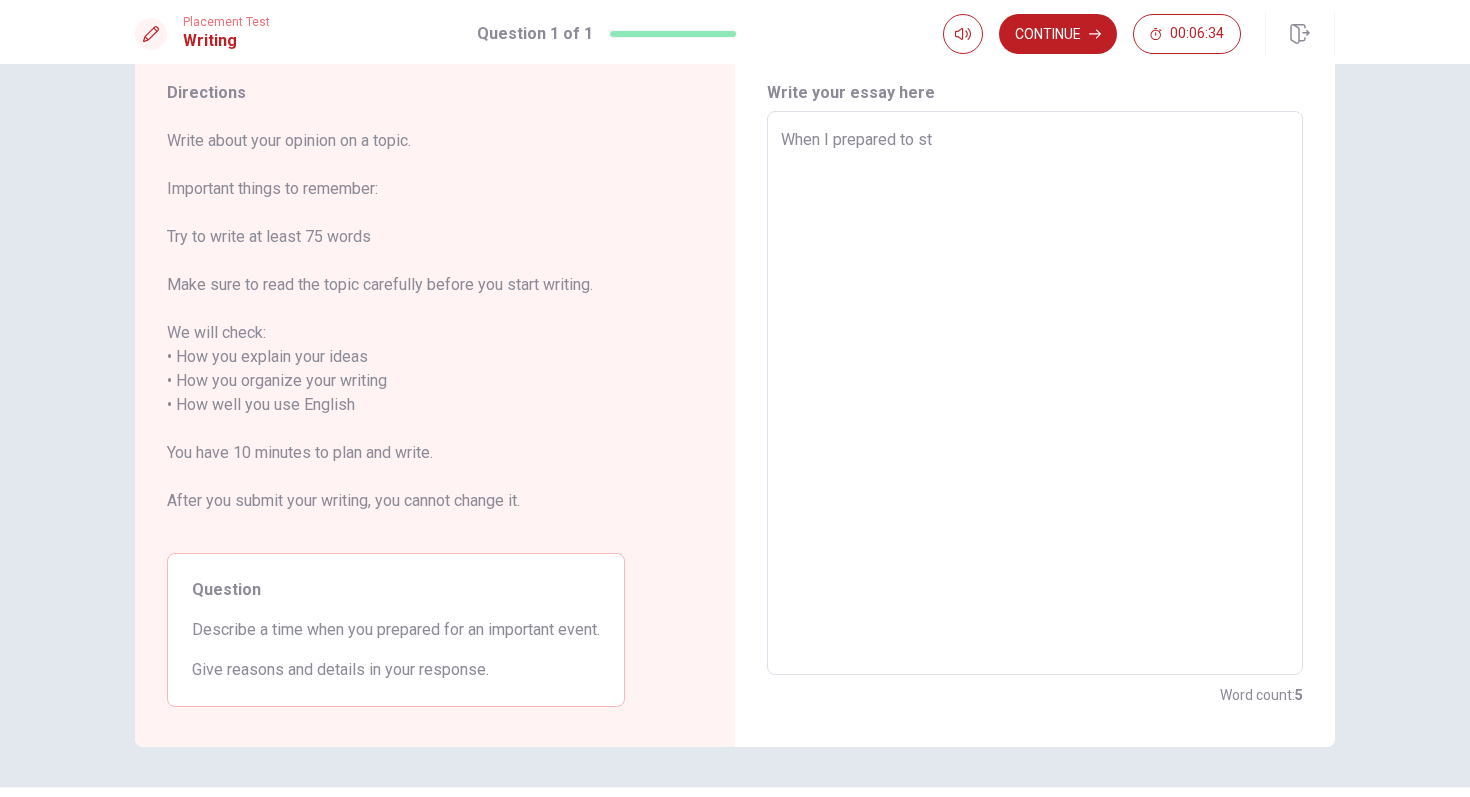 type on "x" 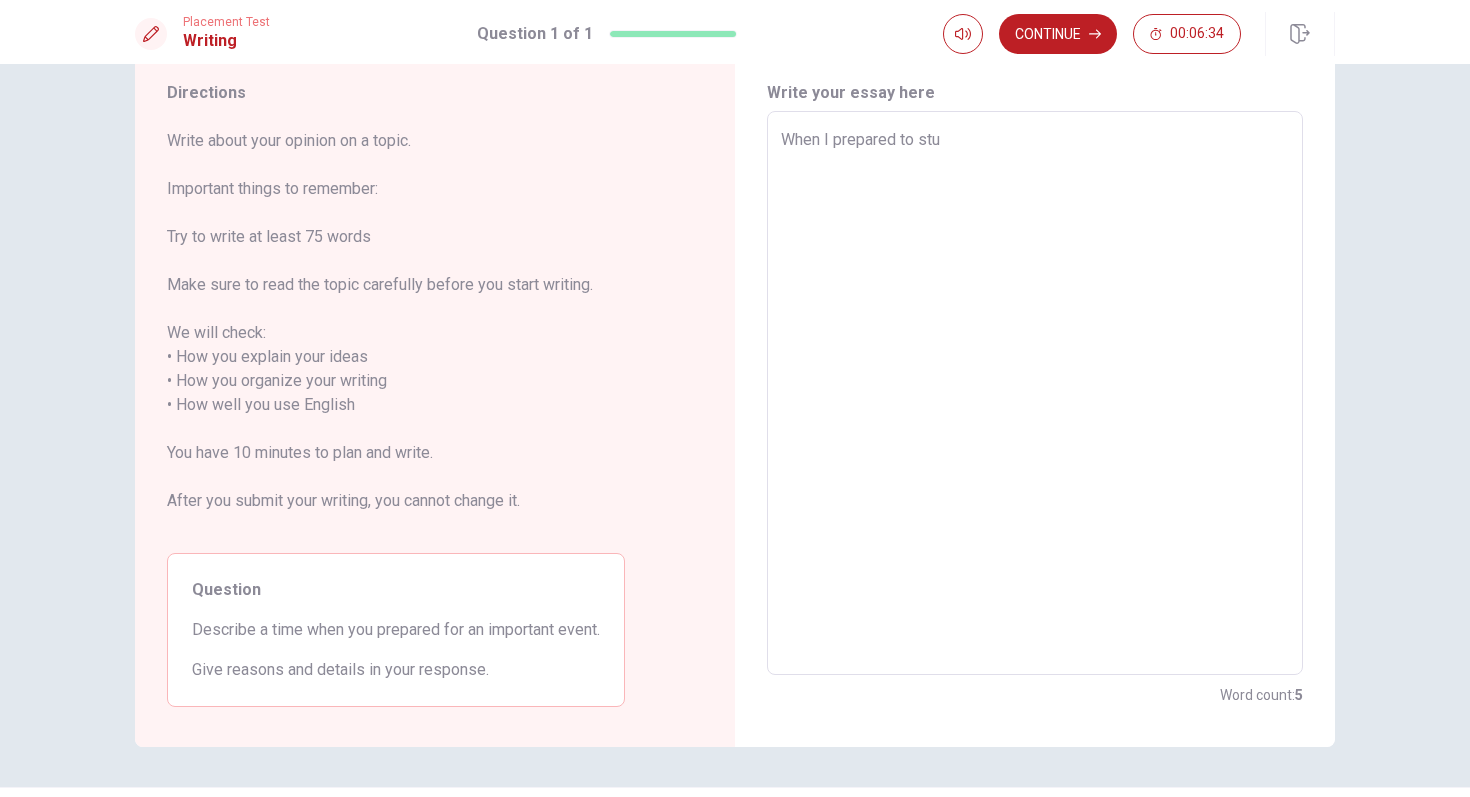 type on "x" 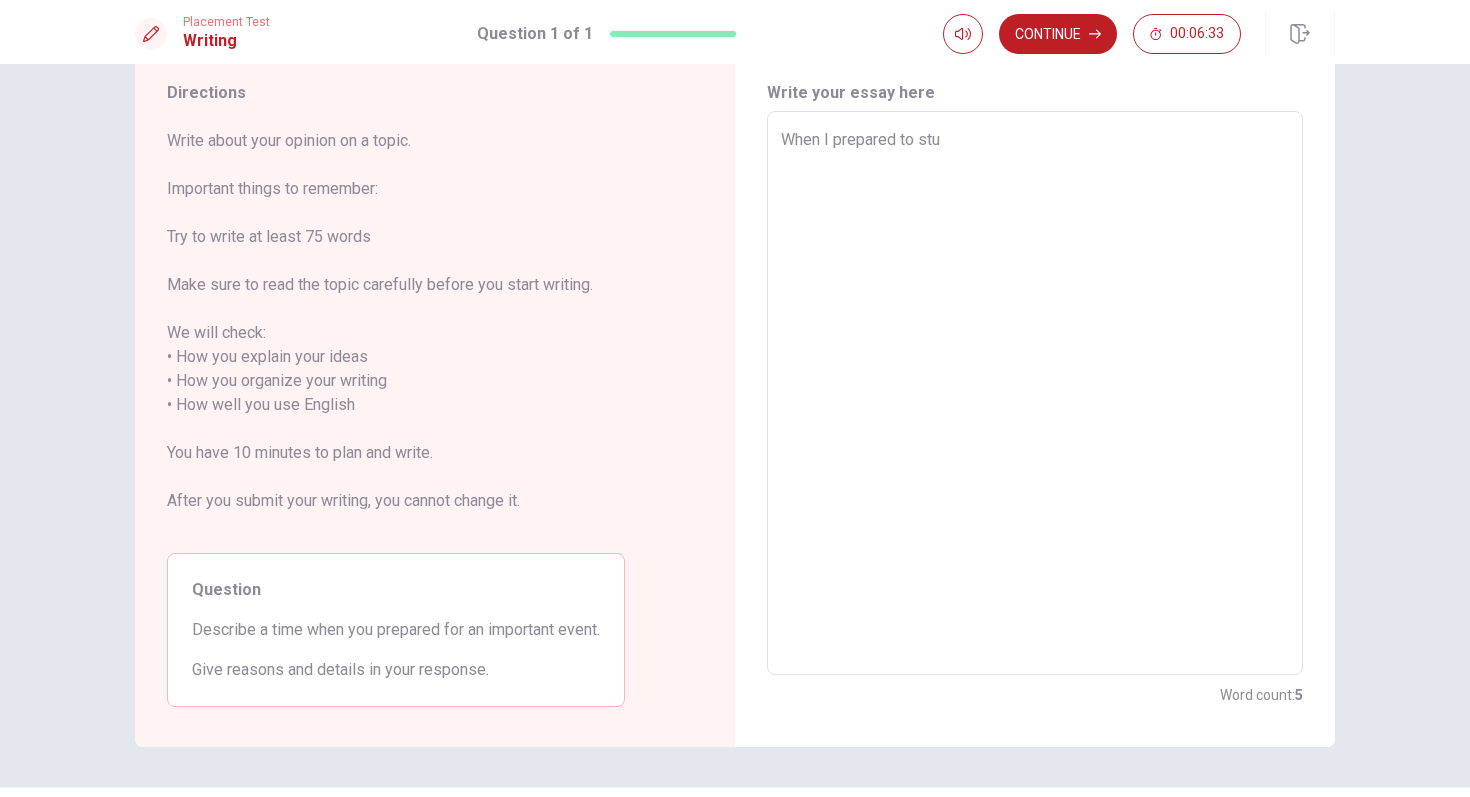 type on "When I prepared to stud" 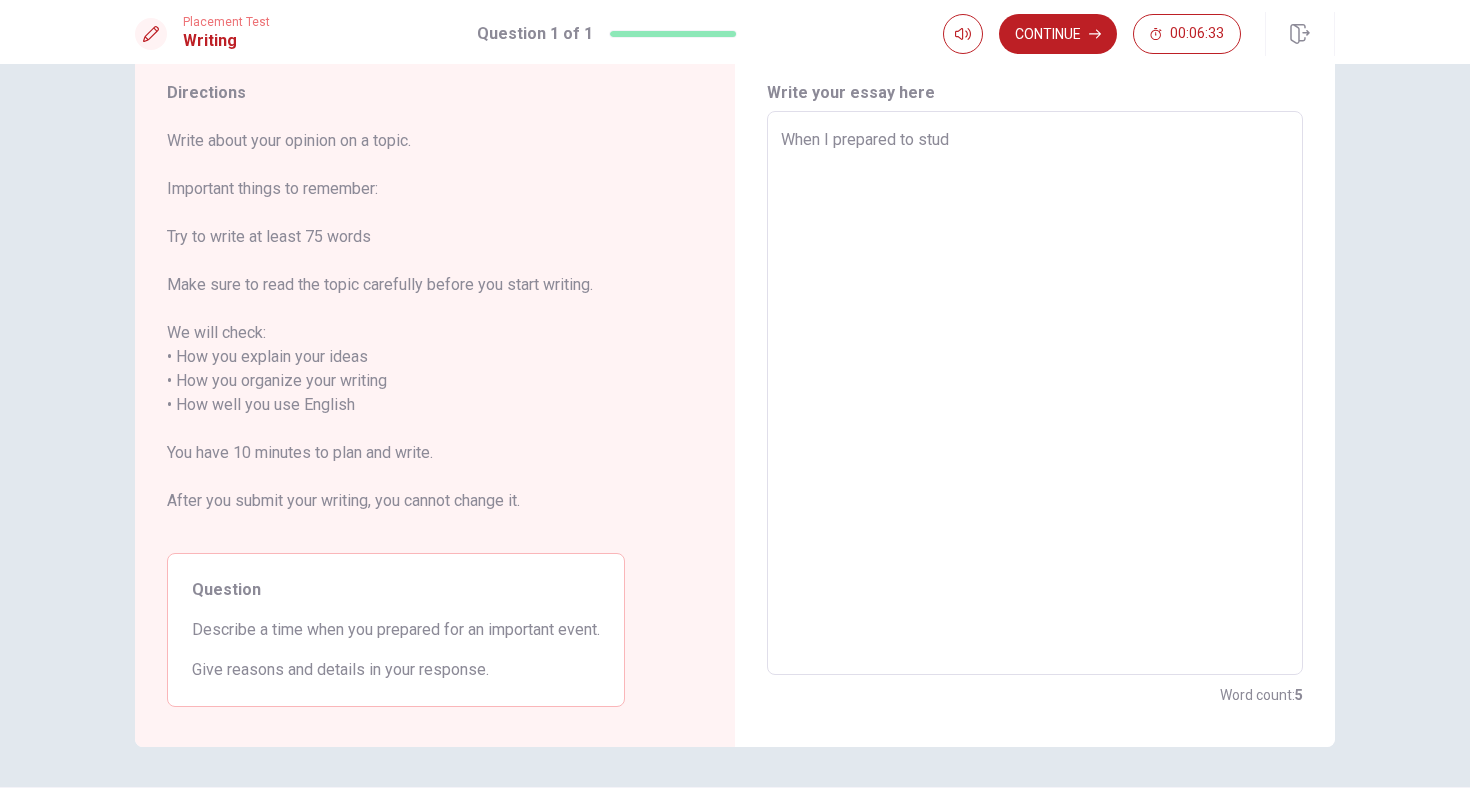 type on "x" 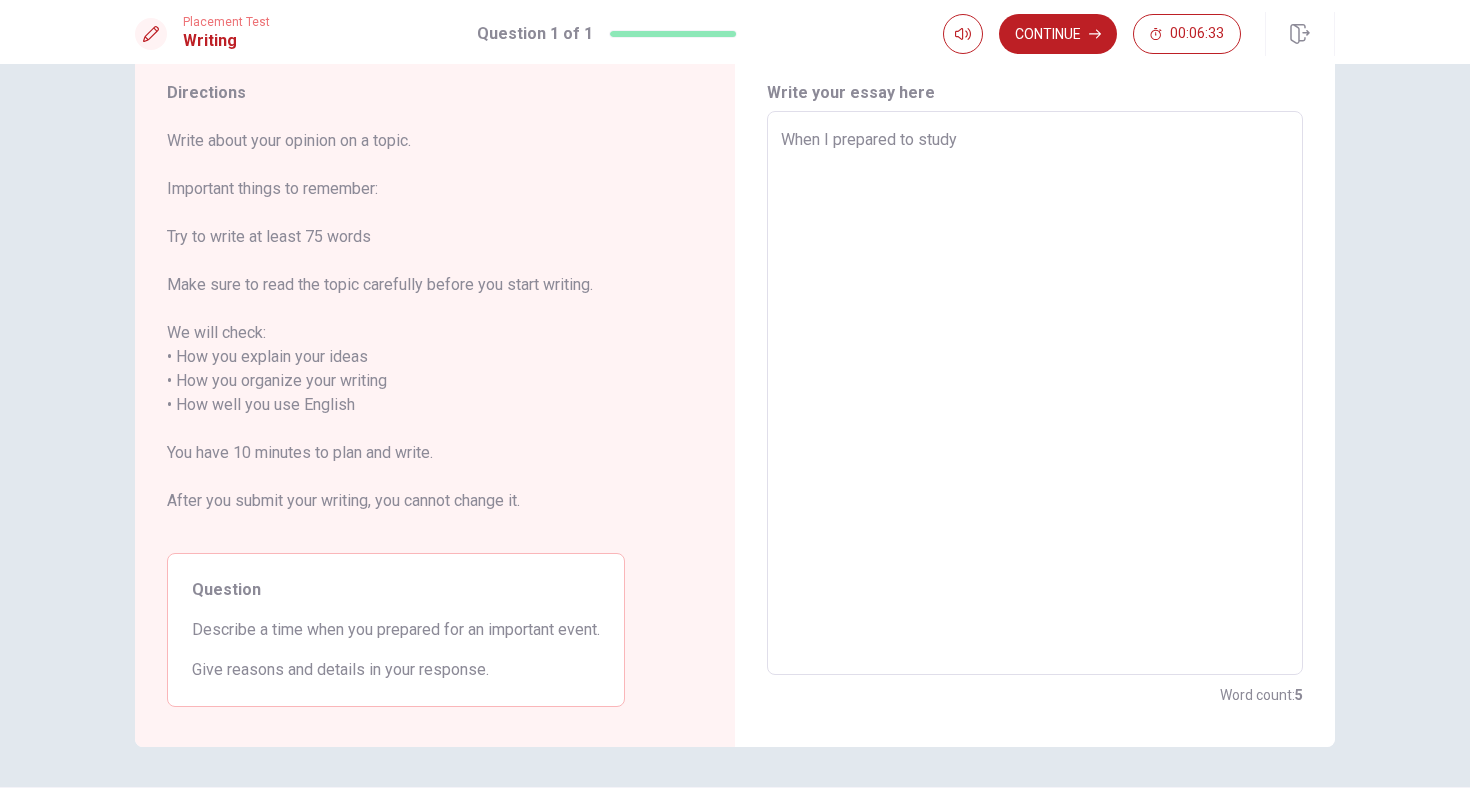 type on "x" 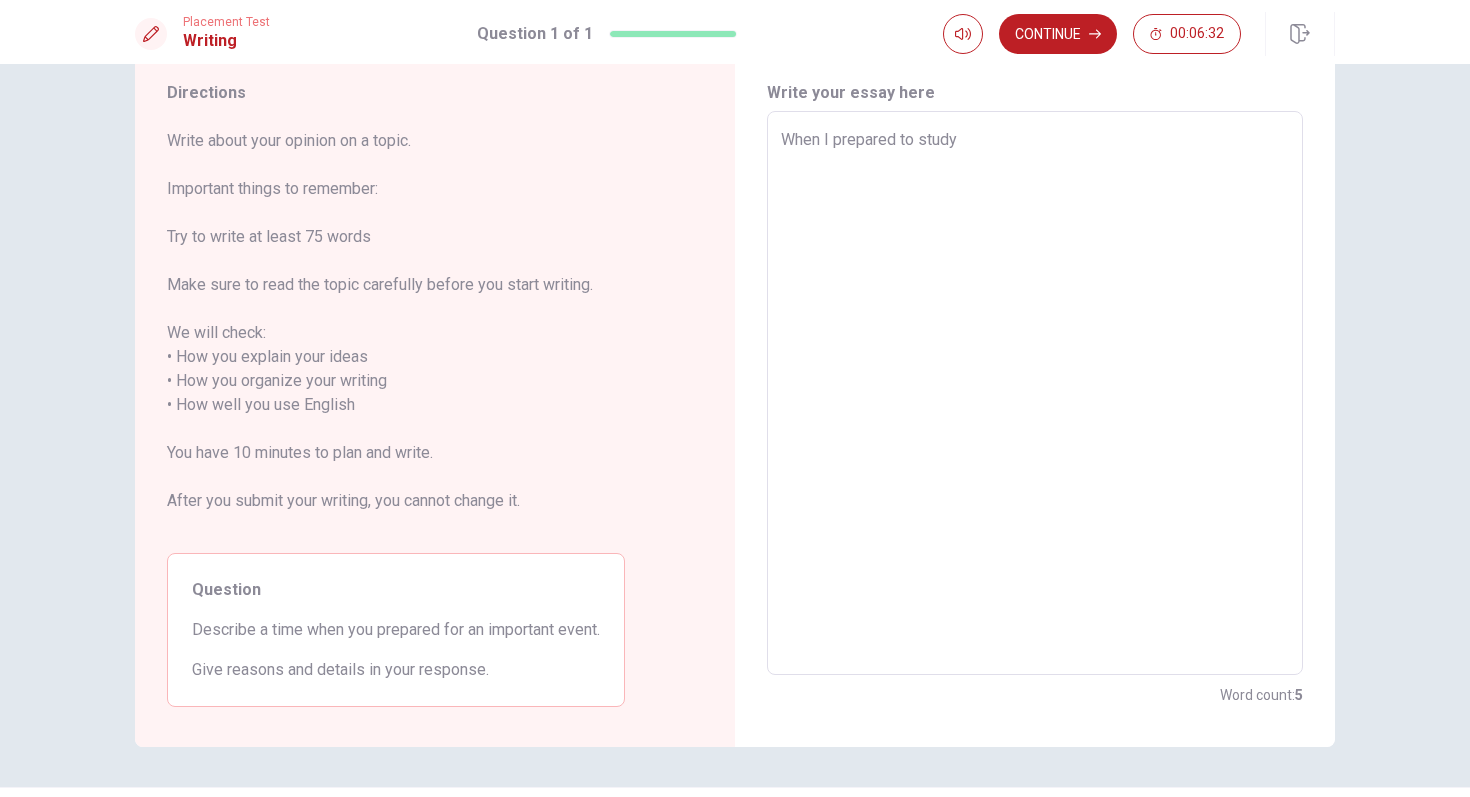type on "When I prepared to study a" 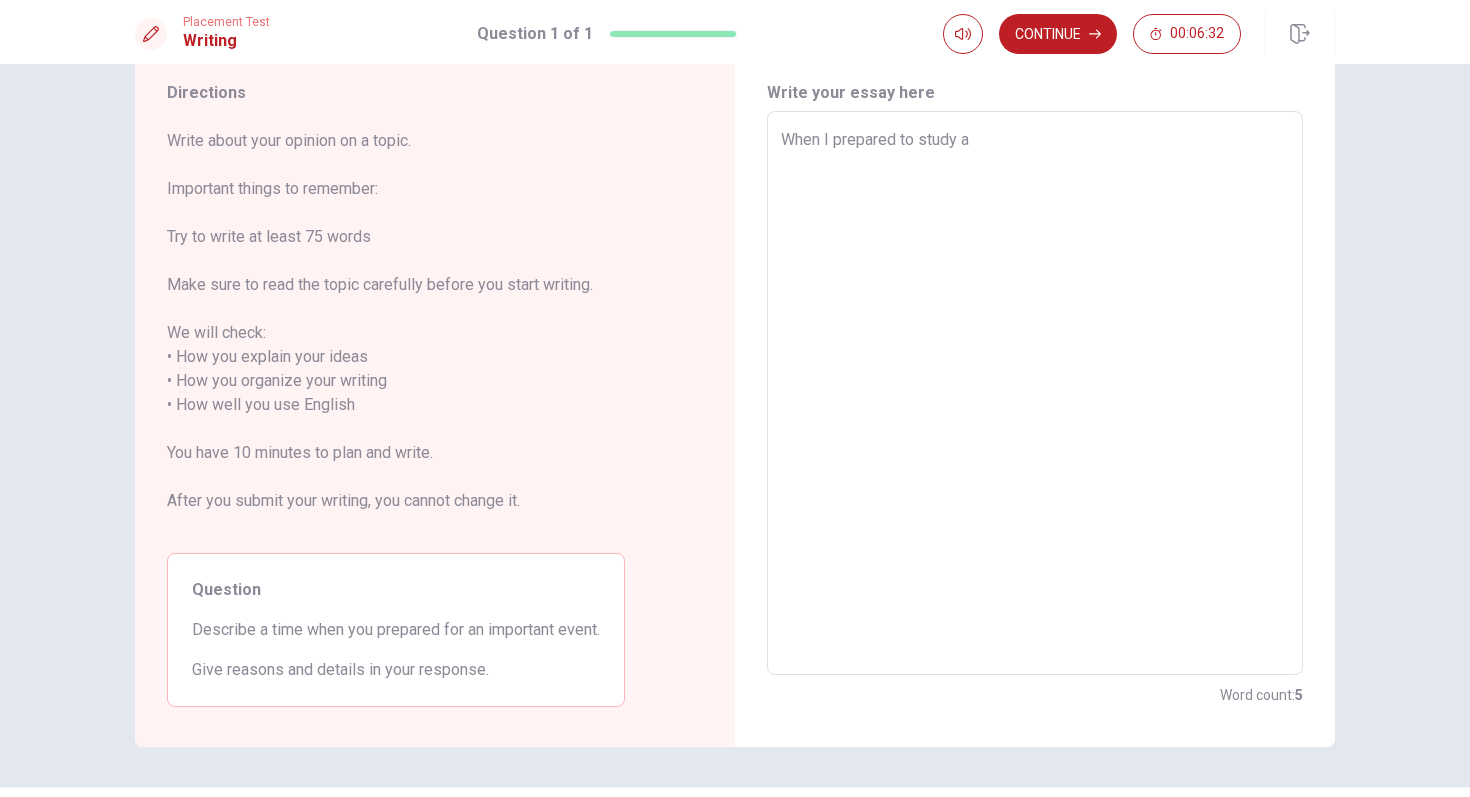type on "x" 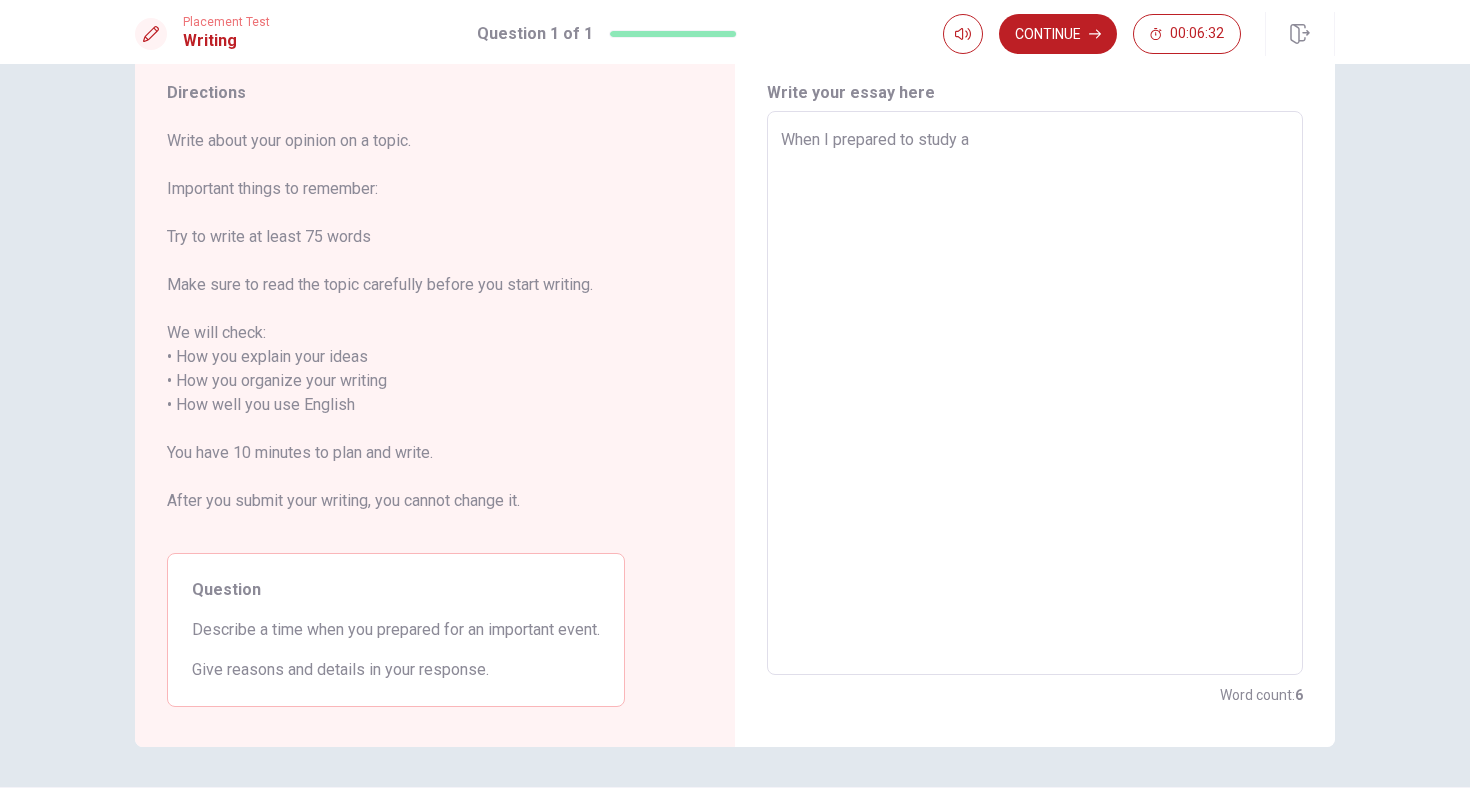 type on "When I prepared to study ab" 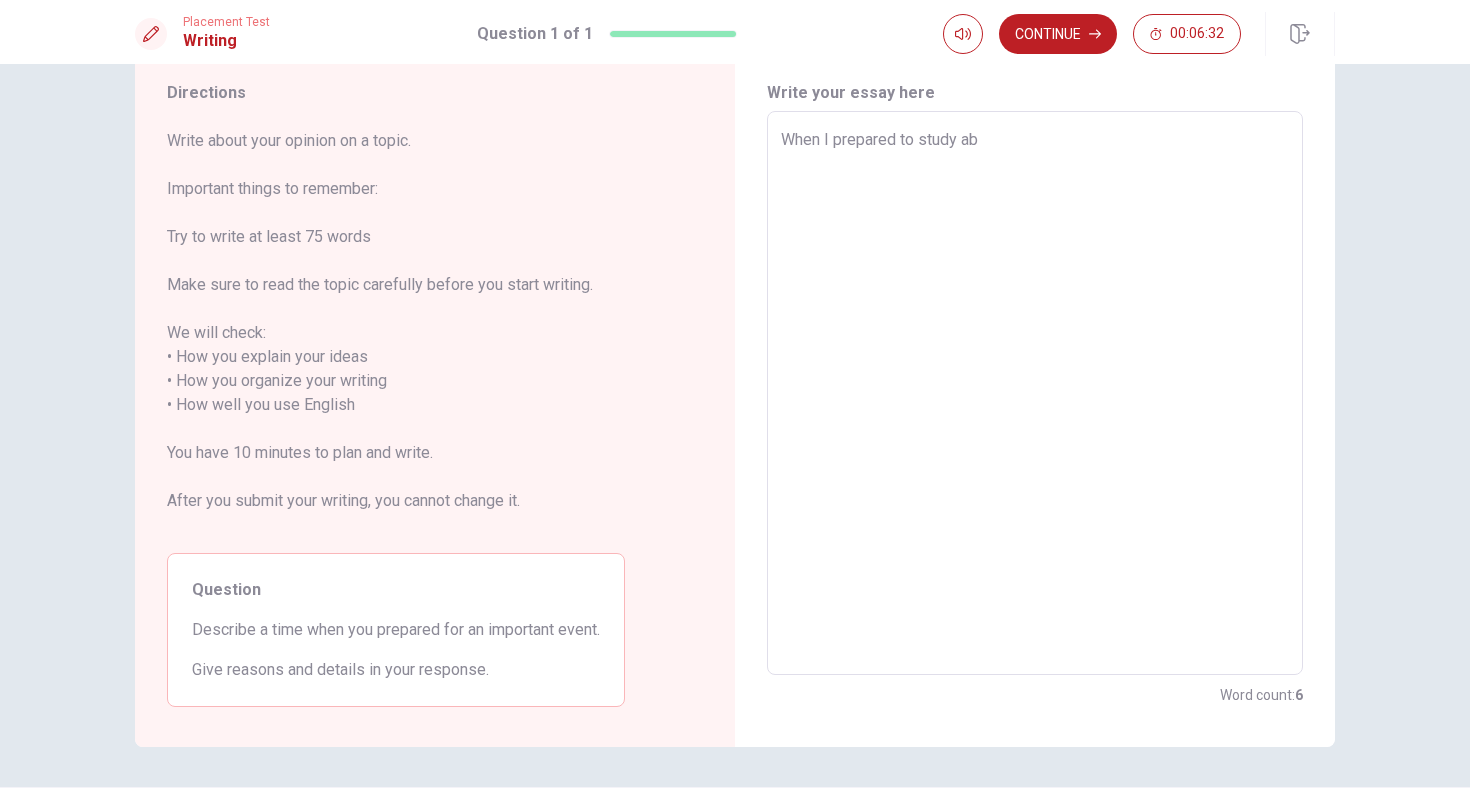 type on "x" 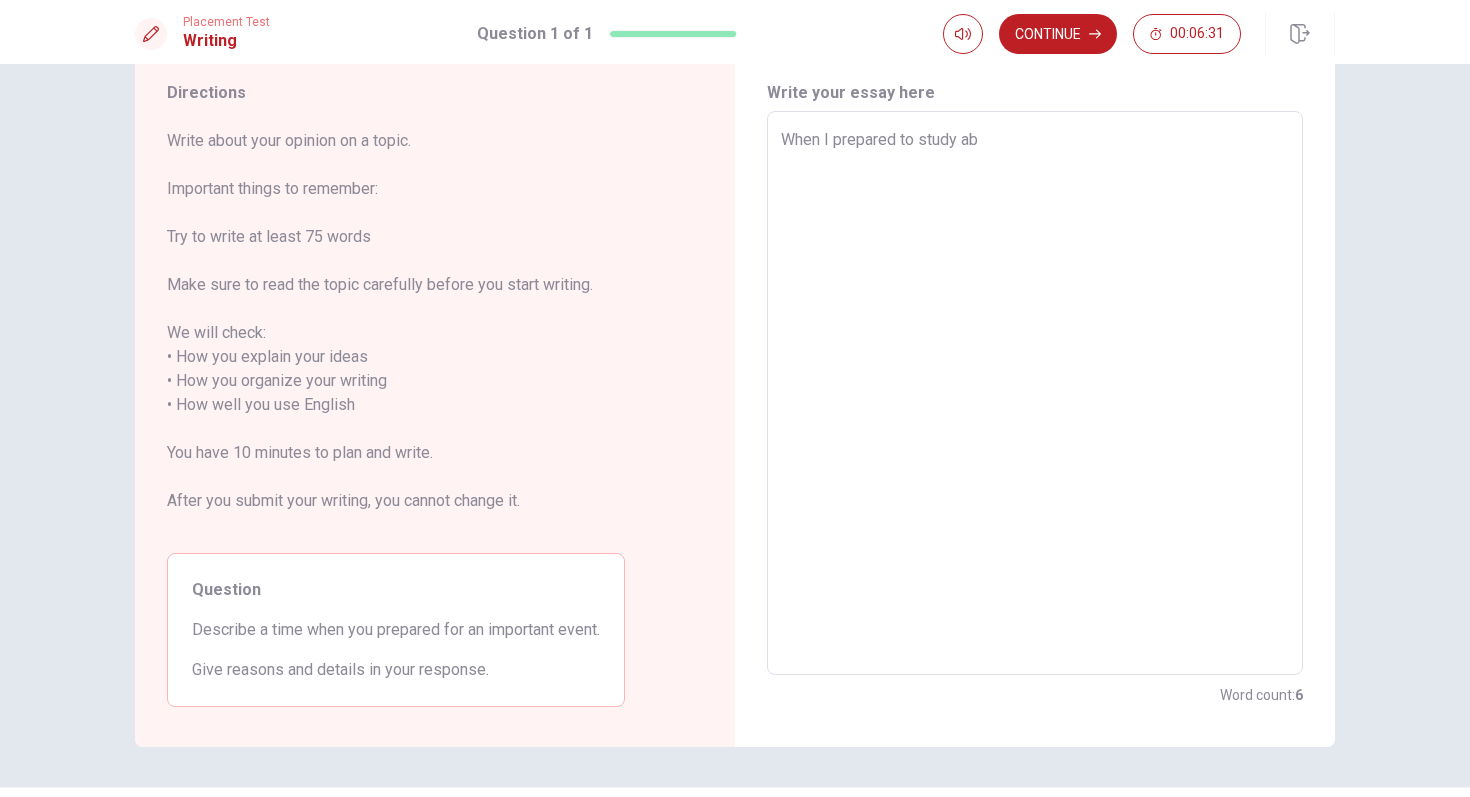 type on "When I prepared to study abo" 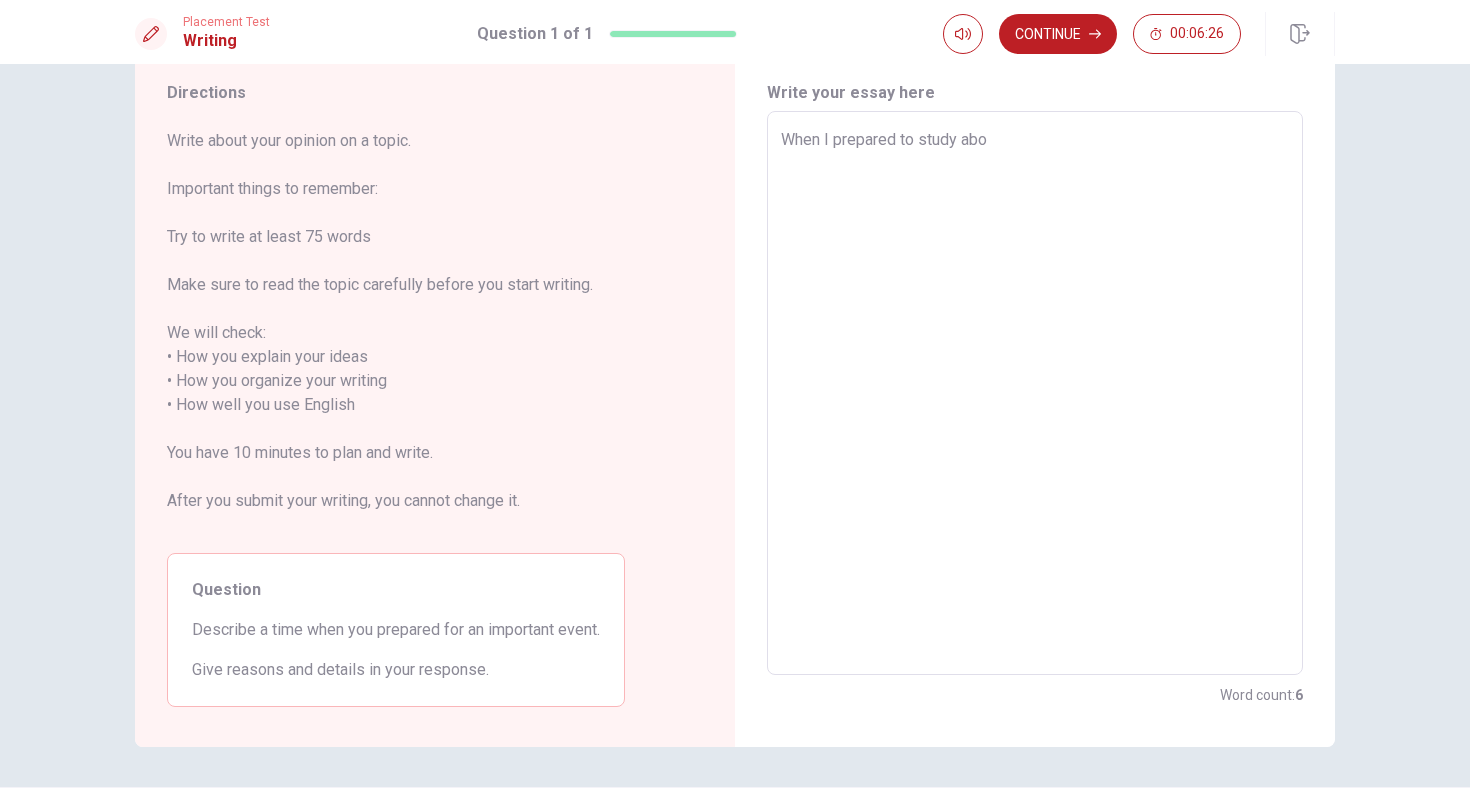 type on "x" 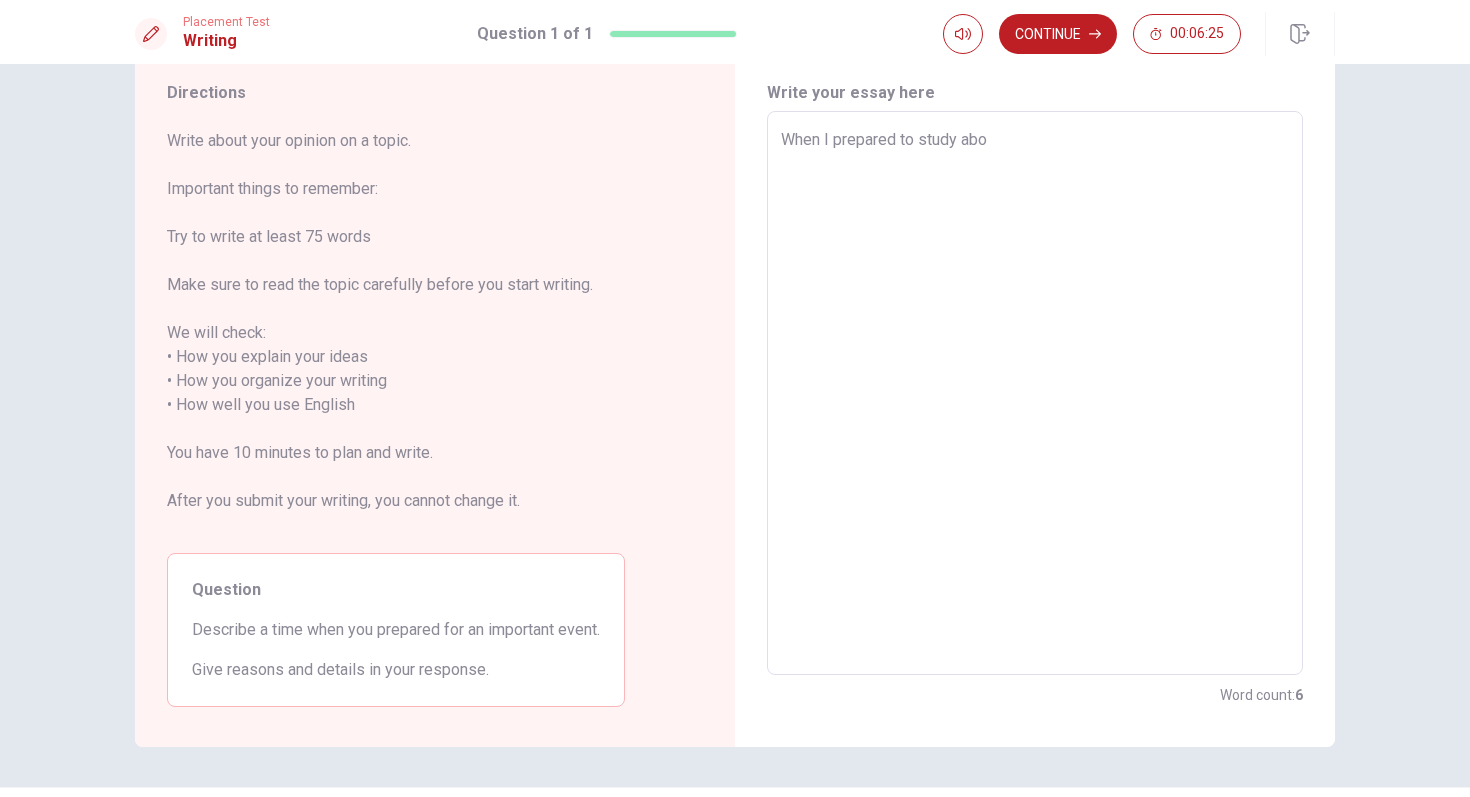 type on "When I prepared to study ab" 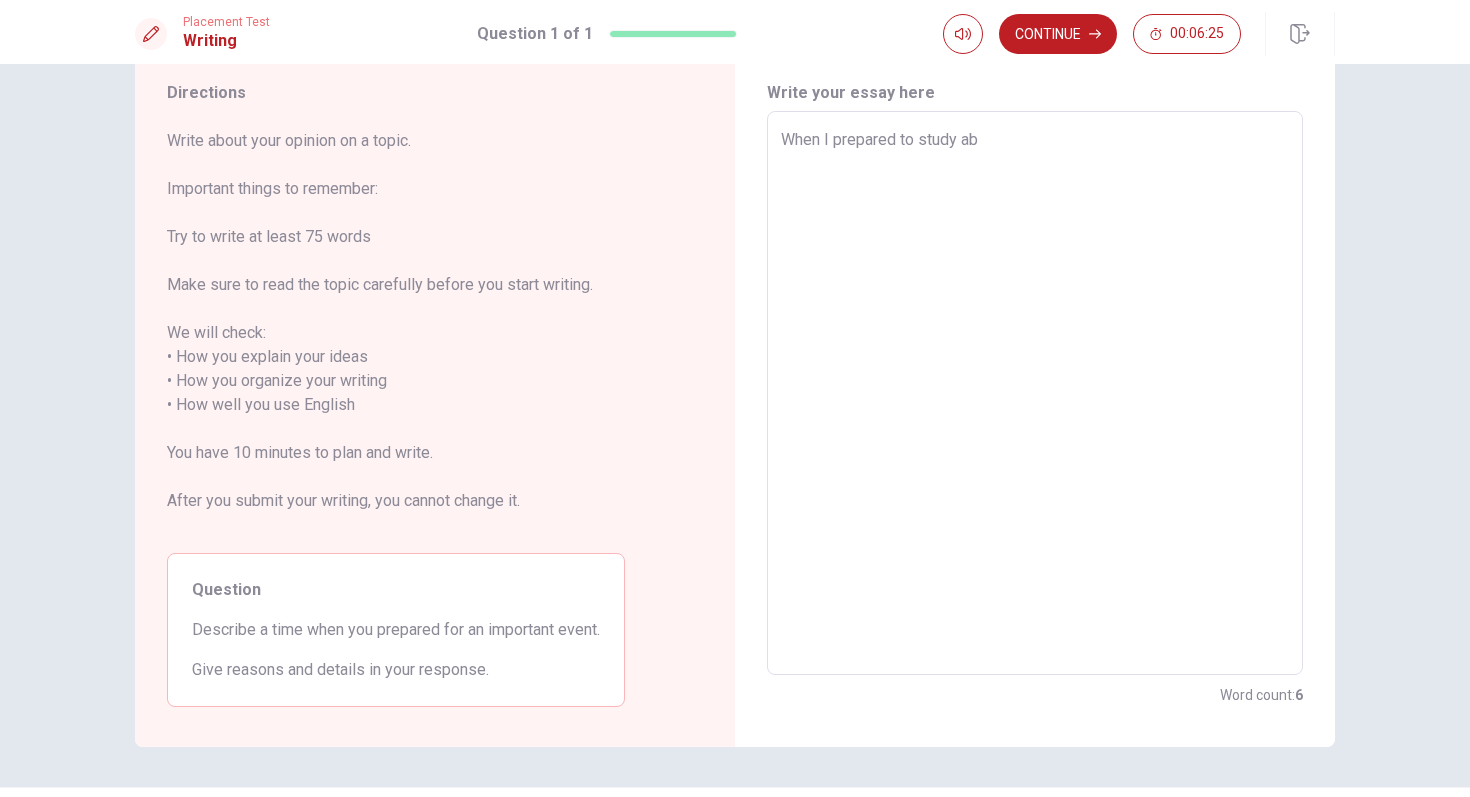 type on "x" 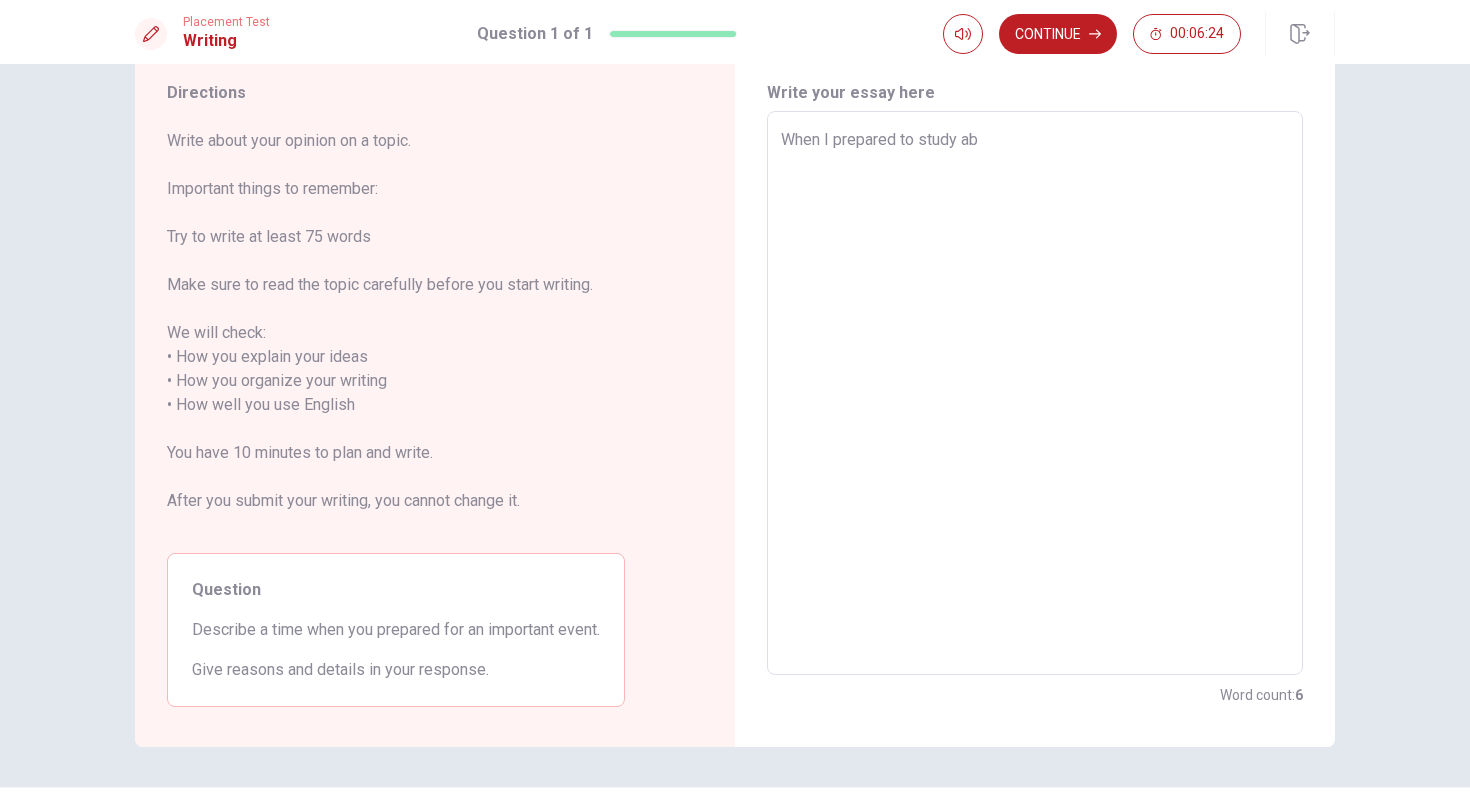 type on "When I prepared to study abr" 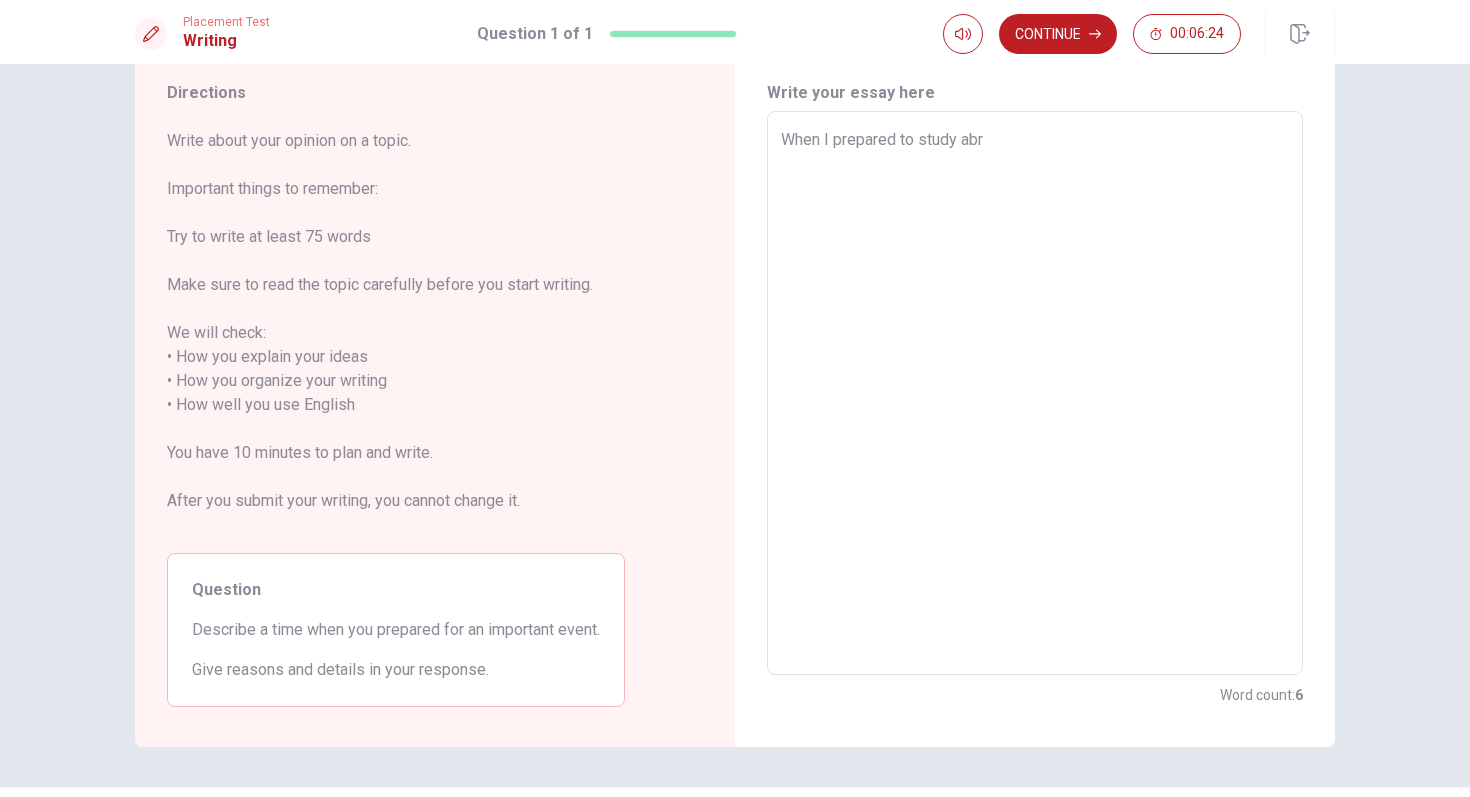 type on "x" 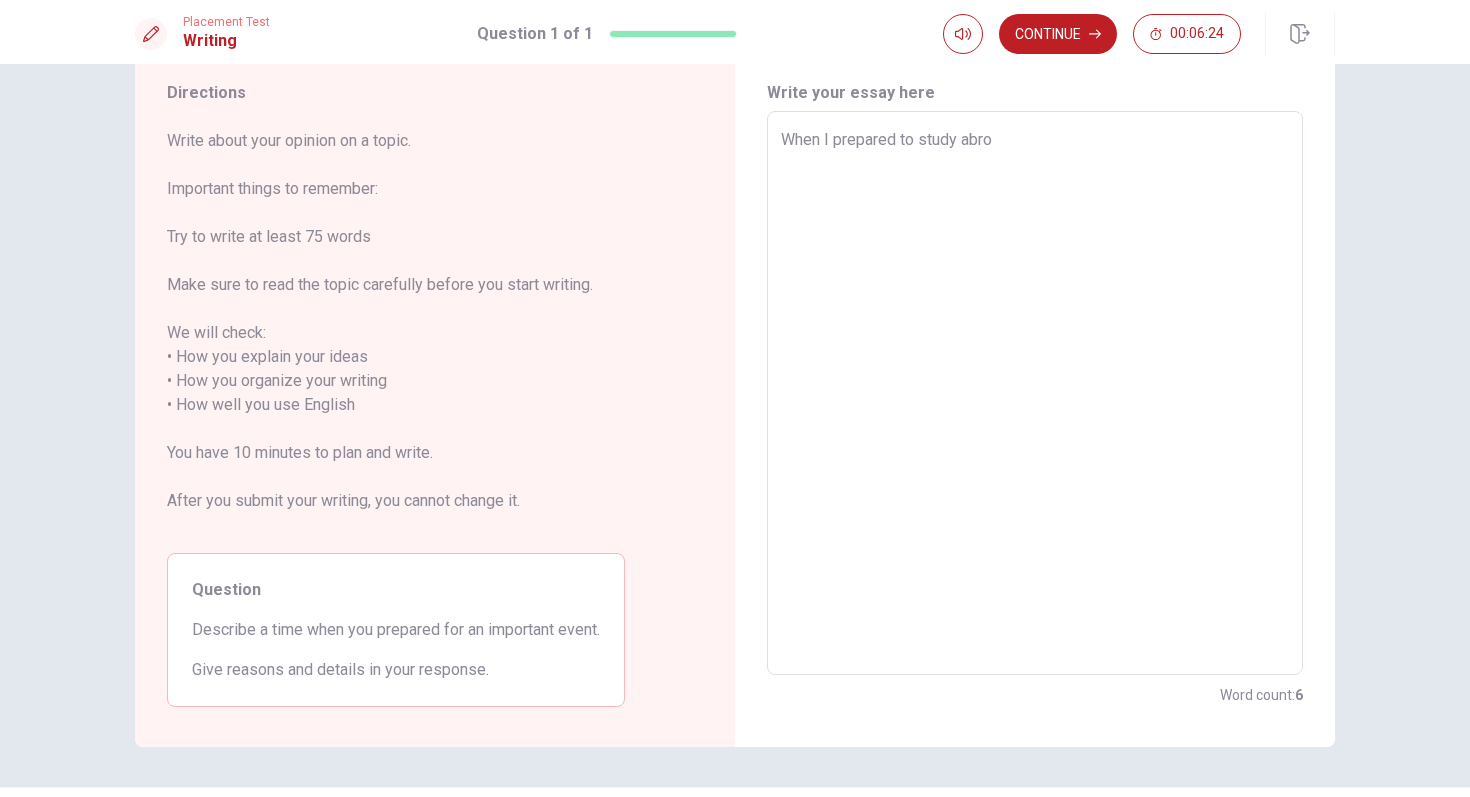 type on "x" 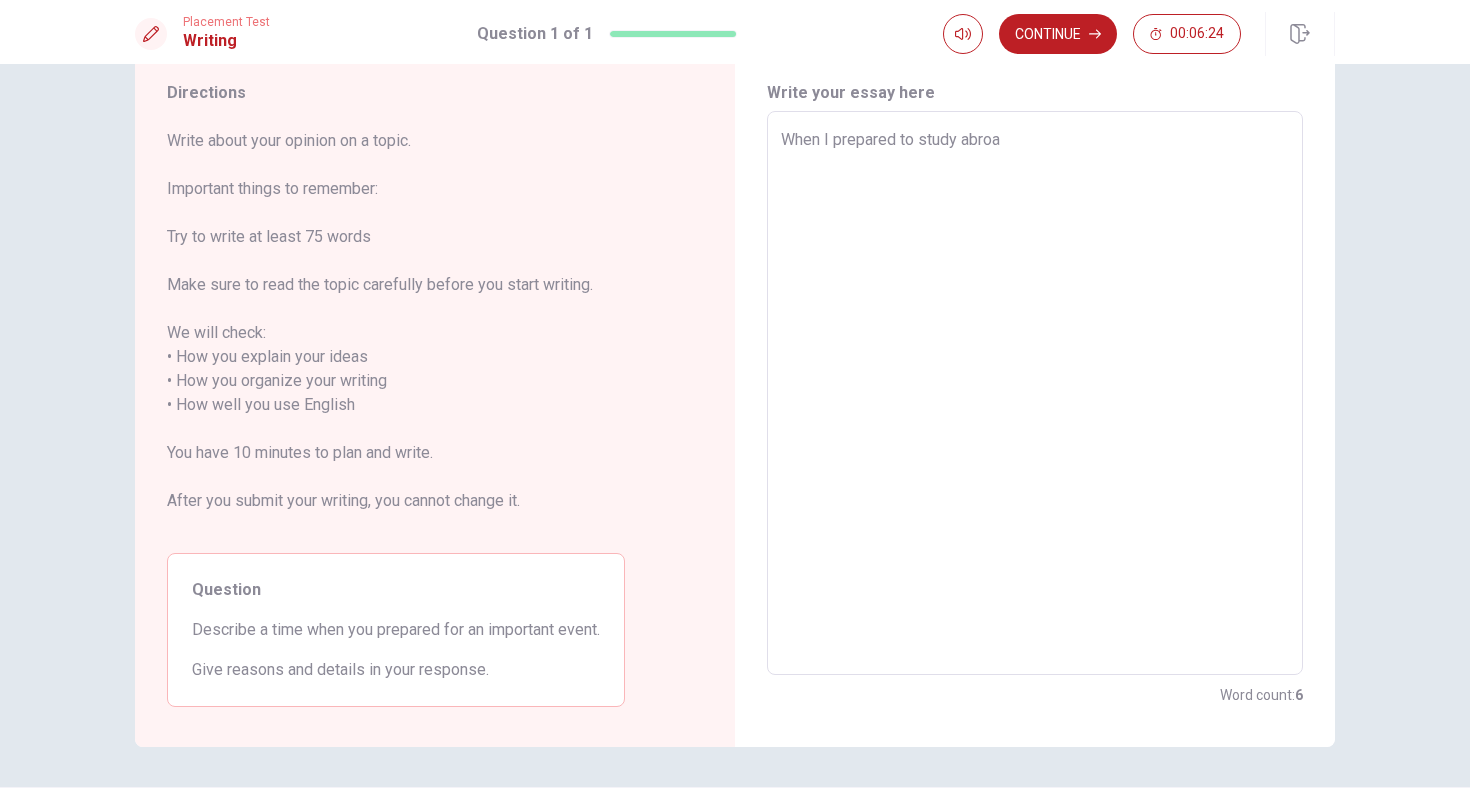 type on "x" 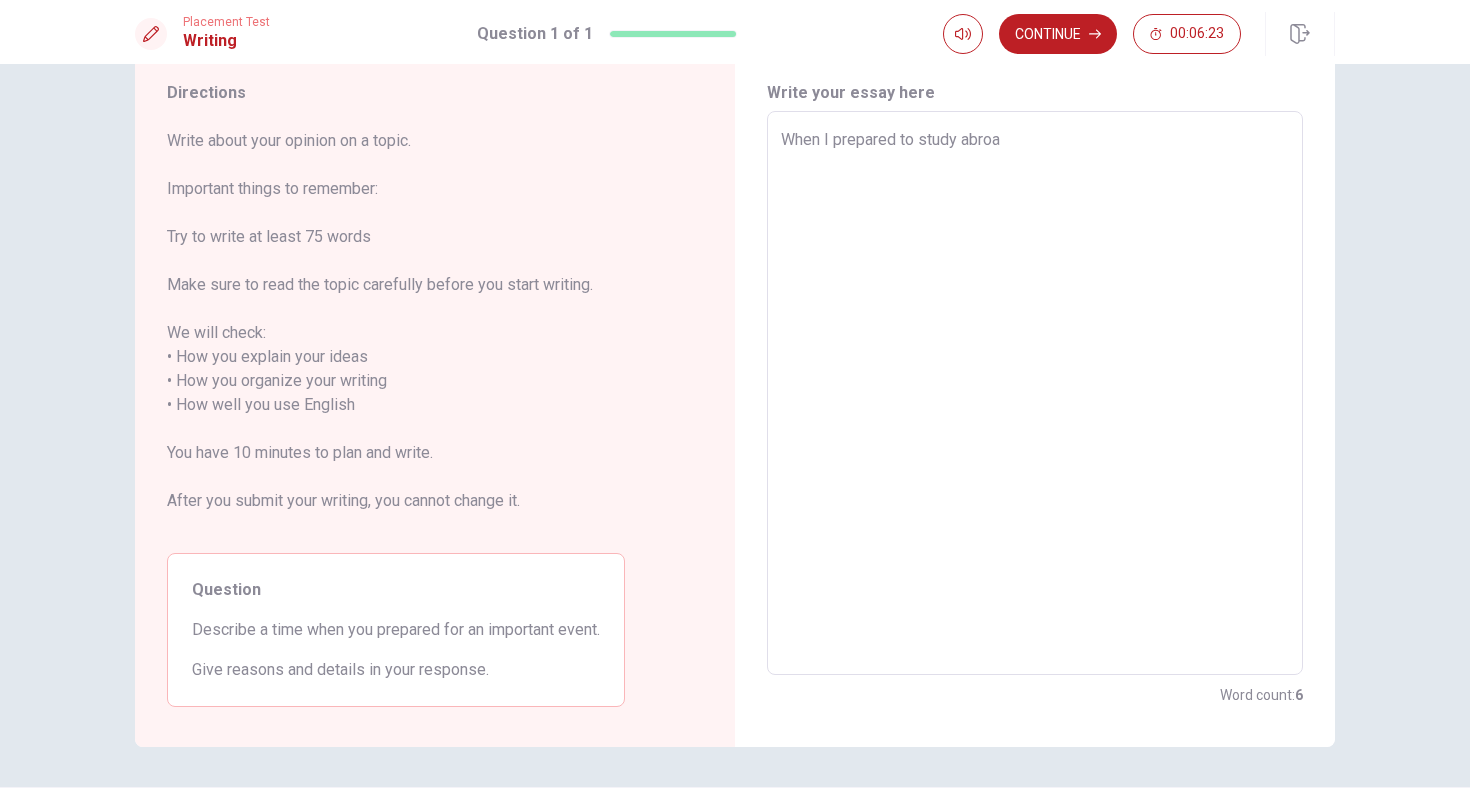 type on "When I prepared to study abroad" 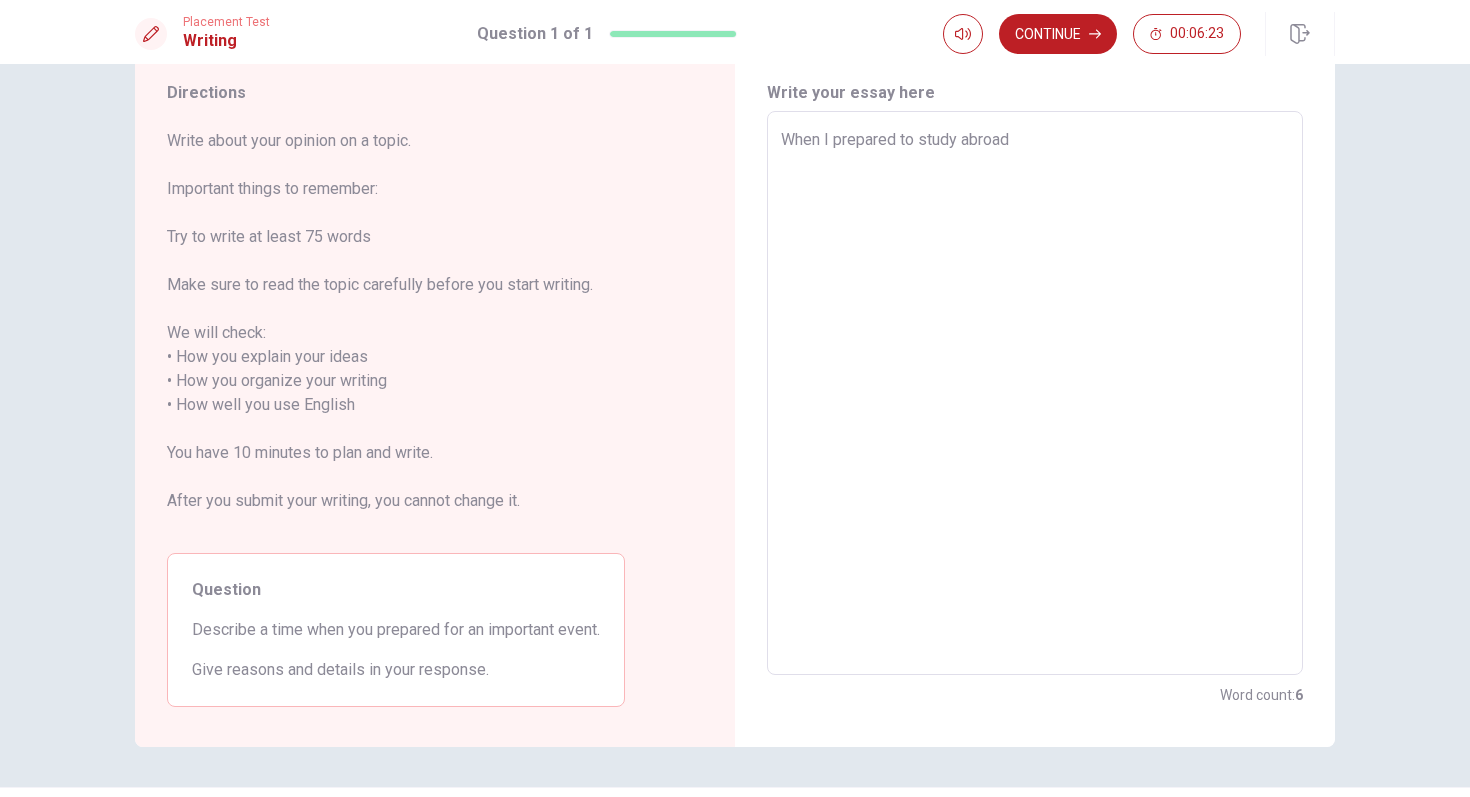 type on "x" 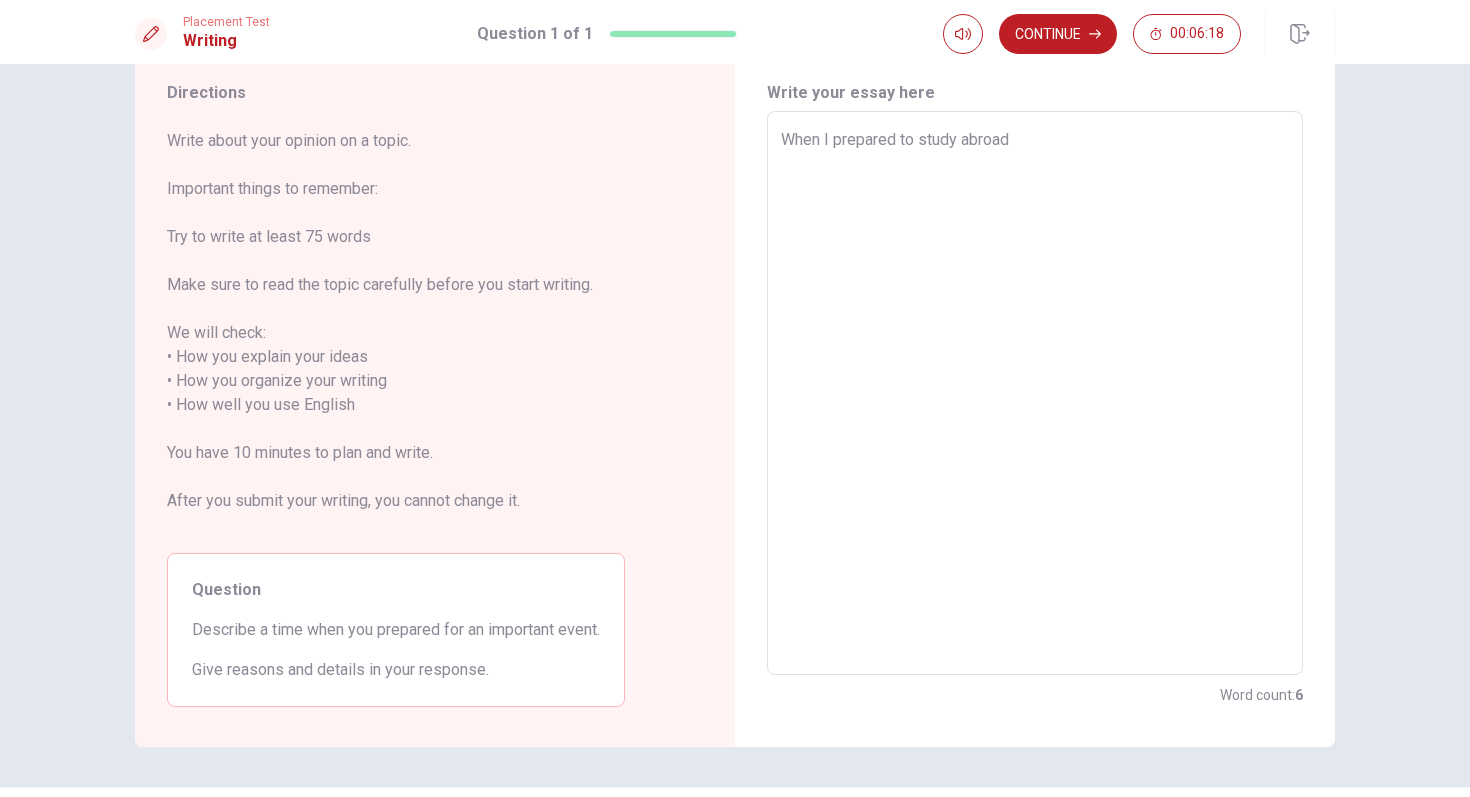 type on "x" 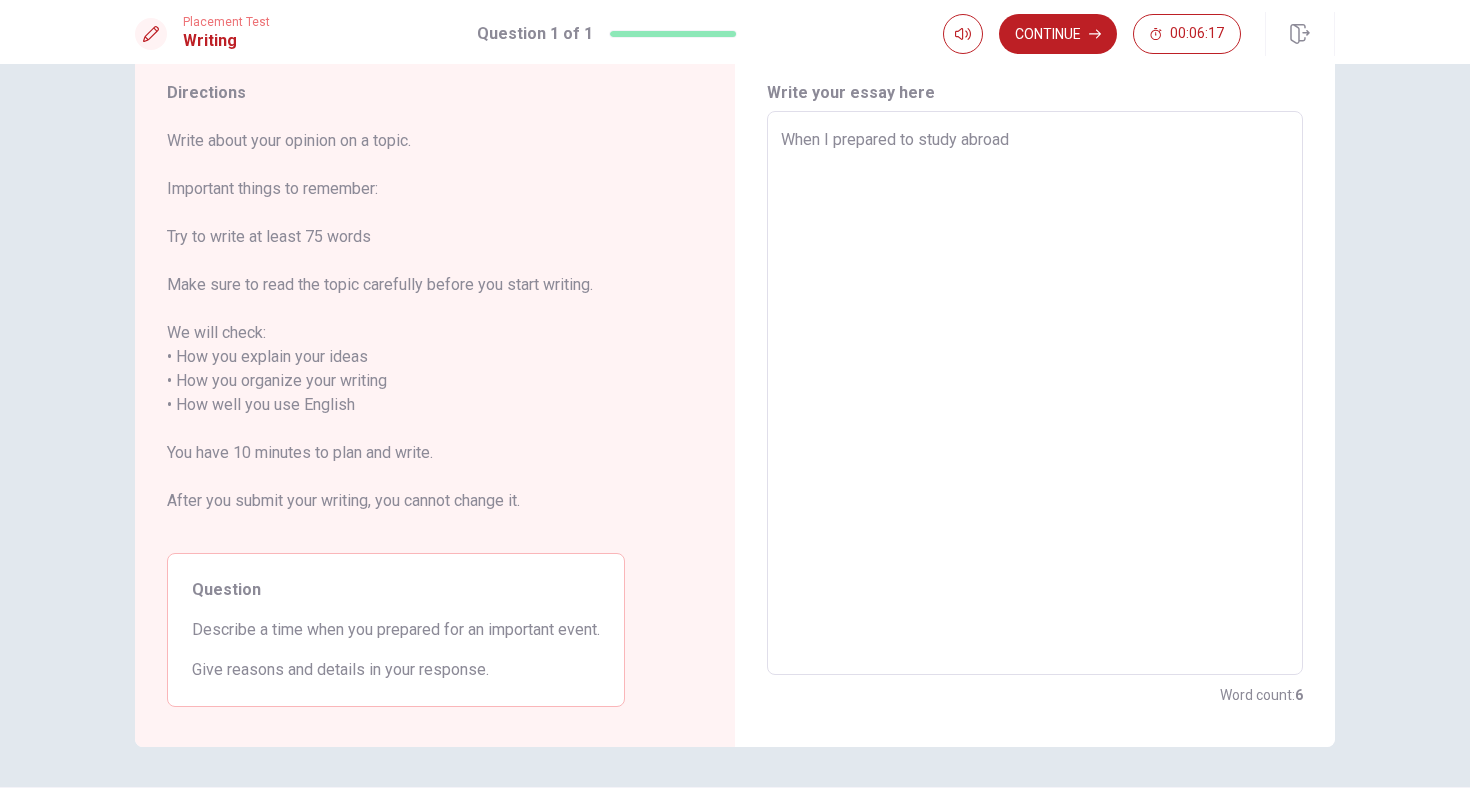 type on "When I prepared to study abroad" 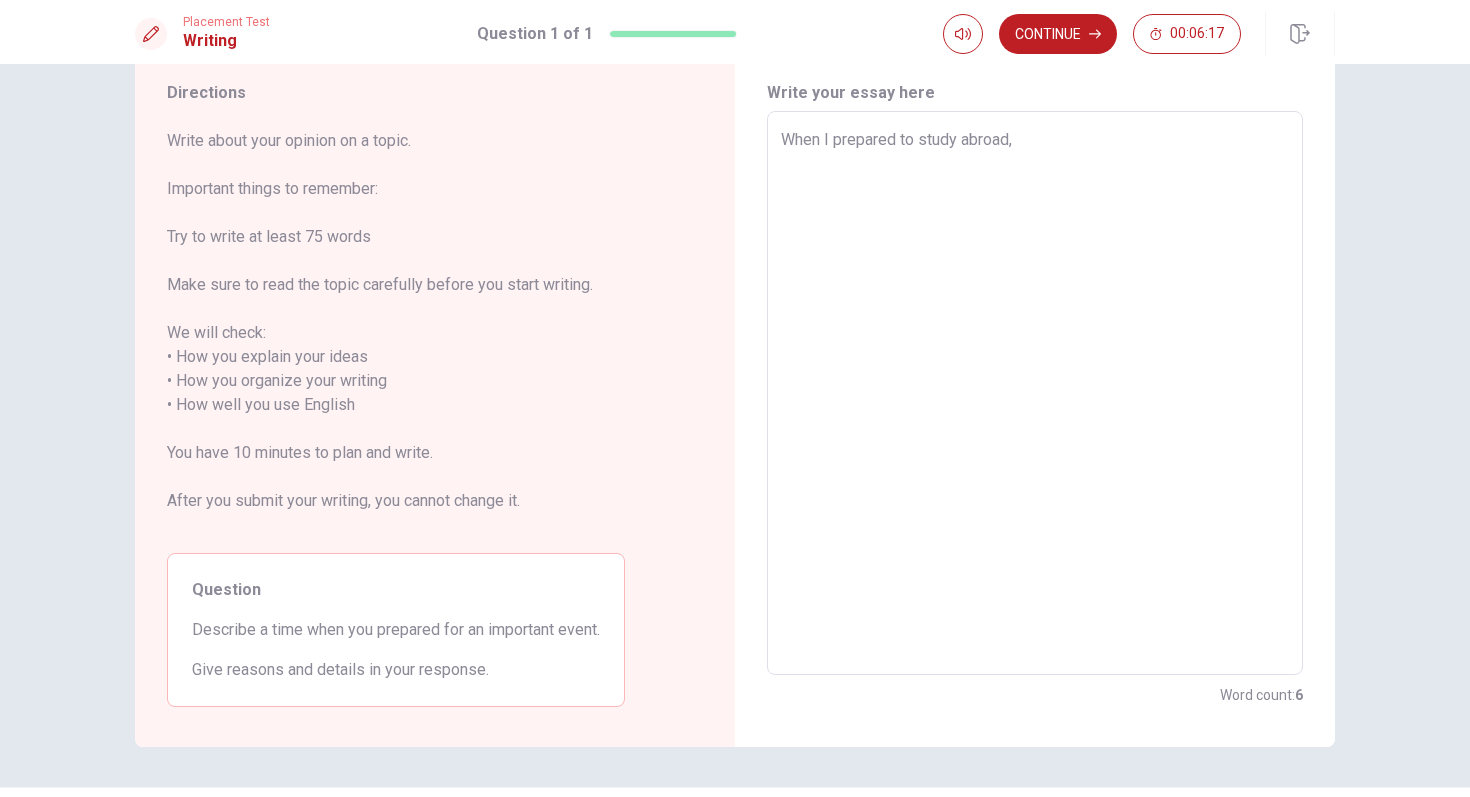 type on "x" 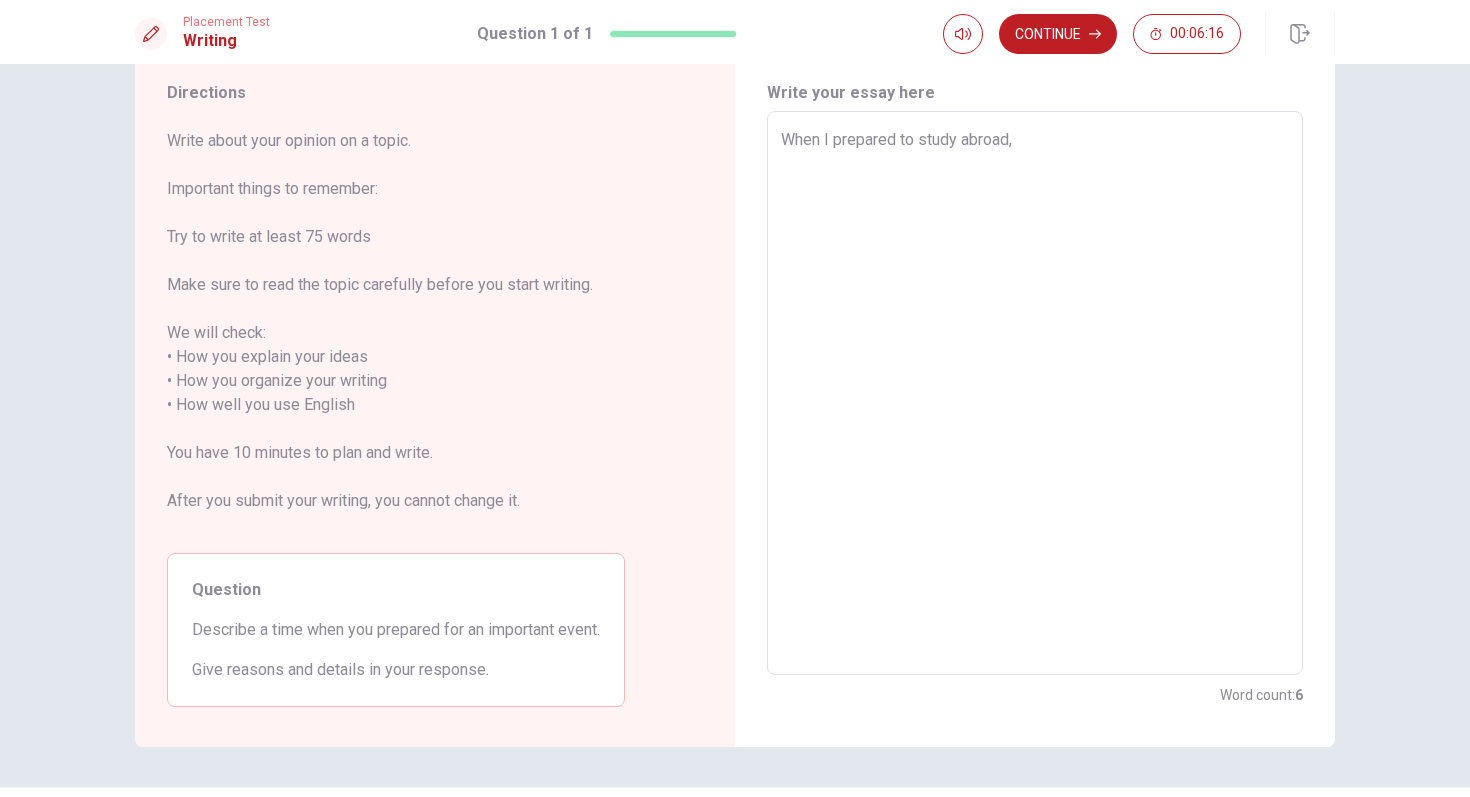 type on "When I prepared to study abroad," 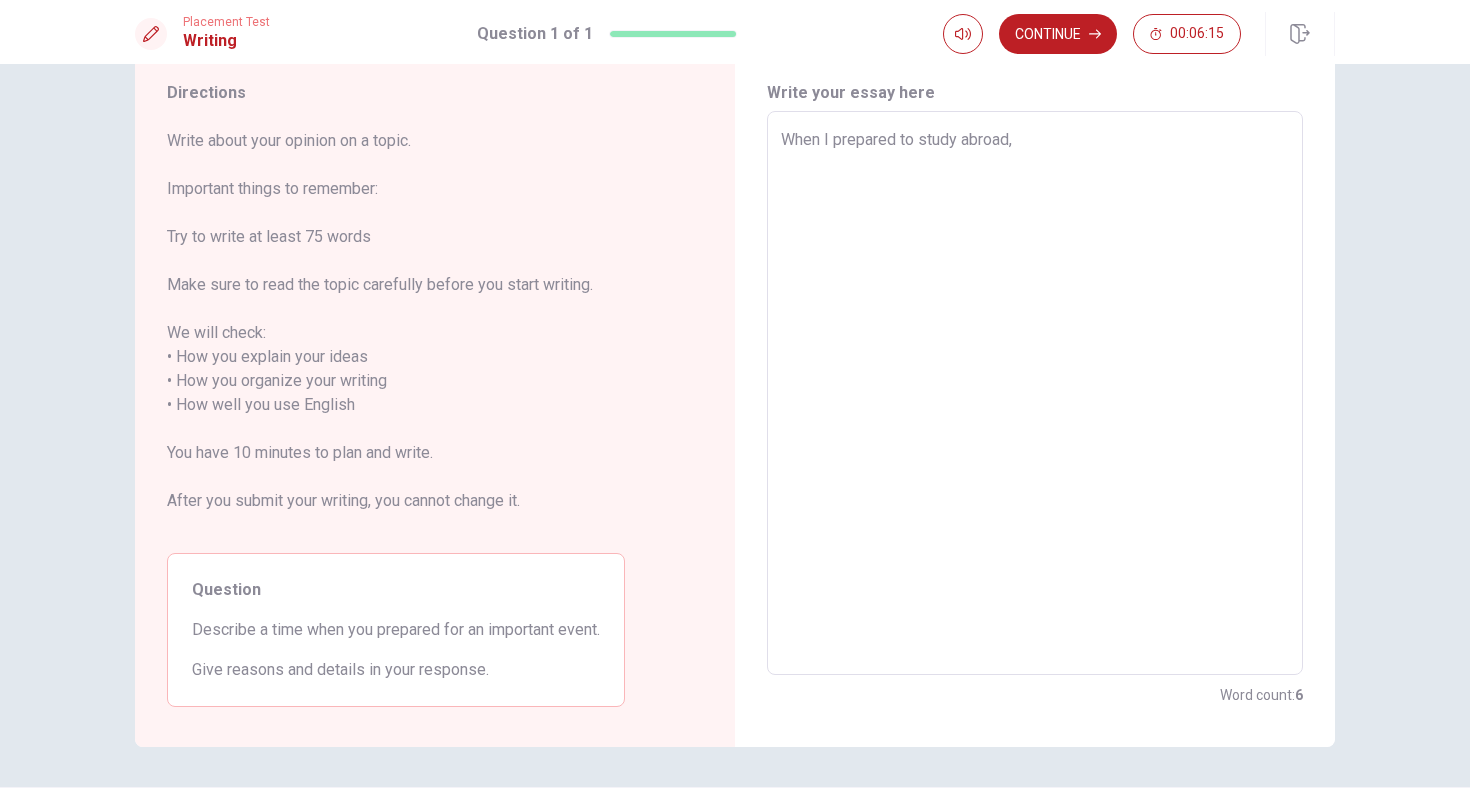 type on "x" 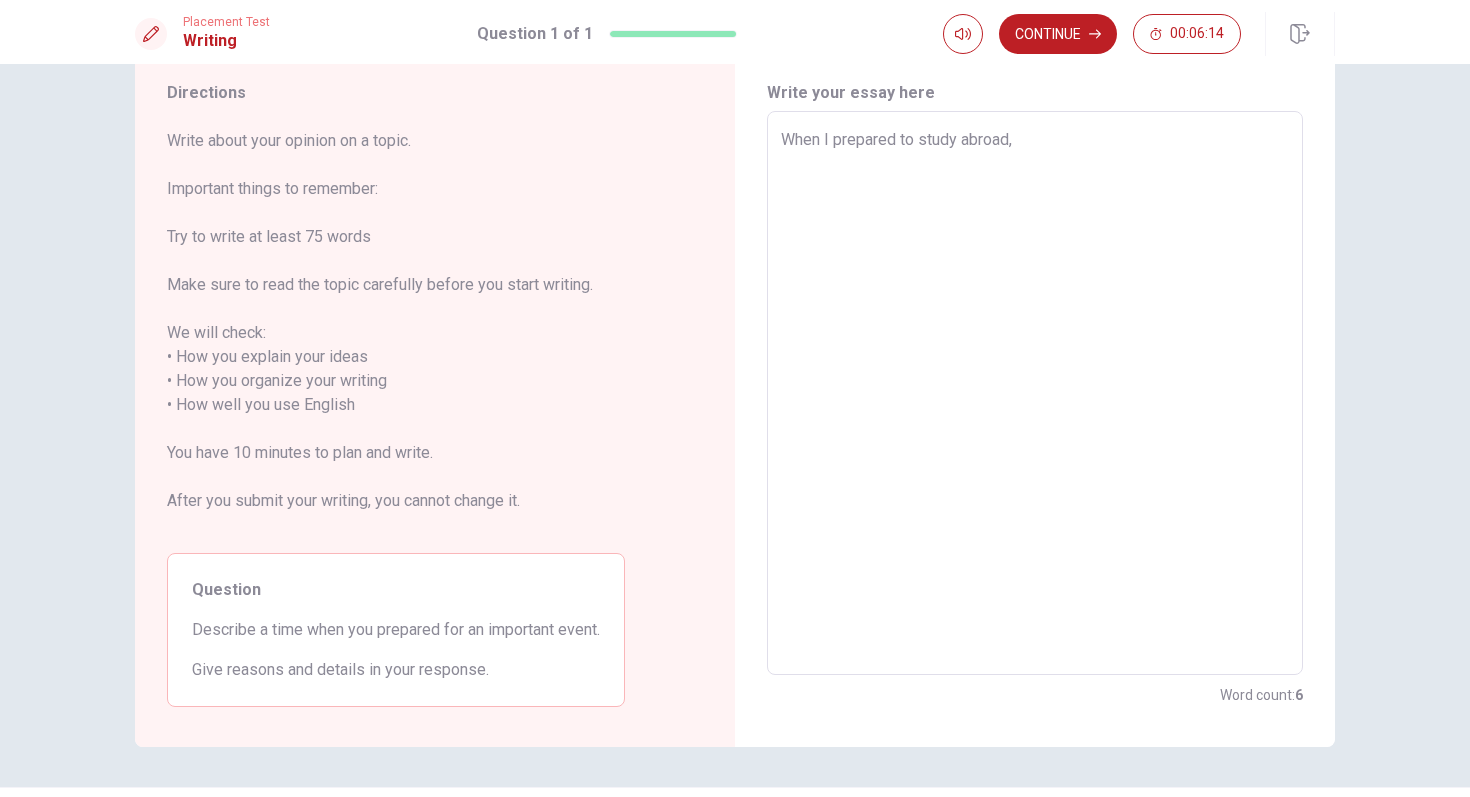 type on "When I prepared to study abroad, i" 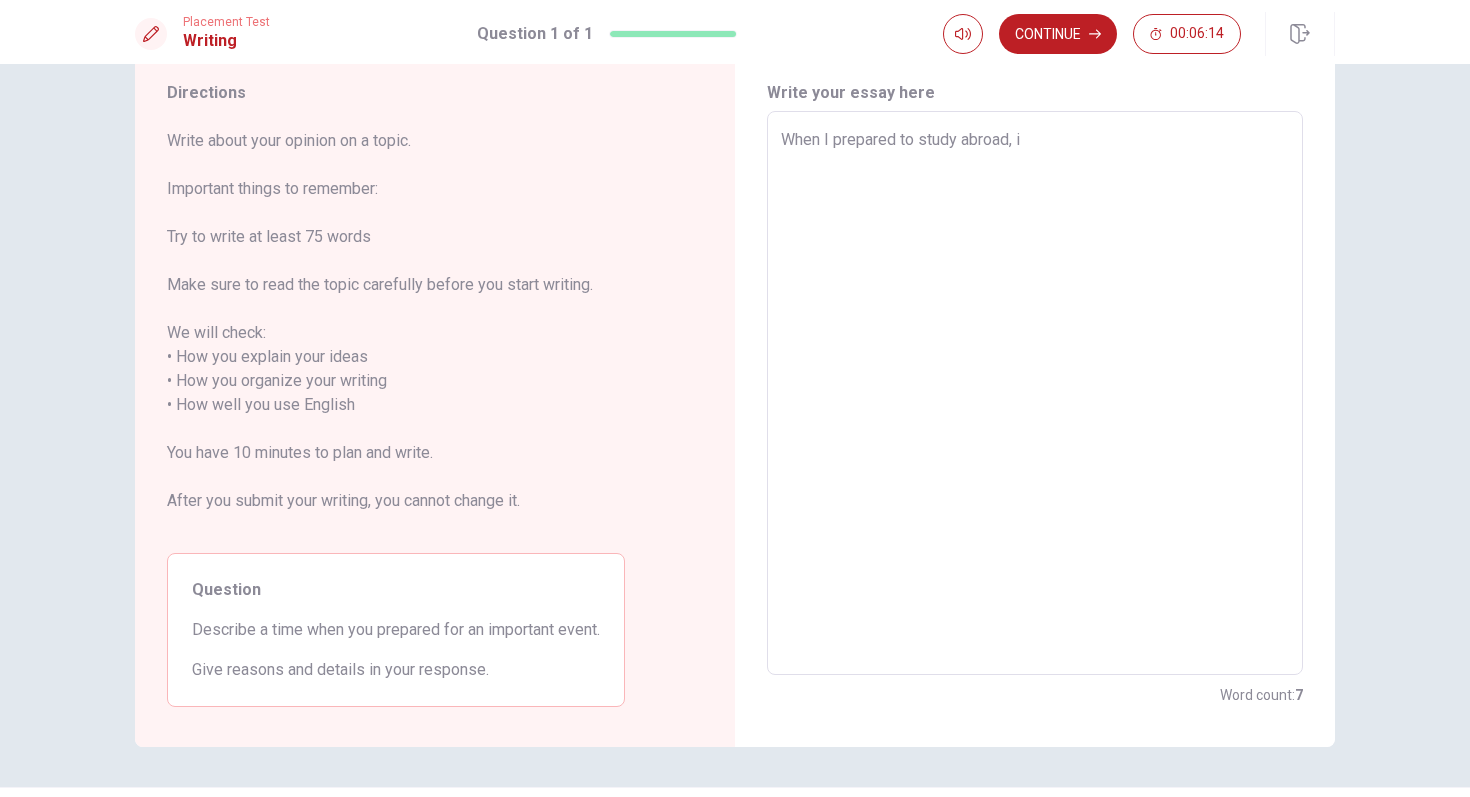 type on "x" 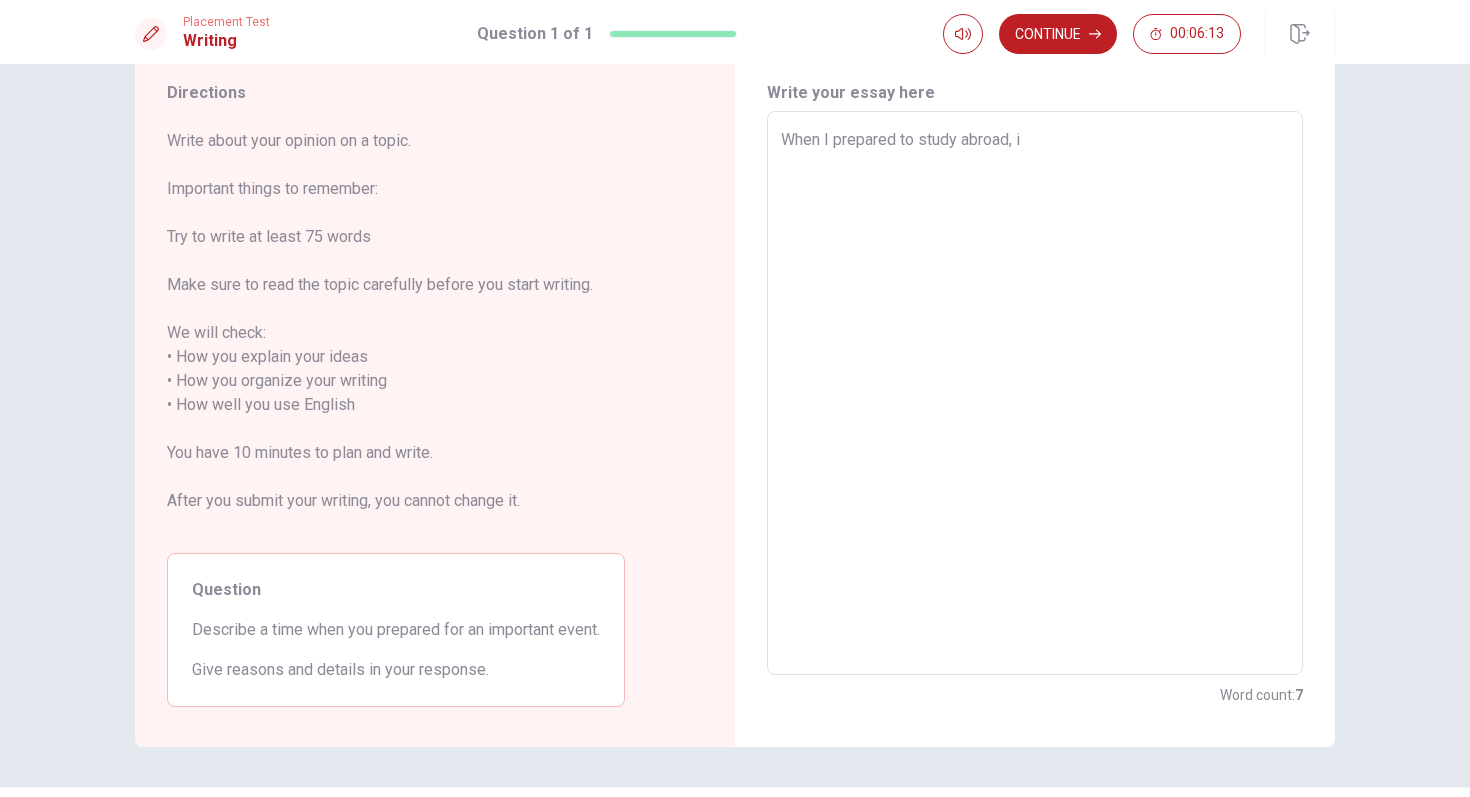 type on "When I prepared to study abroad, it" 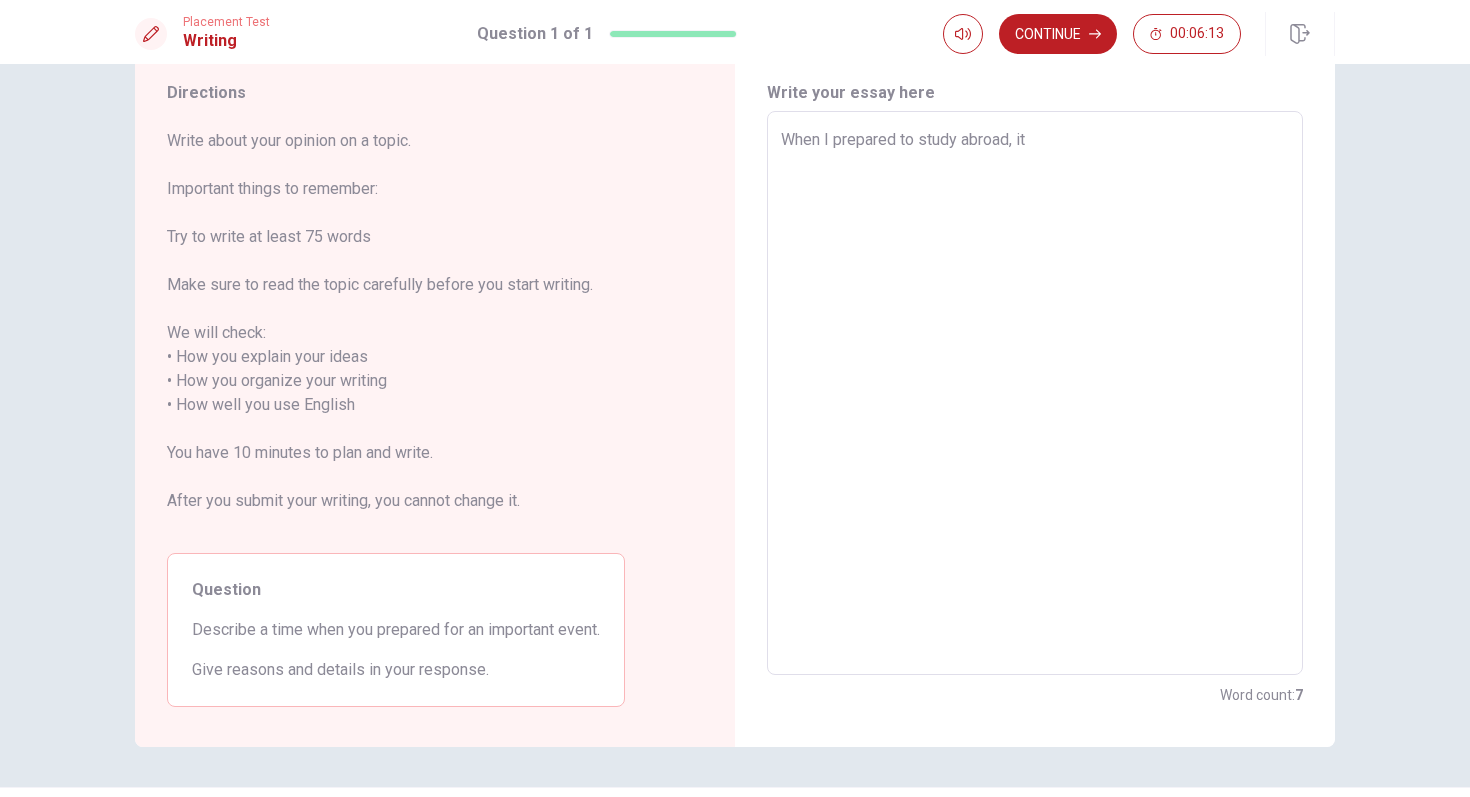 type on "x" 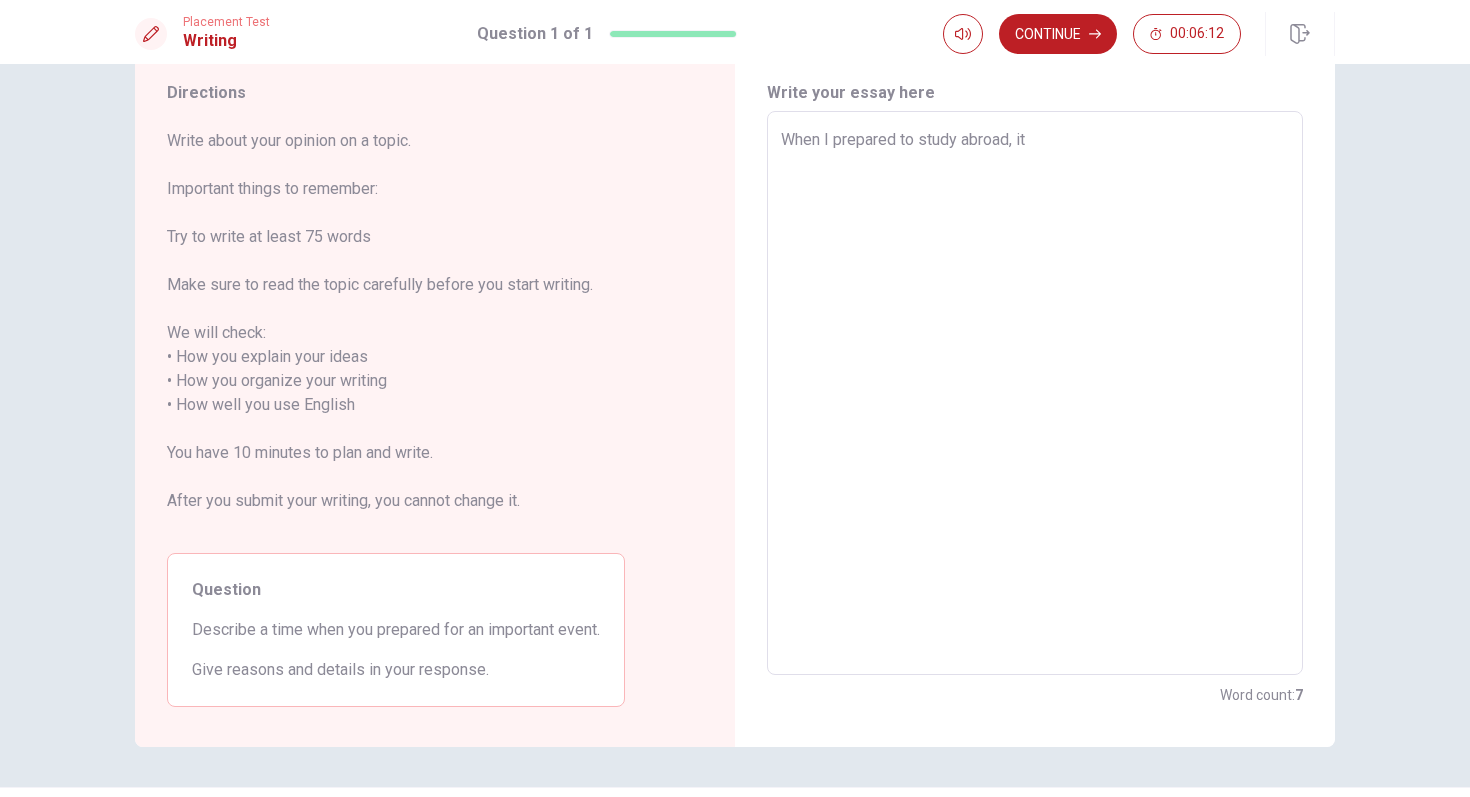 type on "When I prepared to study abroad, it" 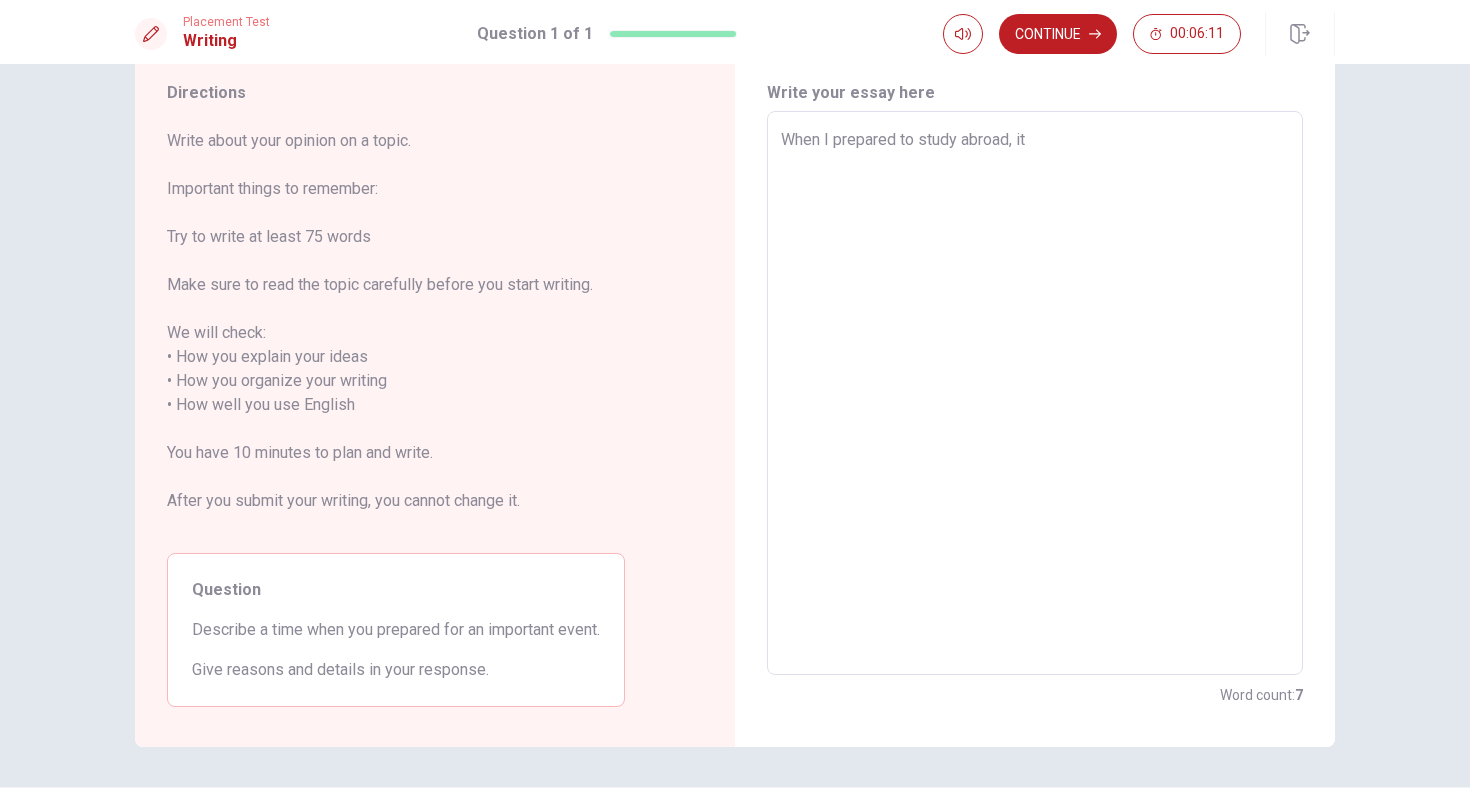 type on "When I prepared to study abroad, it i" 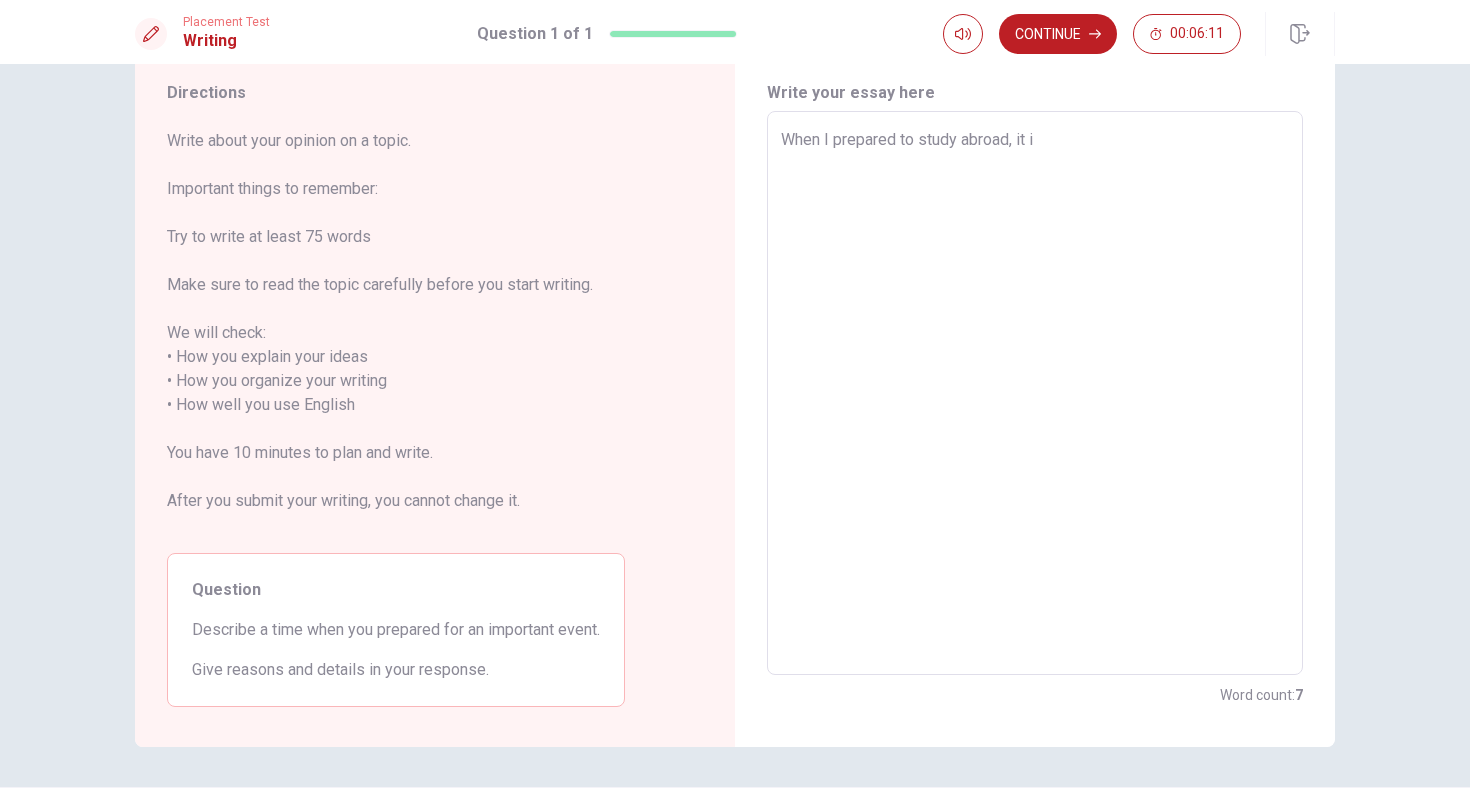 type on "x" 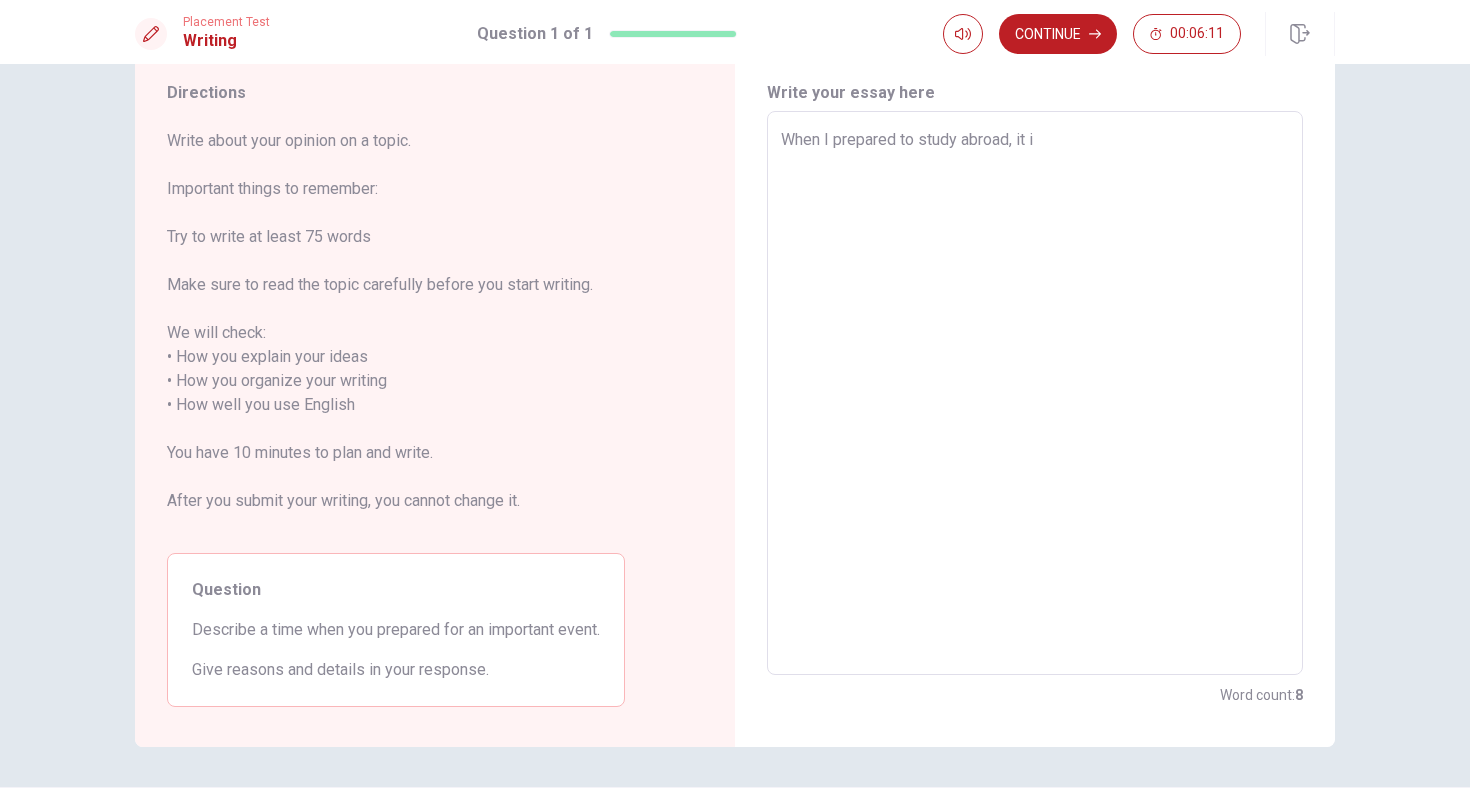 type on "When I prepared to study abroad, it is" 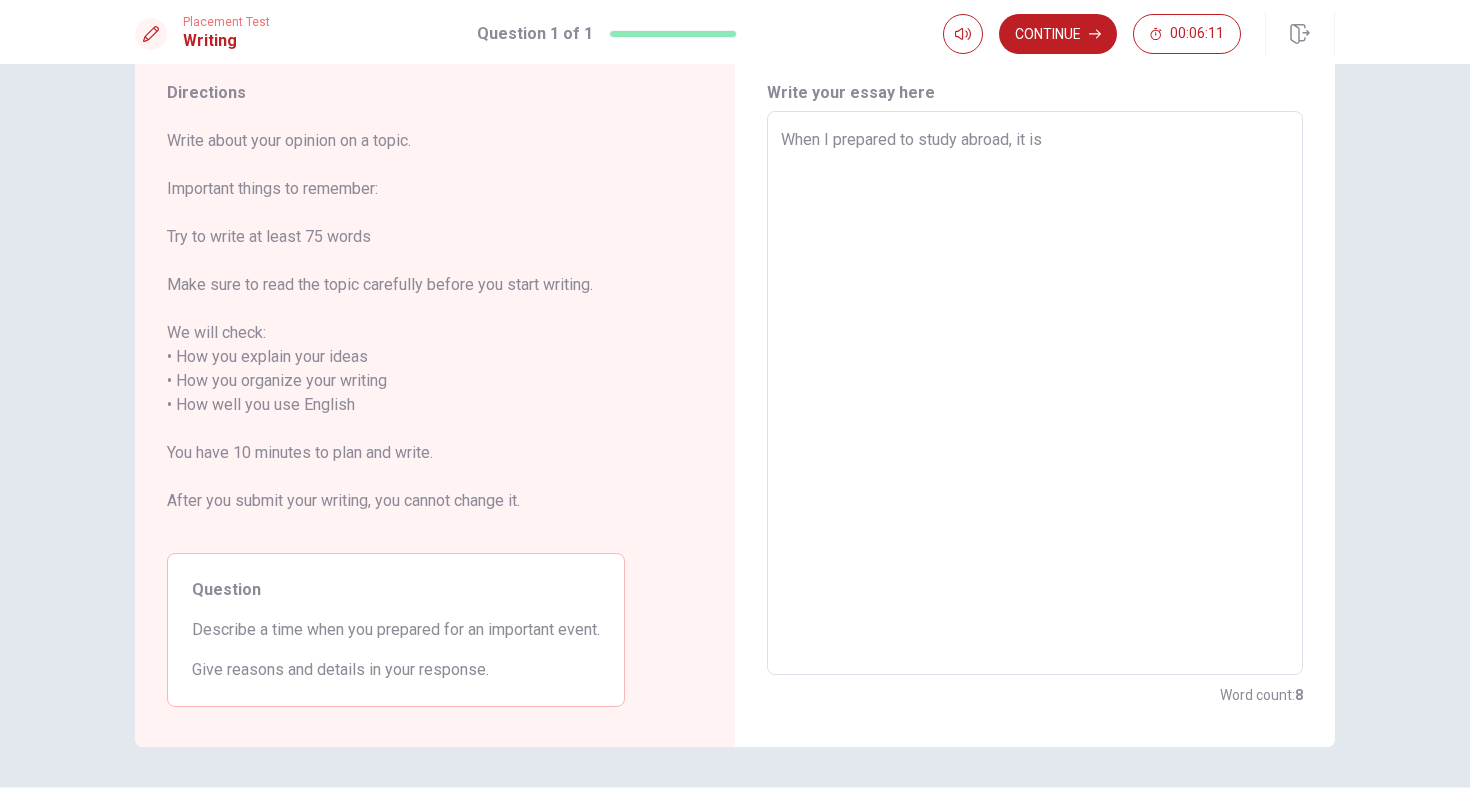 type on "x" 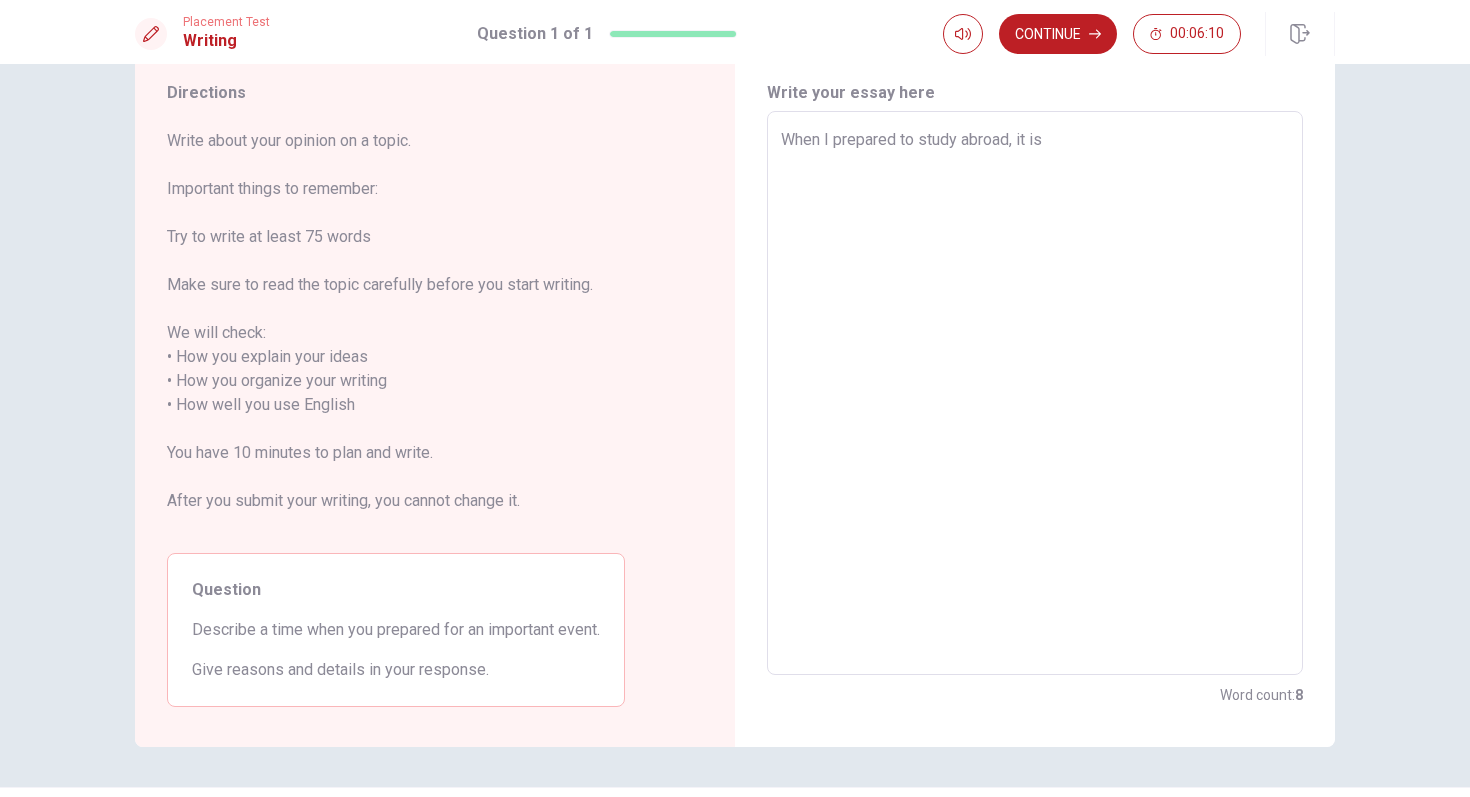 type on "When I prepared to study abroad, it is a" 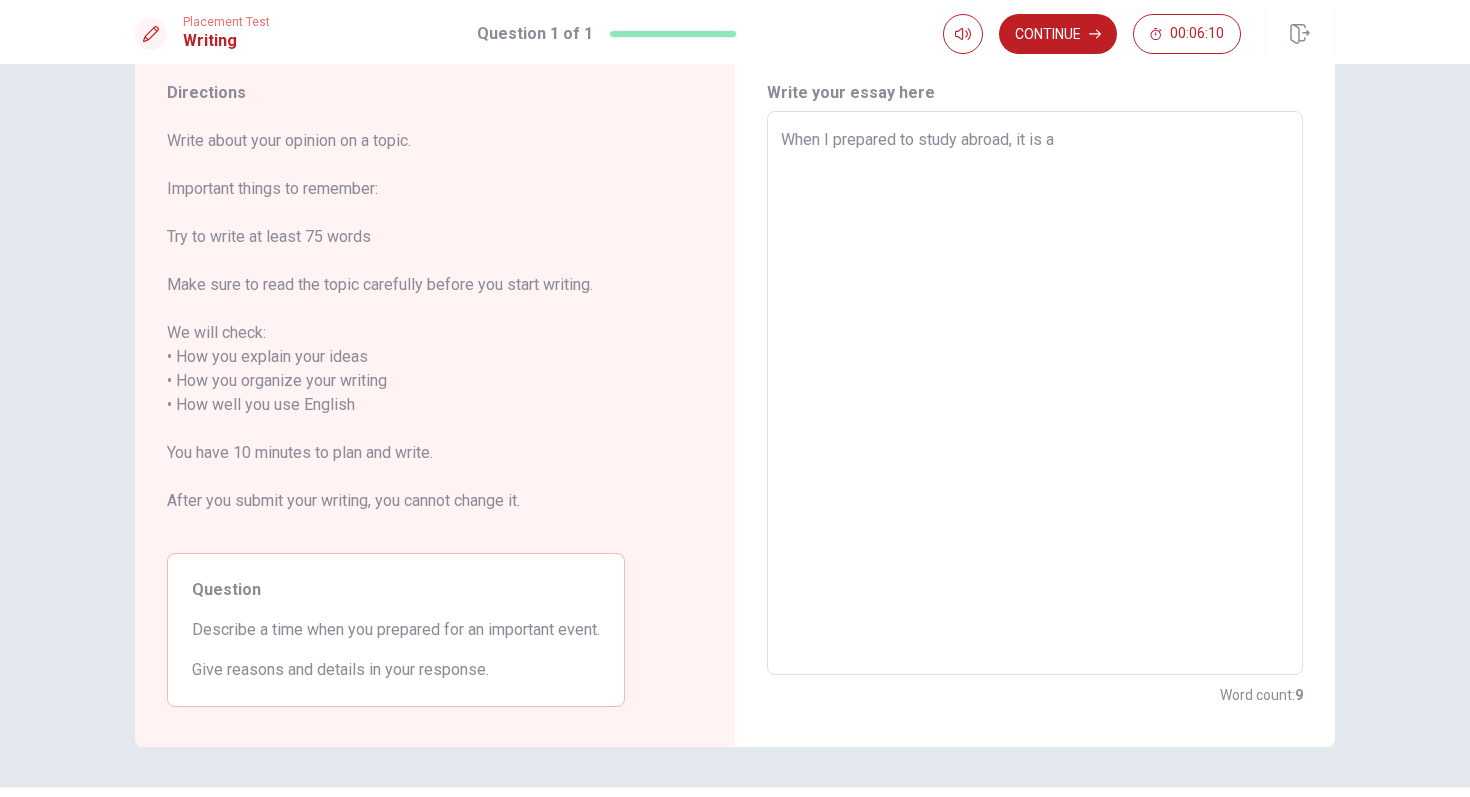 type on "x" 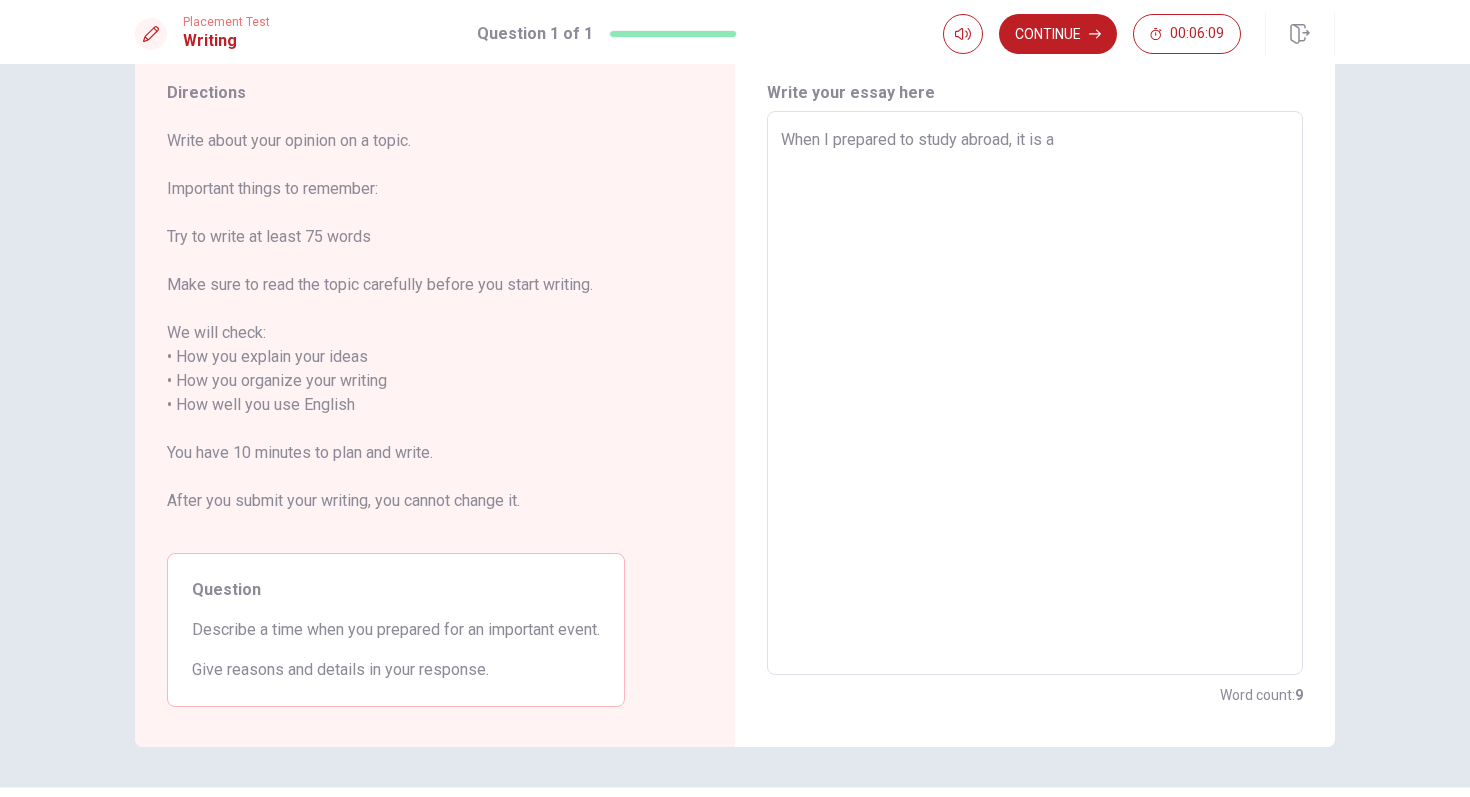 type on "When I prepared to study abroad, it is a" 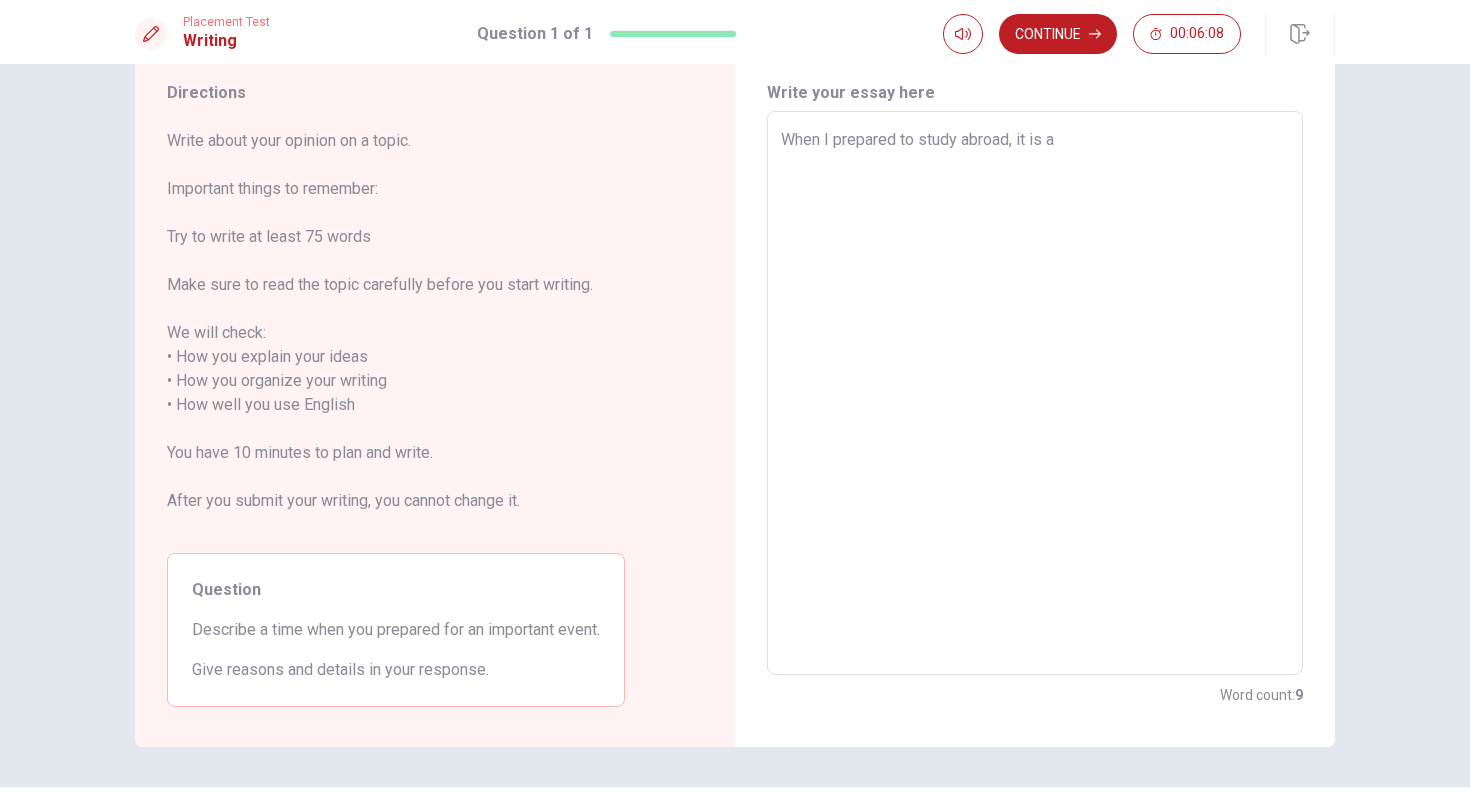 type on "When I prepared to study abroad, it is a v" 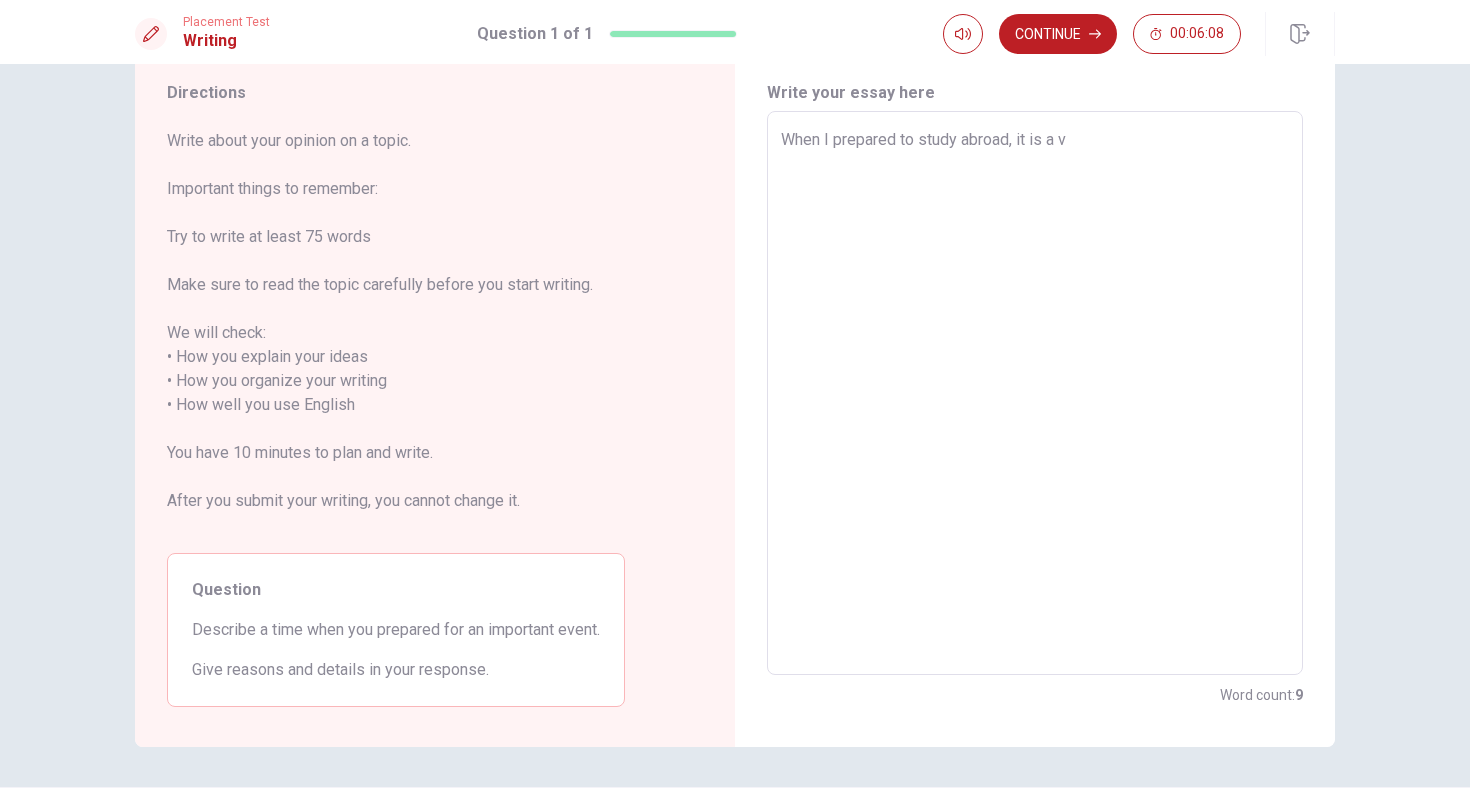 type on "x" 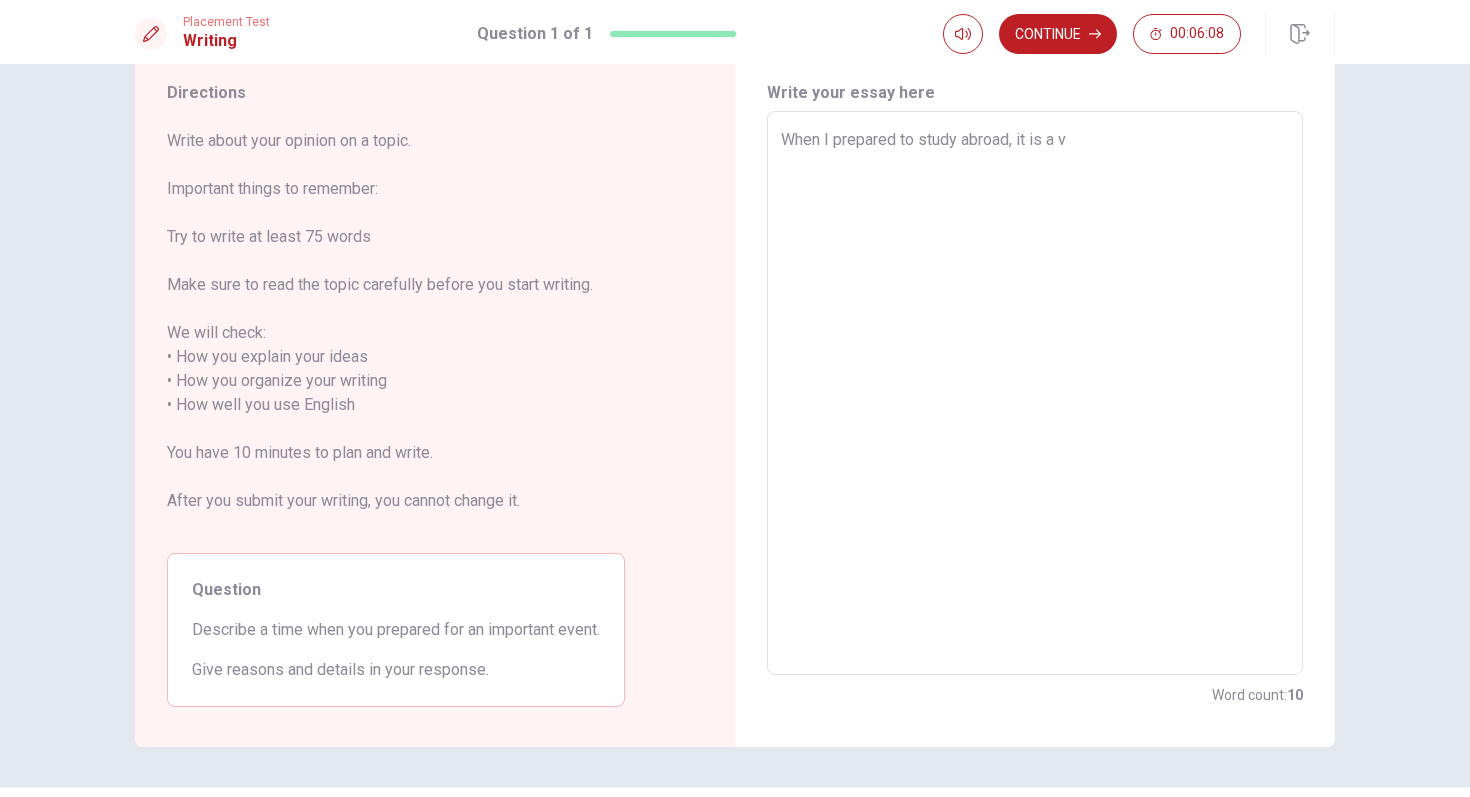type on "When I prepared to study abroad, it is a ve" 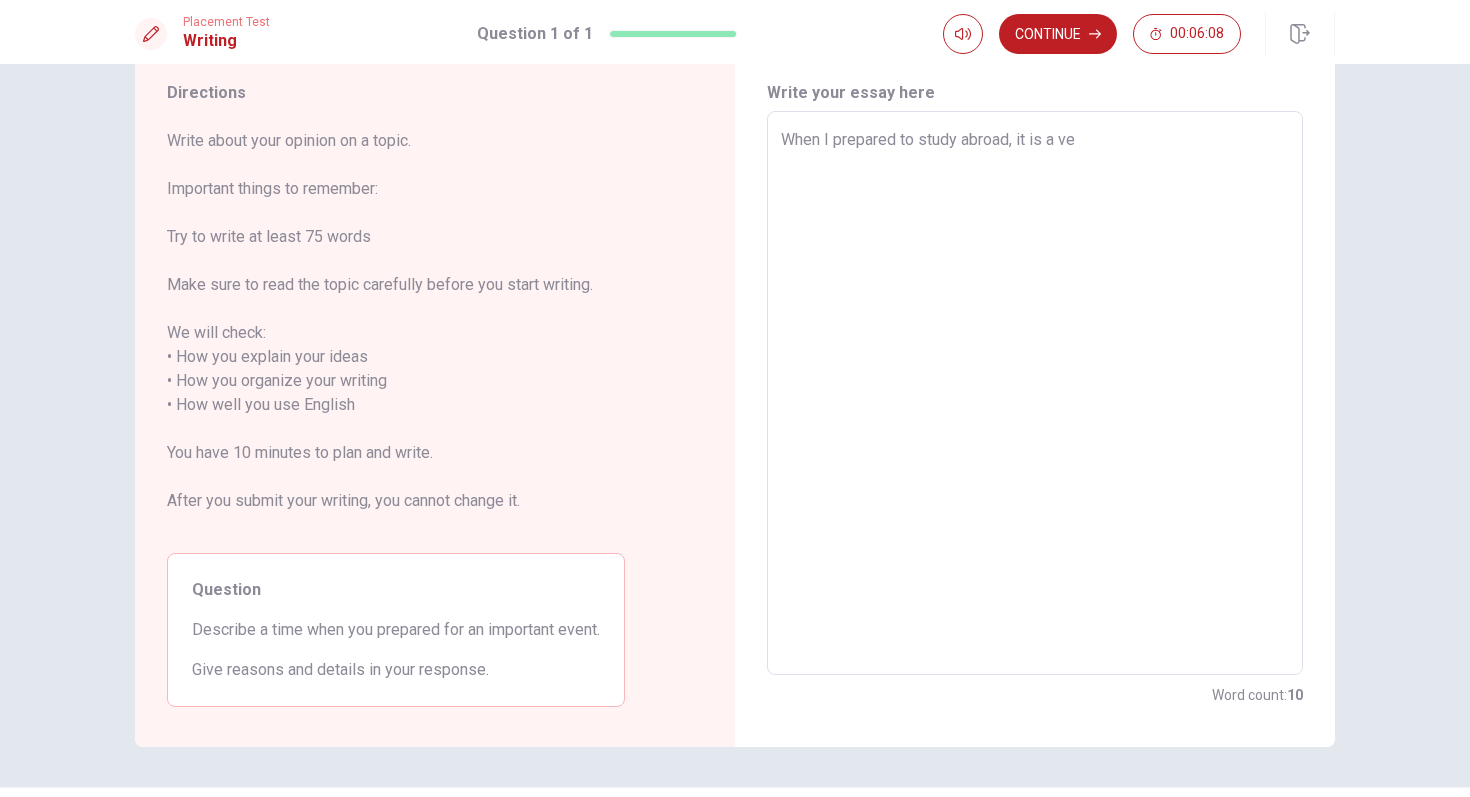 type on "x" 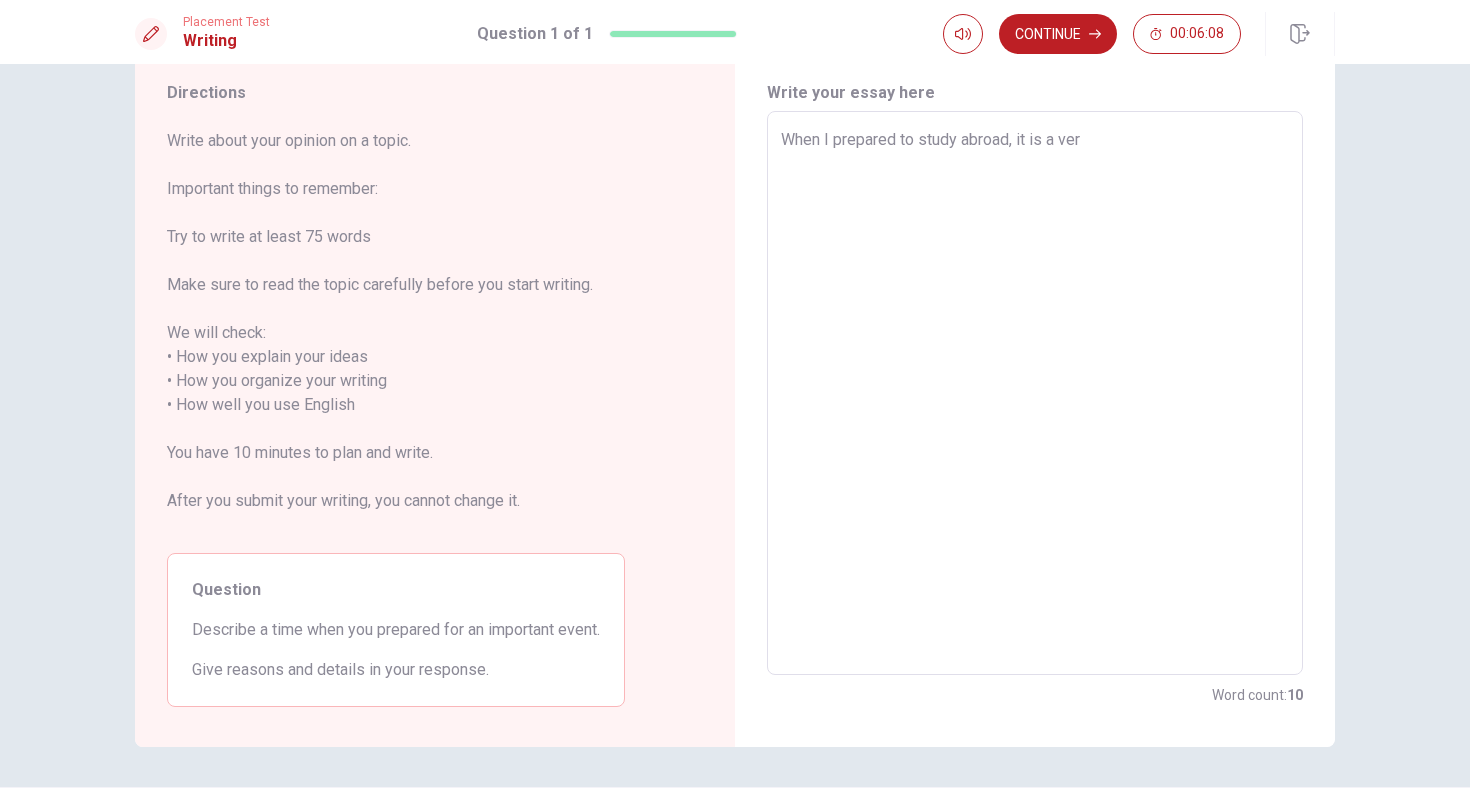 type on "x" 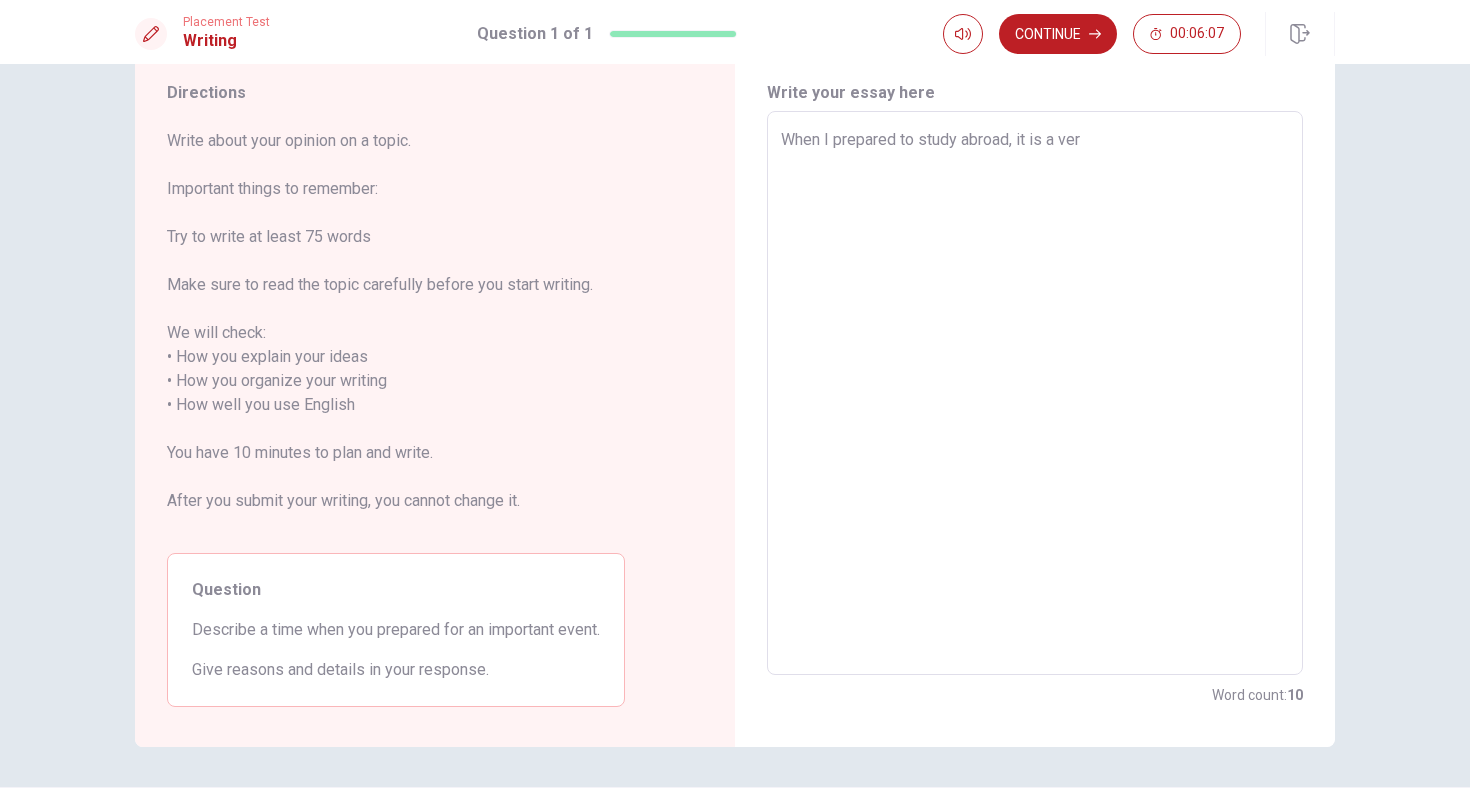type on "When I prepared to study abroad, it is a very" 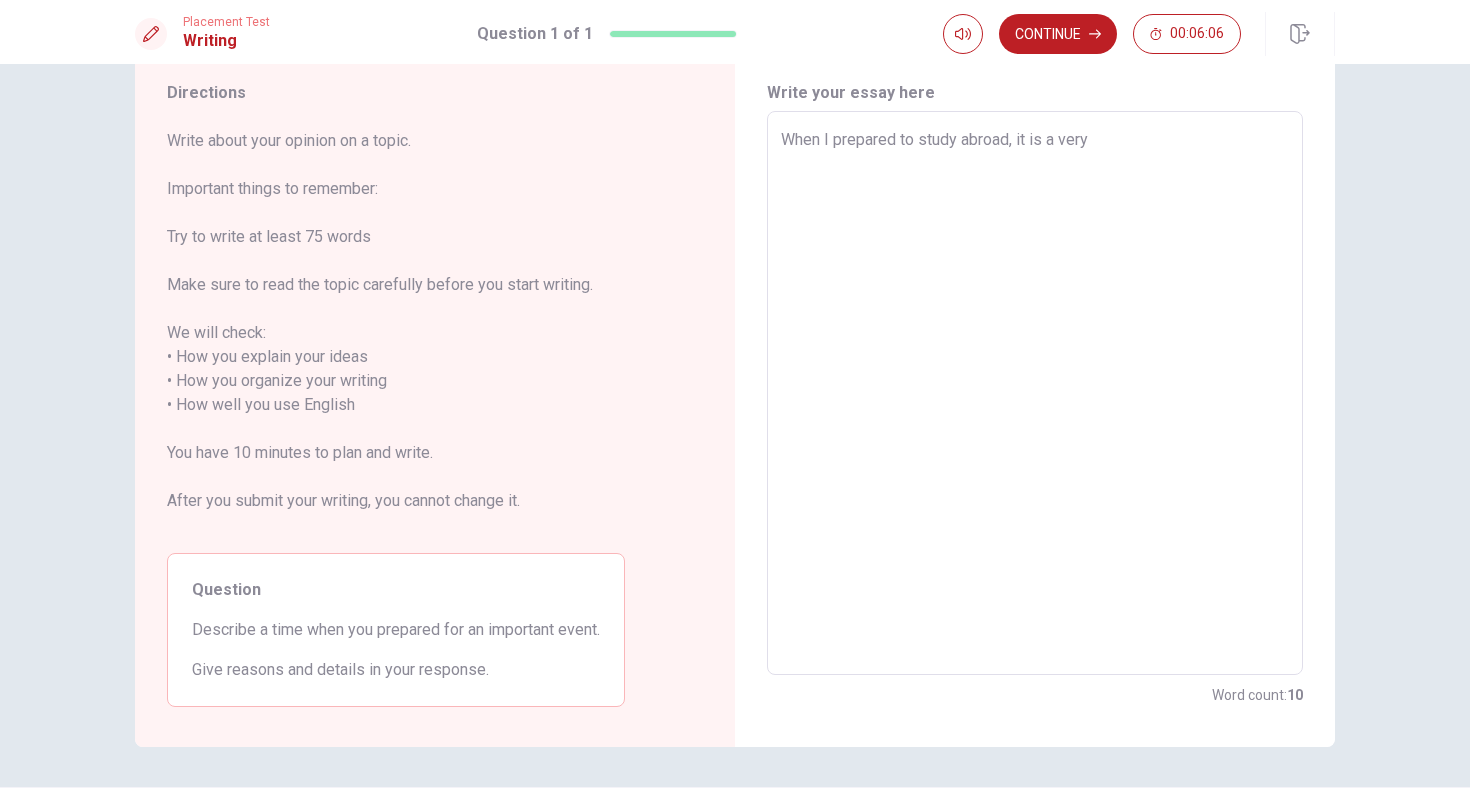 type on "x" 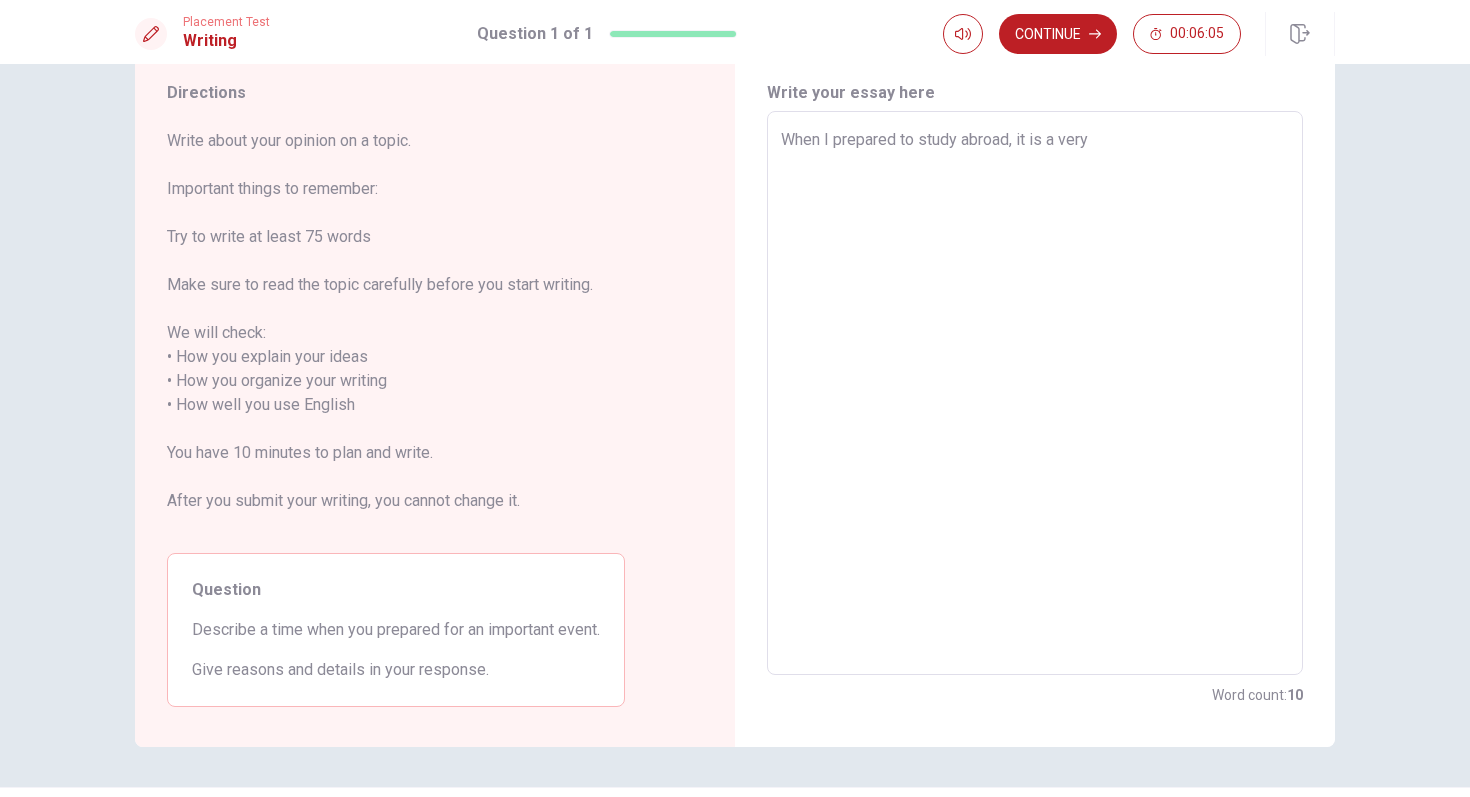 type on "When I prepared to study abroad, it is a very" 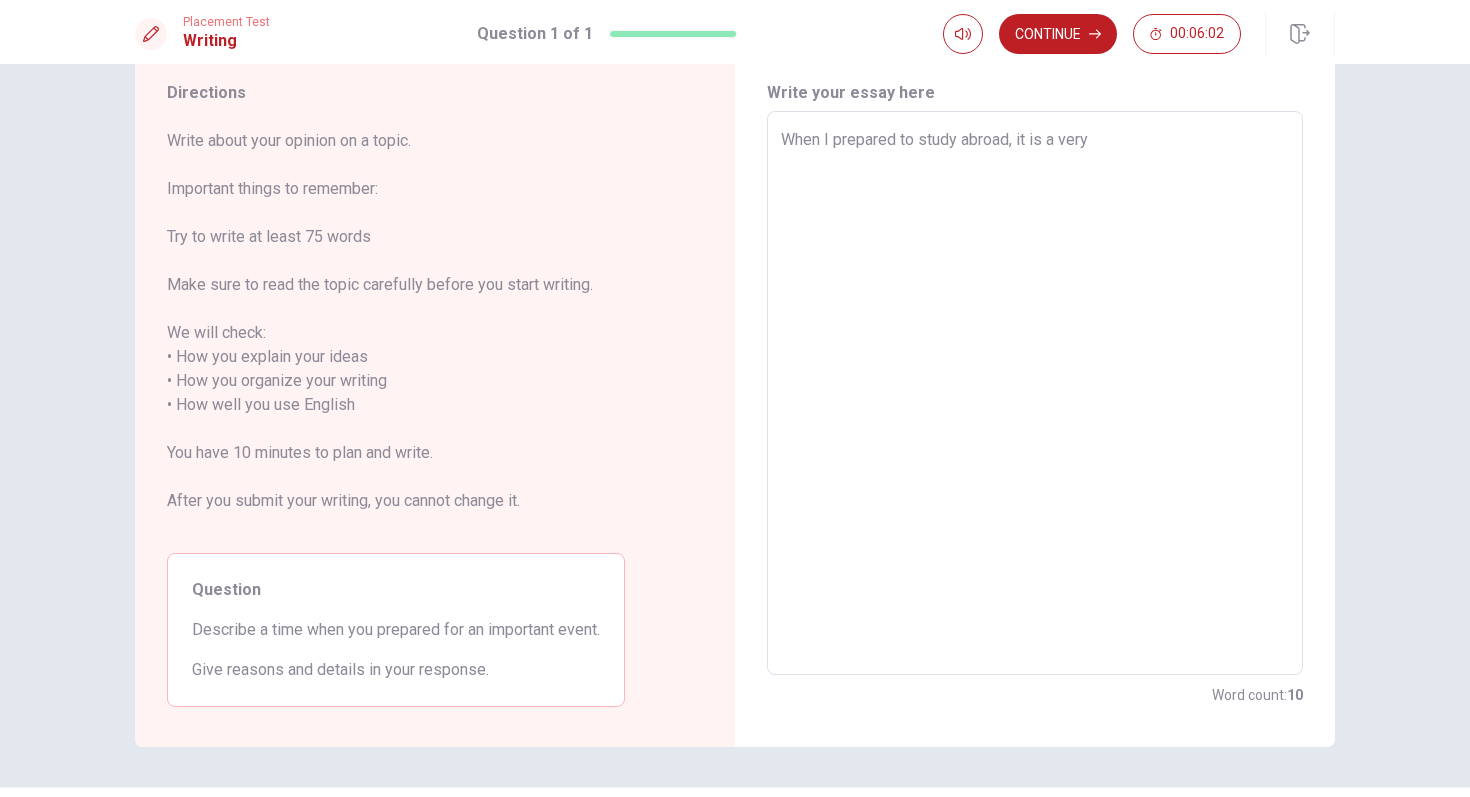 type on "x" 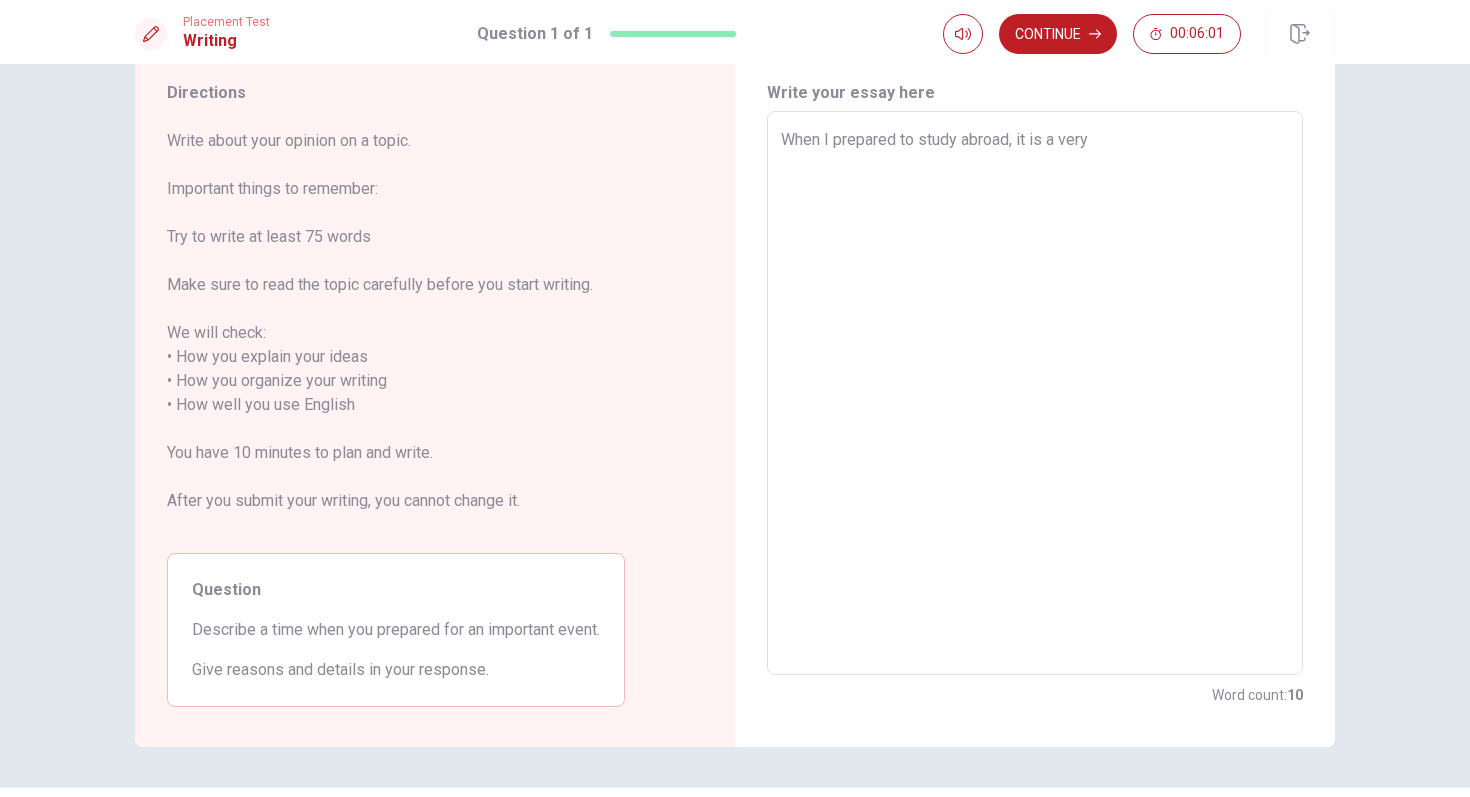 type on "When I prepared to study abroad, it is a very h" 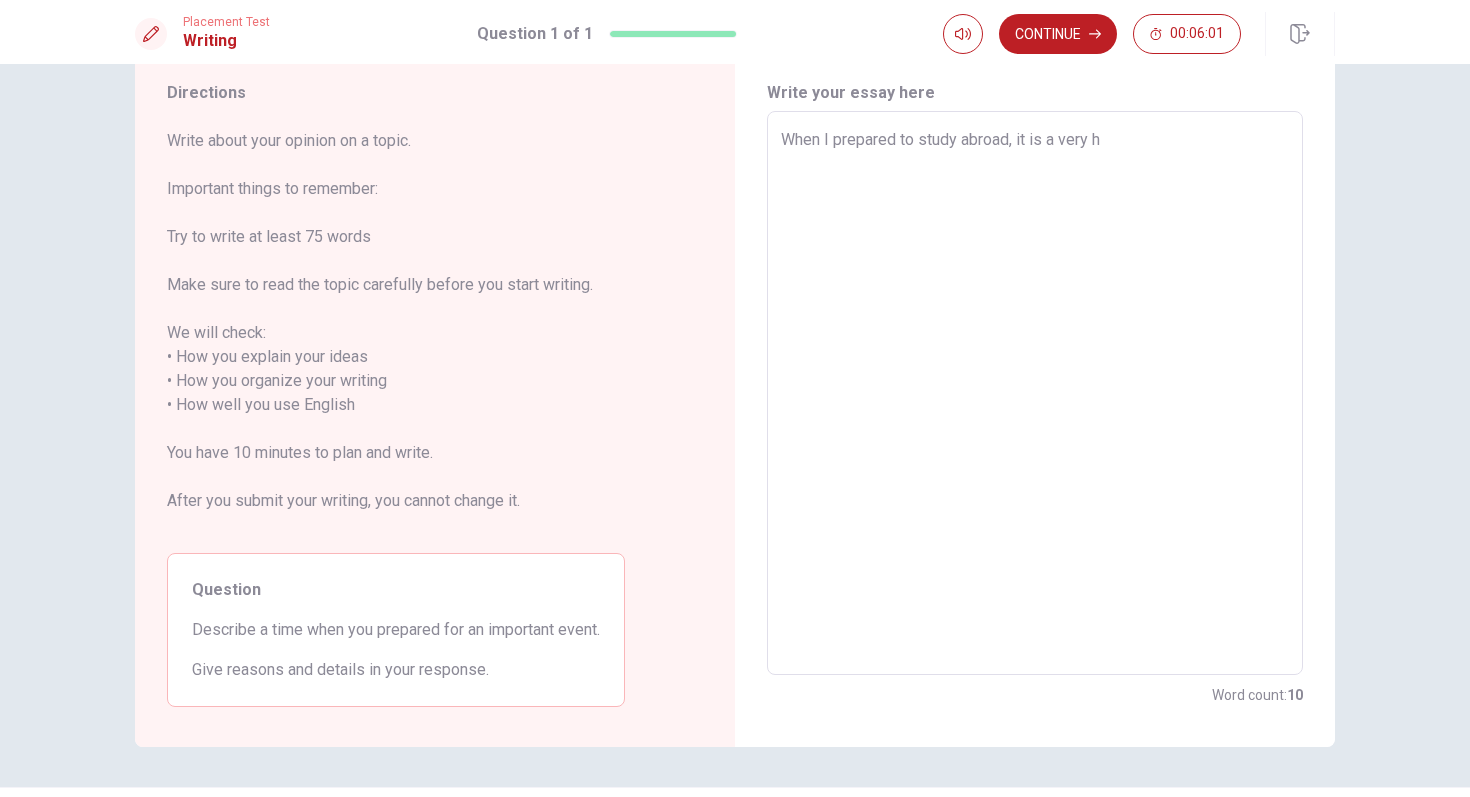 type on "x" 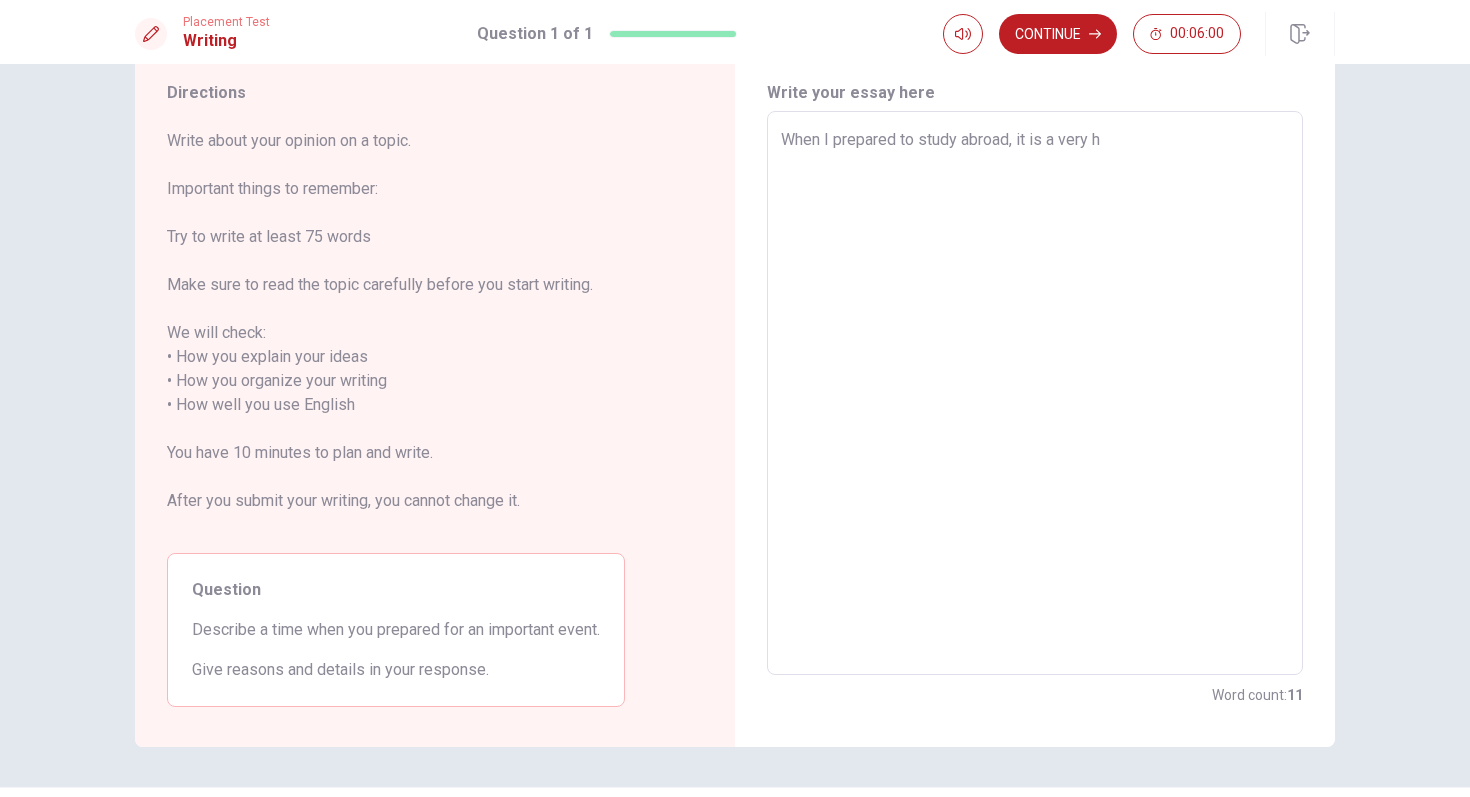 type on "When I prepared to study abroad, it is a very ha" 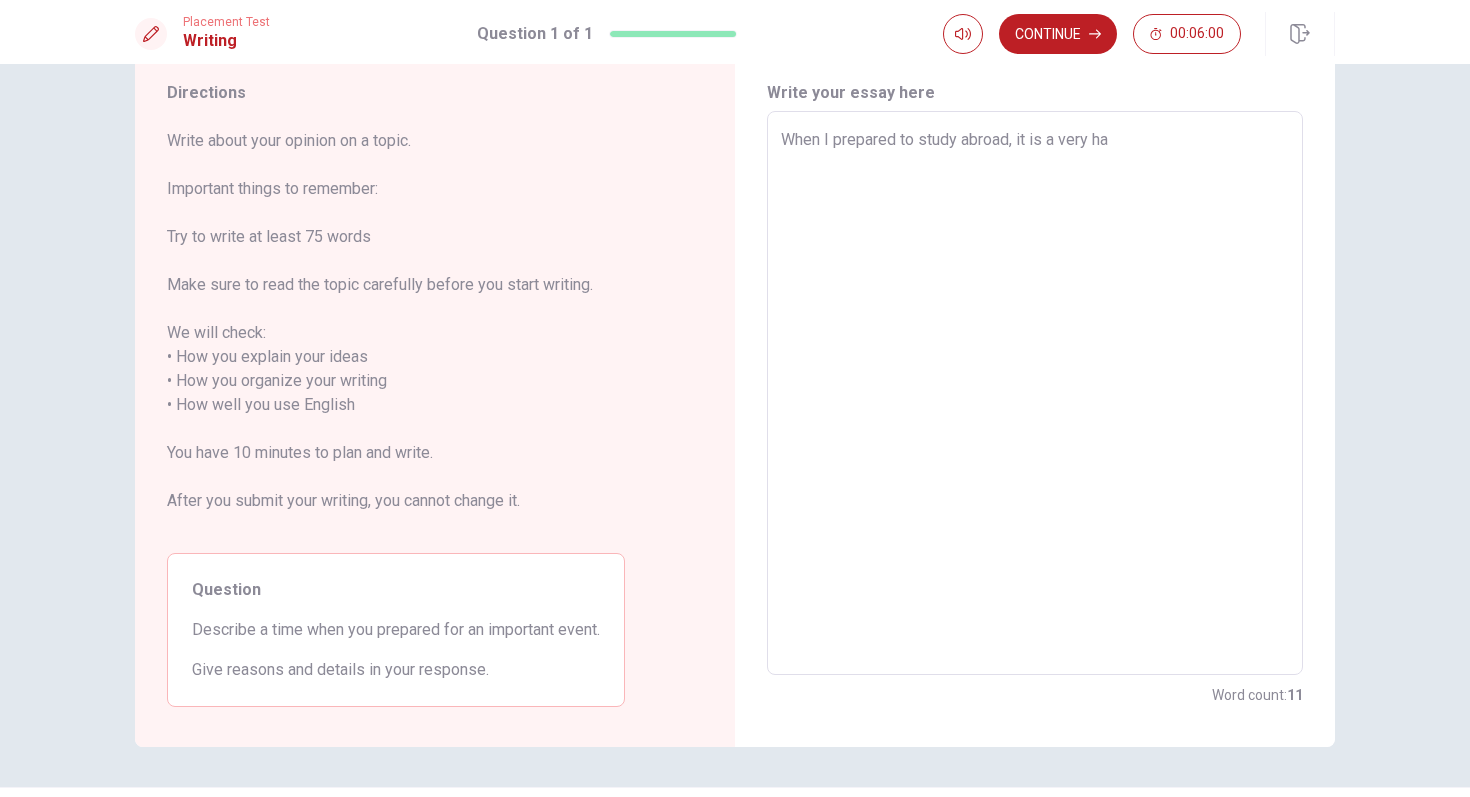 type on "x" 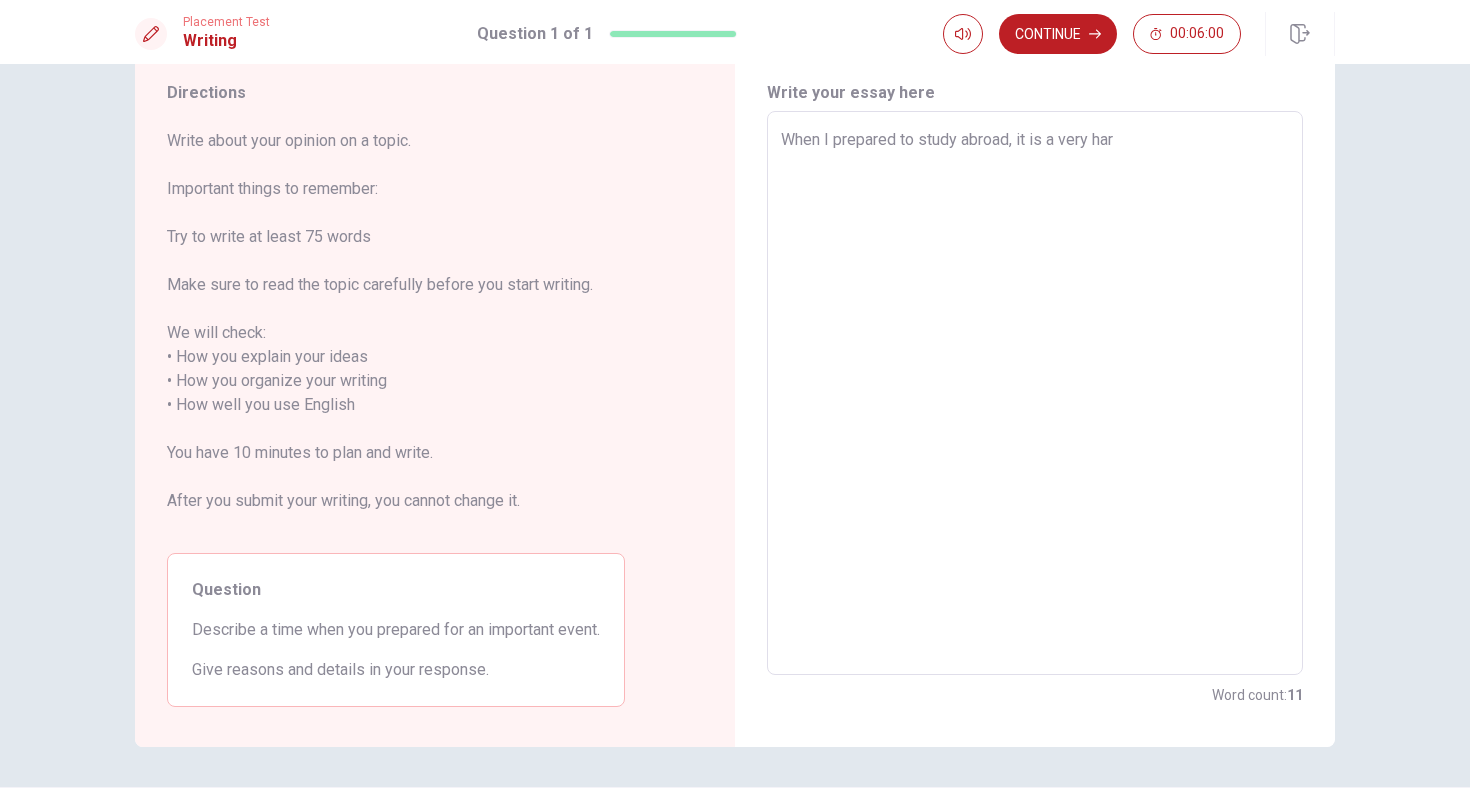 type on "x" 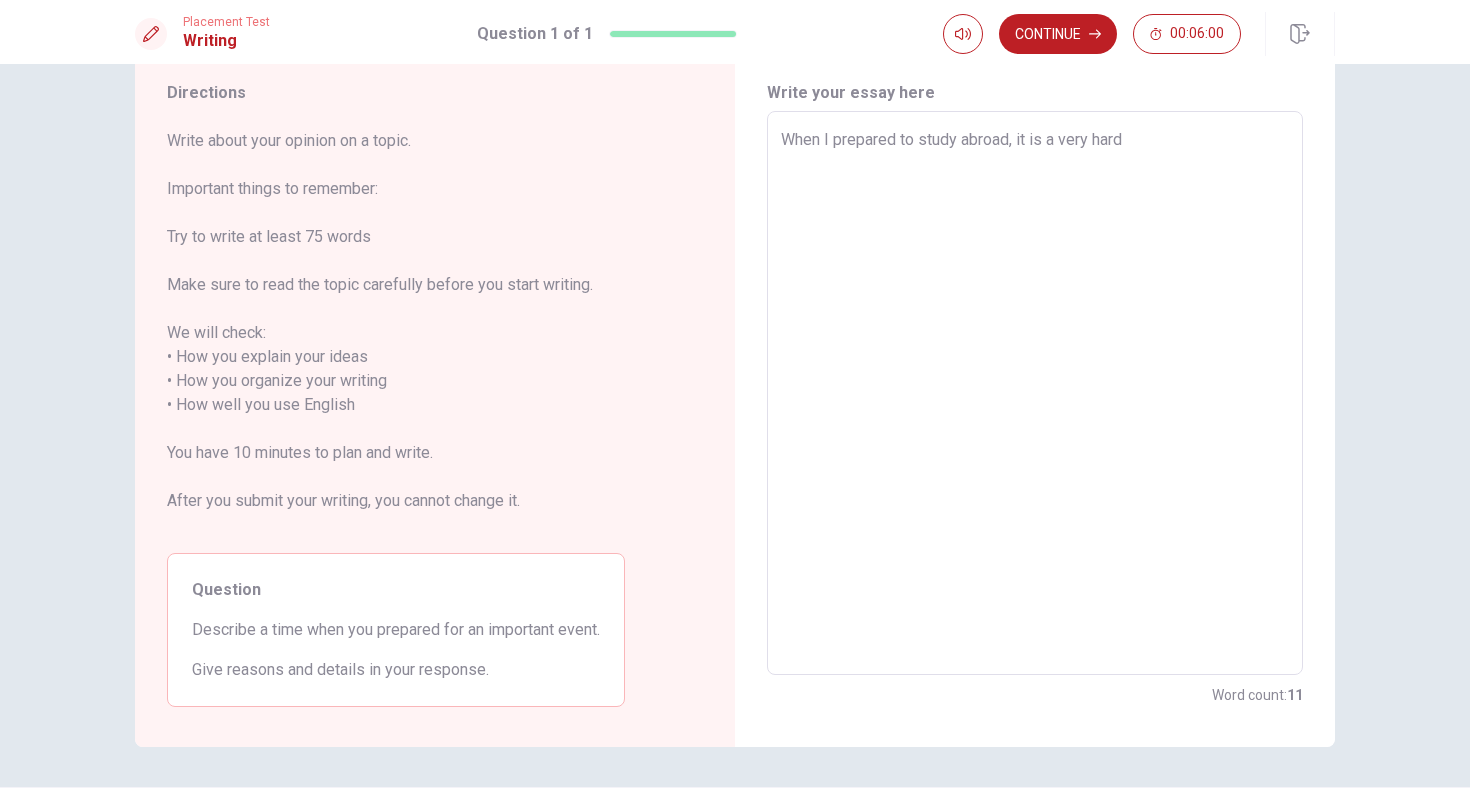 type on "x" 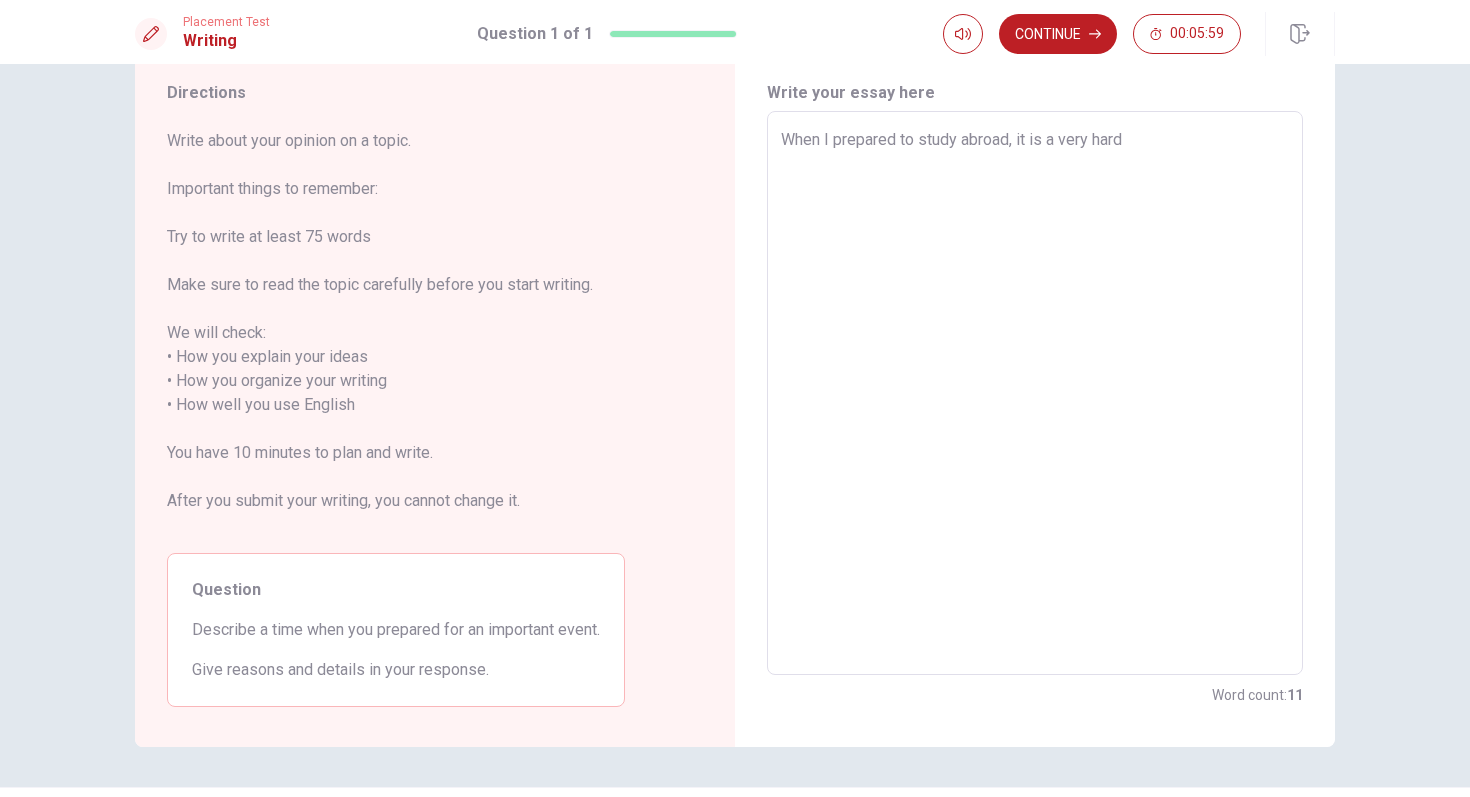 type on "When I prepared to study abroad, it is a very hard" 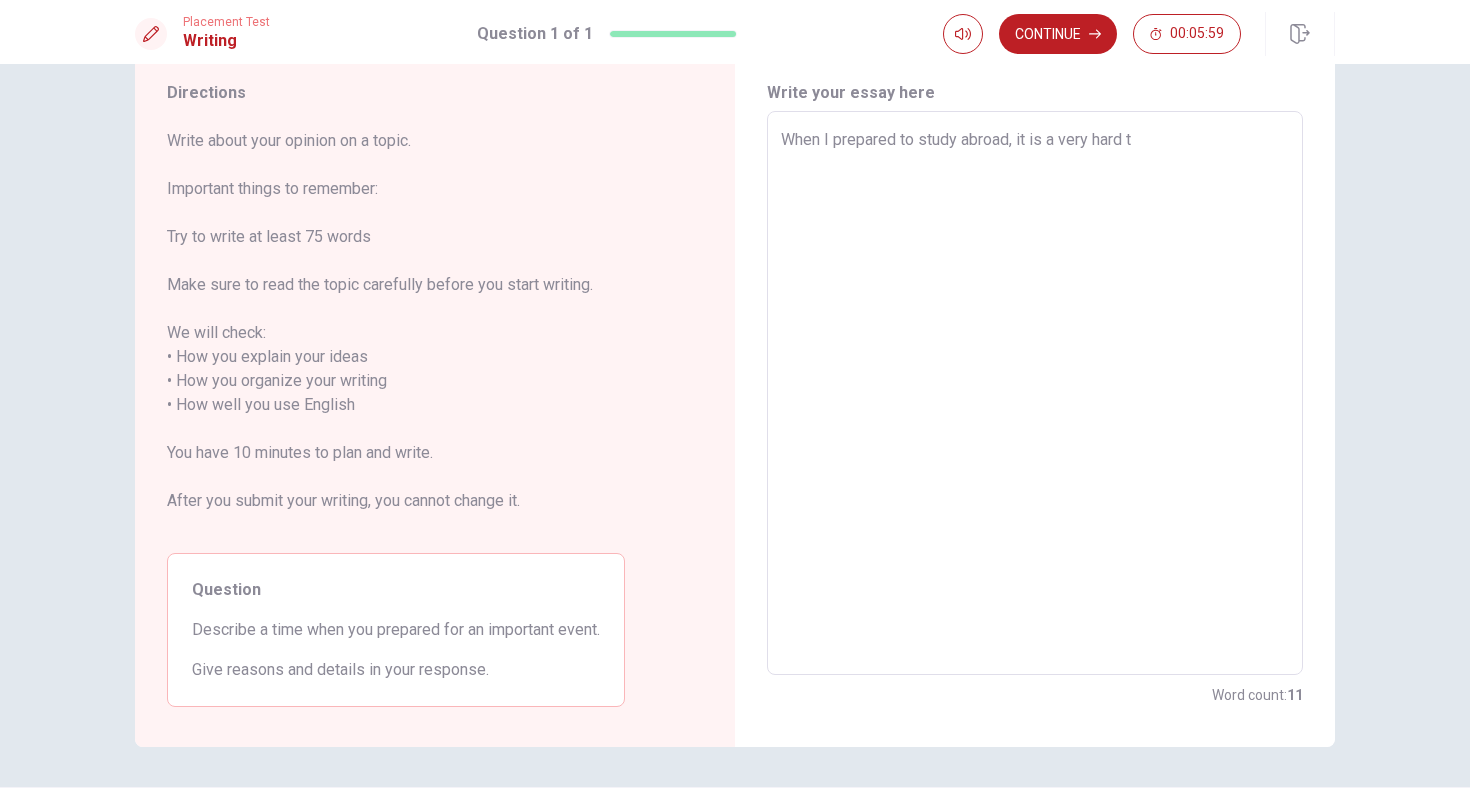type on "x" 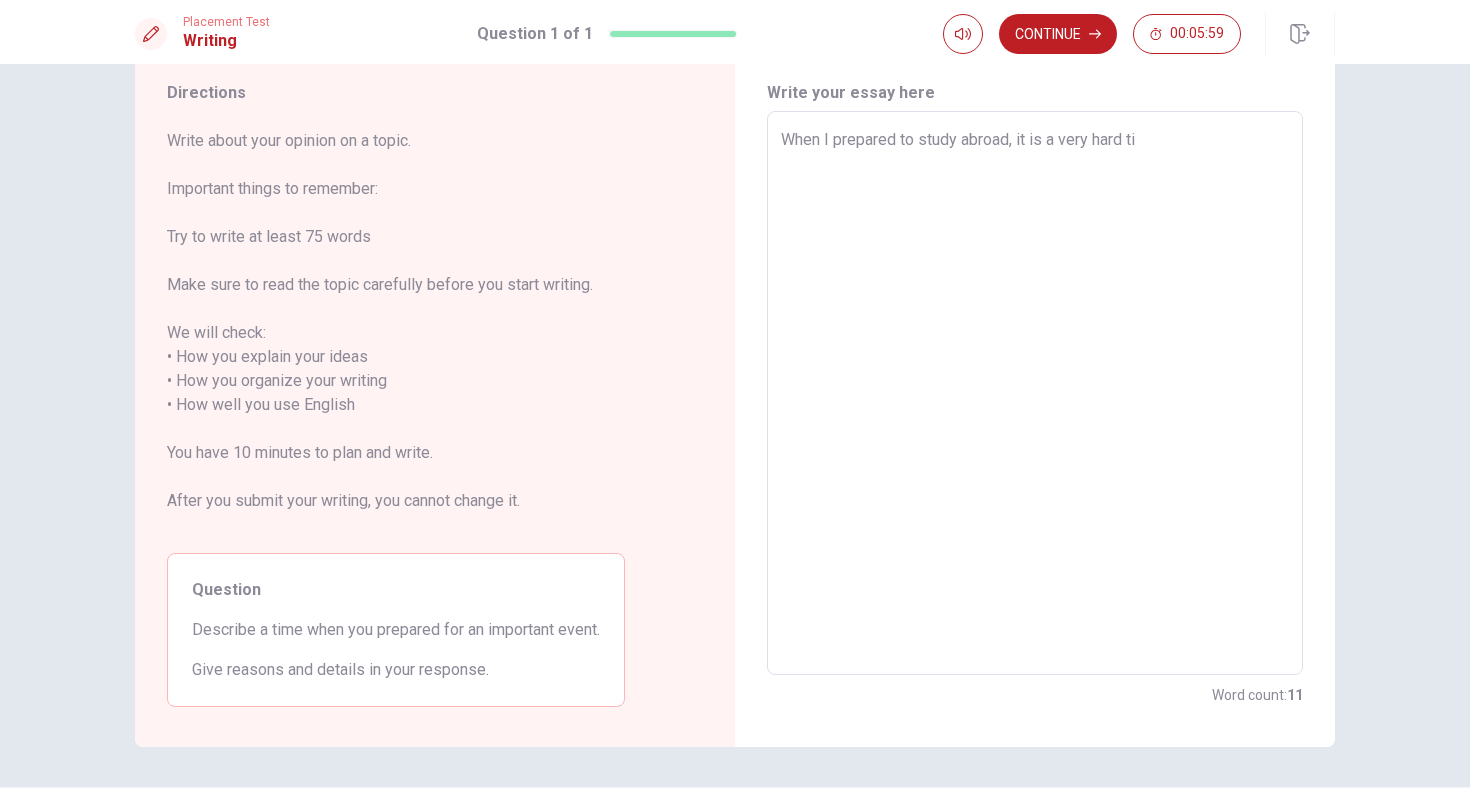 type on "x" 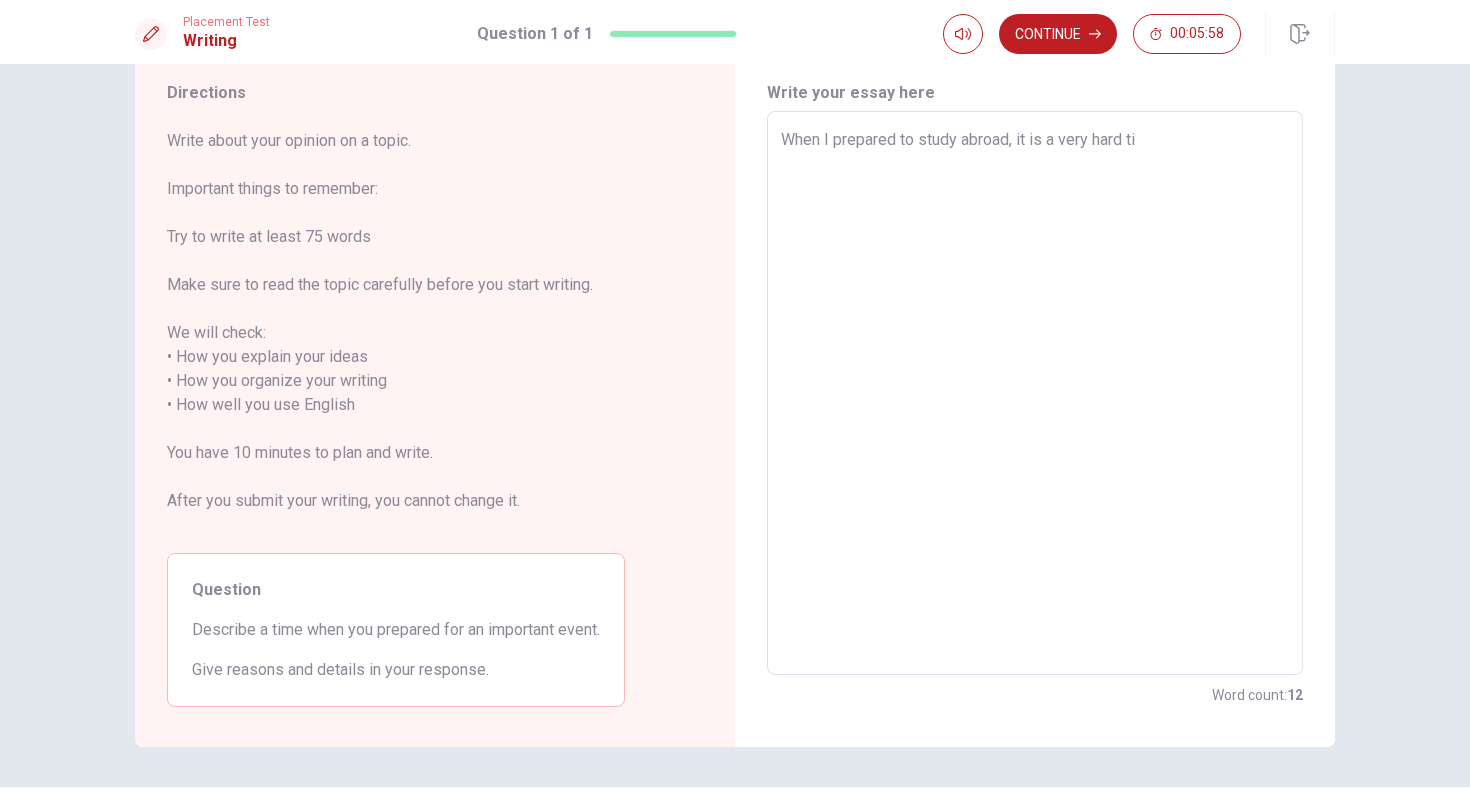 type on "When I prepared to study abroad, it is a very hard [PERSON_NAME]" 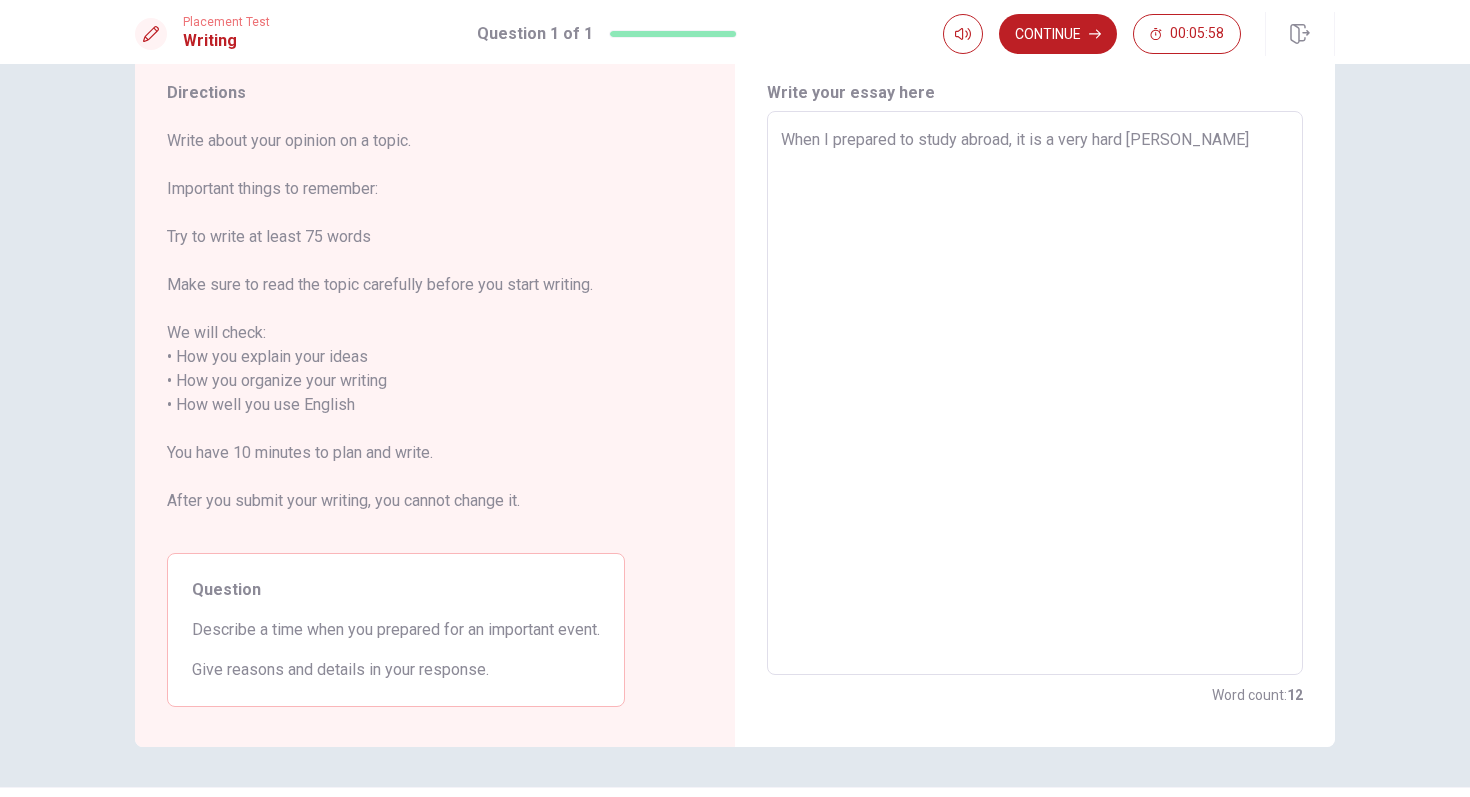 type on "x" 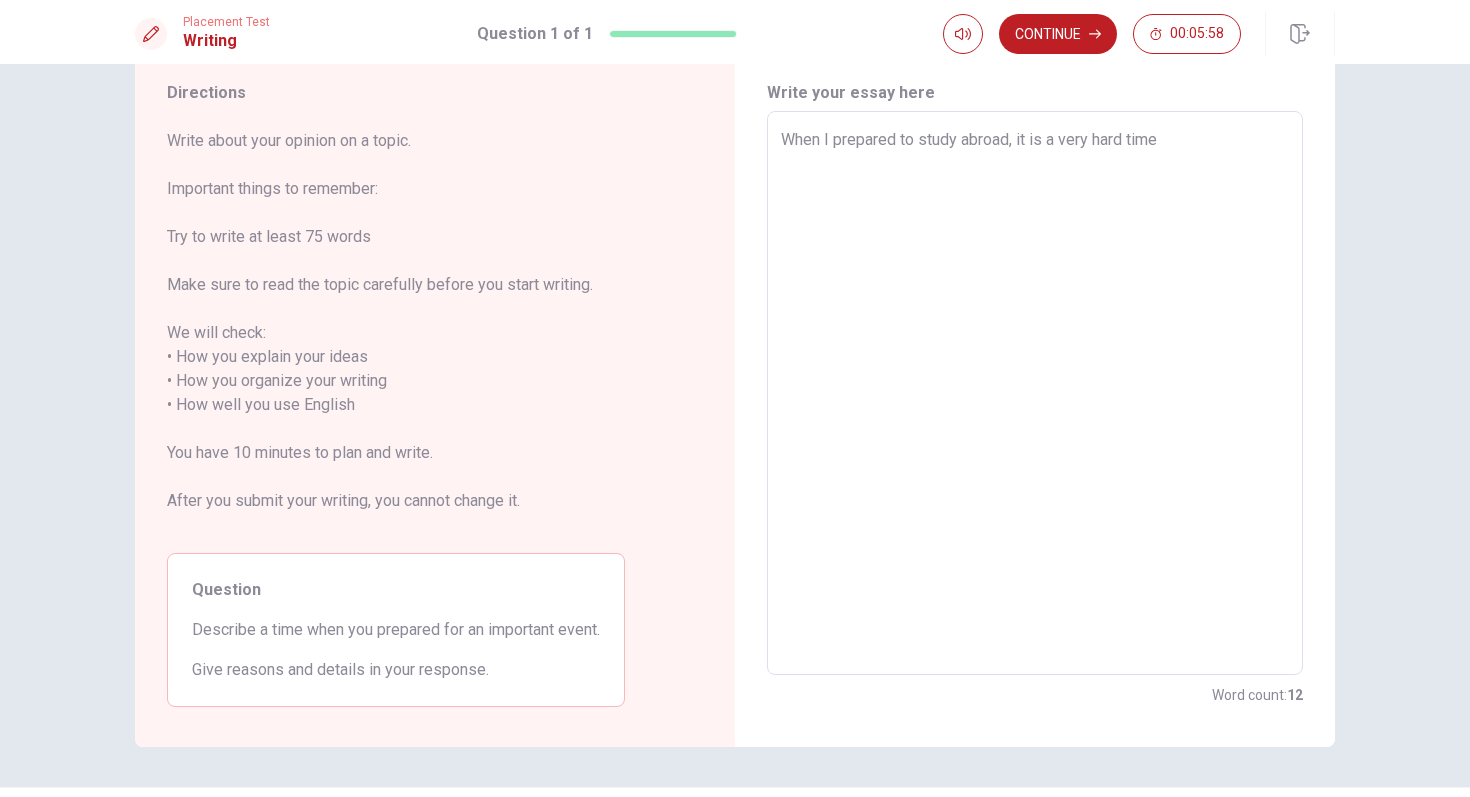 type on "x" 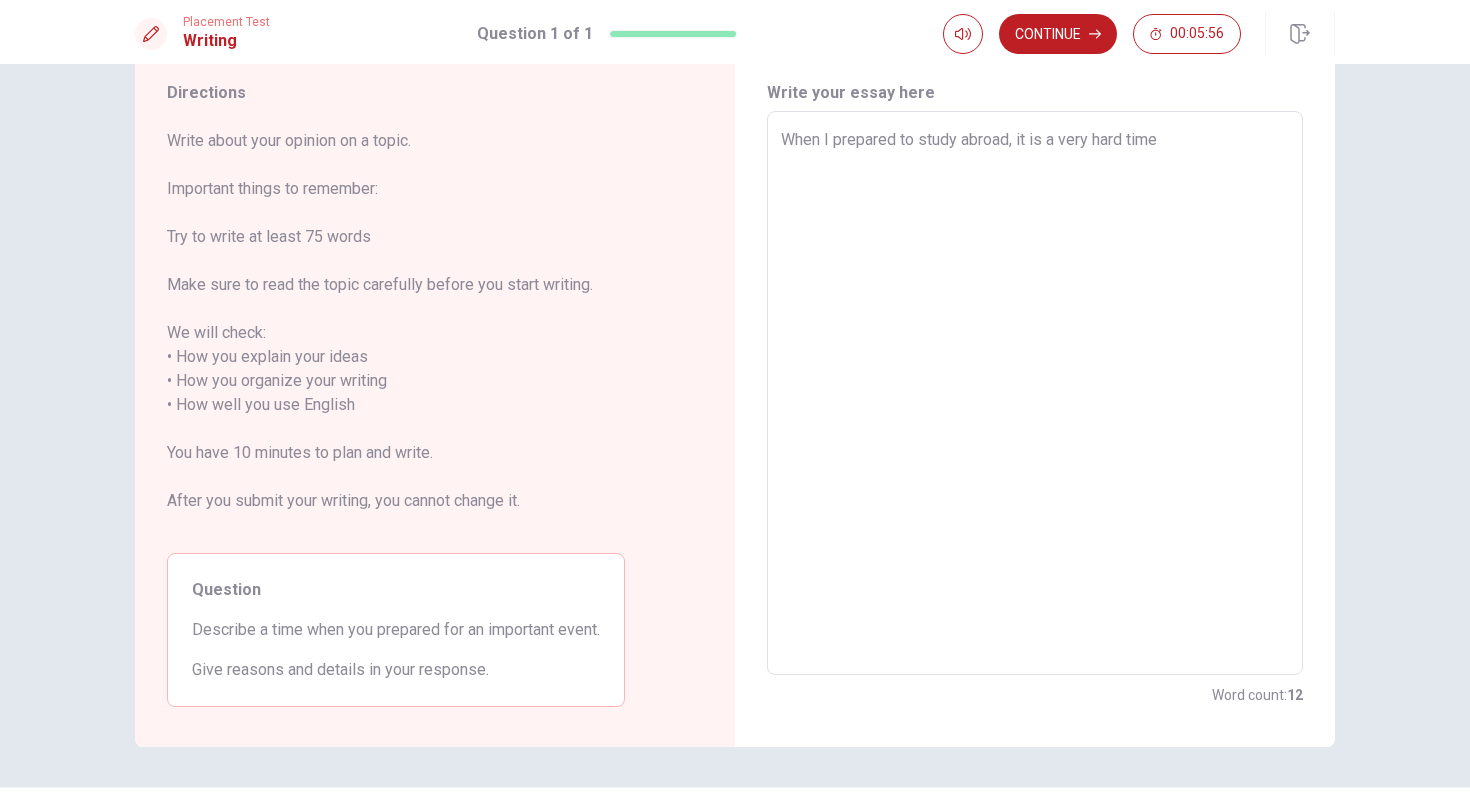 type on "x" 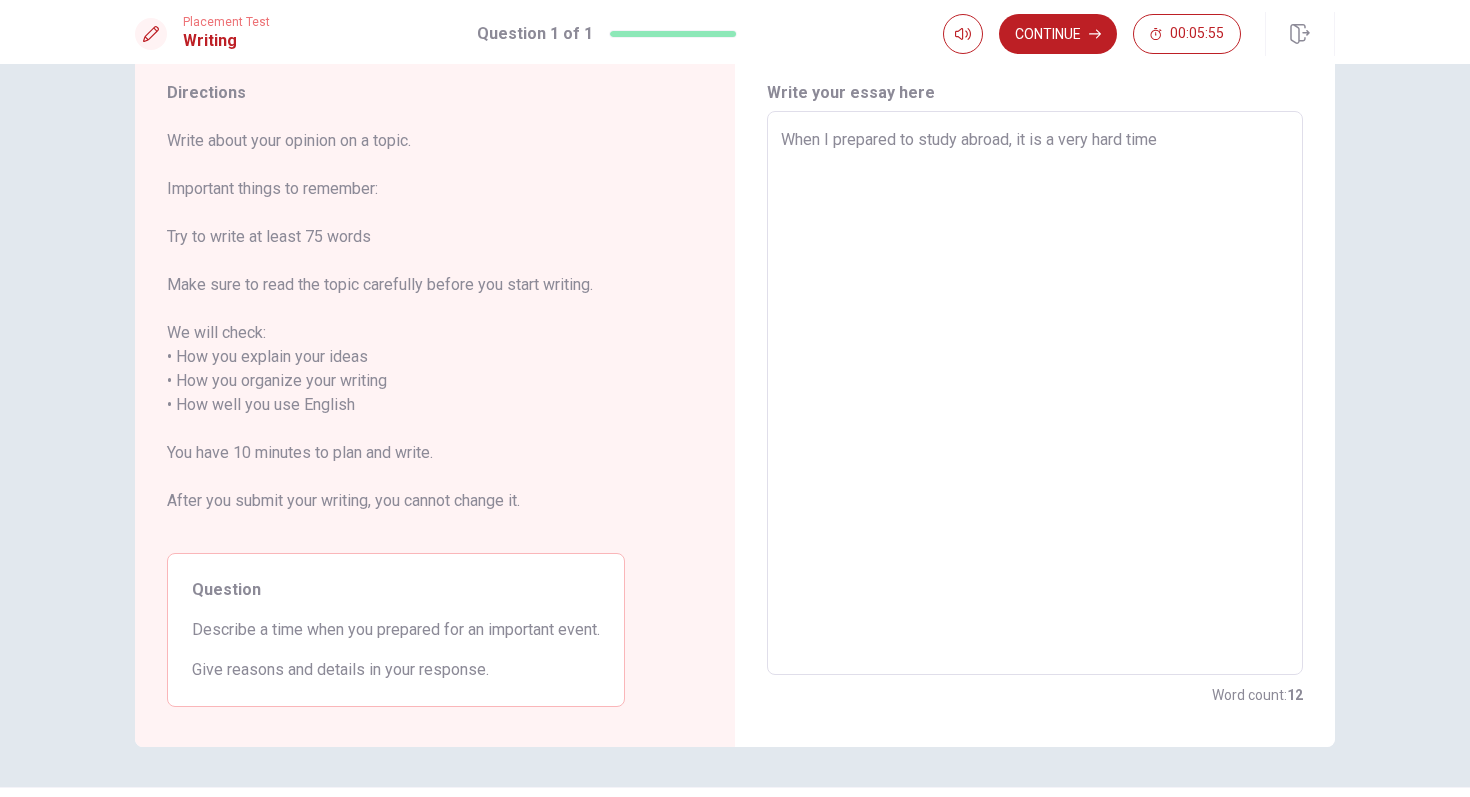 type on "When I prepared to study abroad, it is a very hard time i" 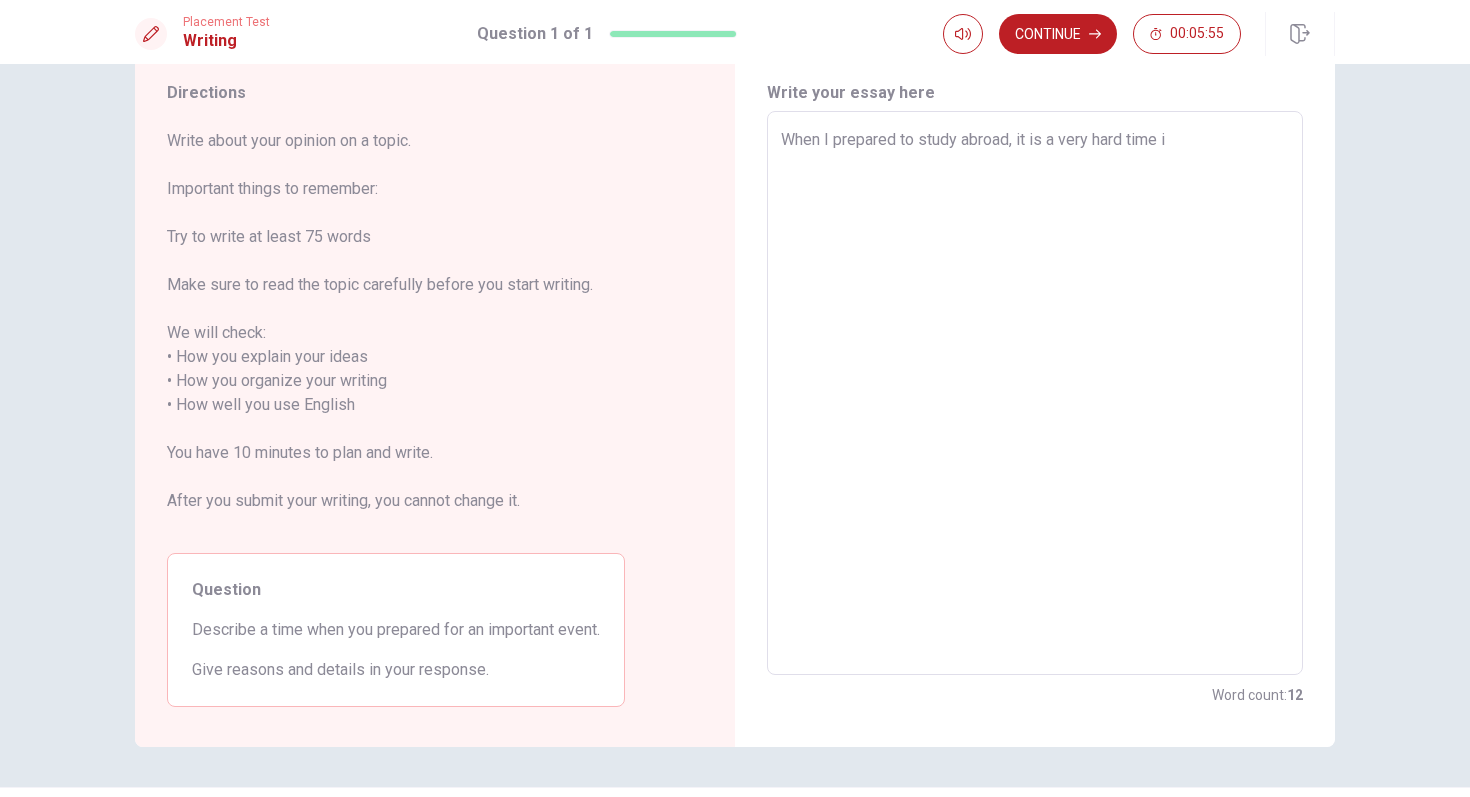 type on "x" 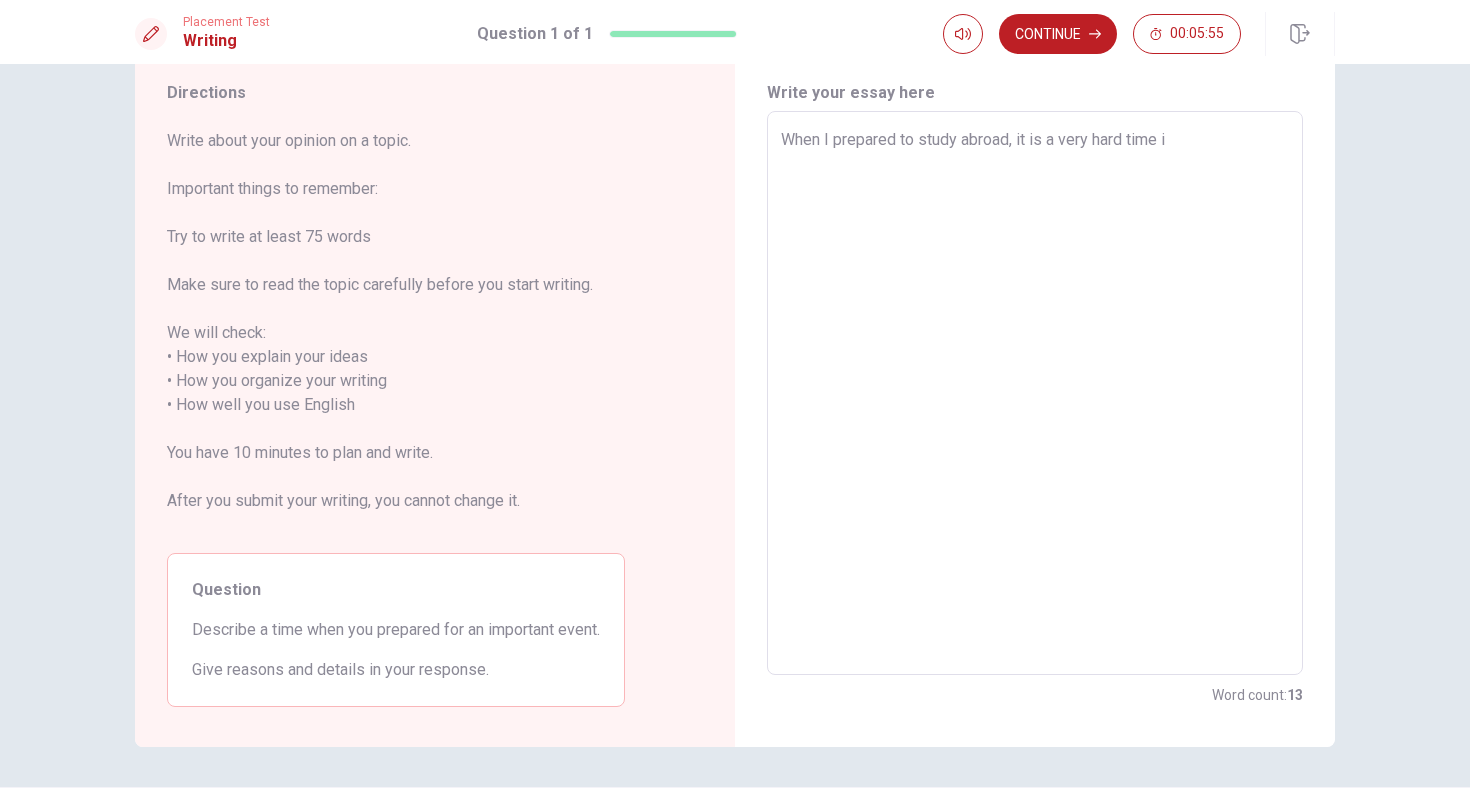 type on "When I prepared to study abroad, it is a very hard time in" 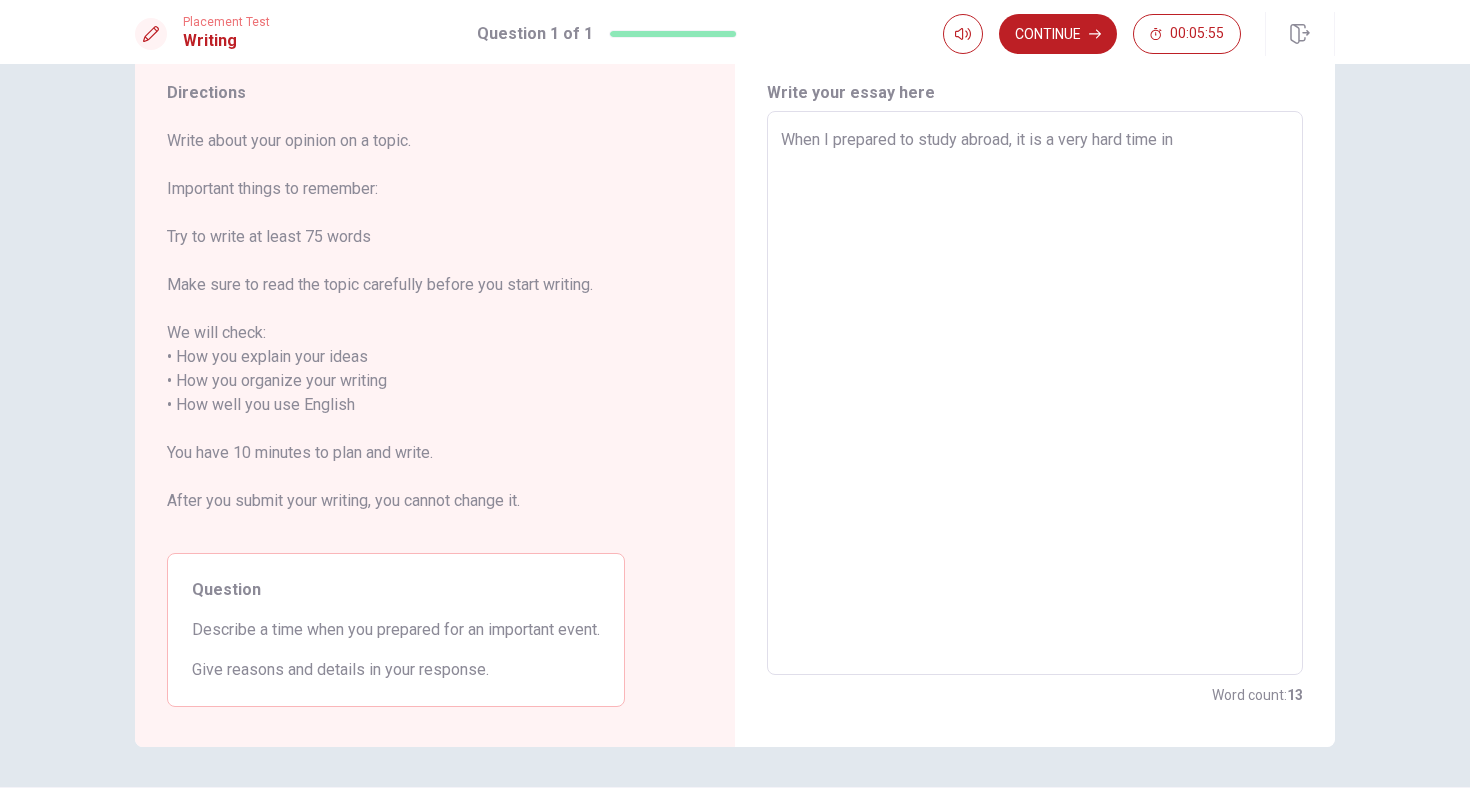 type on "x" 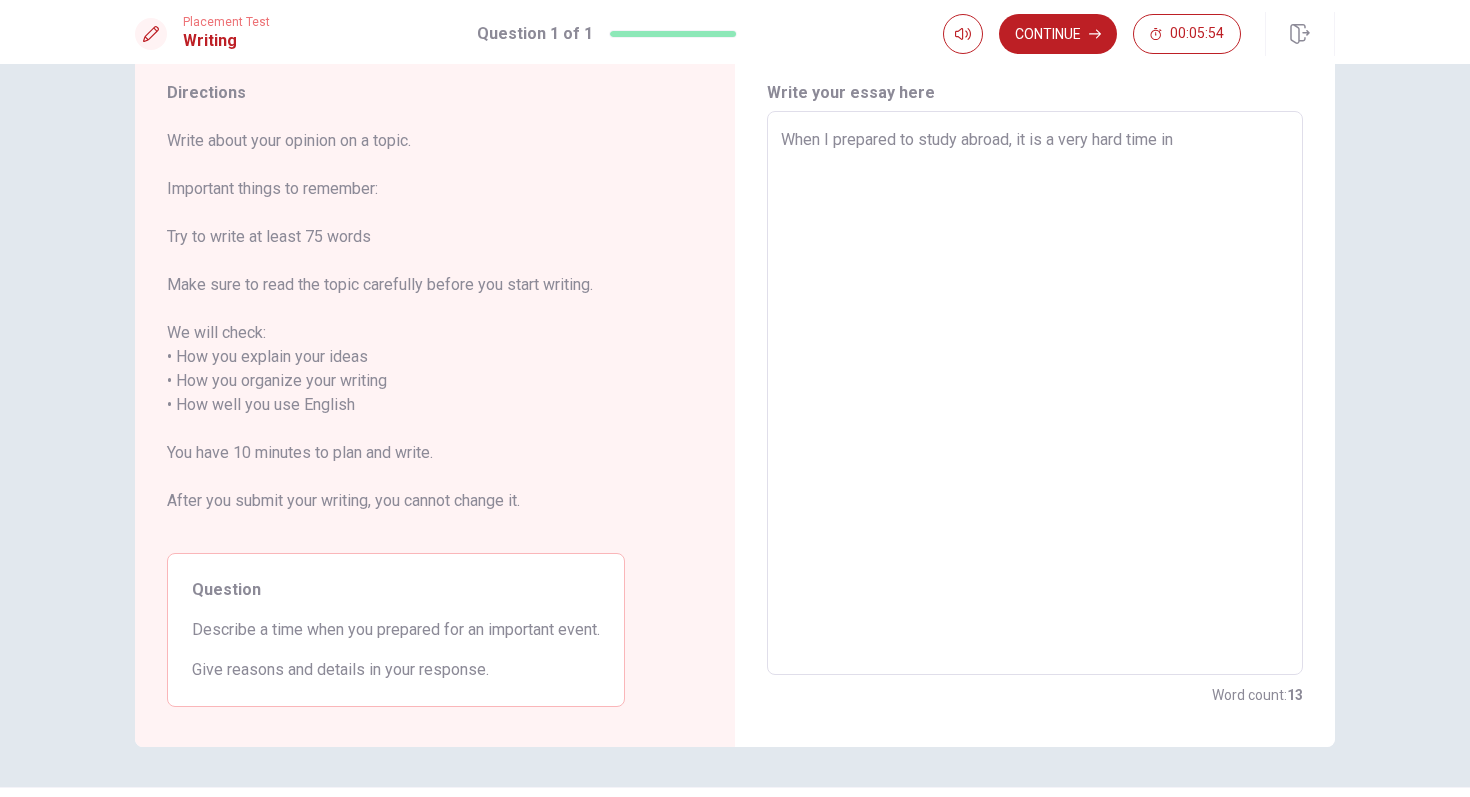 type on "When I prepared to study abroad, it is a very hard time in" 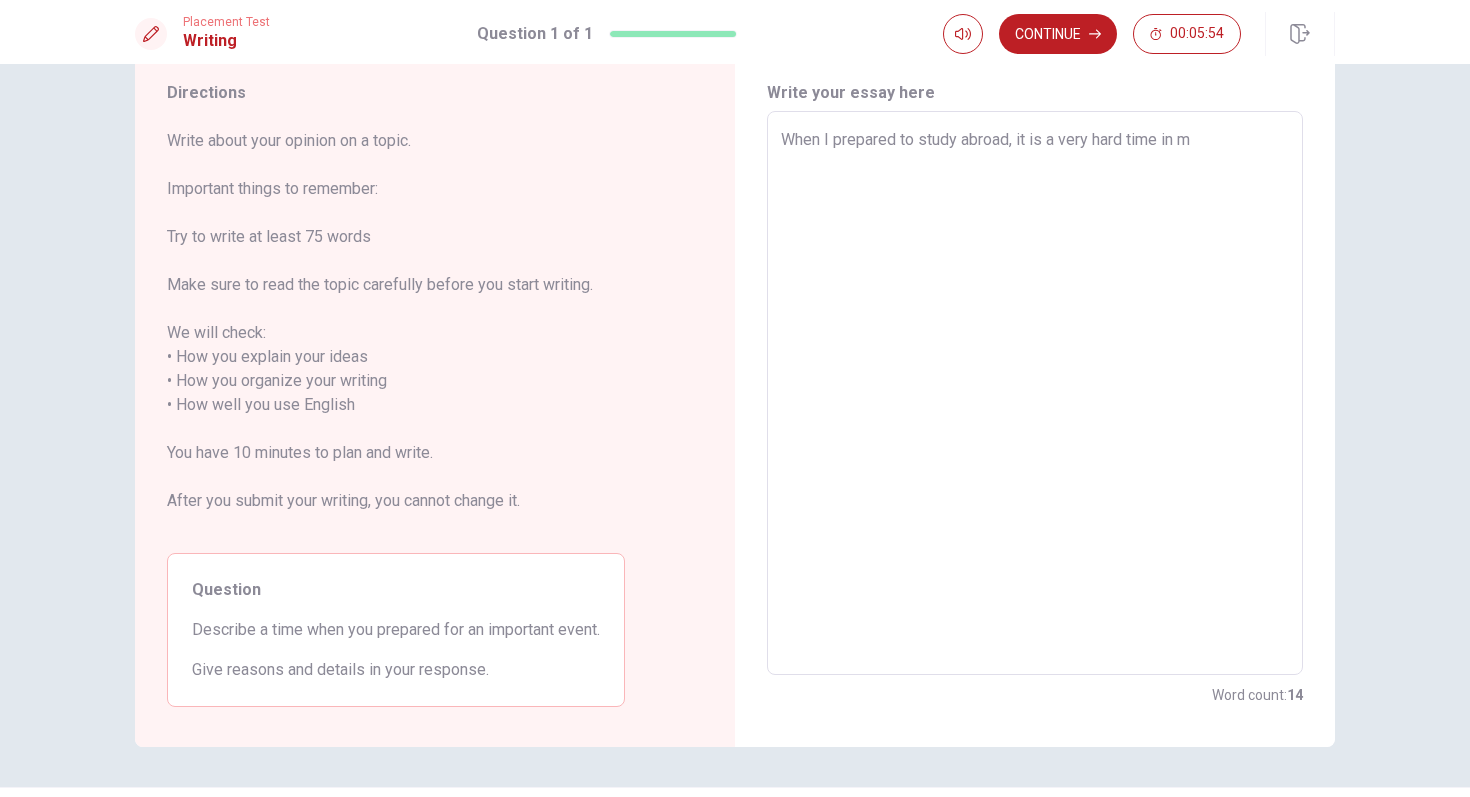 type on "x" 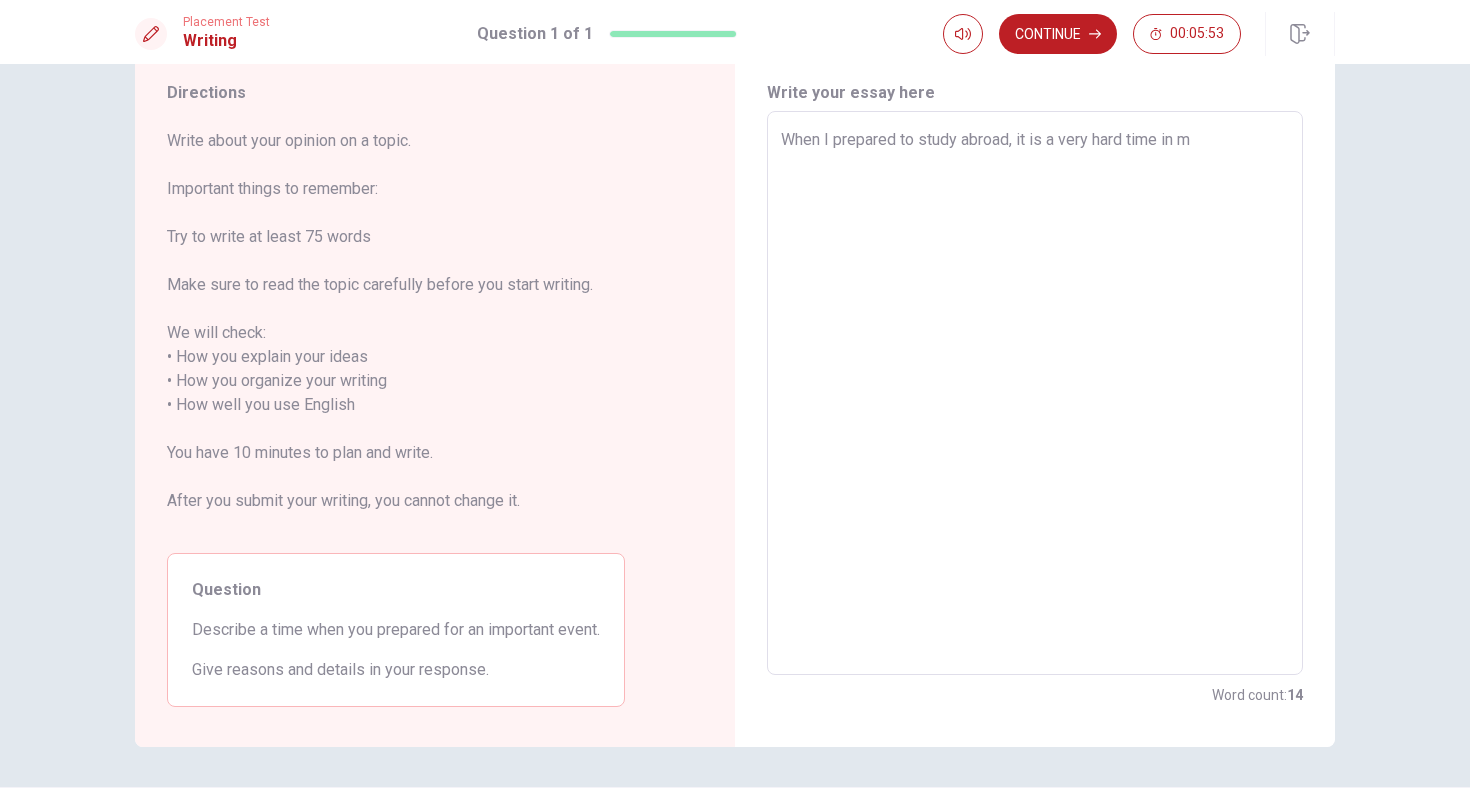 type on "When I prepared to study abroad, it is a very hard time in my" 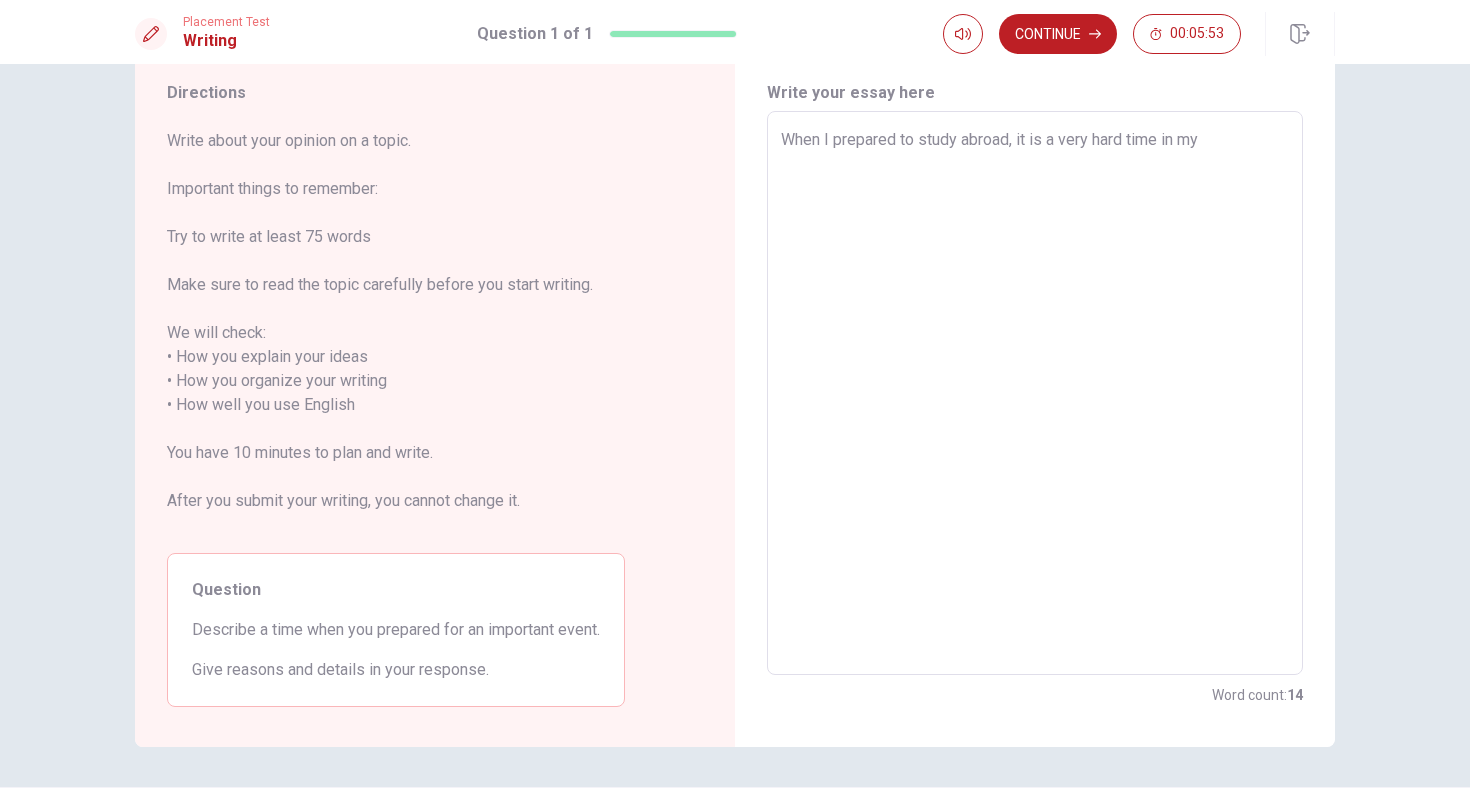 type on "x" 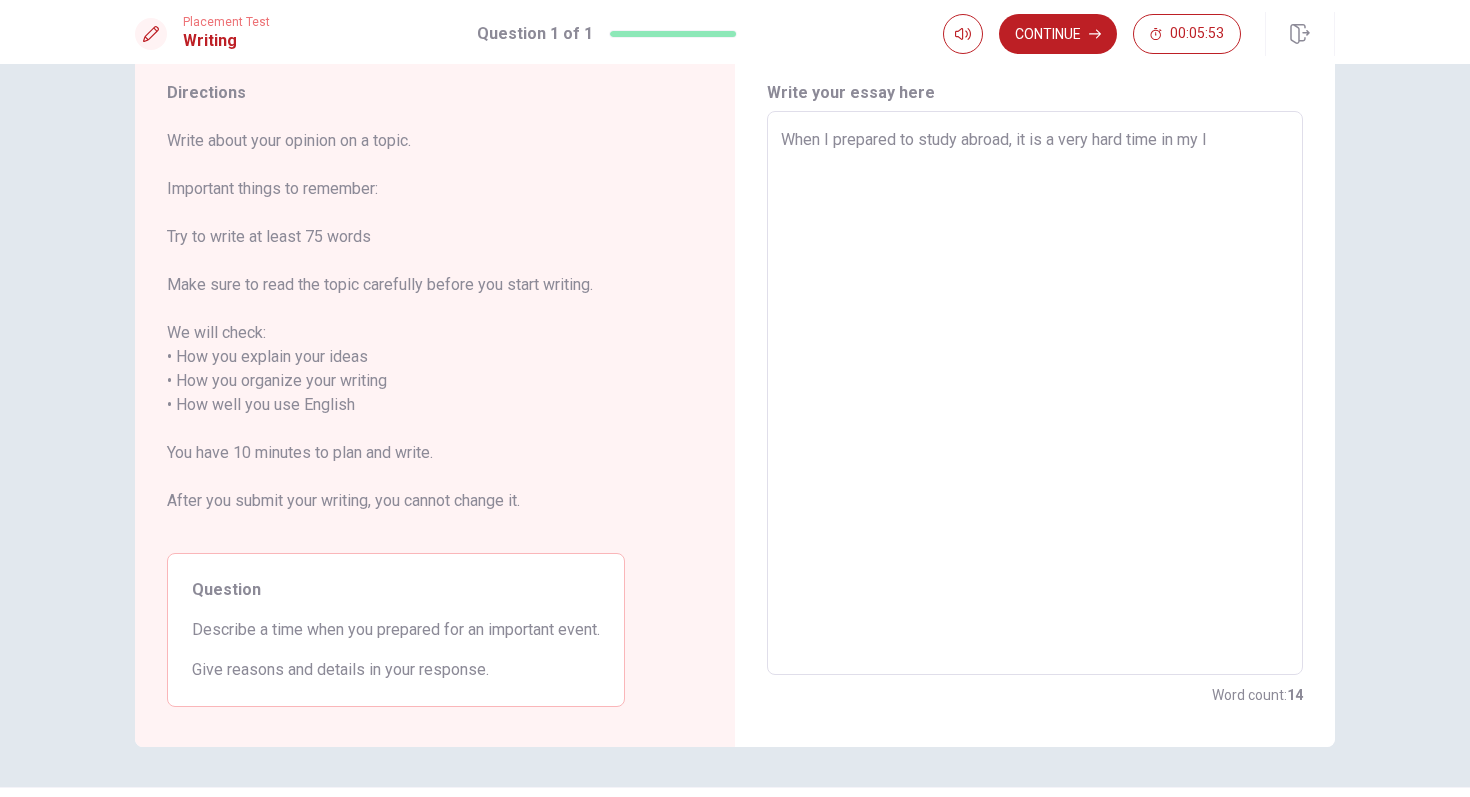 type on "x" 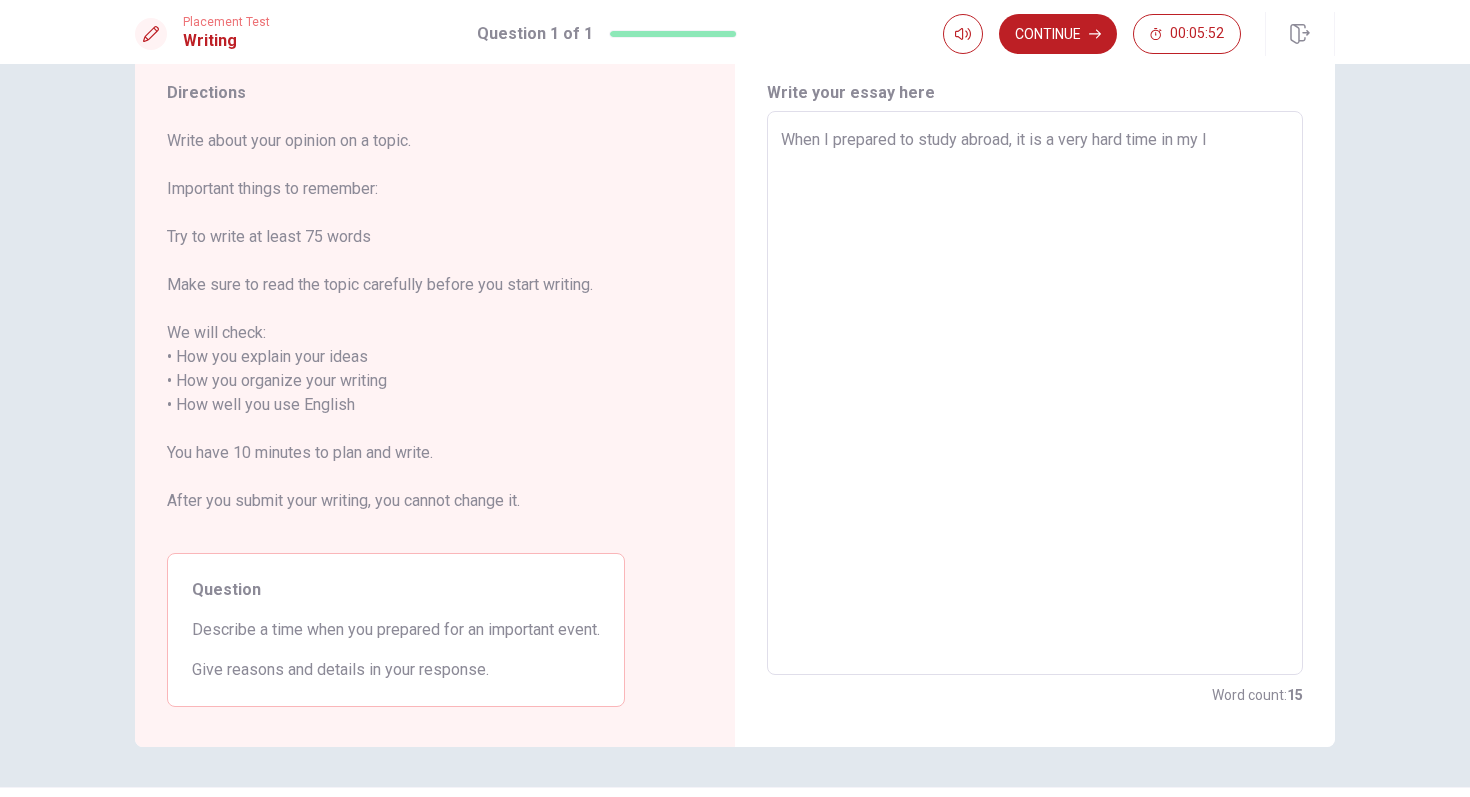 type on "When I prepared to study abroad, it is a very hard time in my li" 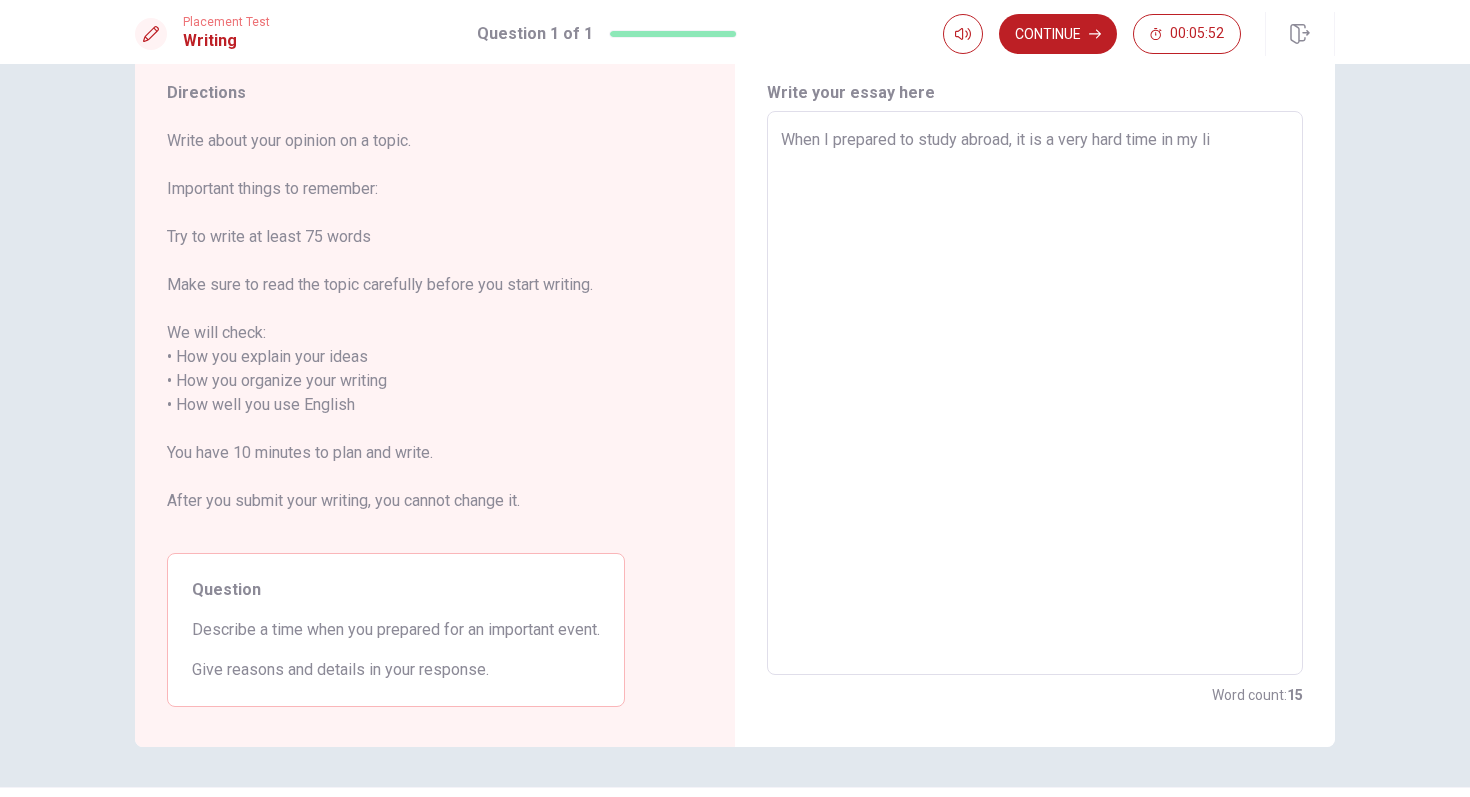 type on "x" 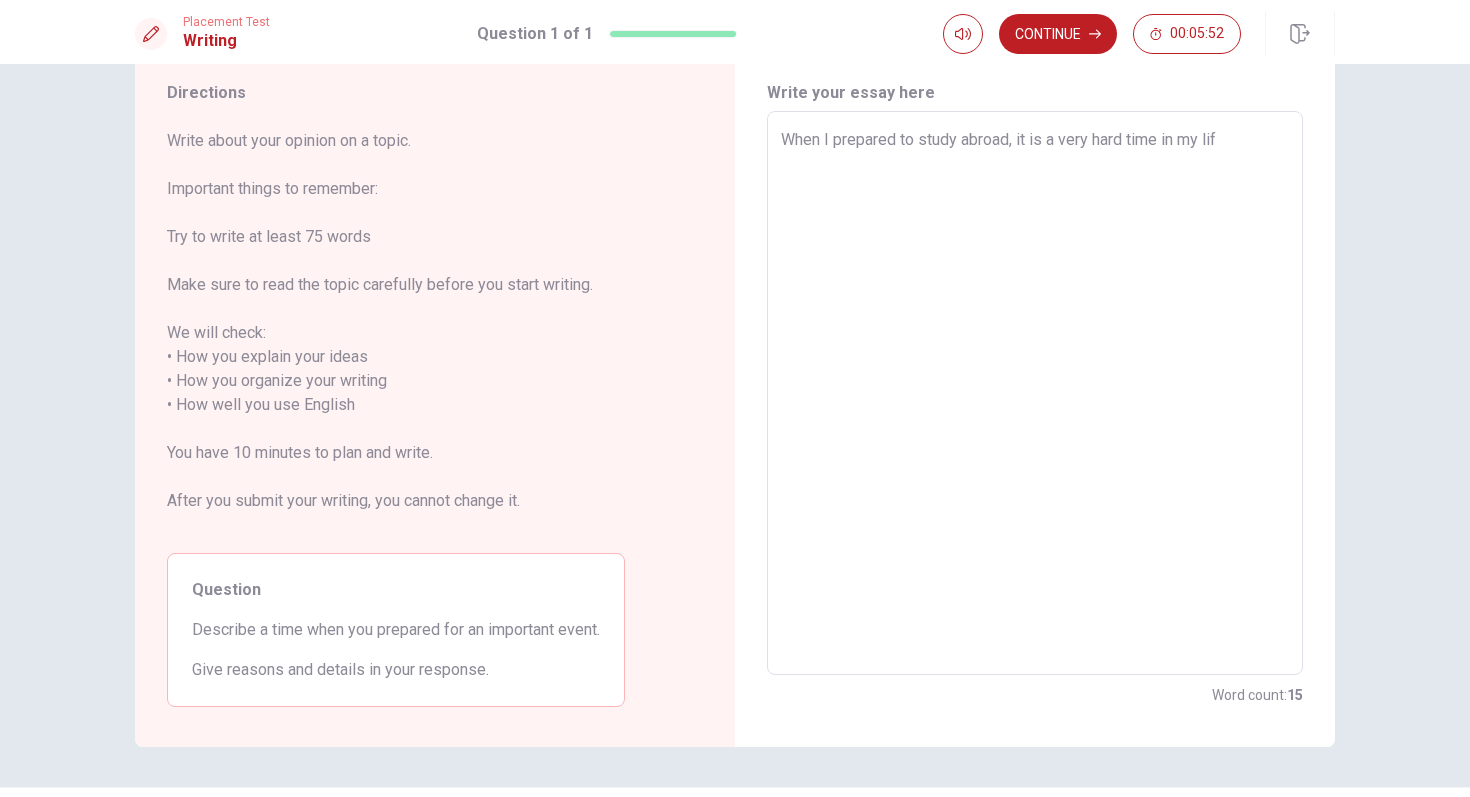 type on "x" 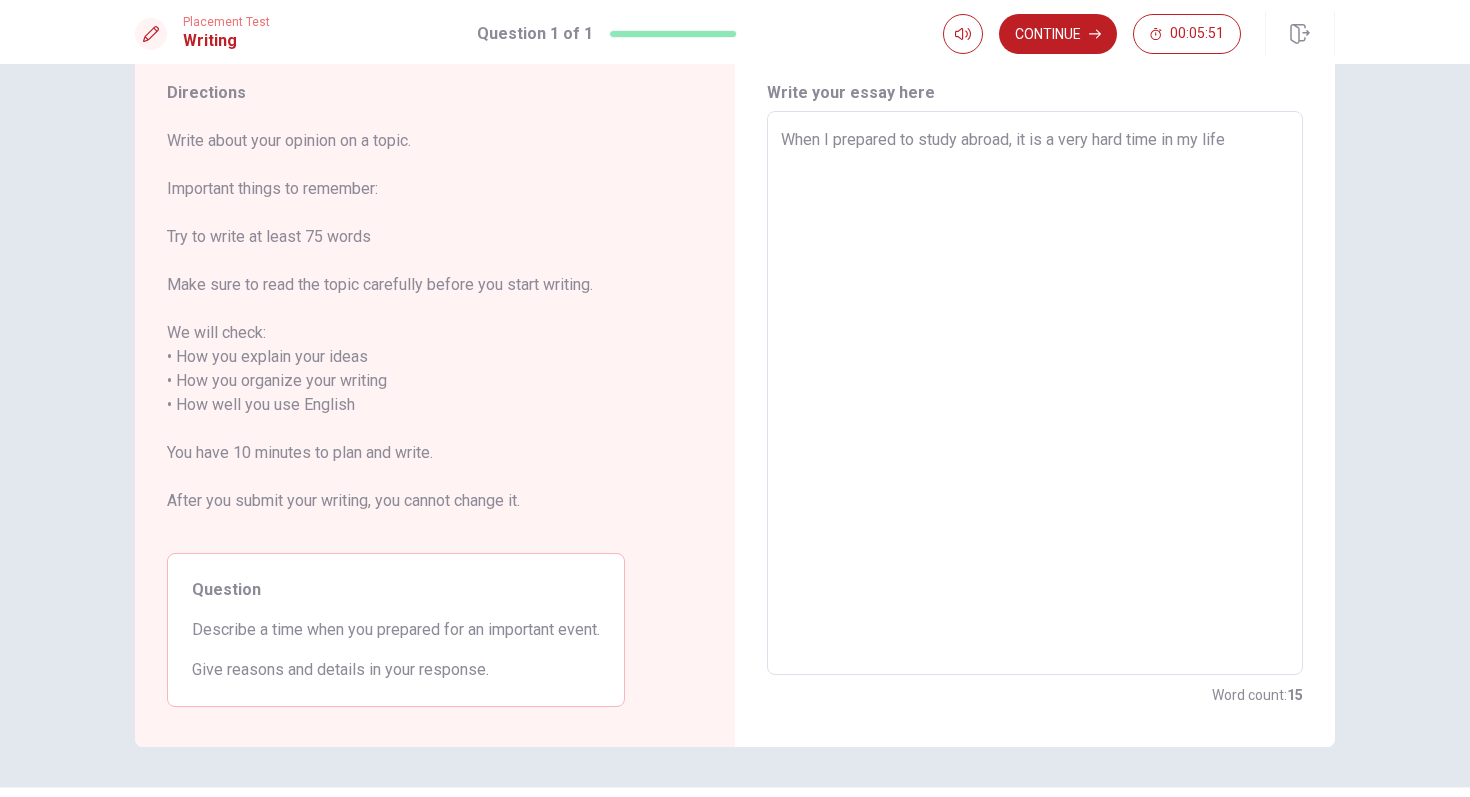 type on "x" 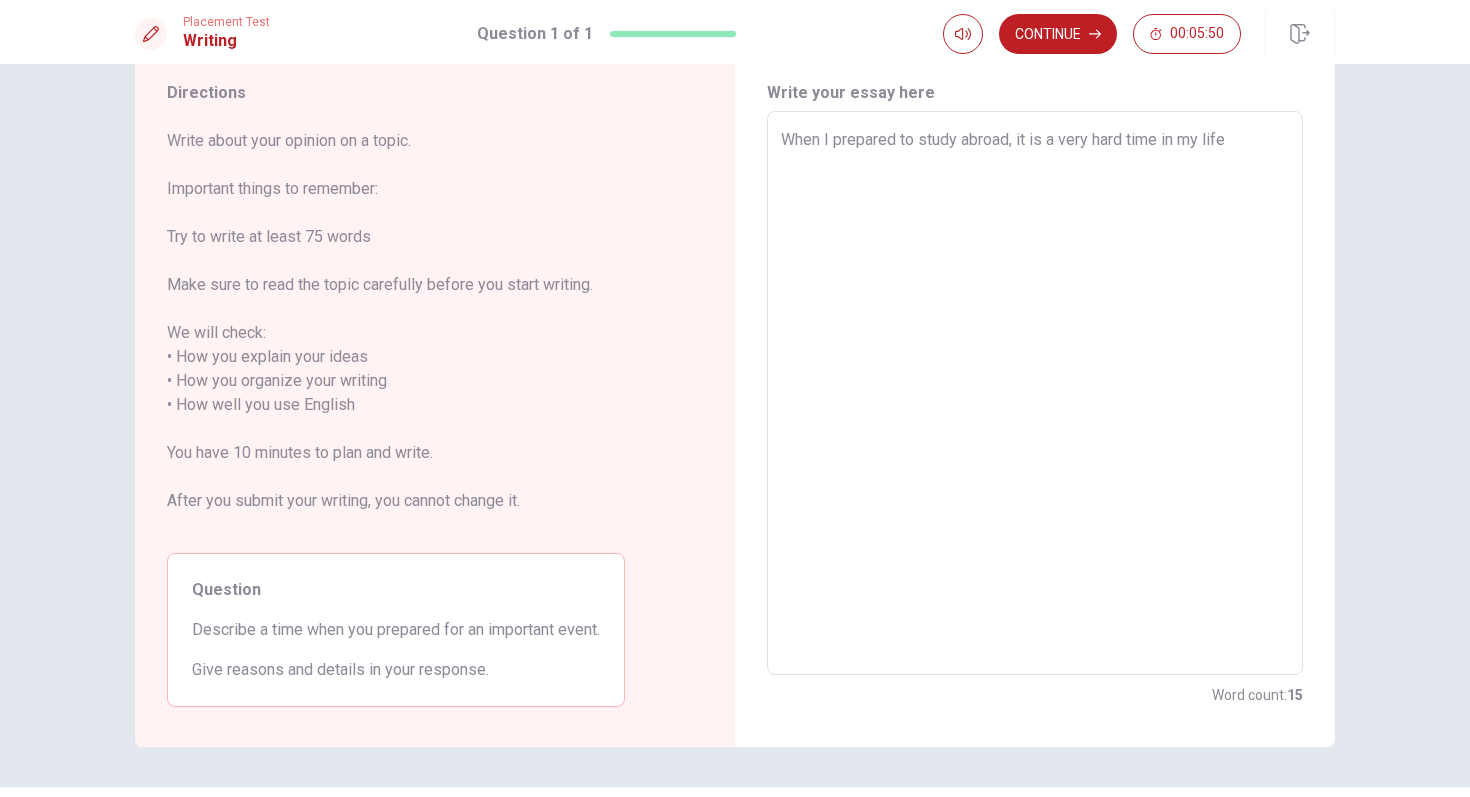 type on "When I prepared to study abroad, it is a very hard time in my life." 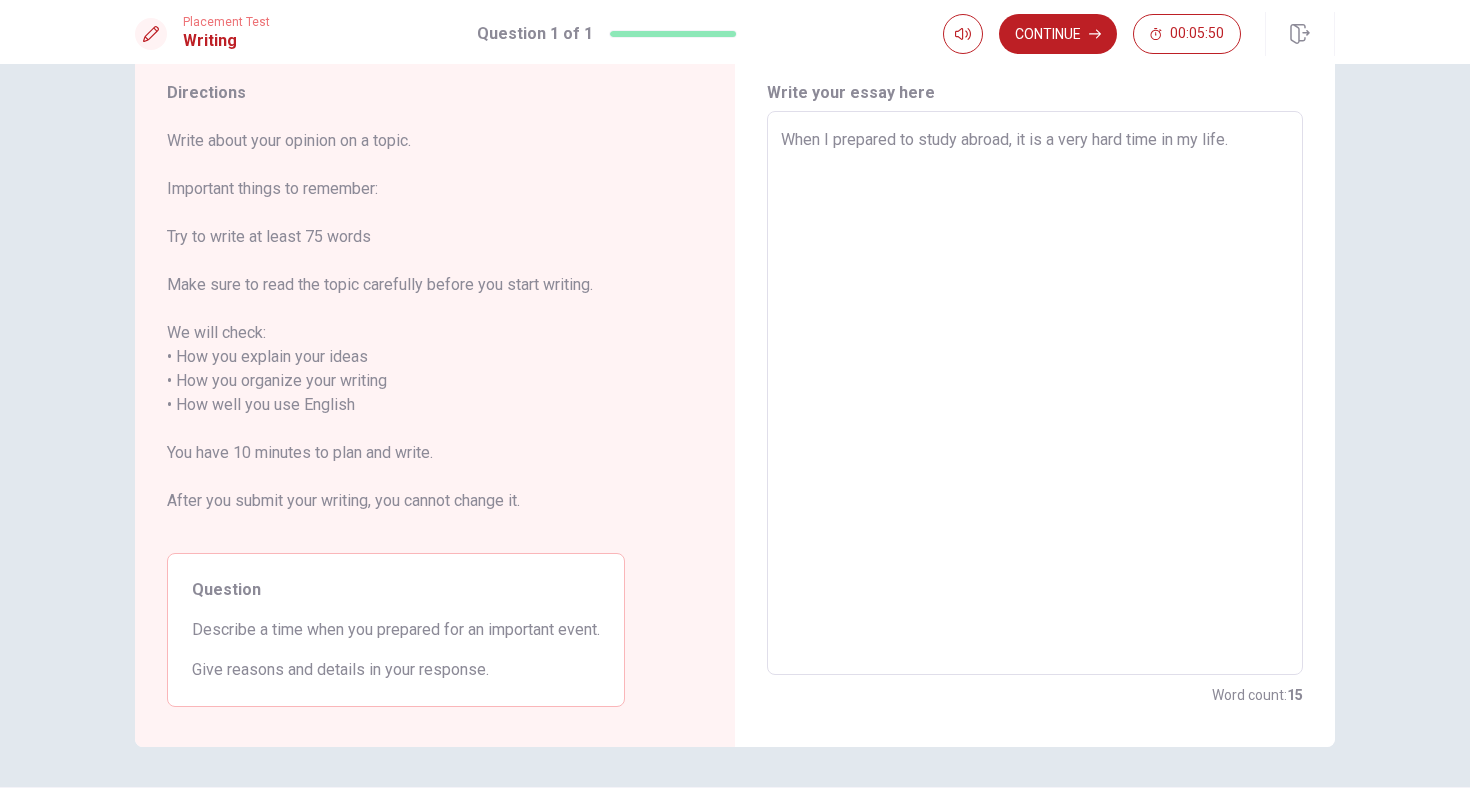 type on "x" 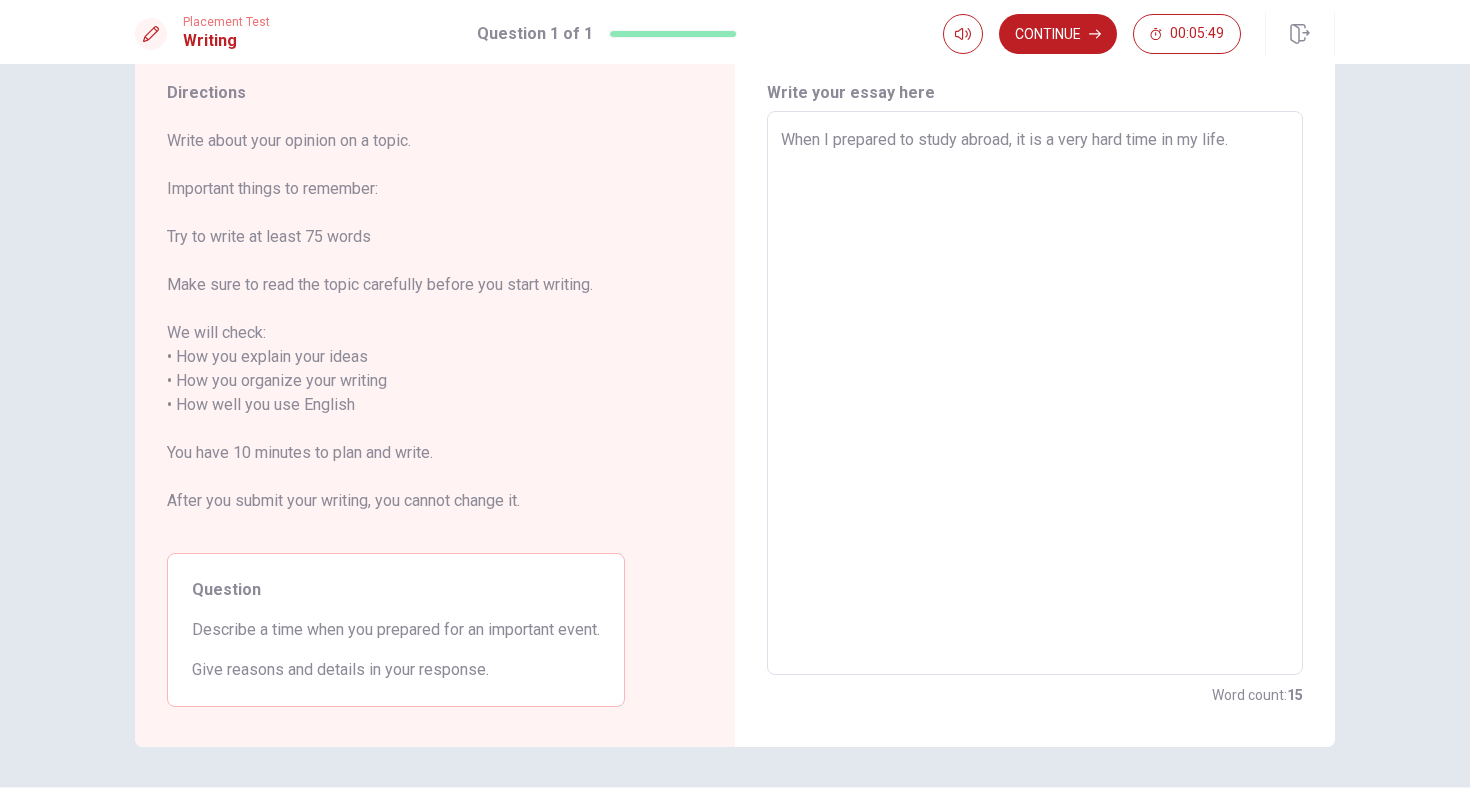 type on "When I prepared to study abroad, it is a very hard time in my life." 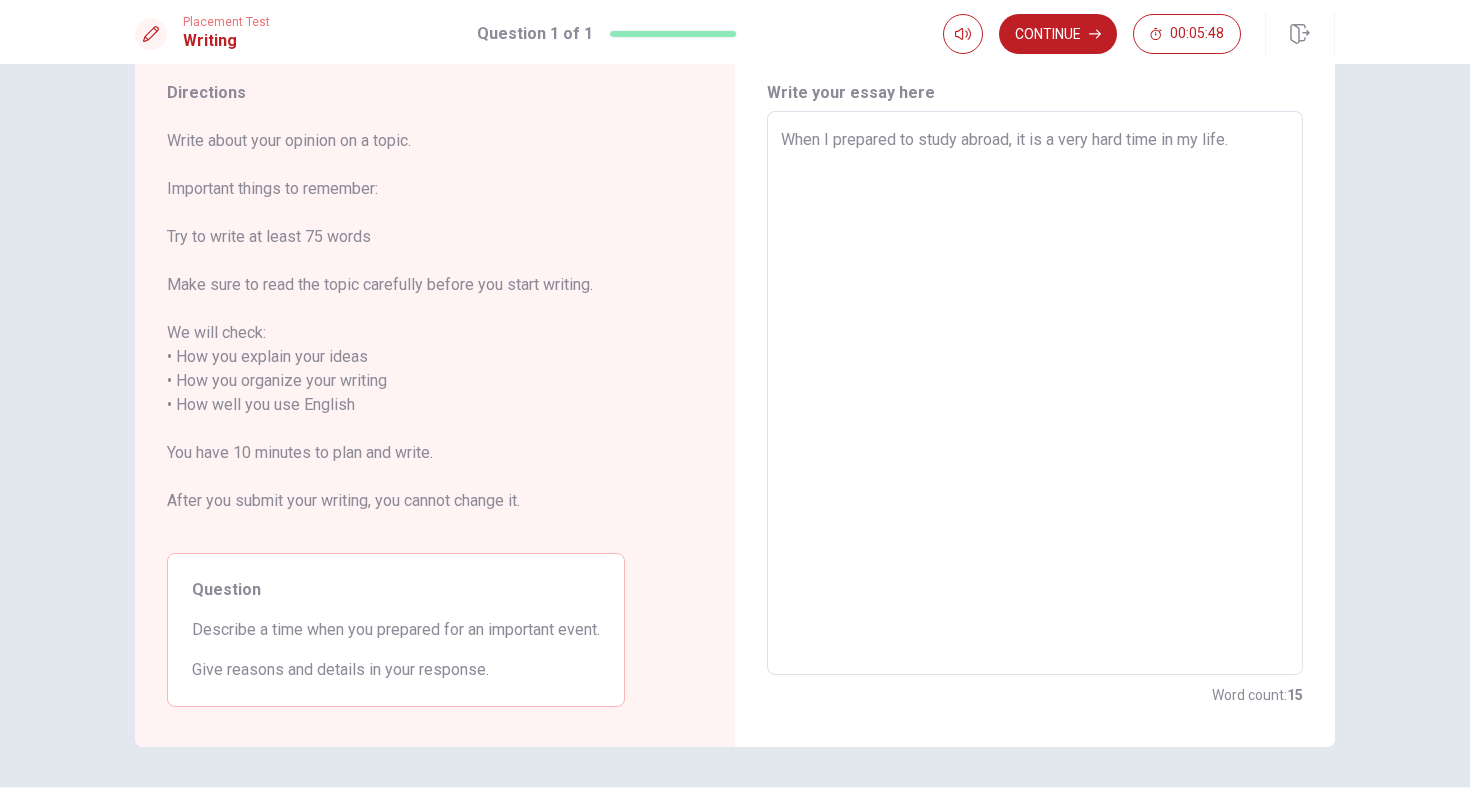 type on "x" 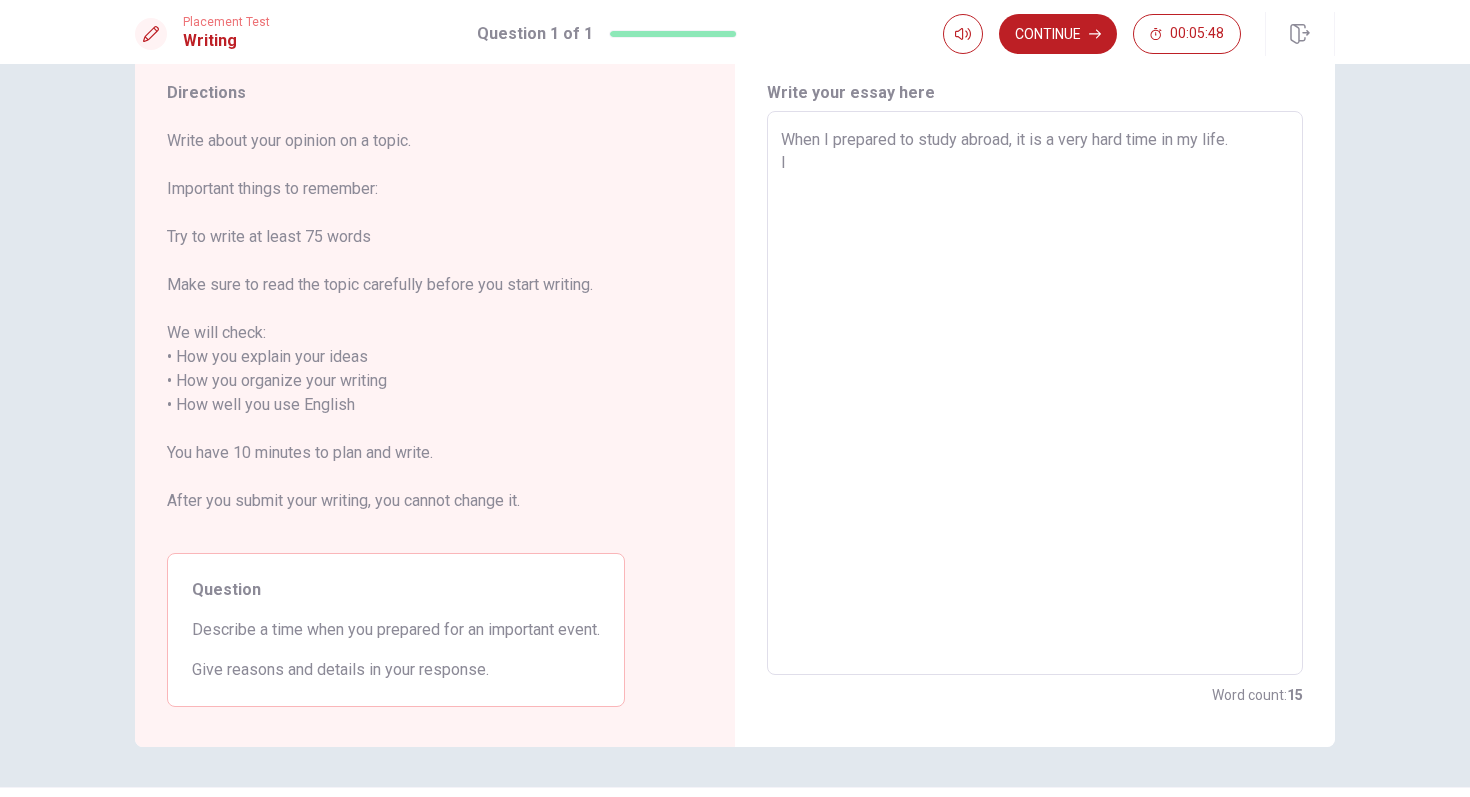 type on "x" 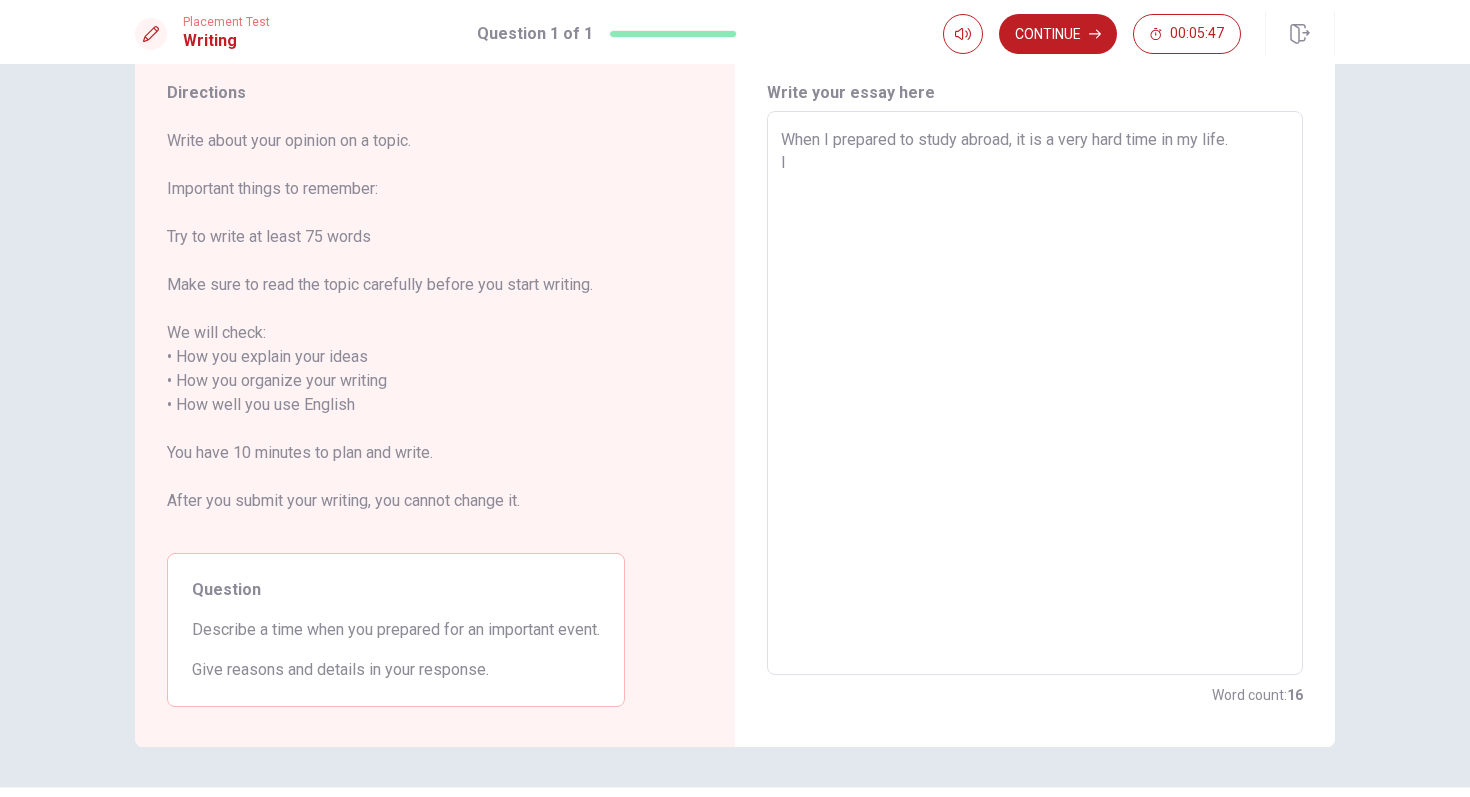 type on "When I prepared to study abroad, it is a very hard time in my life.
I" 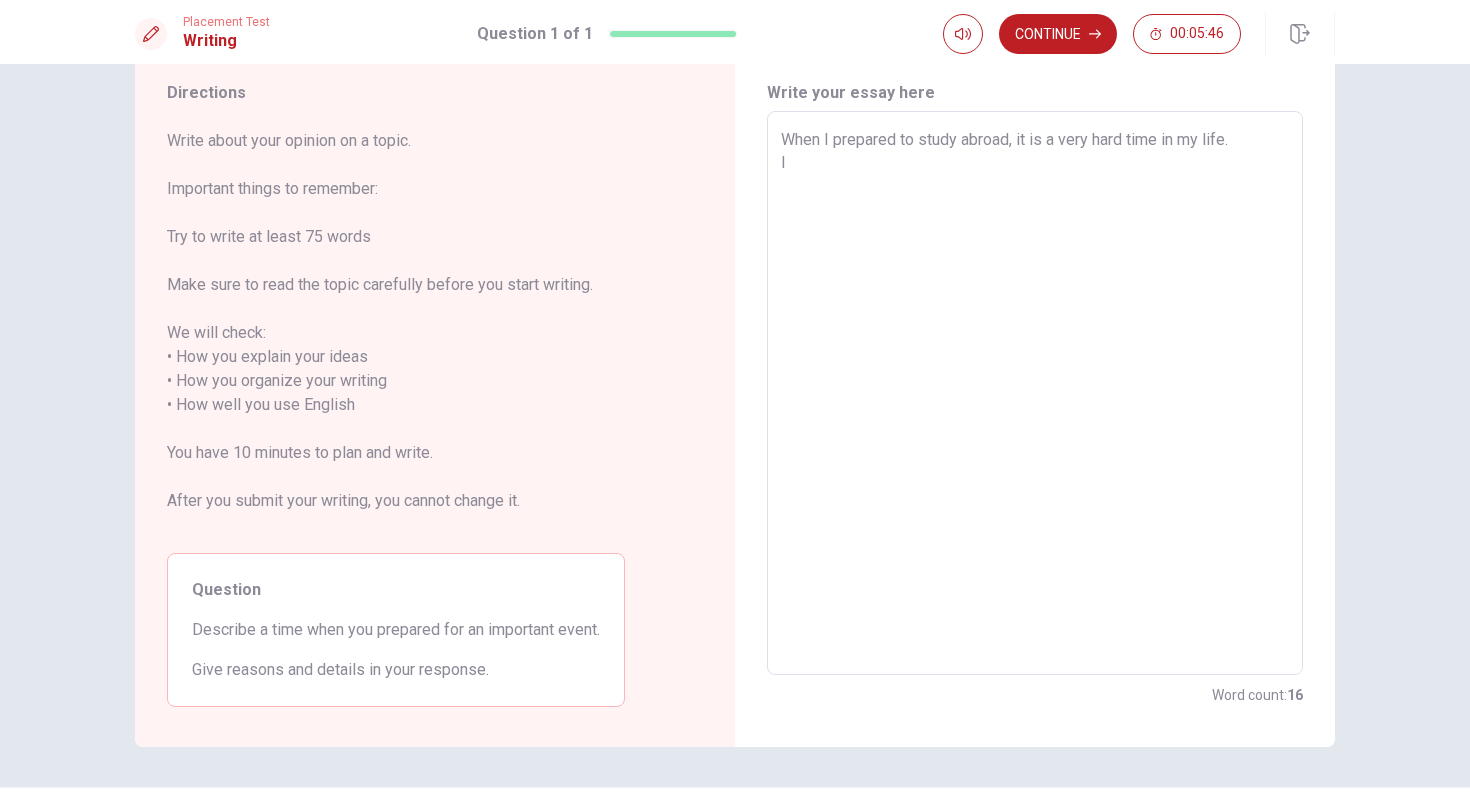 type on "When I prepared to study abroad, it is a very hard time in my life.
I t" 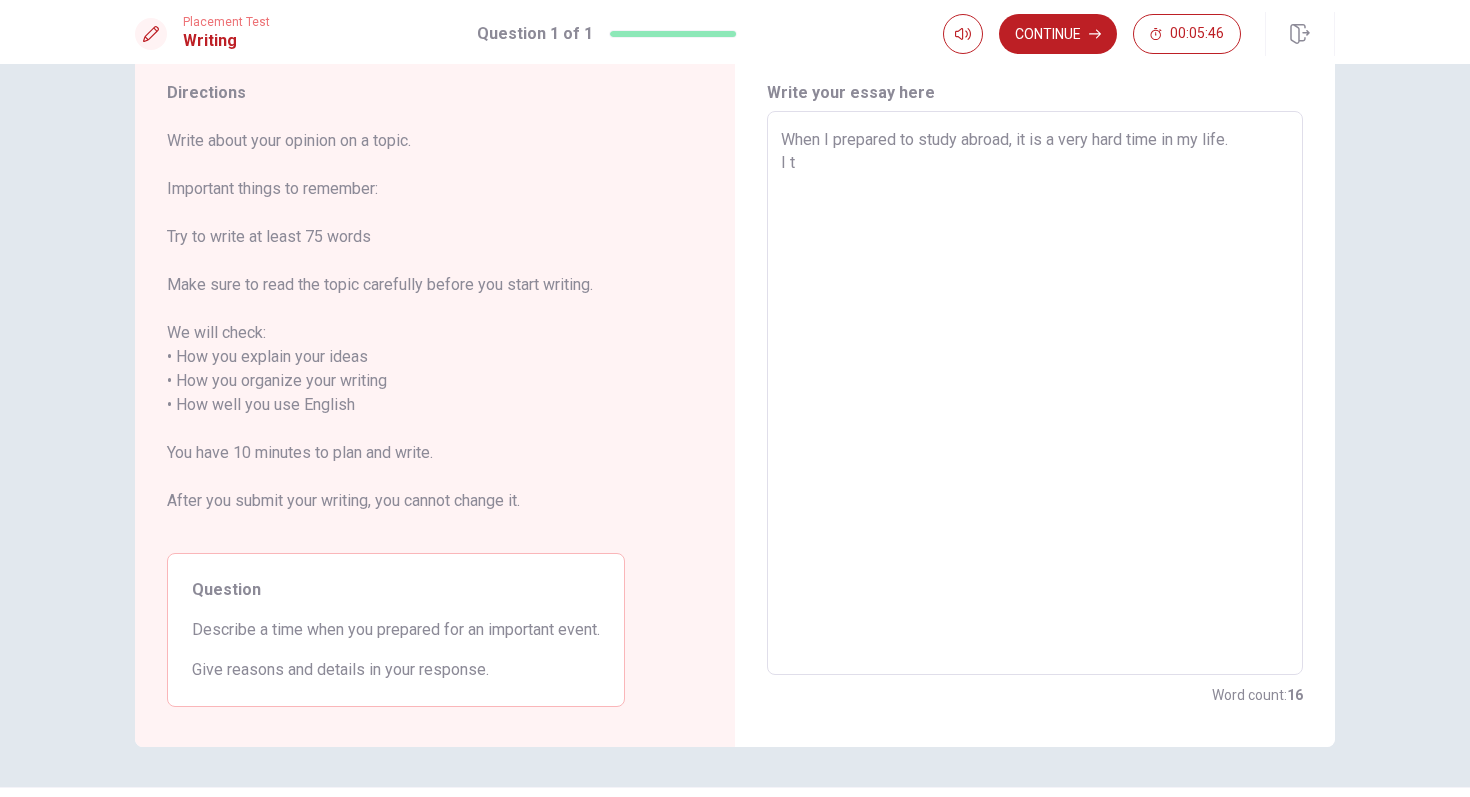 type on "x" 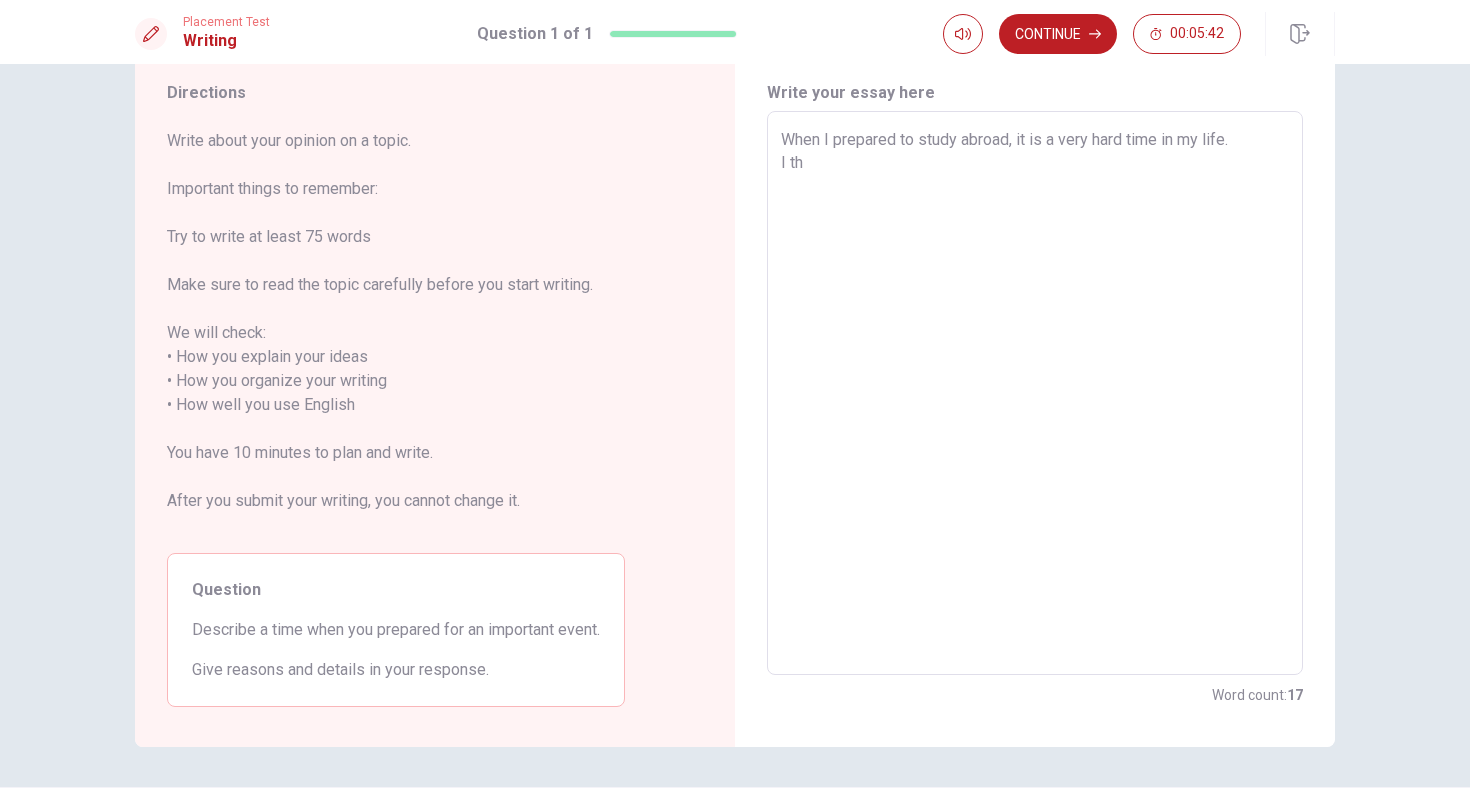 type on "x" 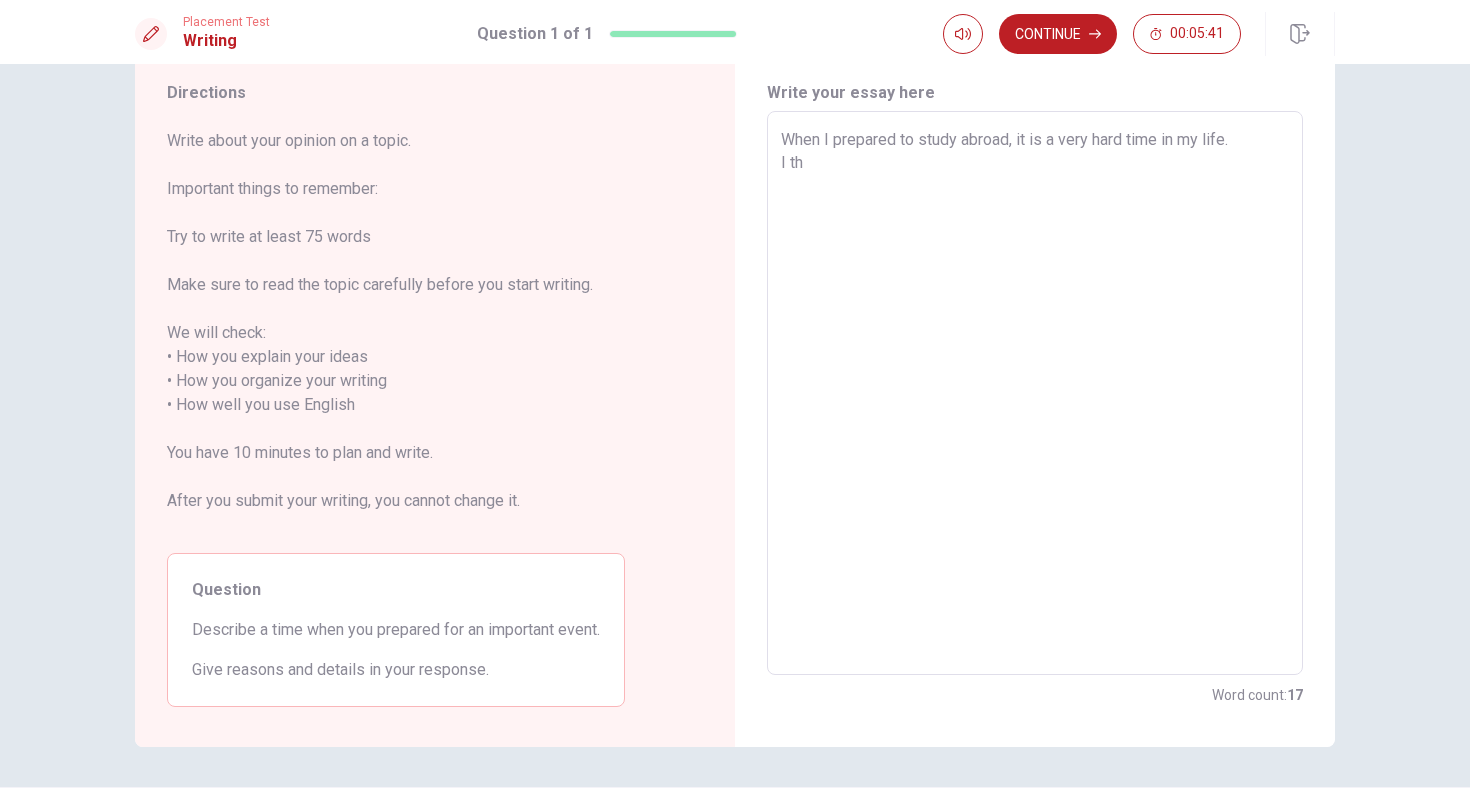 type on "When I prepared to study abroad, it is a very hard time in my life.
I t" 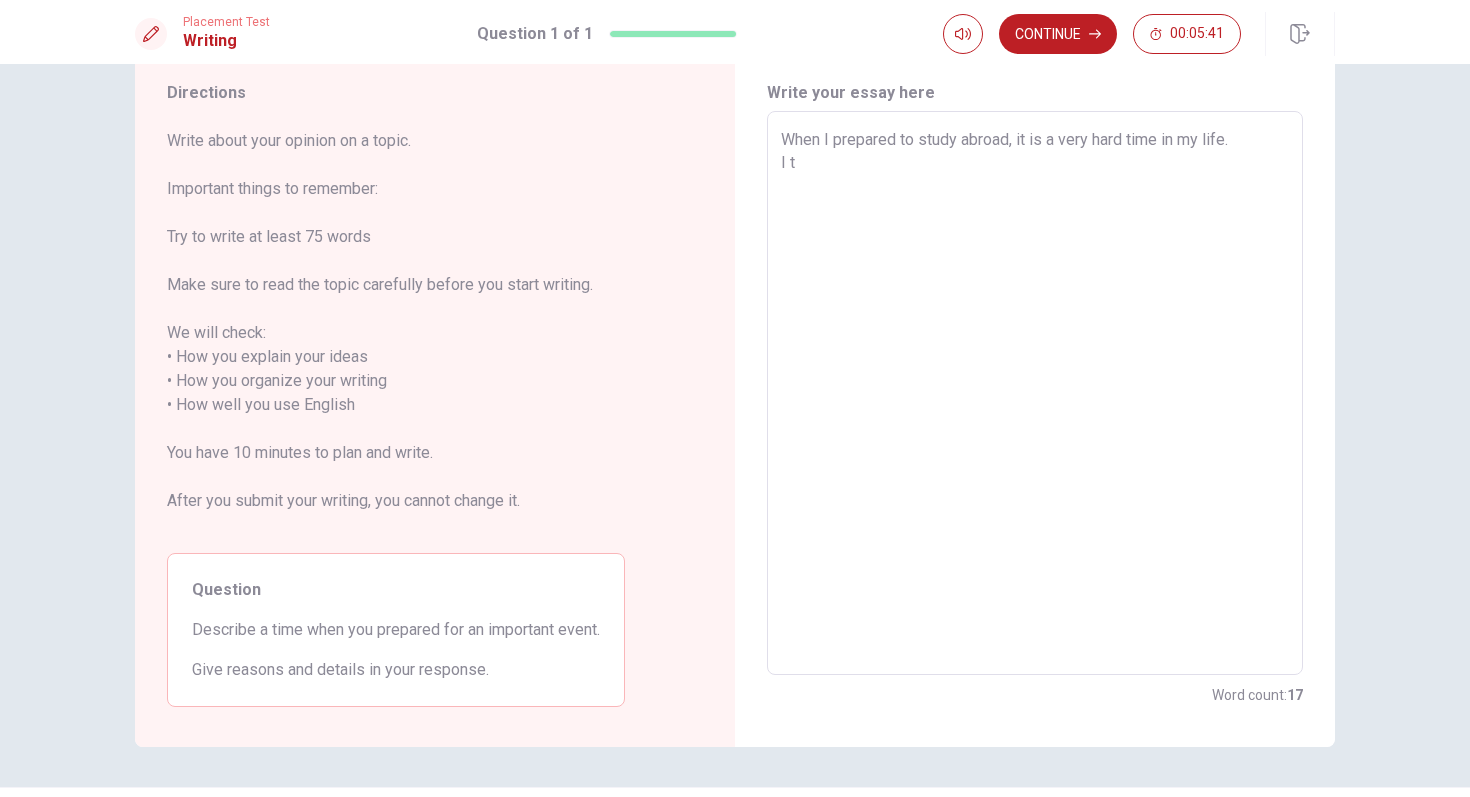 type on "x" 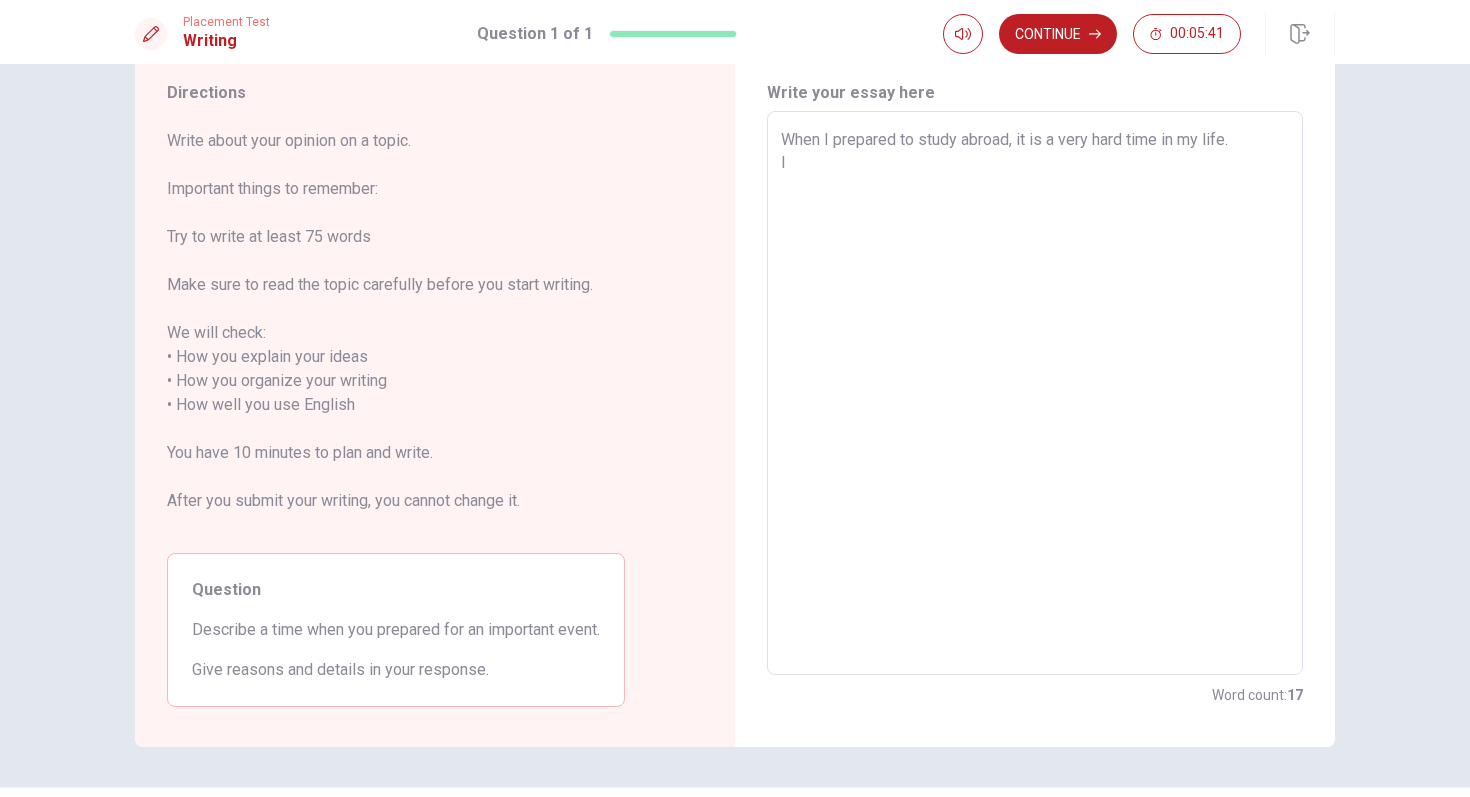 type on "x" 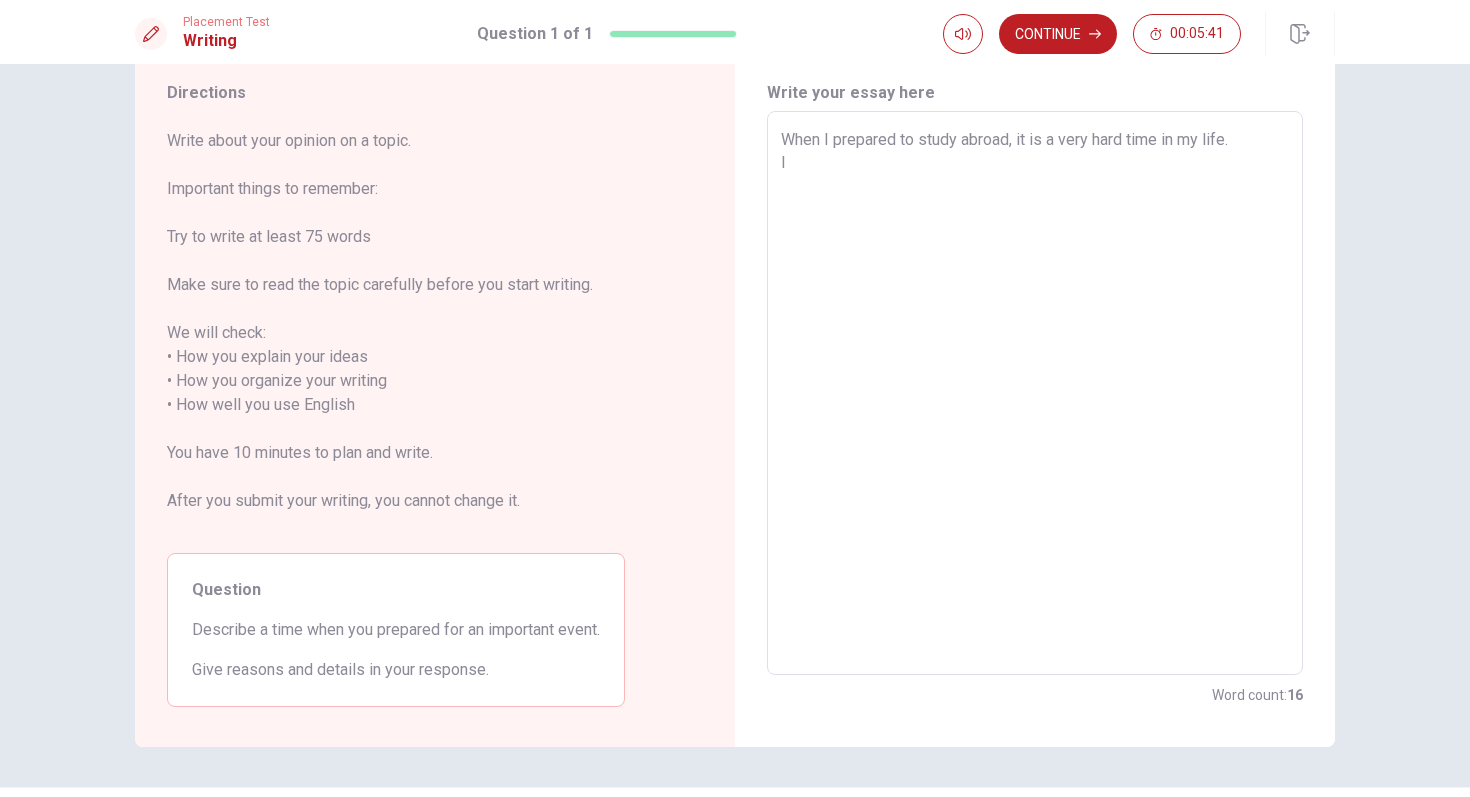 type on "When I prepared to study abroad, it is a very hard time in my life." 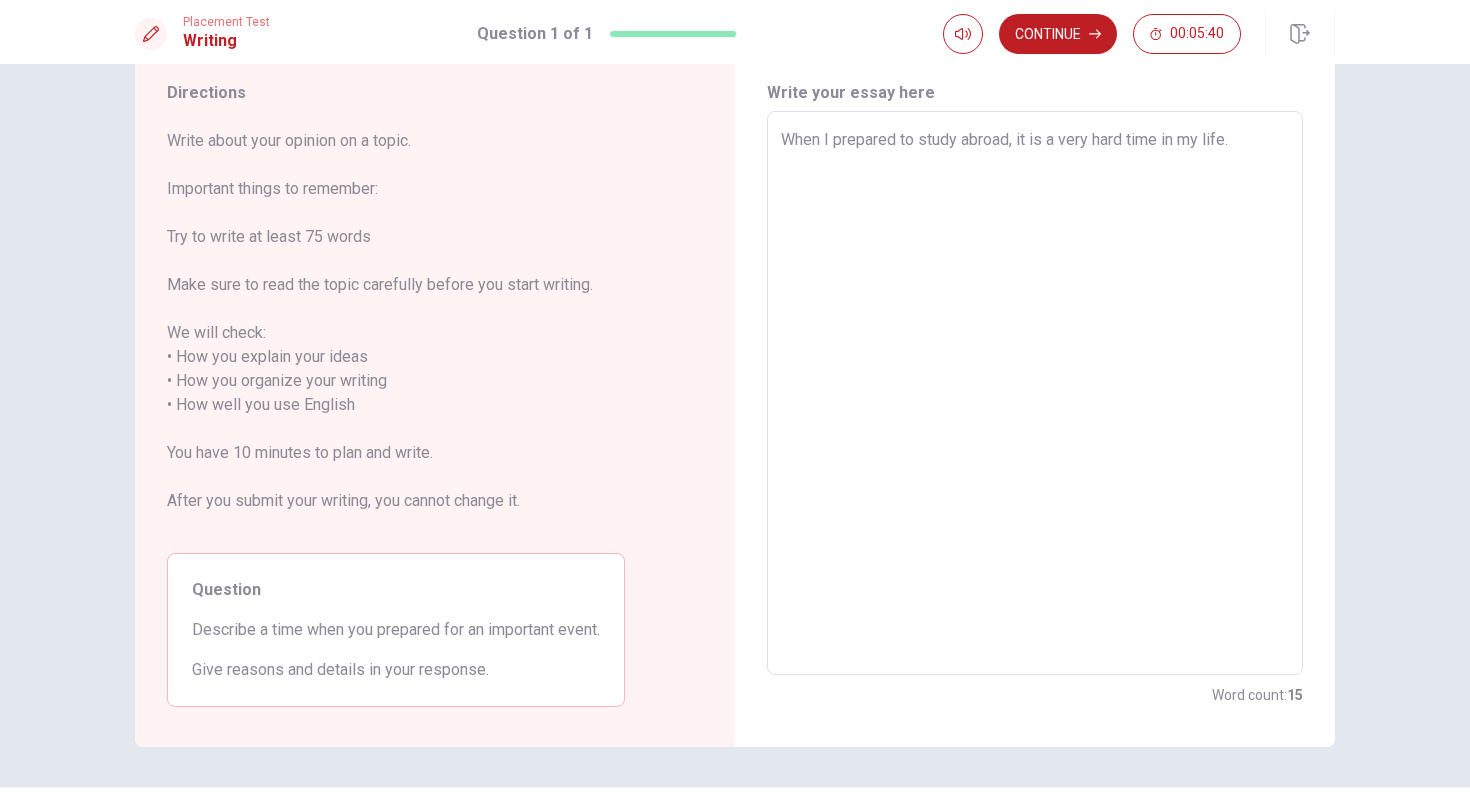 type on "x" 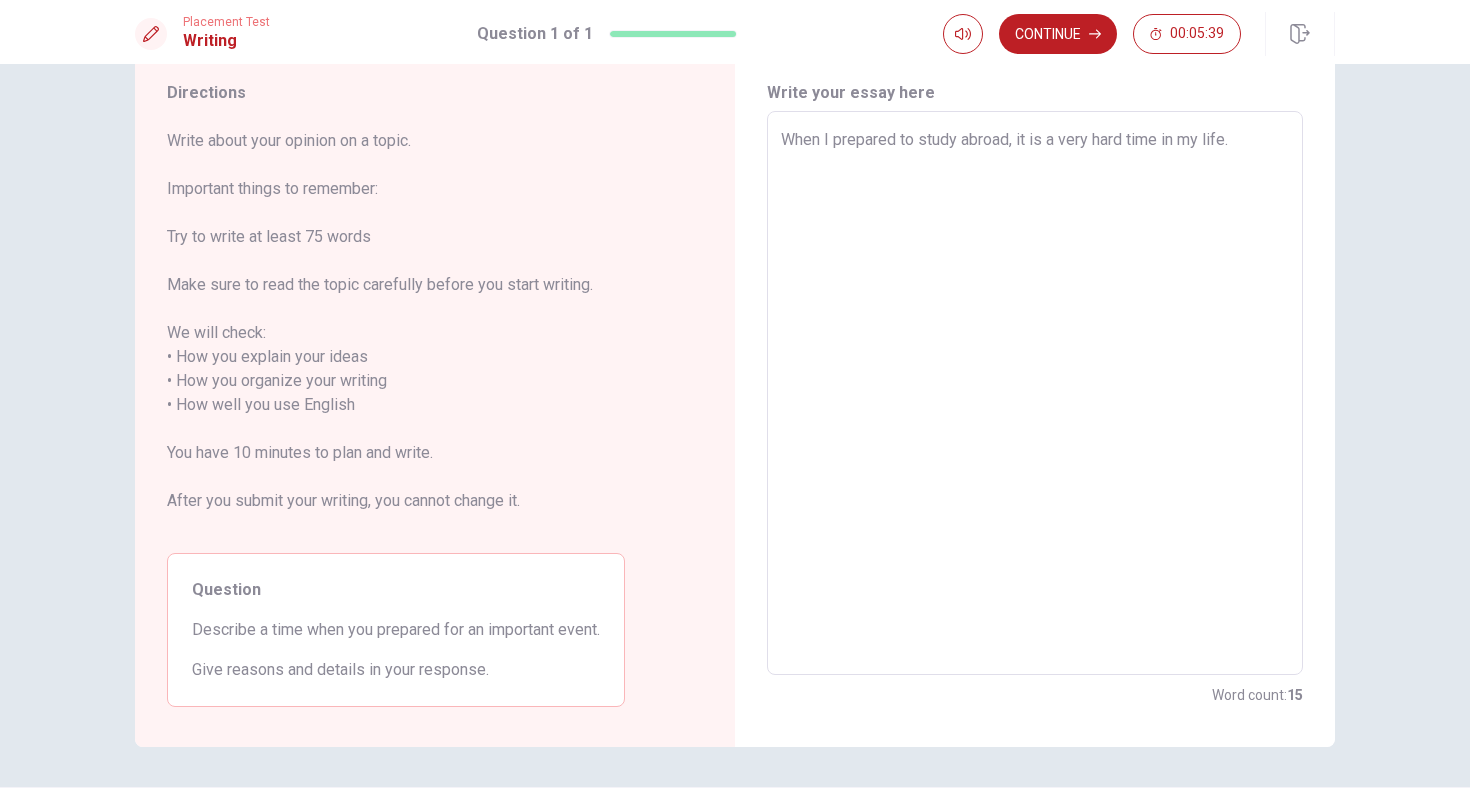 type on "When I prepared to study abroad, it is a very hard time in my life.
F" 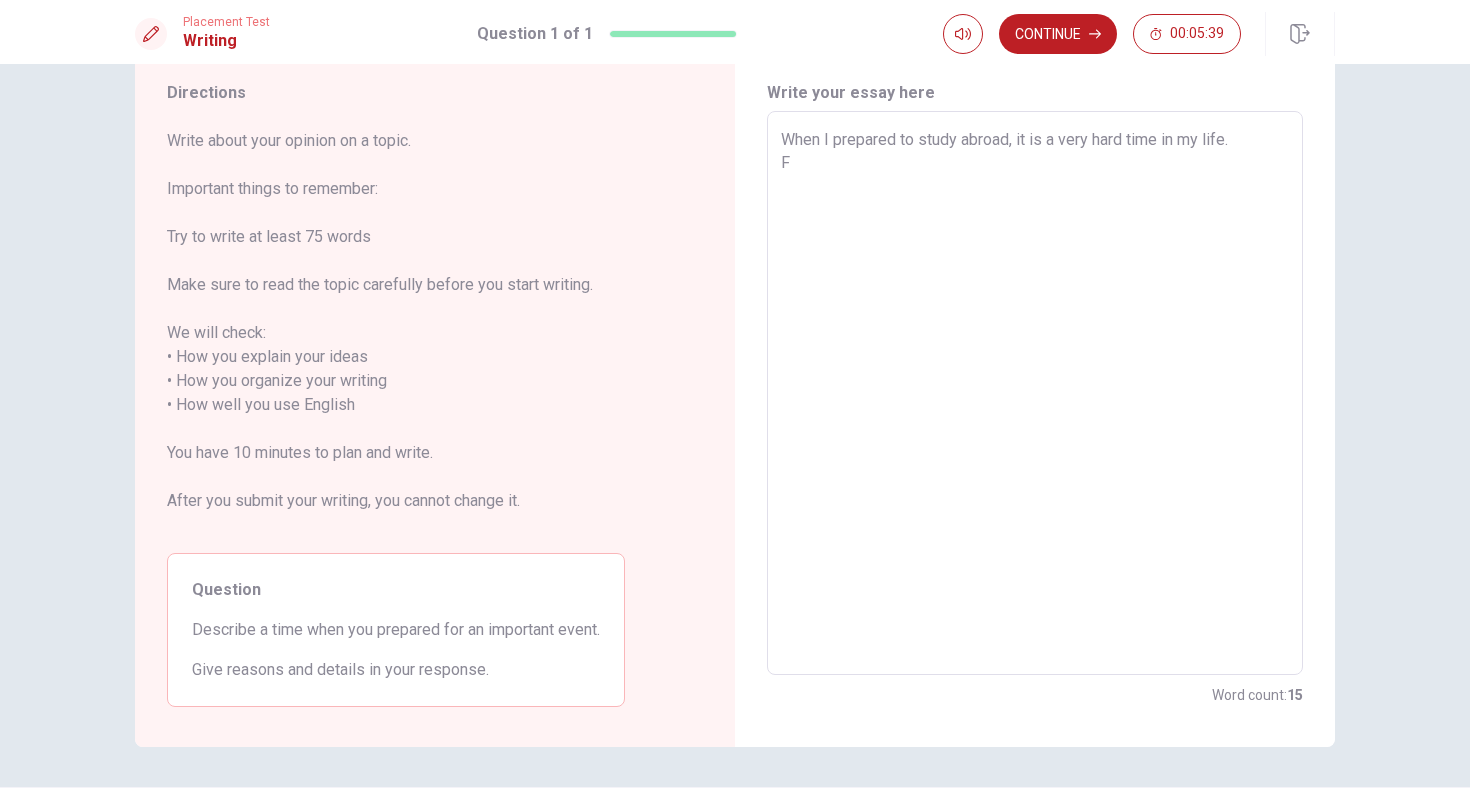 type on "x" 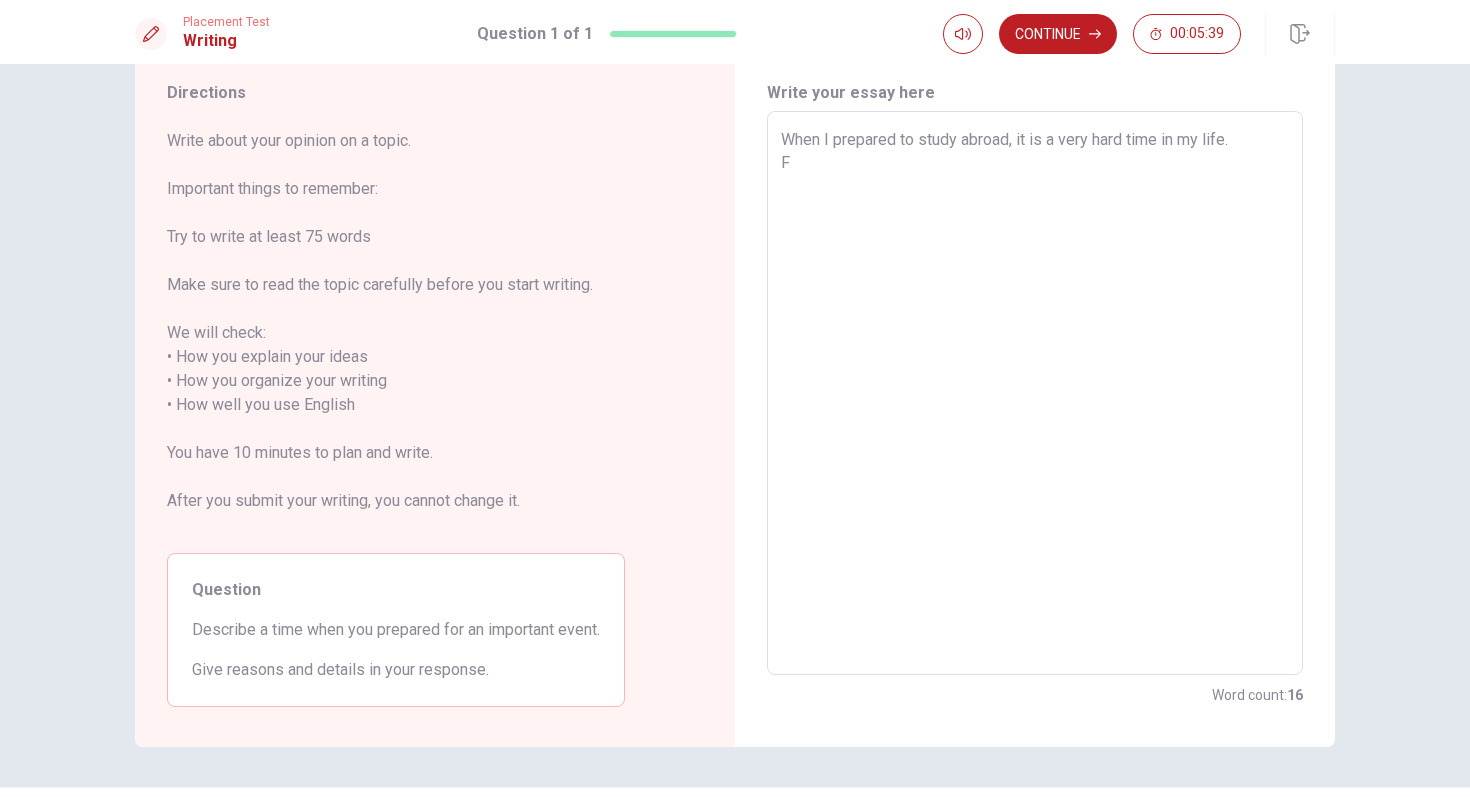type on "When I prepared to study abroad, it is a very hard time in my life.
Fi" 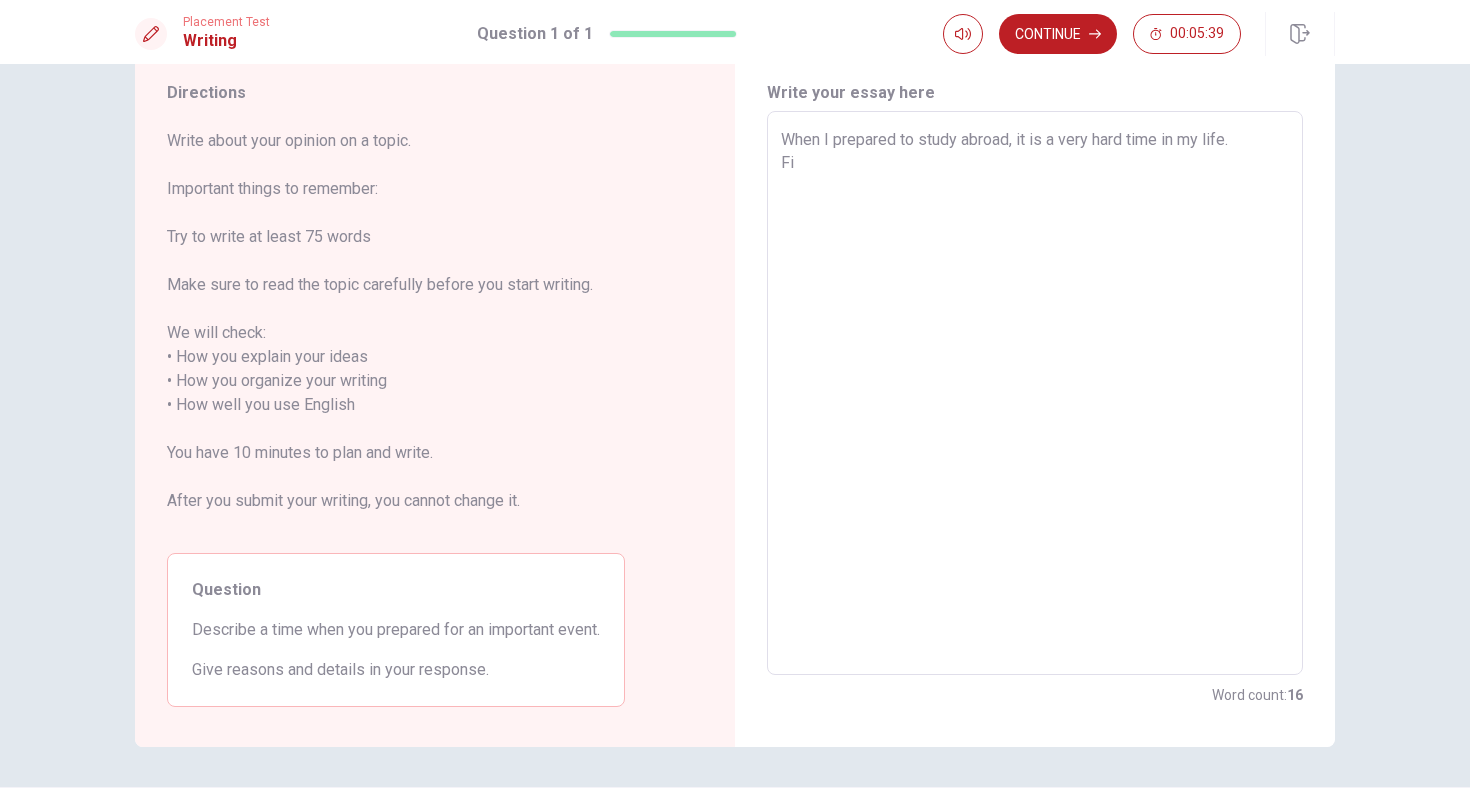 type on "x" 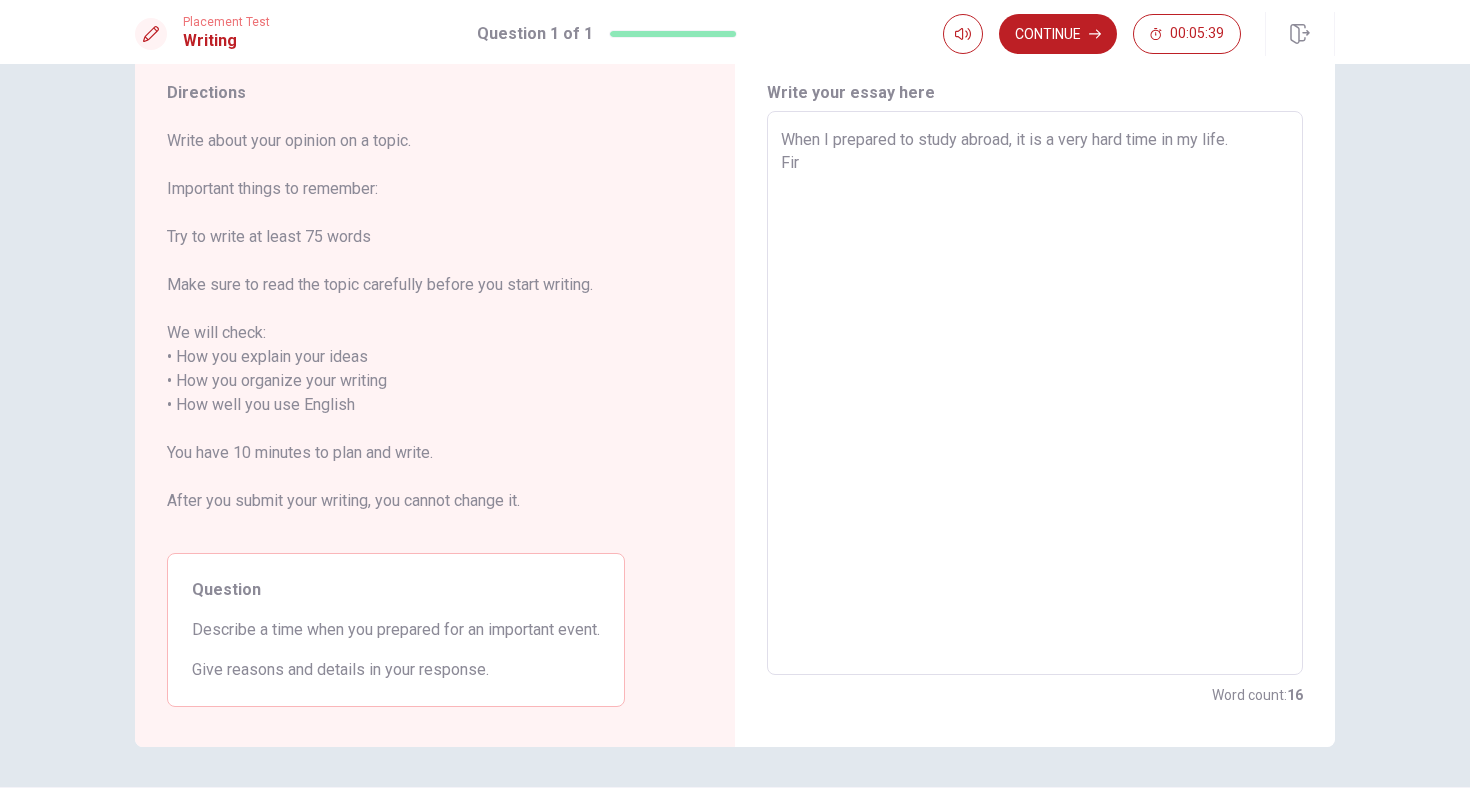 type on "x" 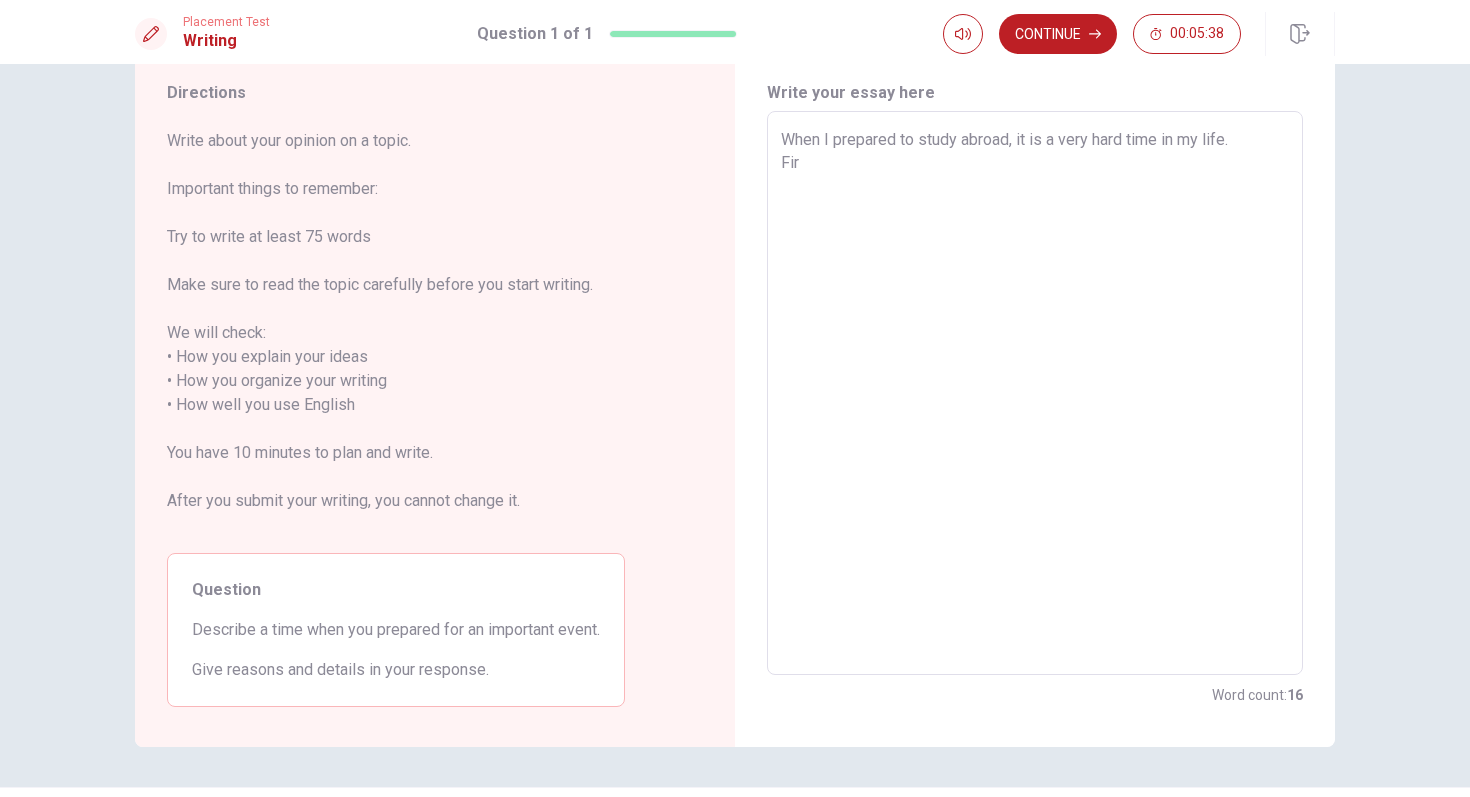 type on "When I prepared to study abroad, it is a very hard time in my life.
Firs" 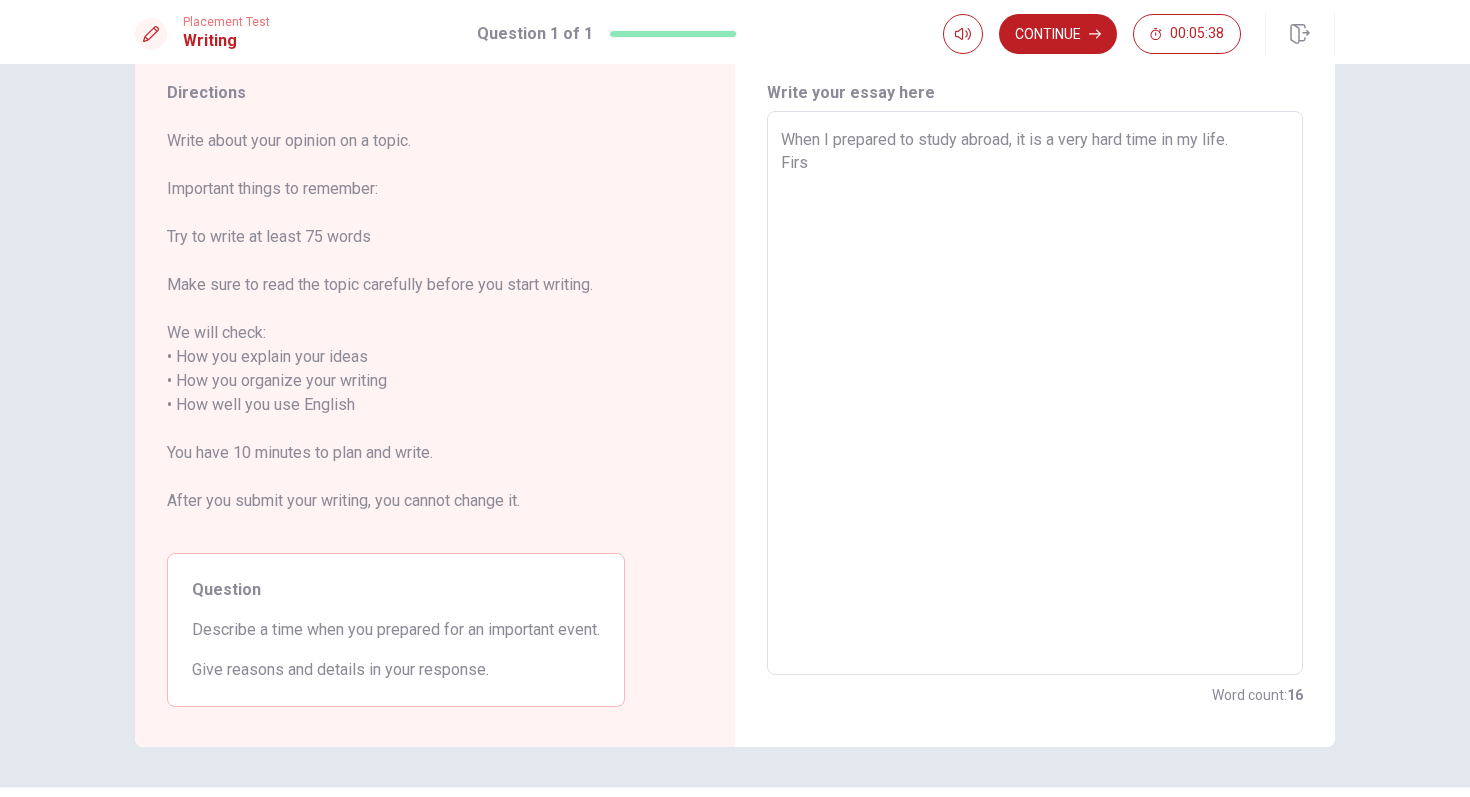 type on "x" 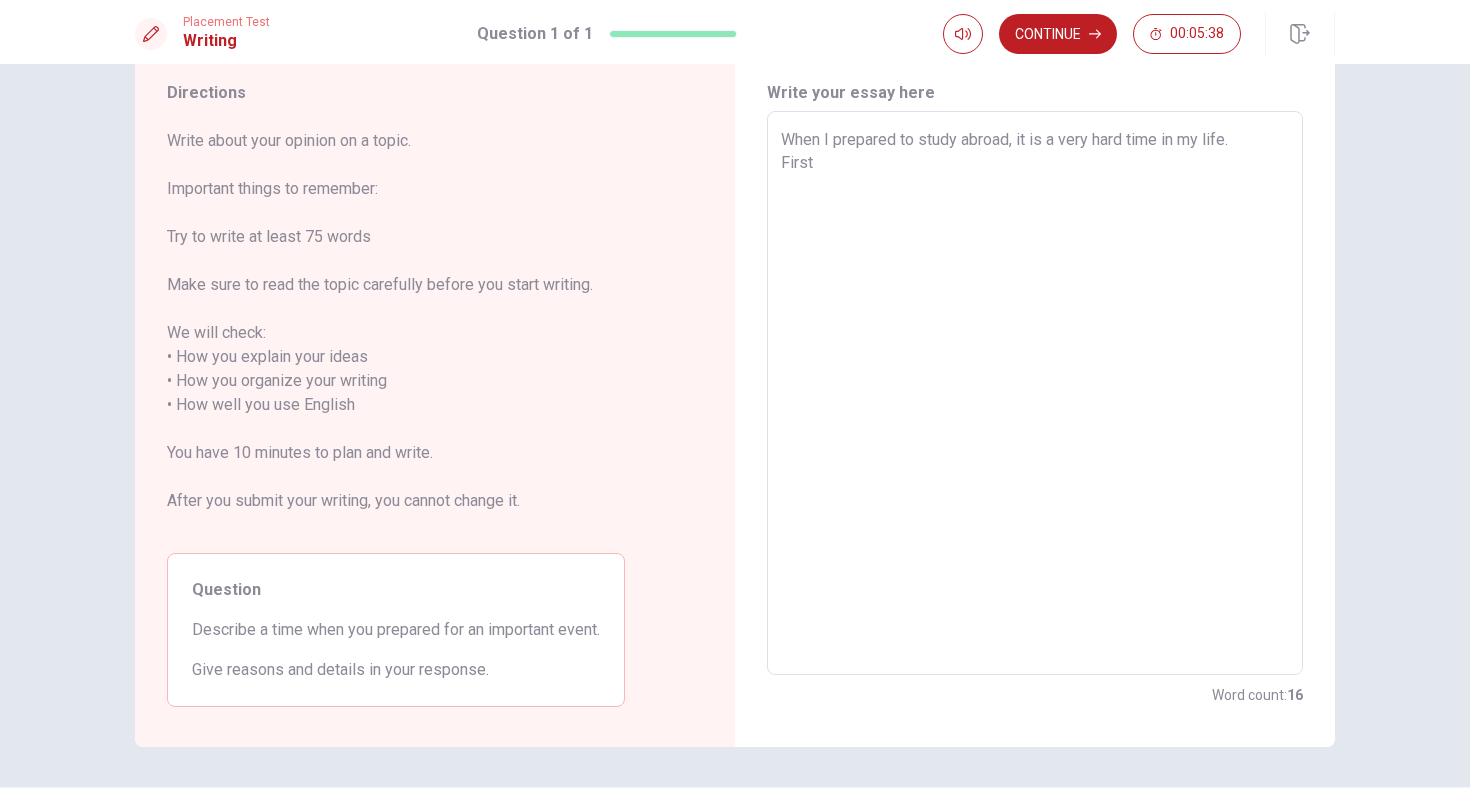 type on "x" 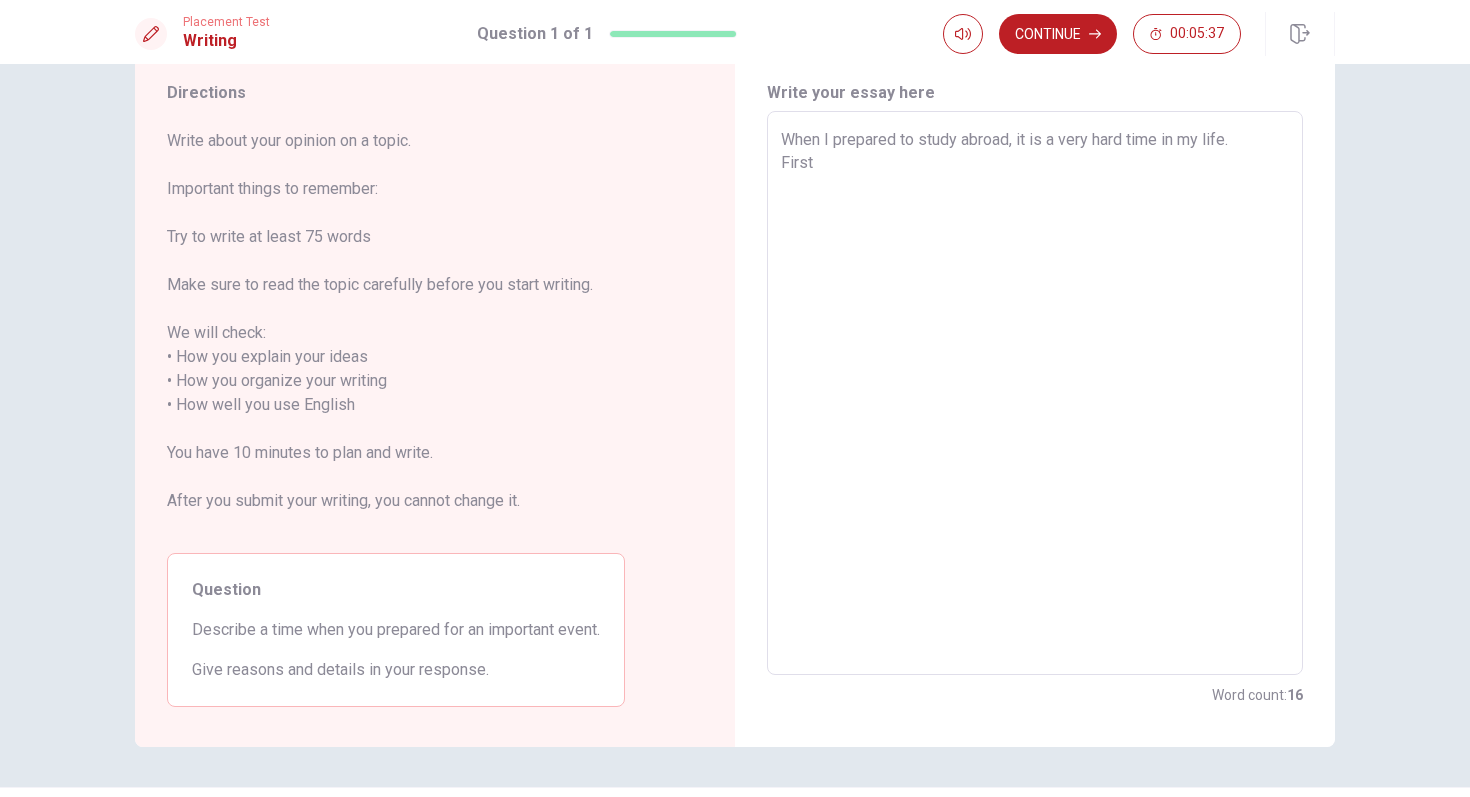 type on "When I prepared to study abroad, it is a very hard time in my life.
First," 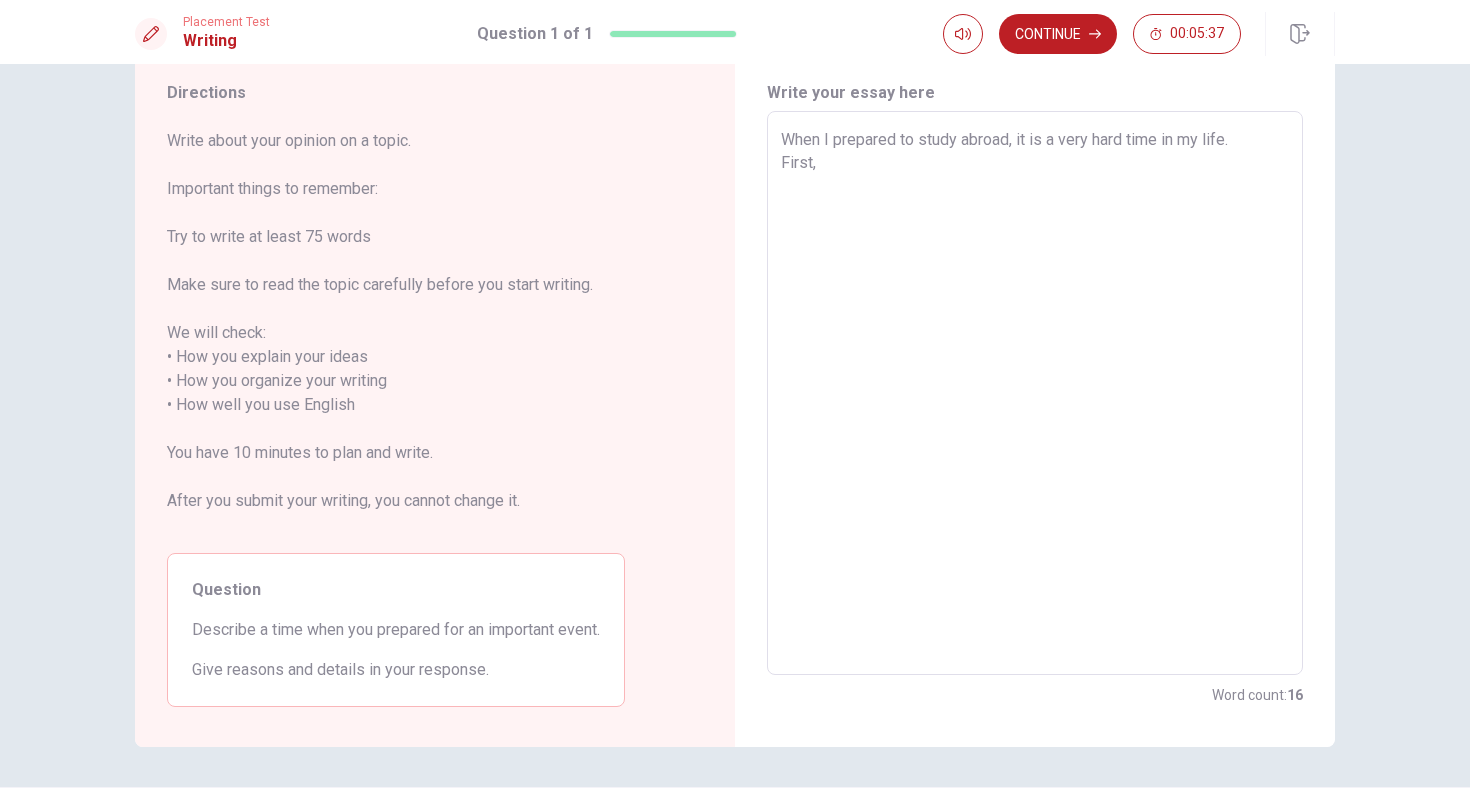 type on "x" 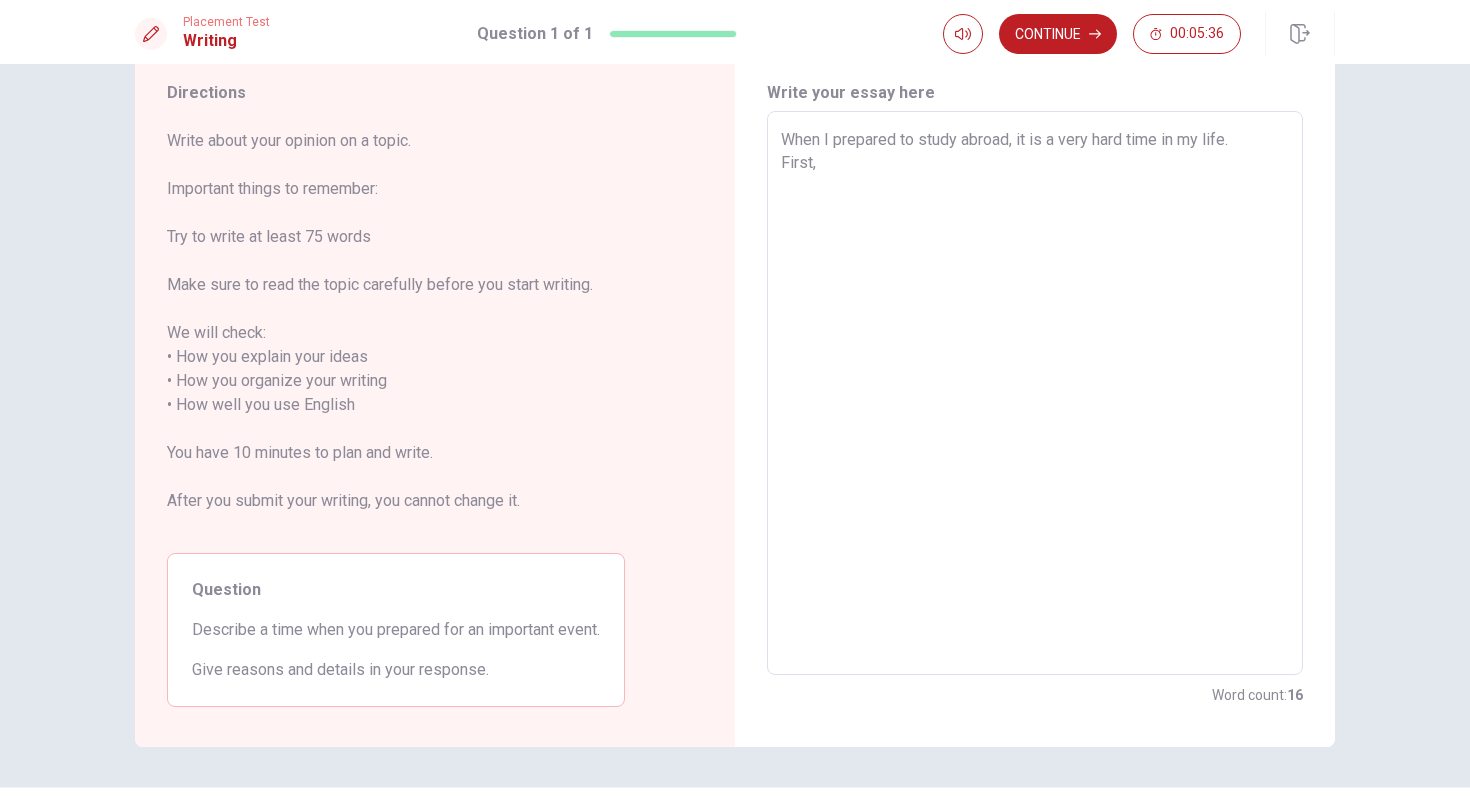 type on "When I prepared to study abroad, it is a very hard time in my life.
First, i" 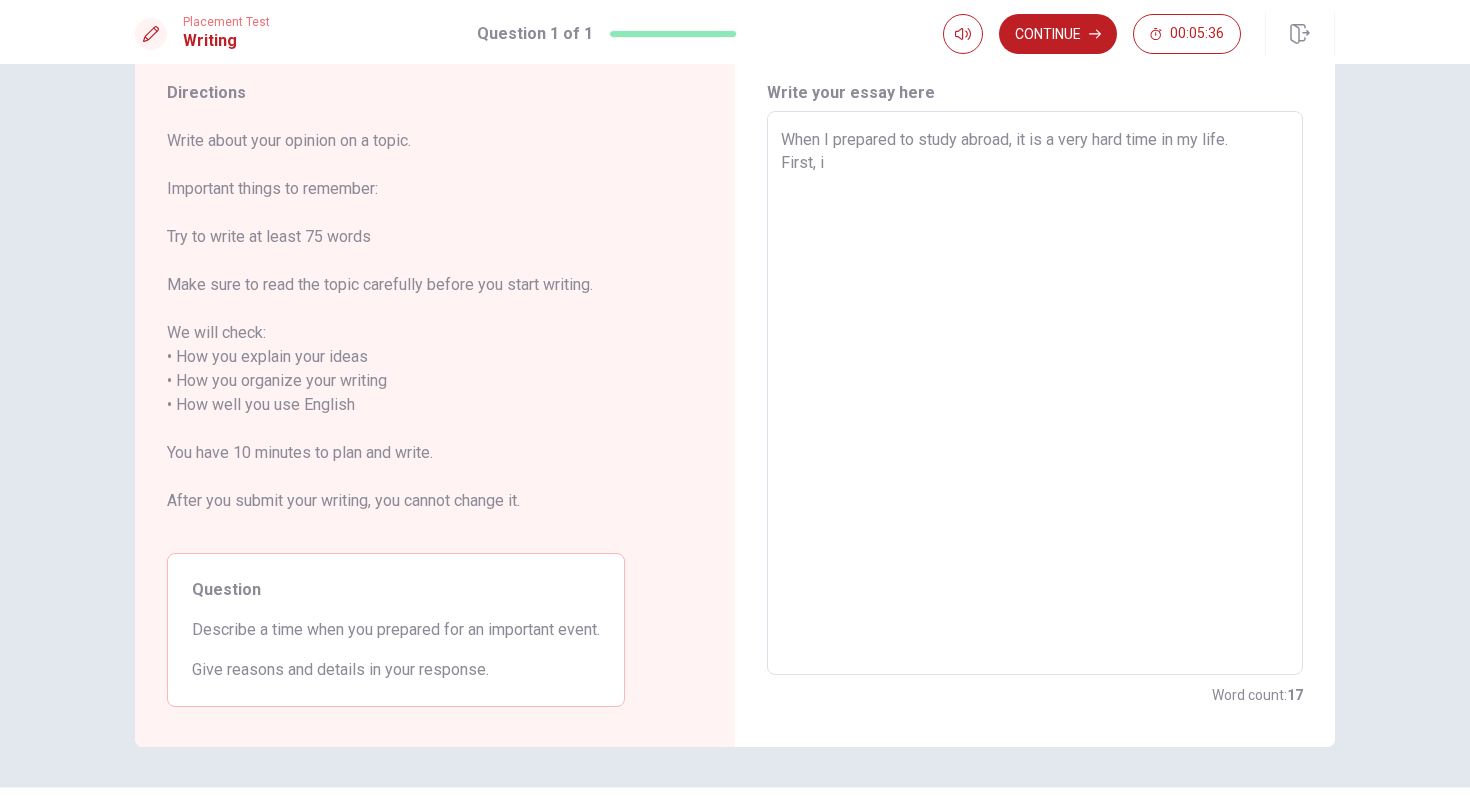 type on "x" 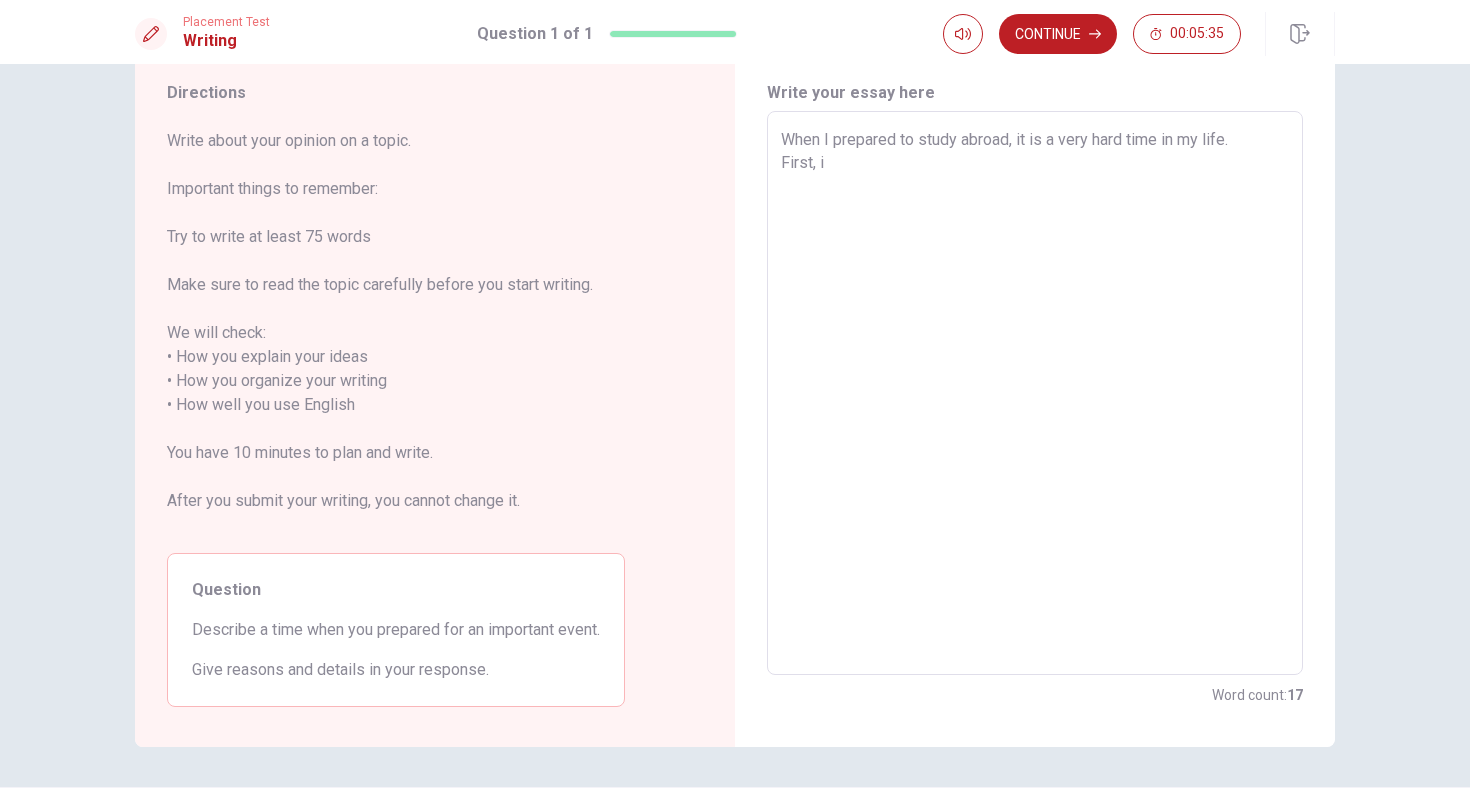 type on "When I prepared to study abroad, it is a very hard time in my life.
First, in" 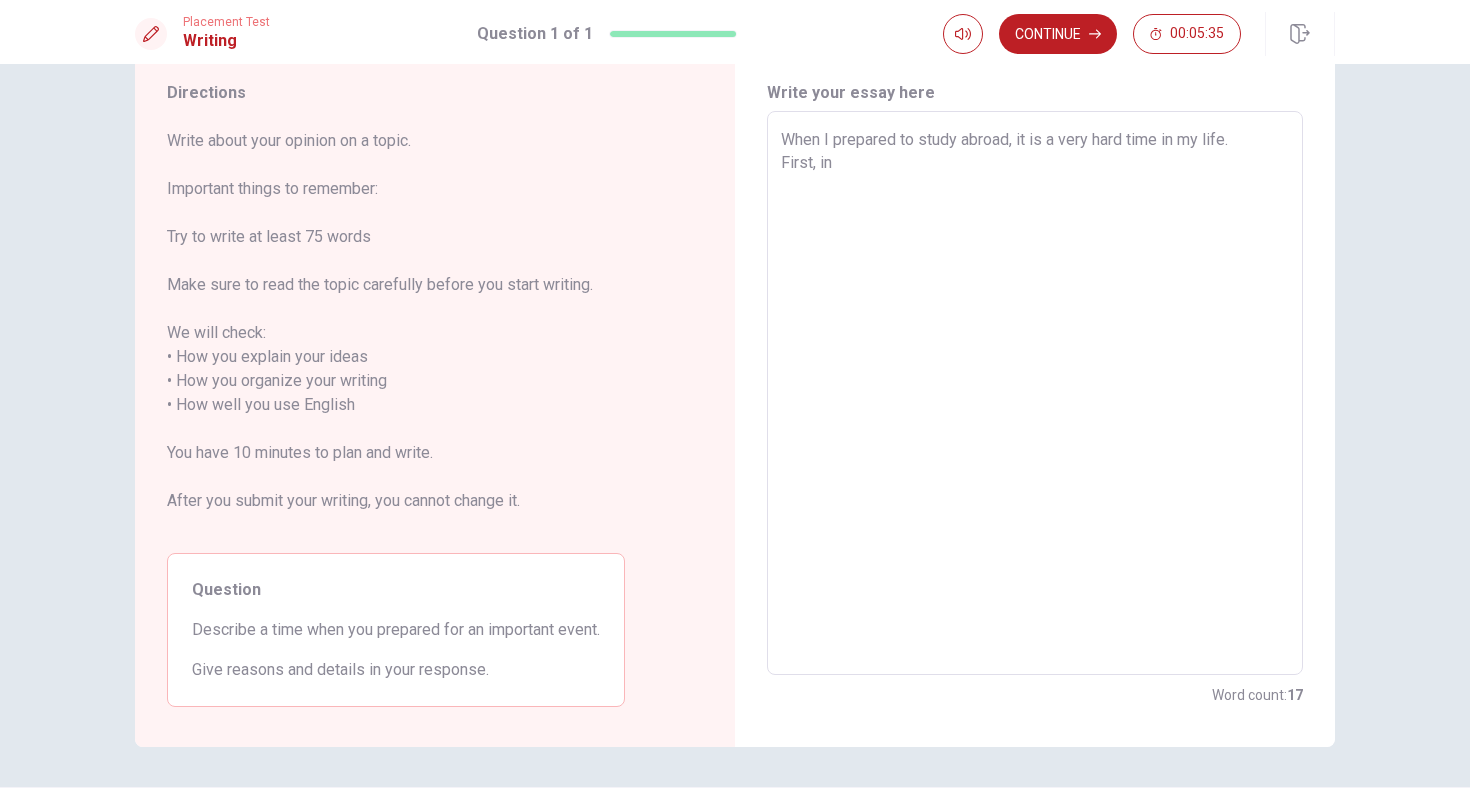 type on "x" 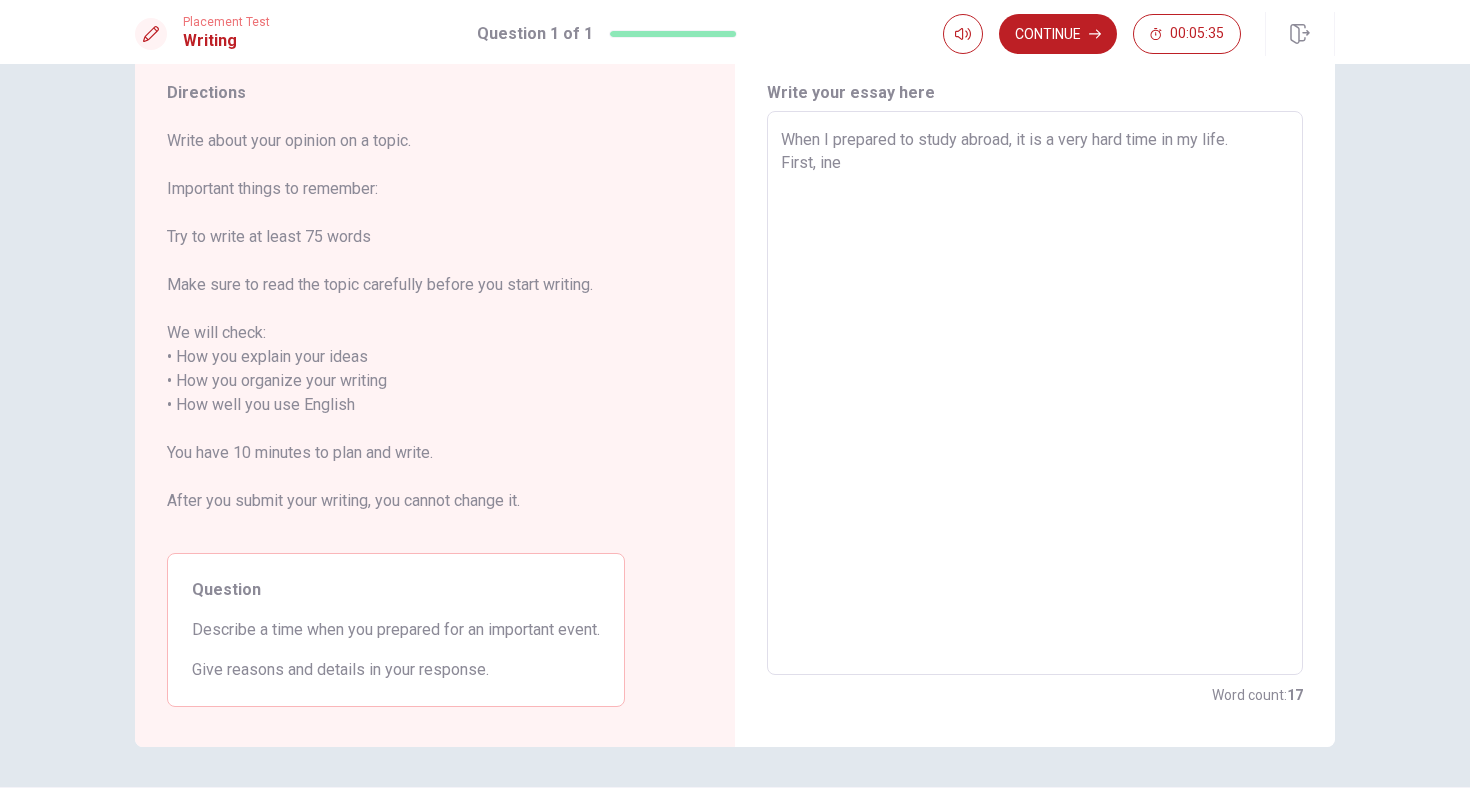 type on "x" 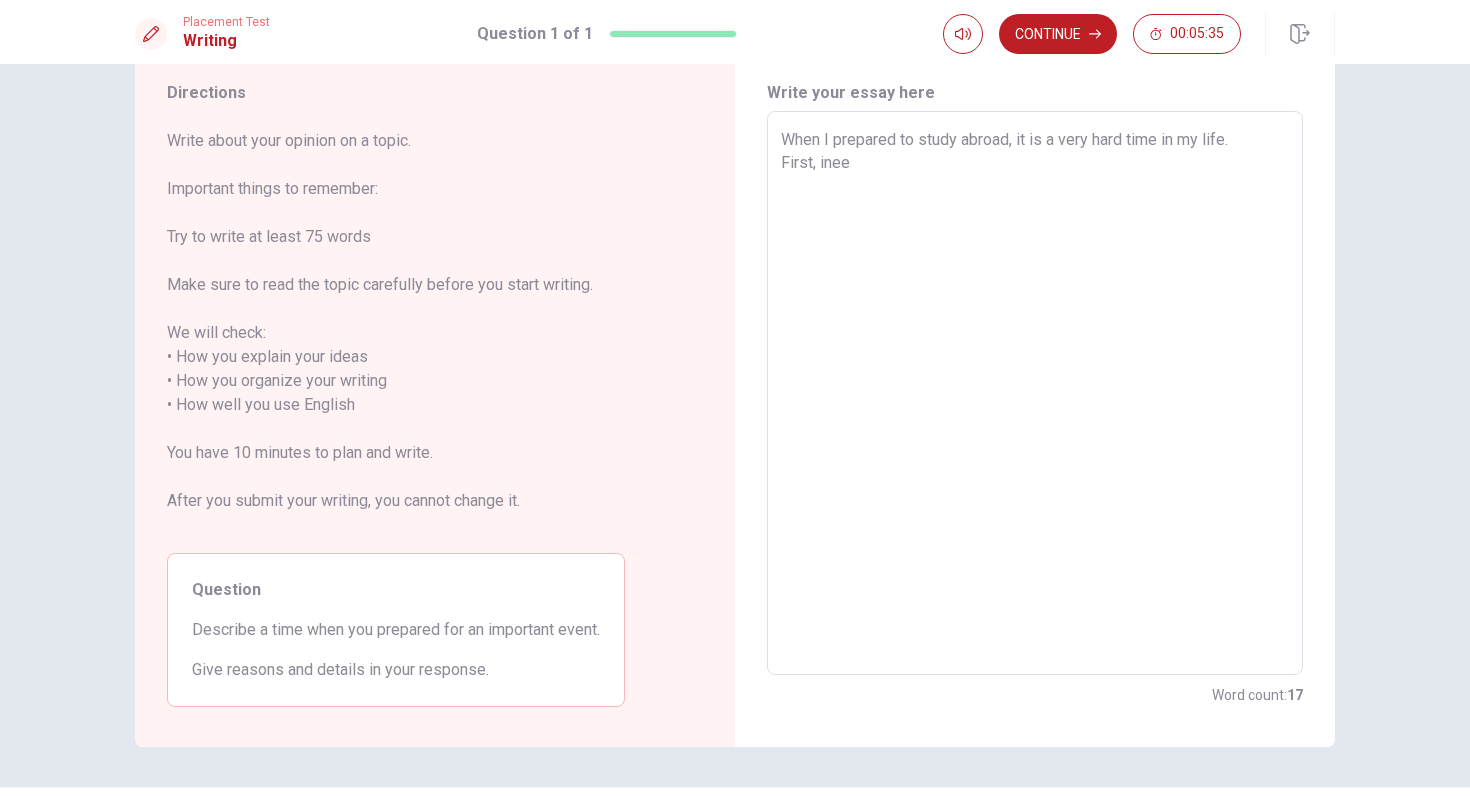 type on "x" 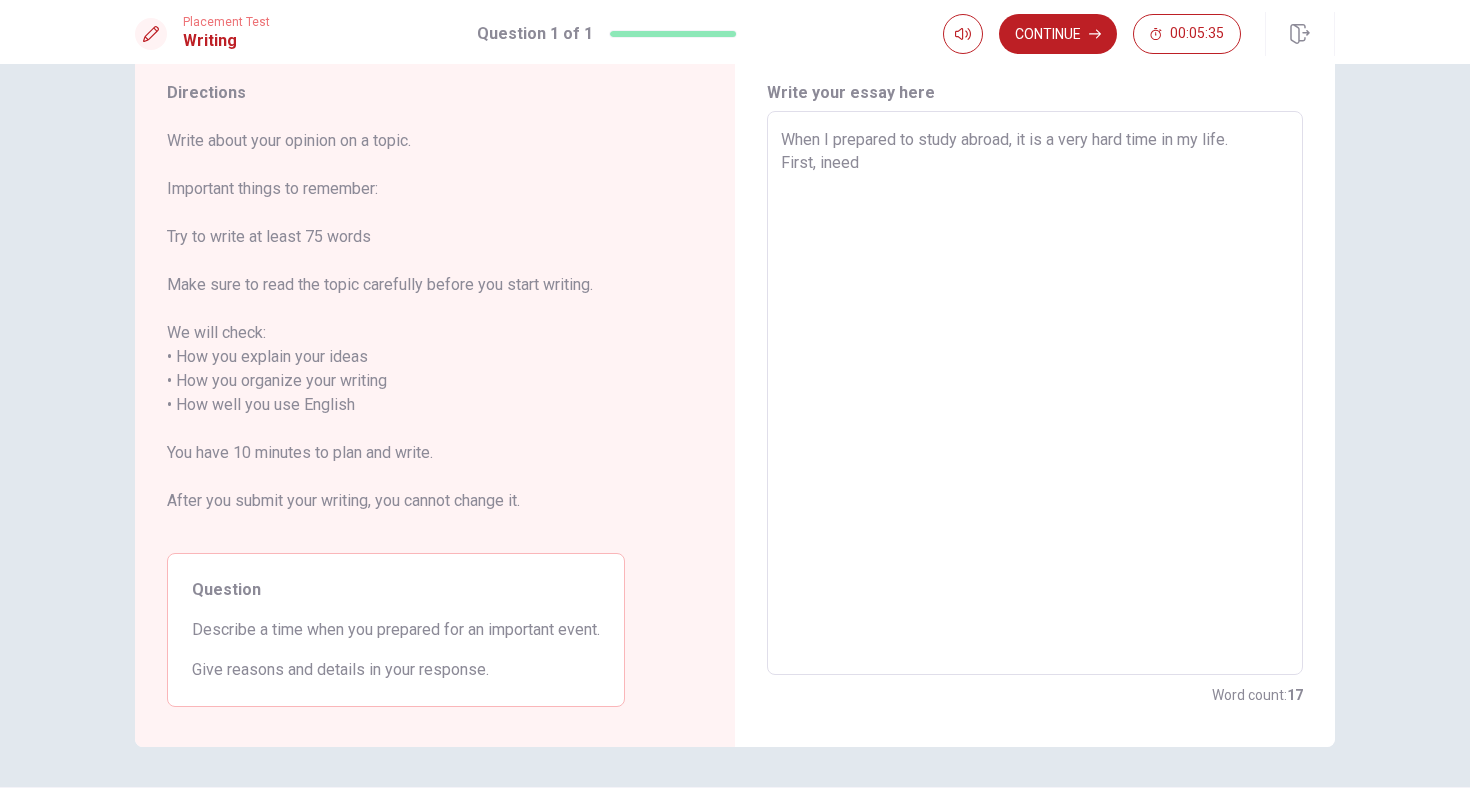 type on "x" 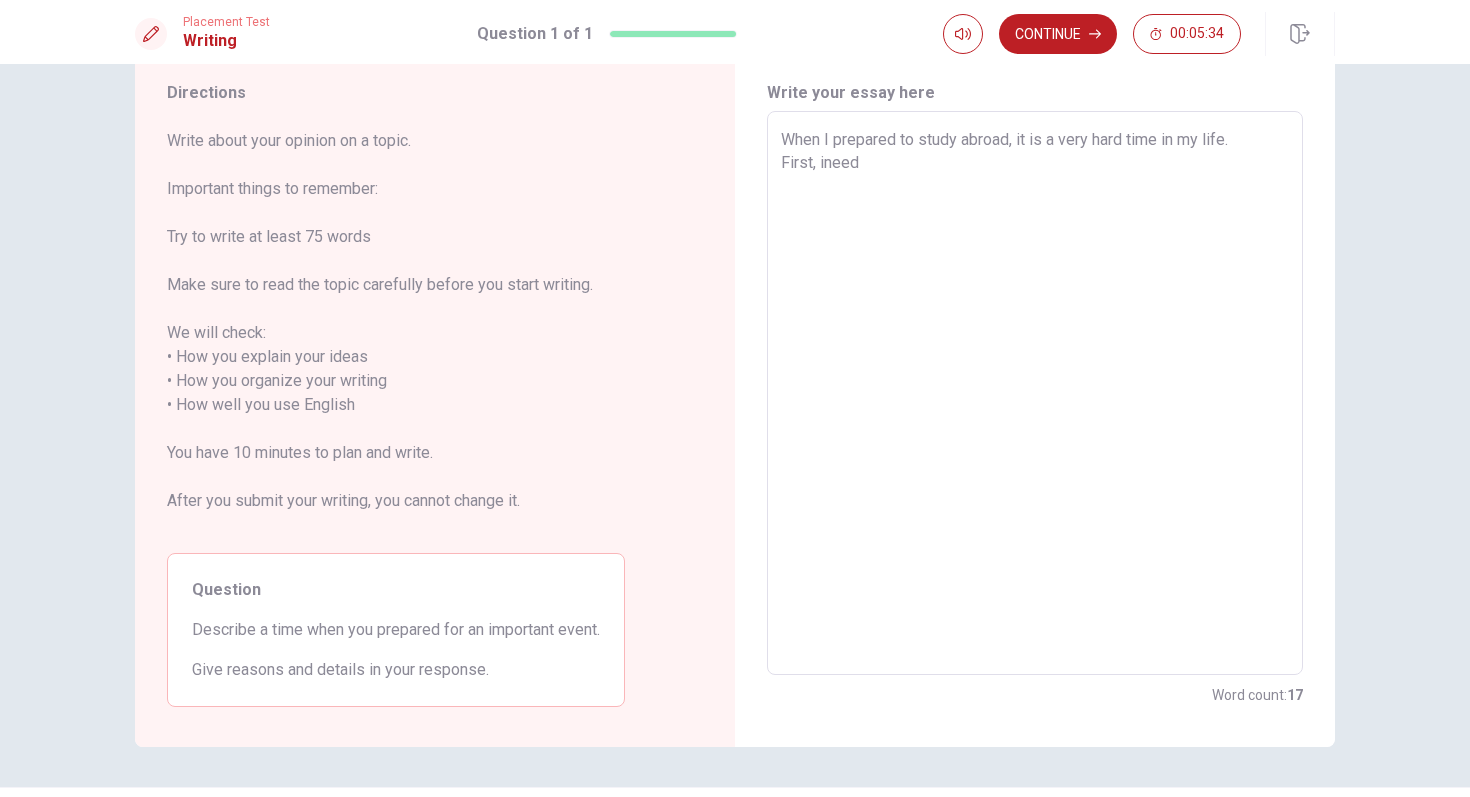 type on "When I prepared to study abroad, it is a very hard time in my life.
First, ineed" 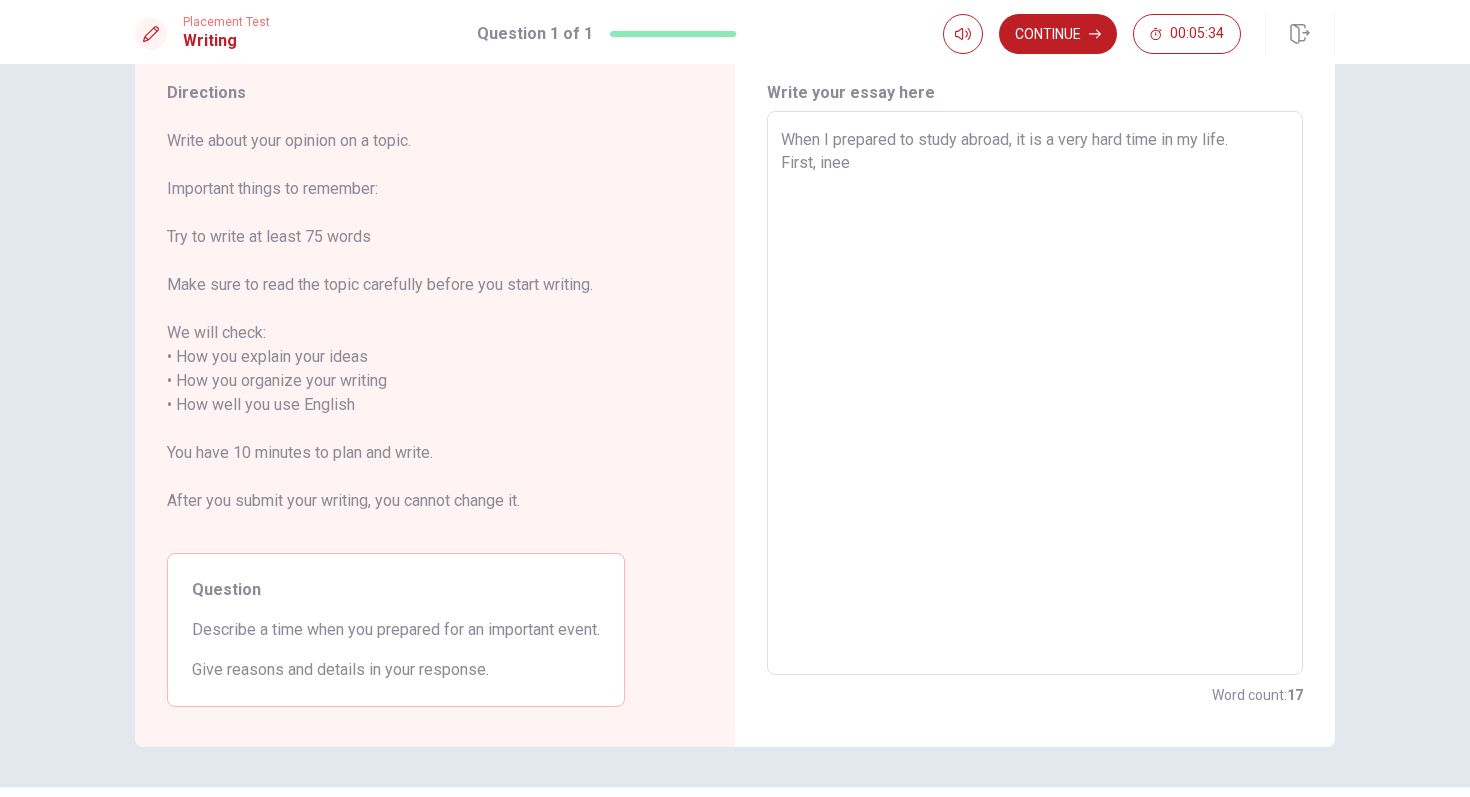 type on "x" 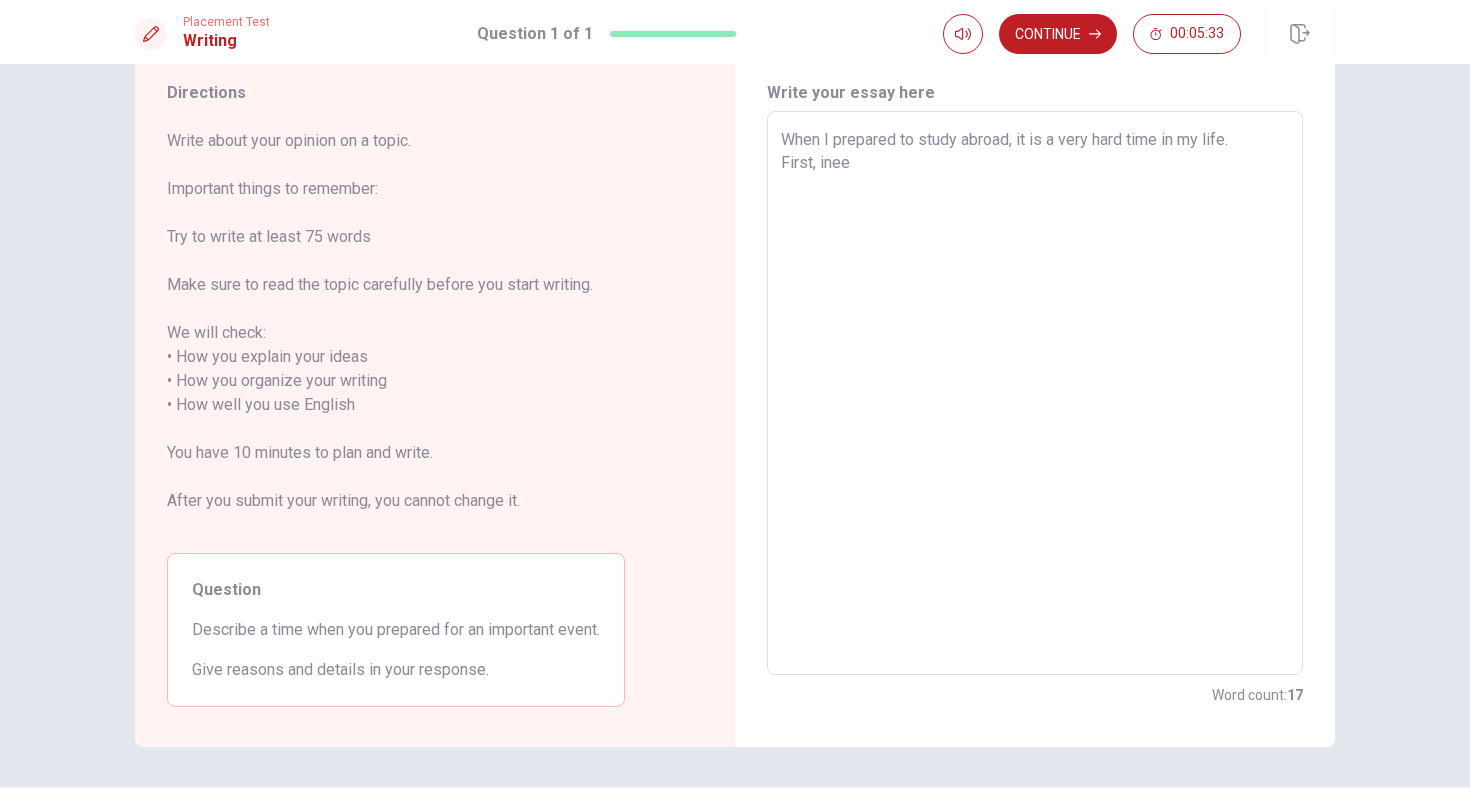 type on "When I prepared to study abroad, it is a very hard time in my life.
First, ine" 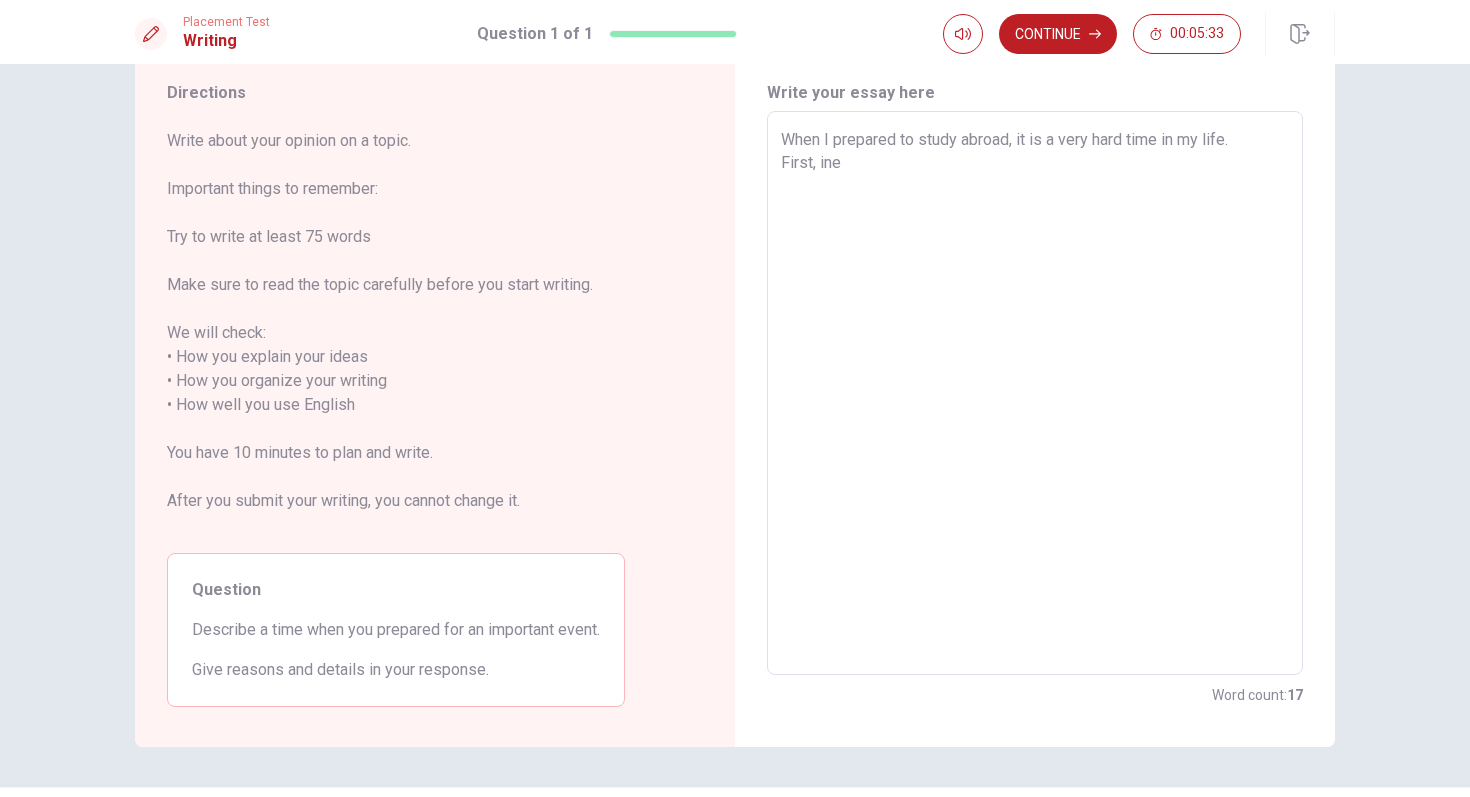 type 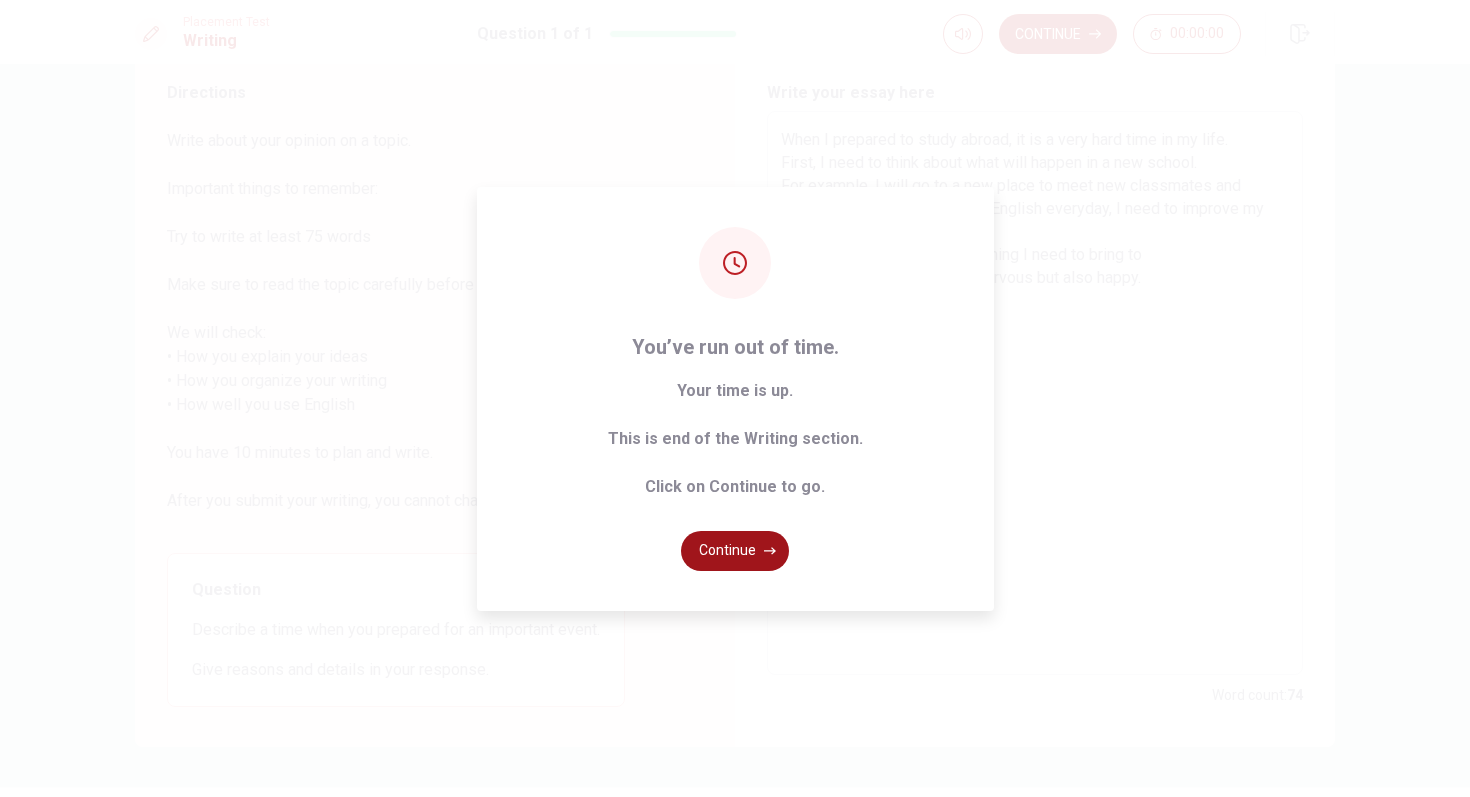 click on "Continue" at bounding box center (735, 551) 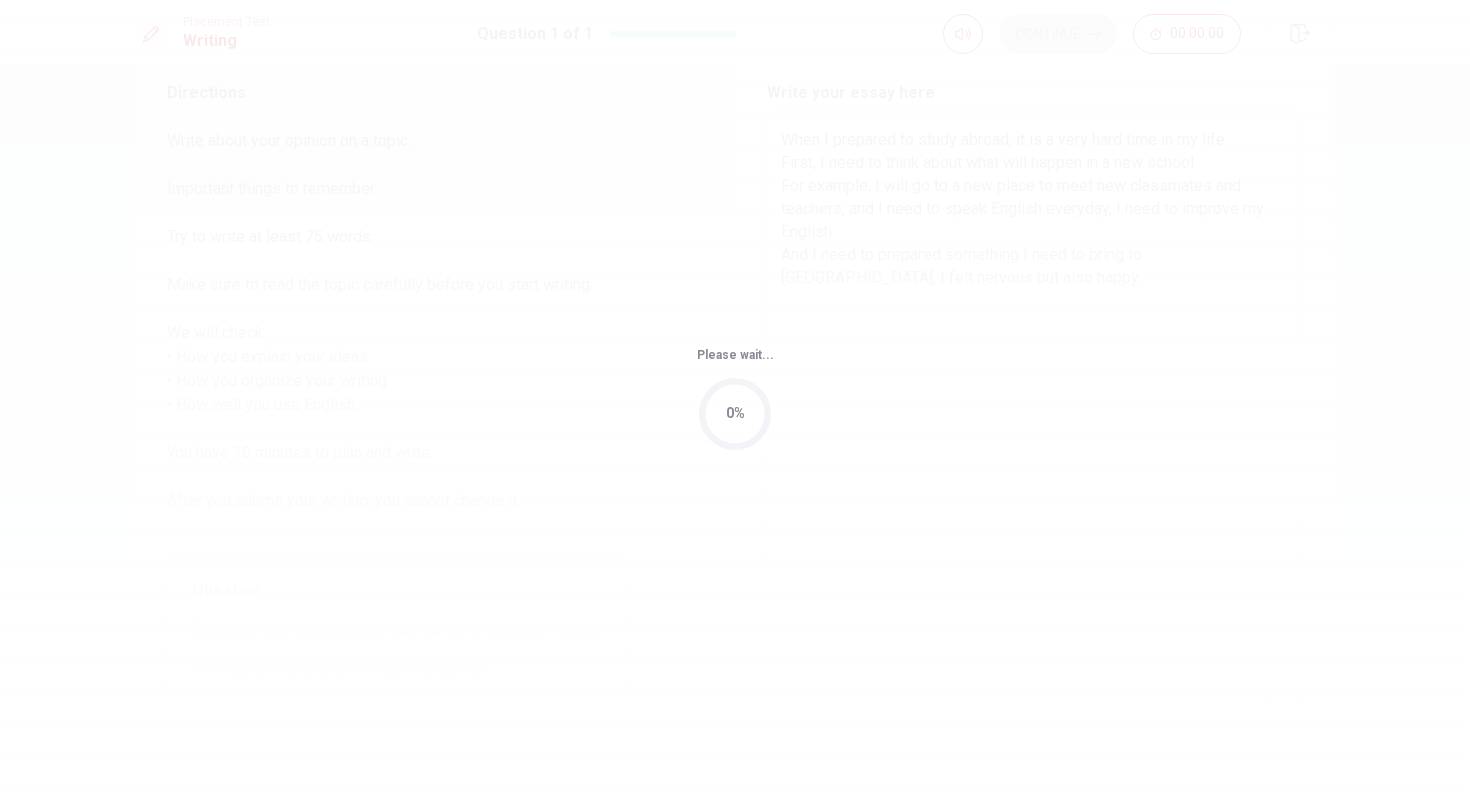 scroll, scrollTop: 0, scrollLeft: 0, axis: both 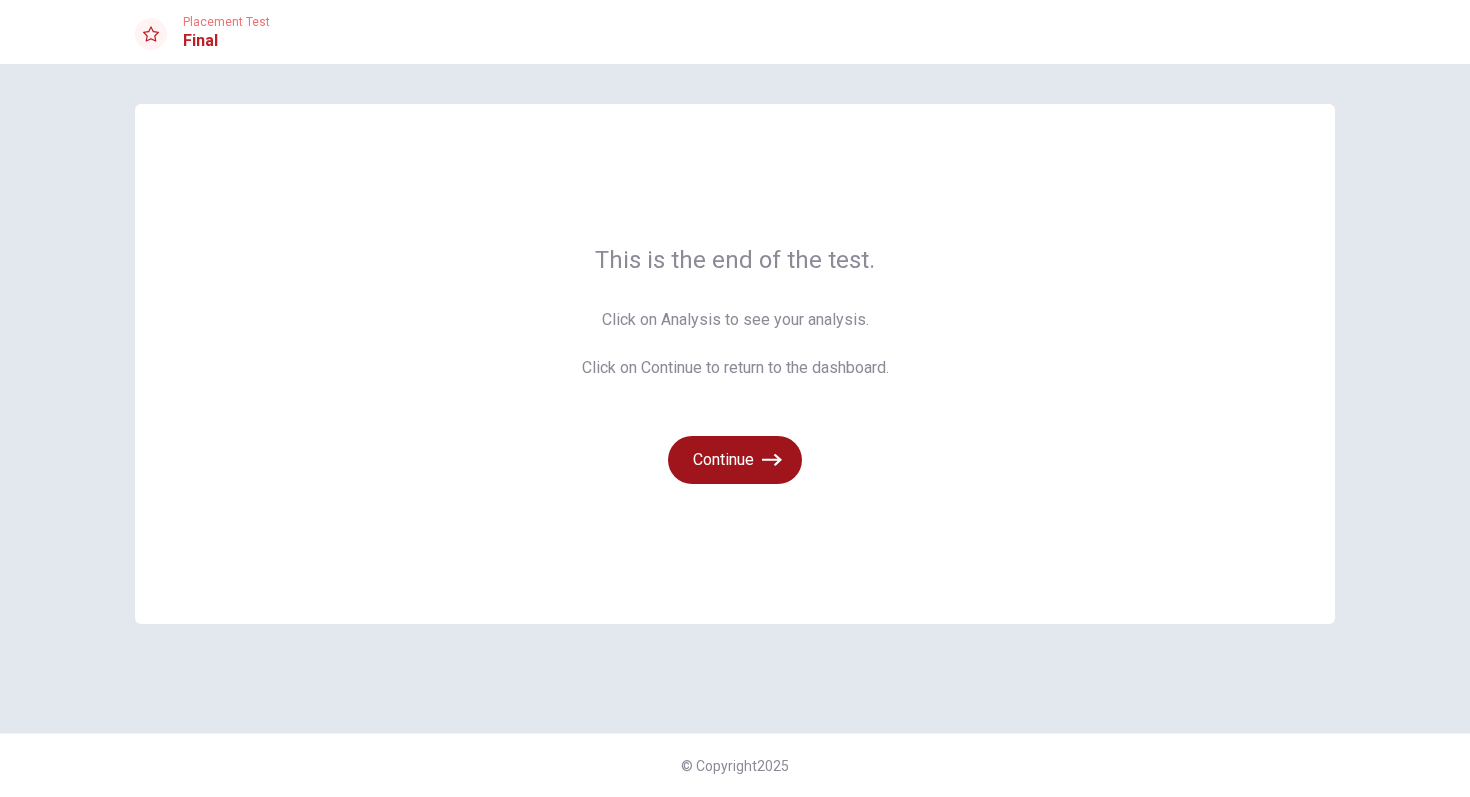 click on "Continue" at bounding box center (735, 460) 